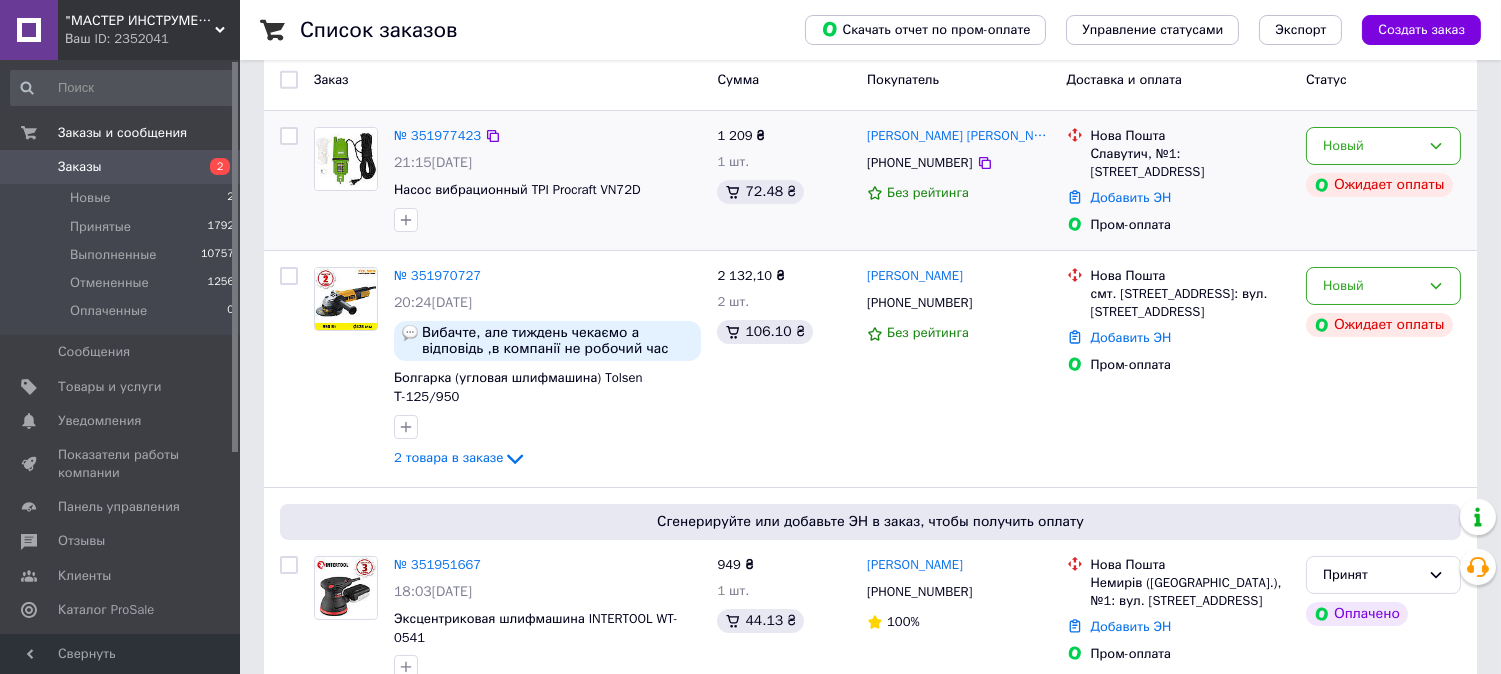 scroll, scrollTop: 111, scrollLeft: 0, axis: vertical 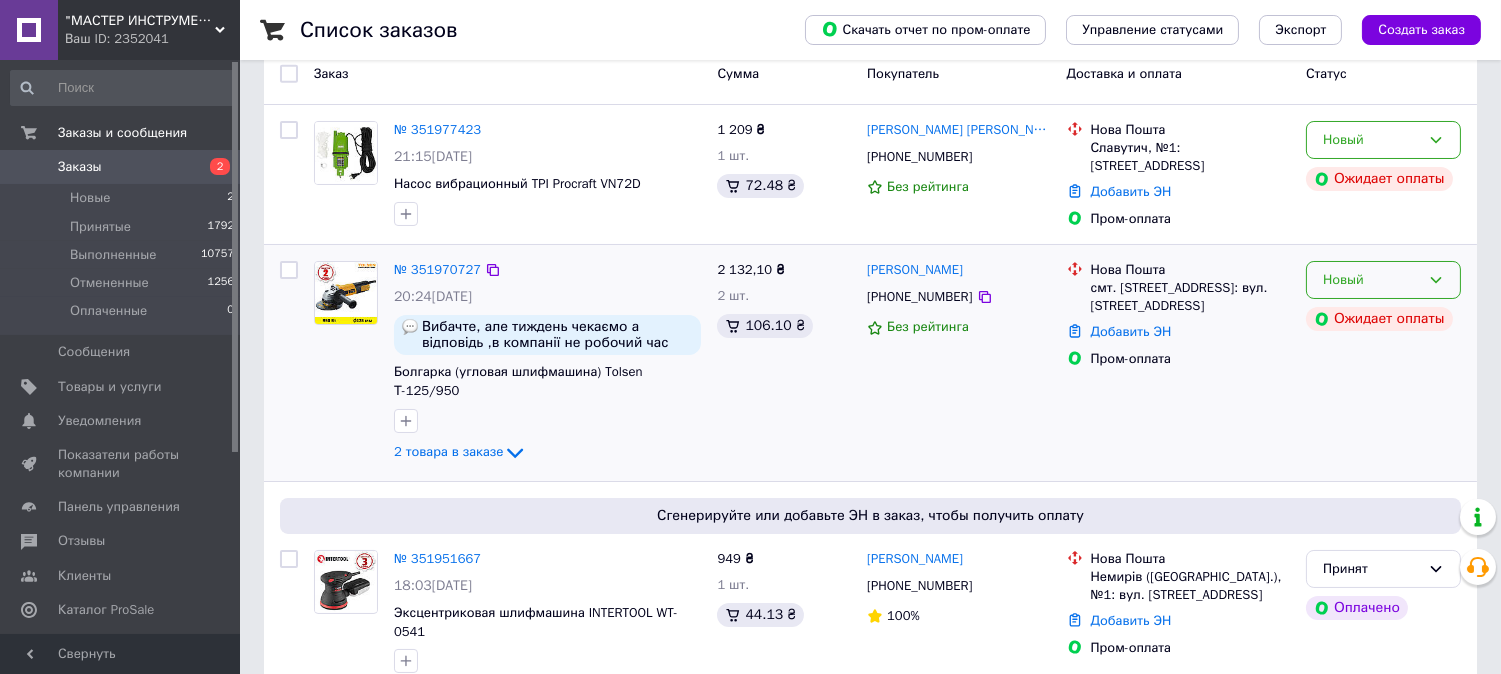 click on "Новый" at bounding box center (1383, 280) 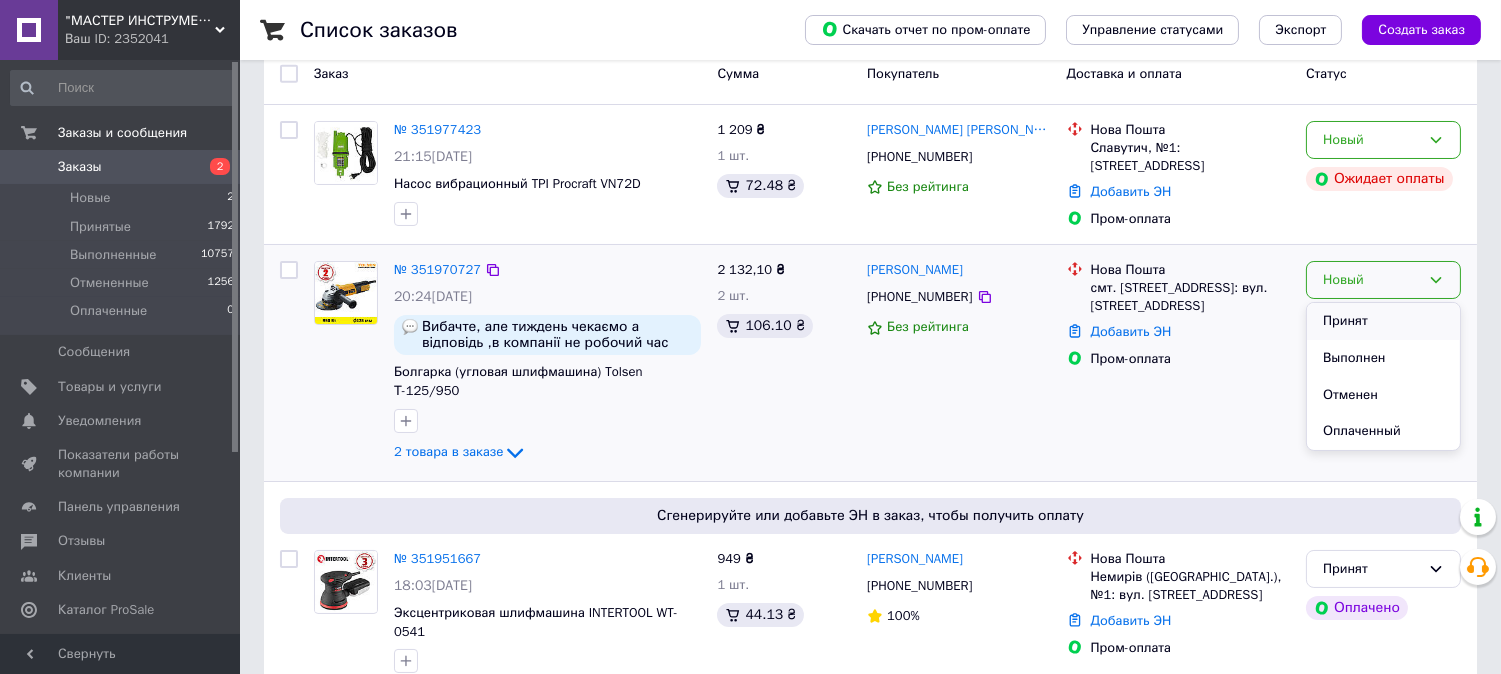 click on "Принят" at bounding box center [1383, 321] 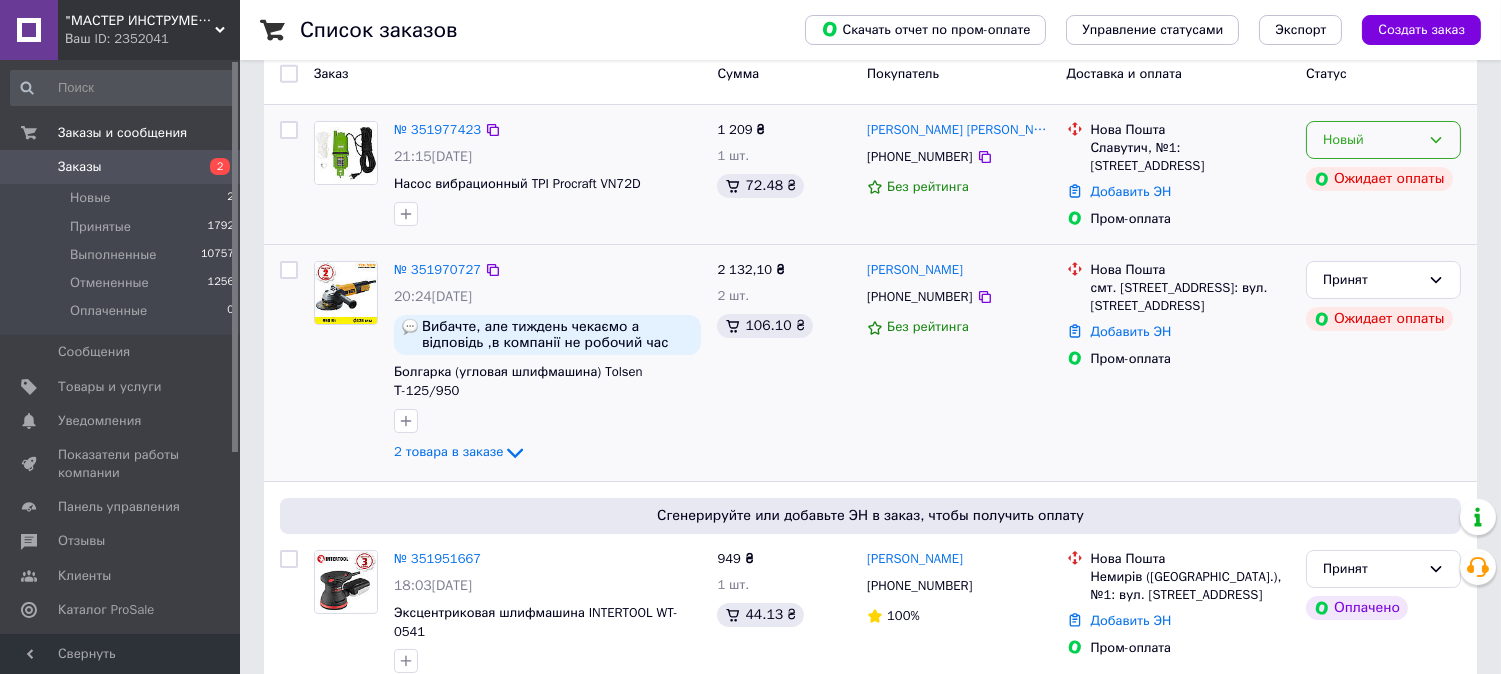 click on "Новый" at bounding box center [1383, 140] 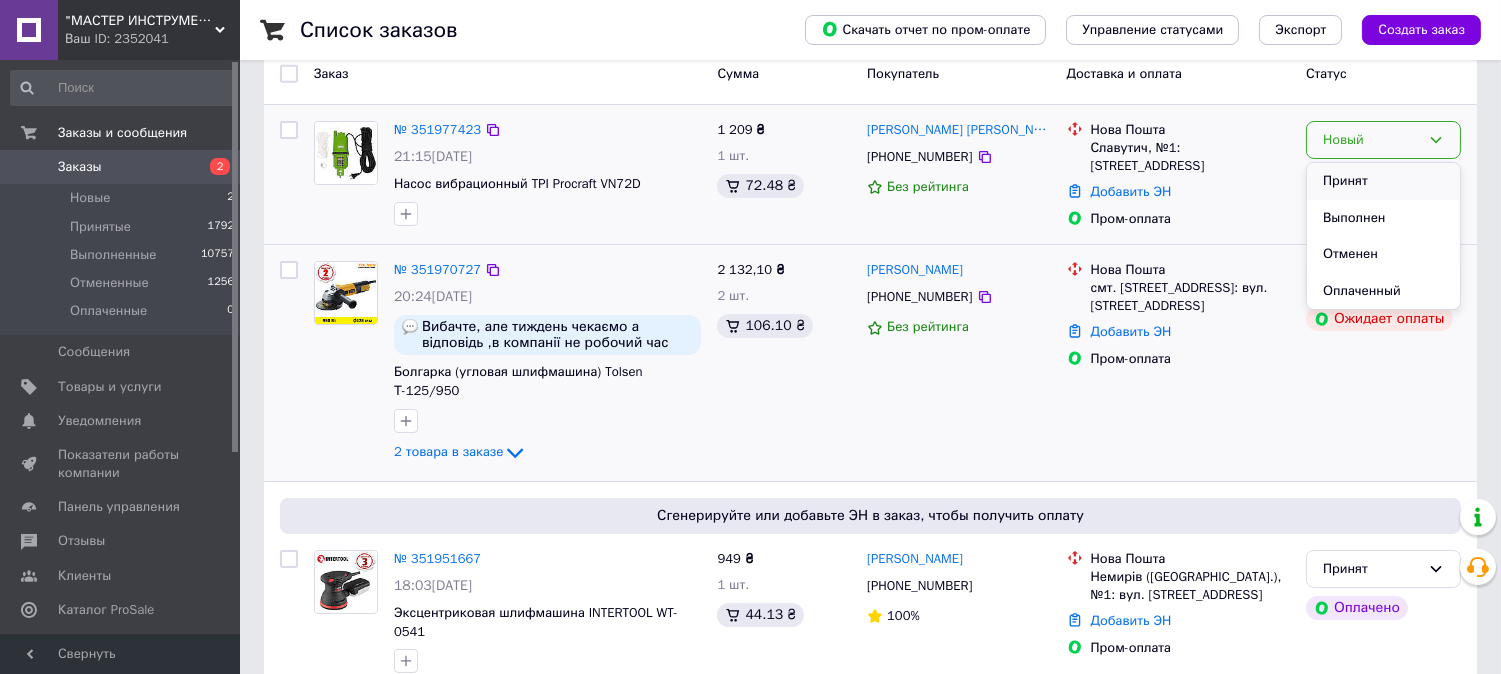 click on "Принят" at bounding box center (1383, 181) 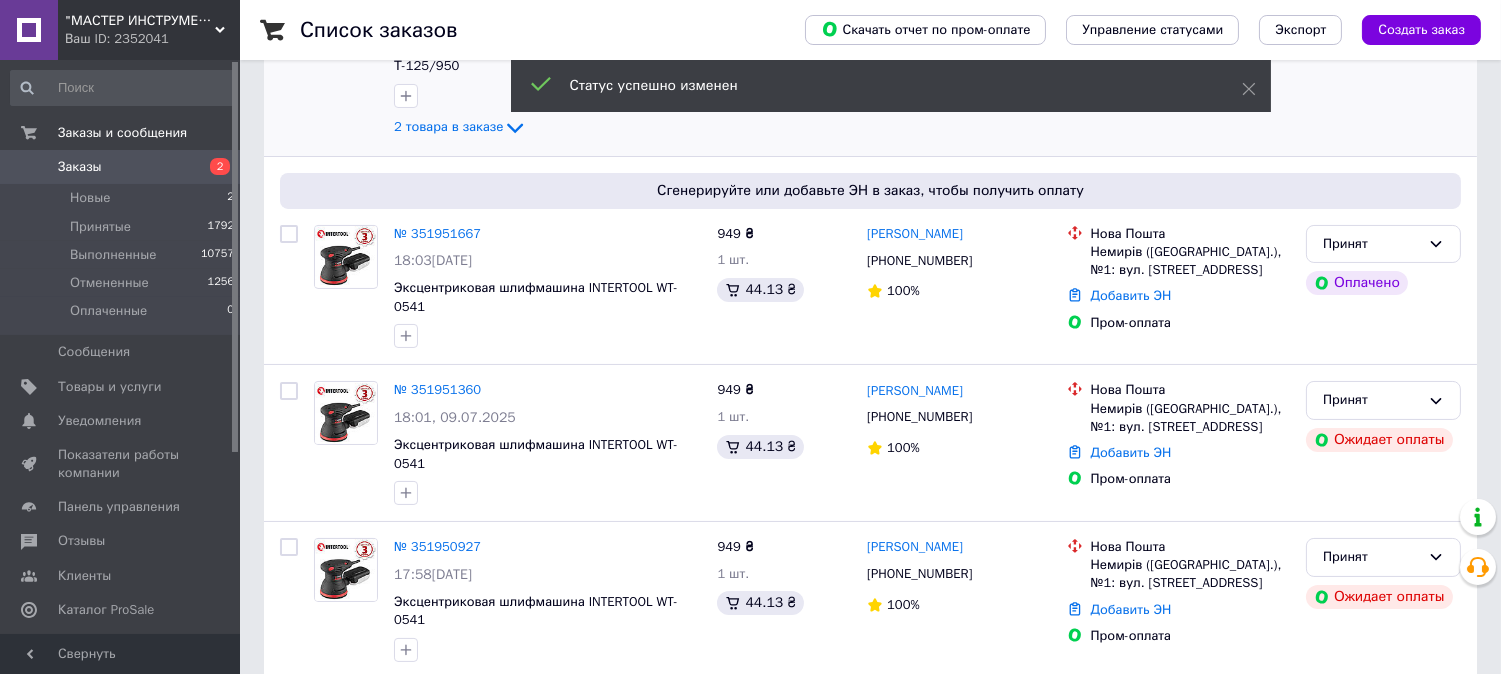 scroll, scrollTop: 555, scrollLeft: 0, axis: vertical 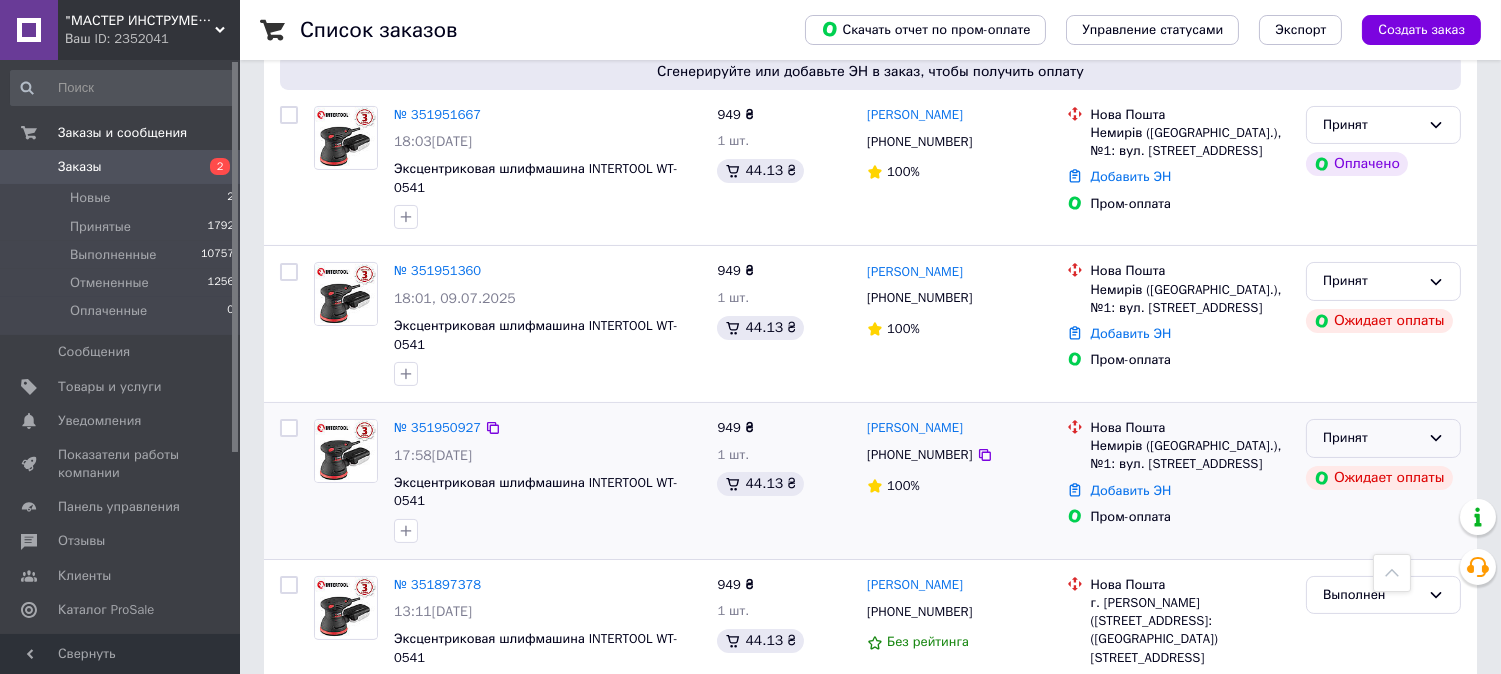 click on "Принят" at bounding box center (1371, 438) 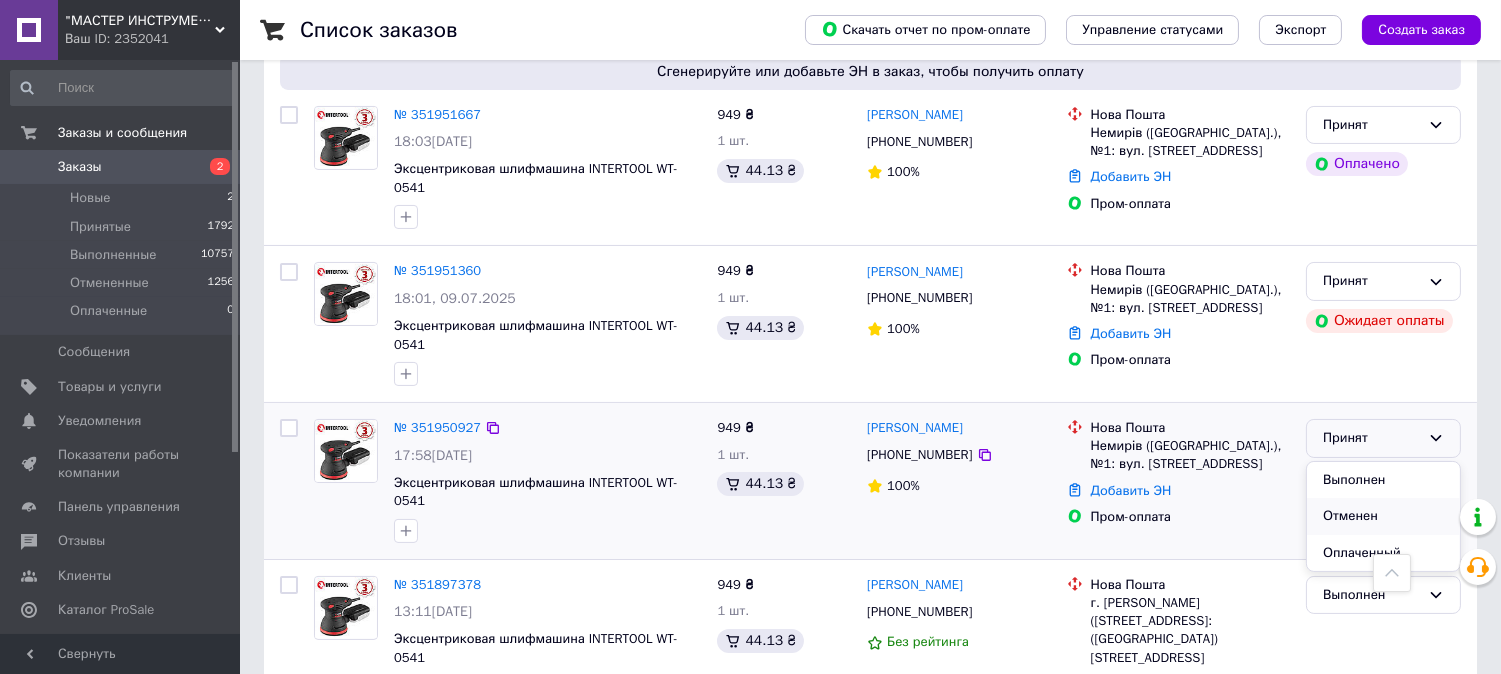 click on "Отменен" at bounding box center (1383, 516) 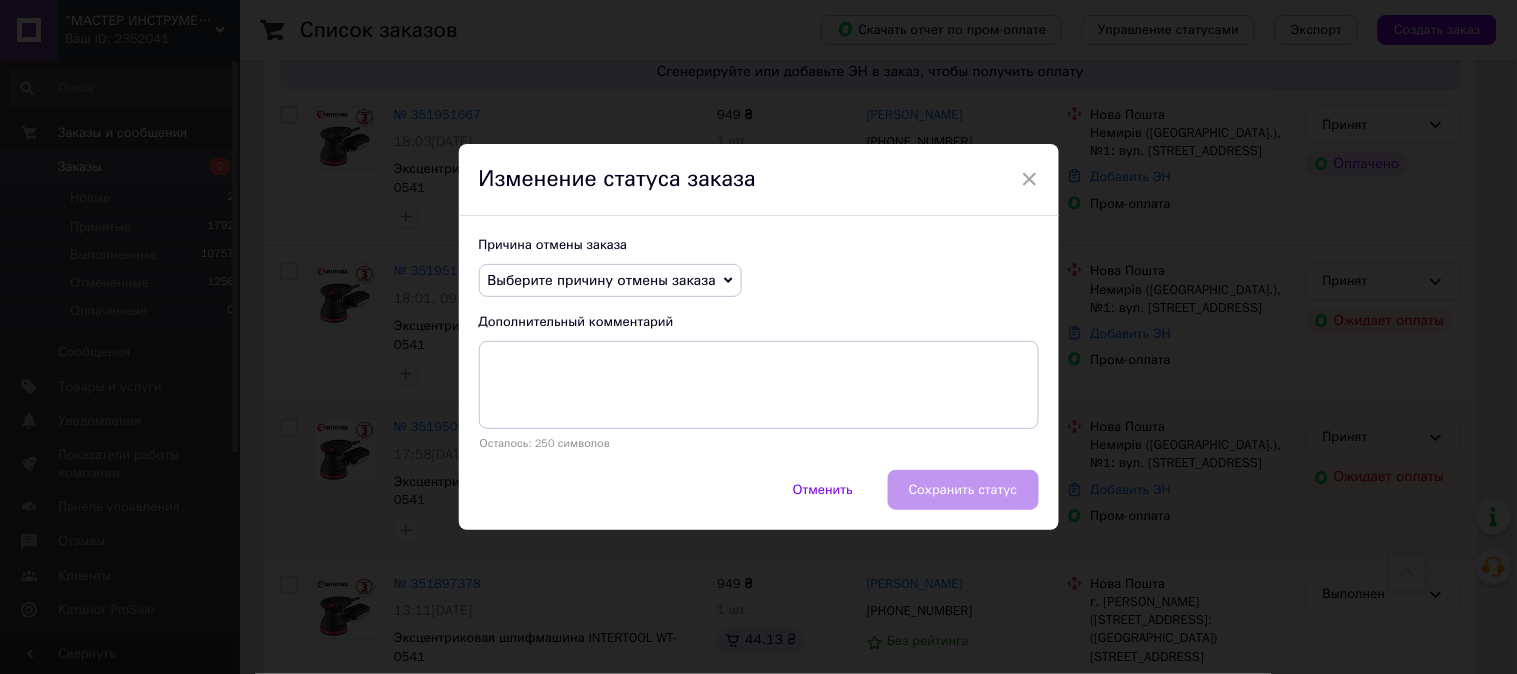 click on "Выберите причину отмены заказа" at bounding box center (610, 281) 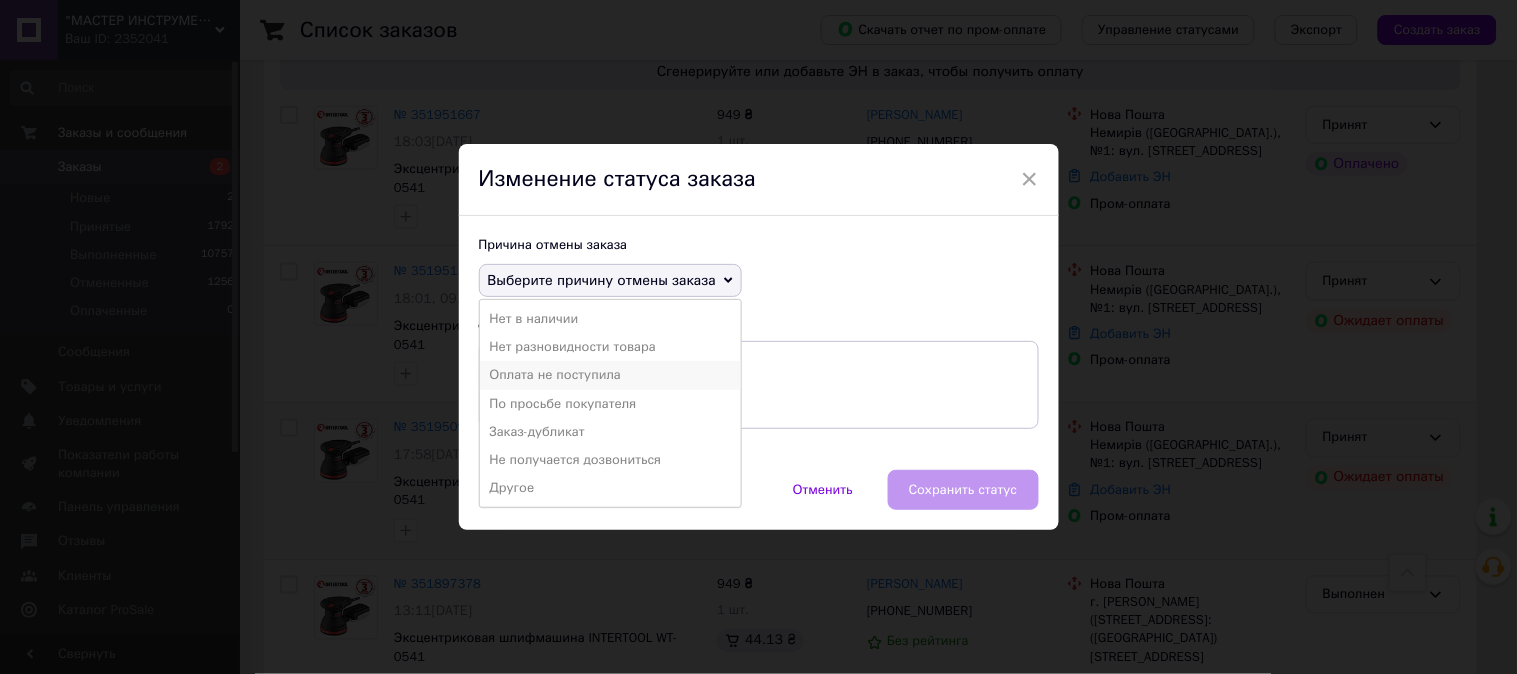 click on "Оплата не поступила" at bounding box center (610, 375) 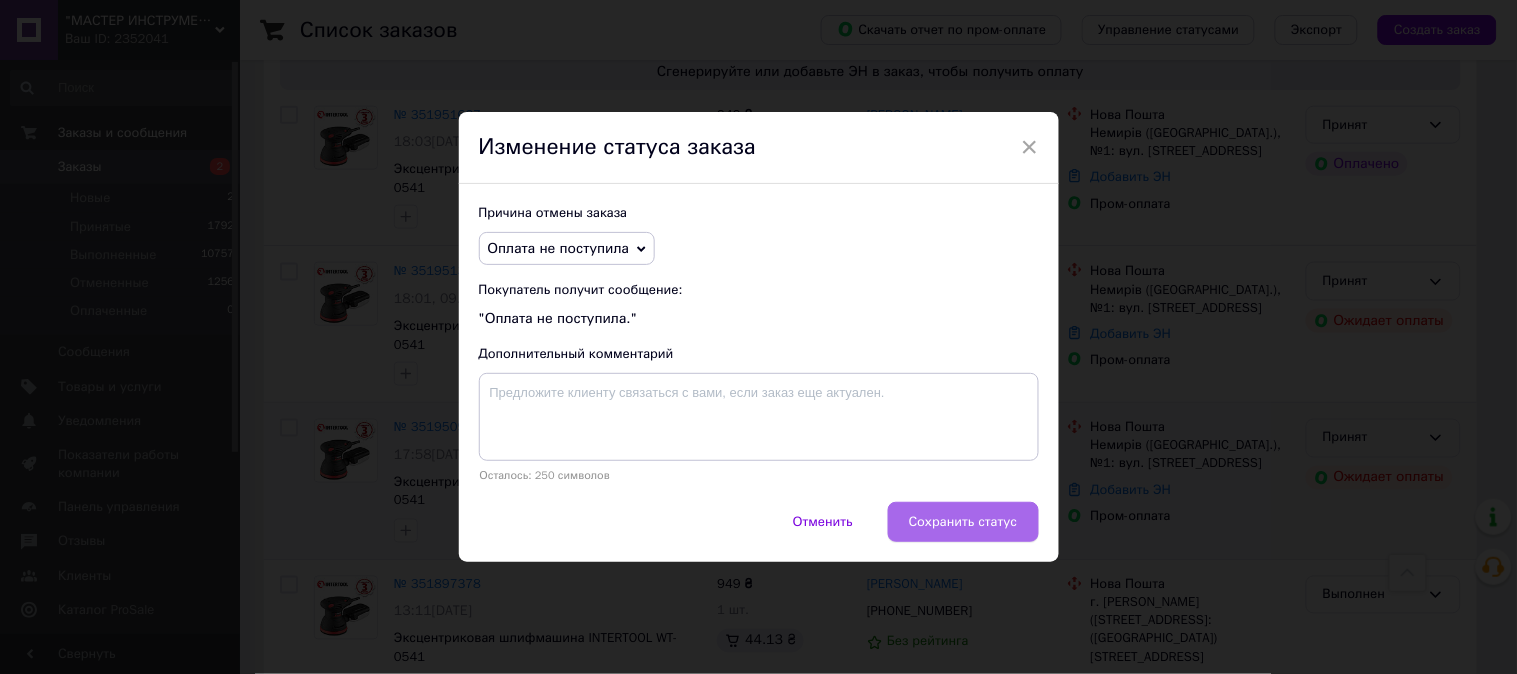 click on "Сохранить статус" at bounding box center [963, 522] 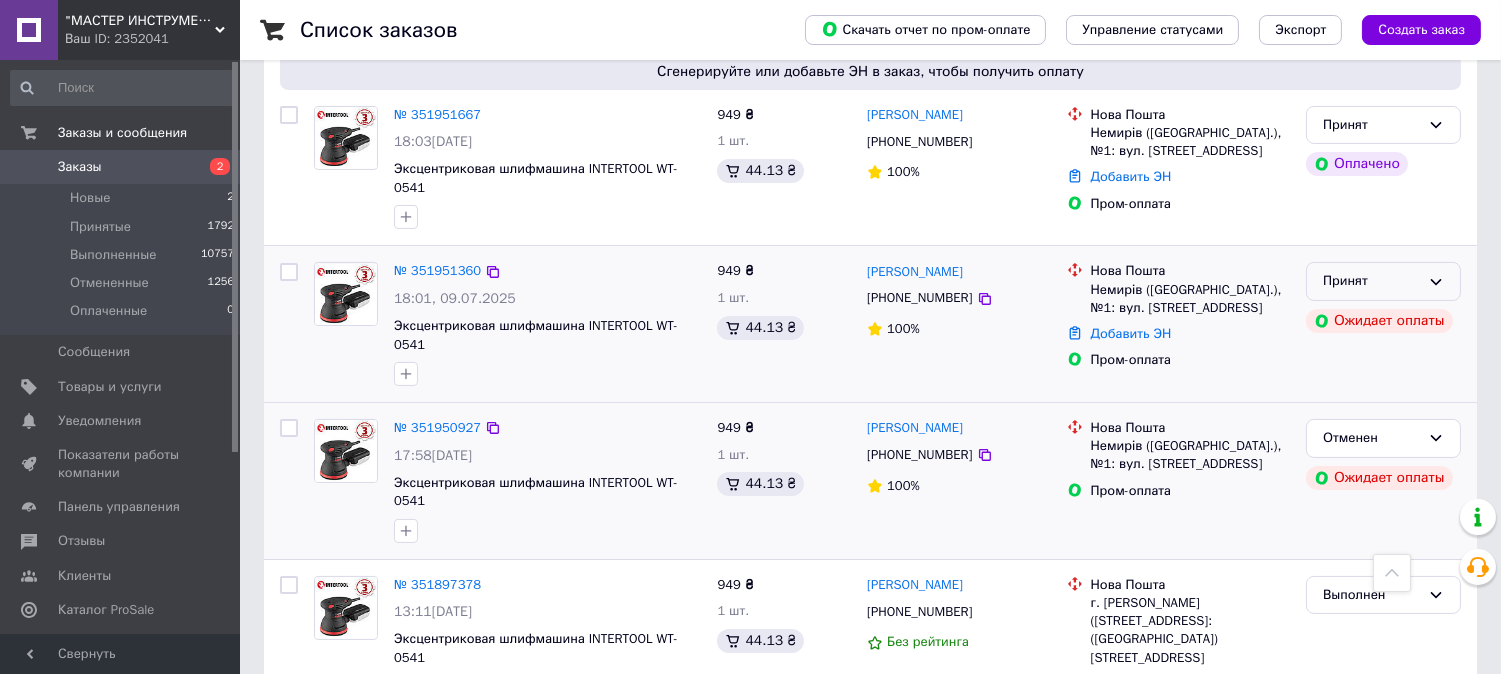click on "Принят" at bounding box center (1371, 281) 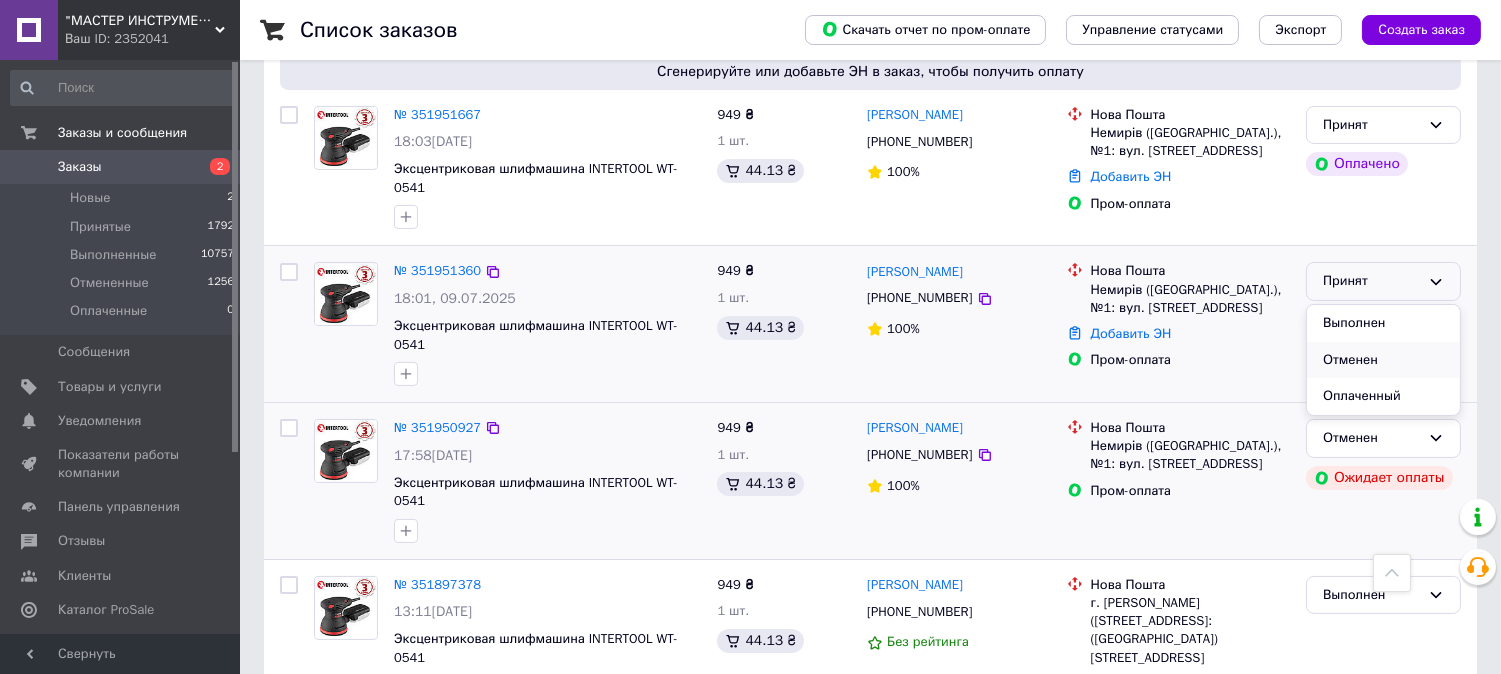 click on "Отменен" at bounding box center [1383, 360] 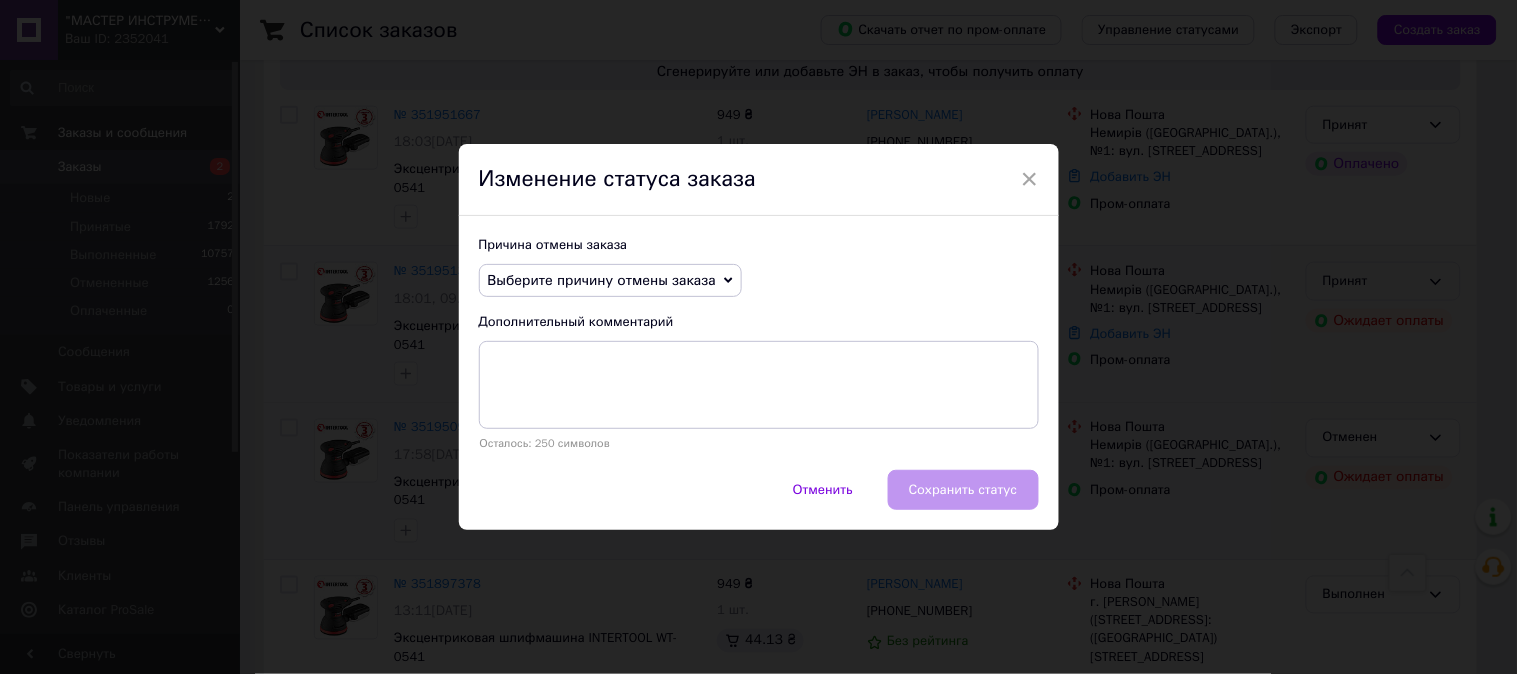 click on "Выберите причину отмены заказа" at bounding box center (610, 281) 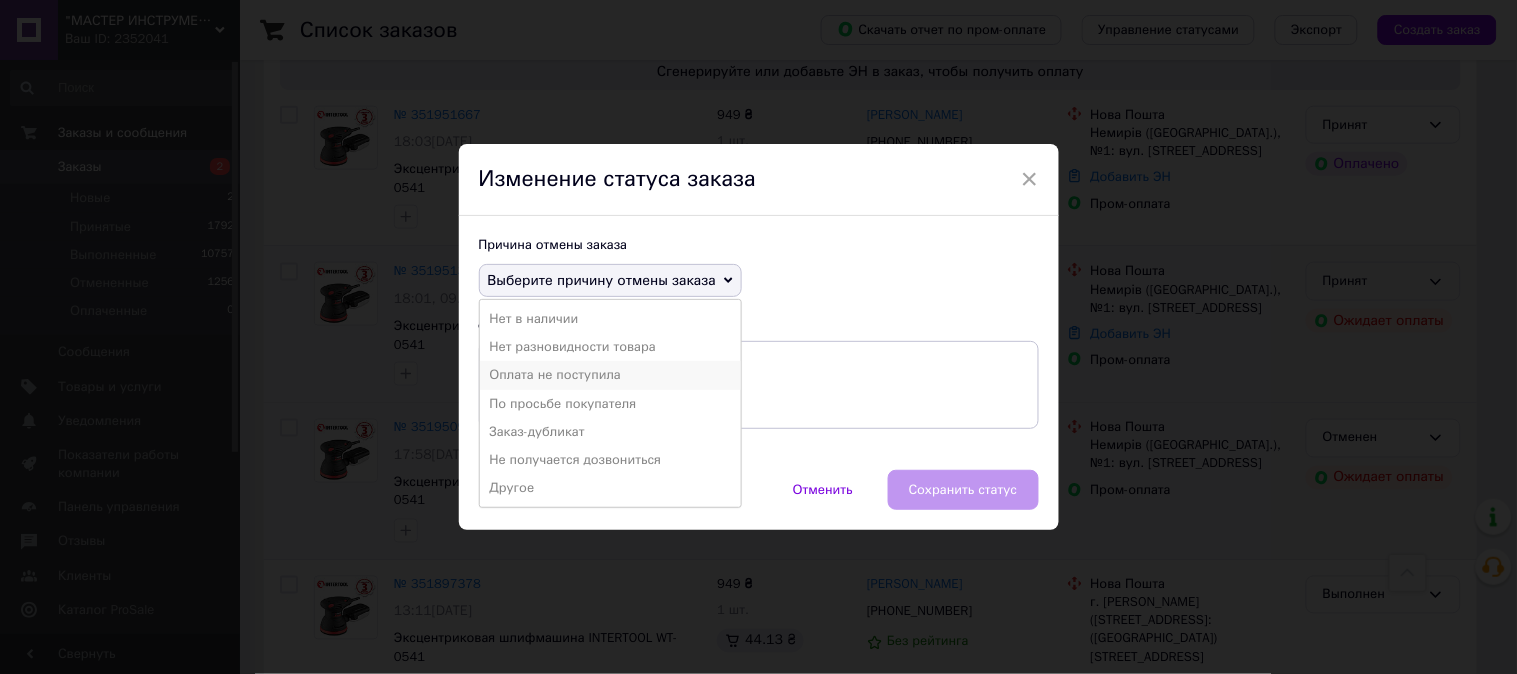 click on "Оплата не поступила" at bounding box center (610, 375) 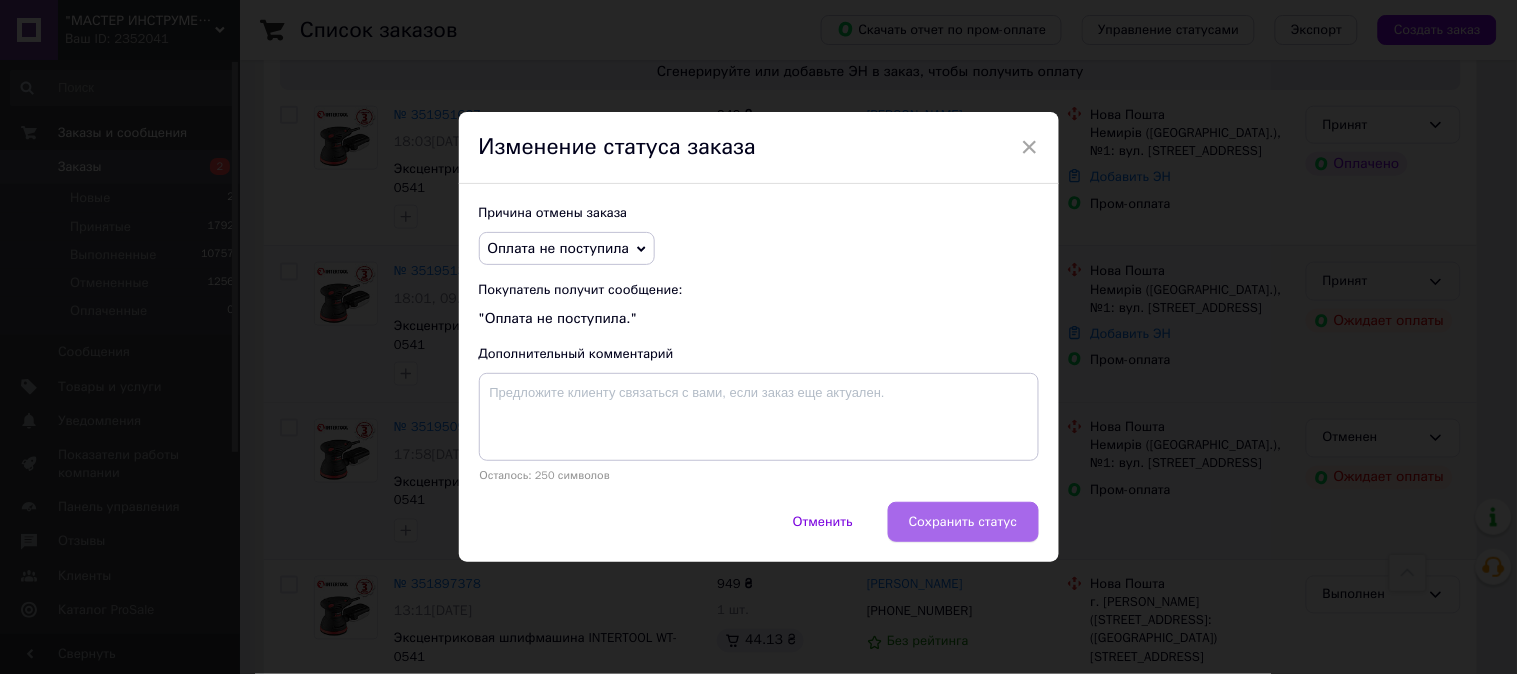 click on "Сохранить статус" at bounding box center (963, 522) 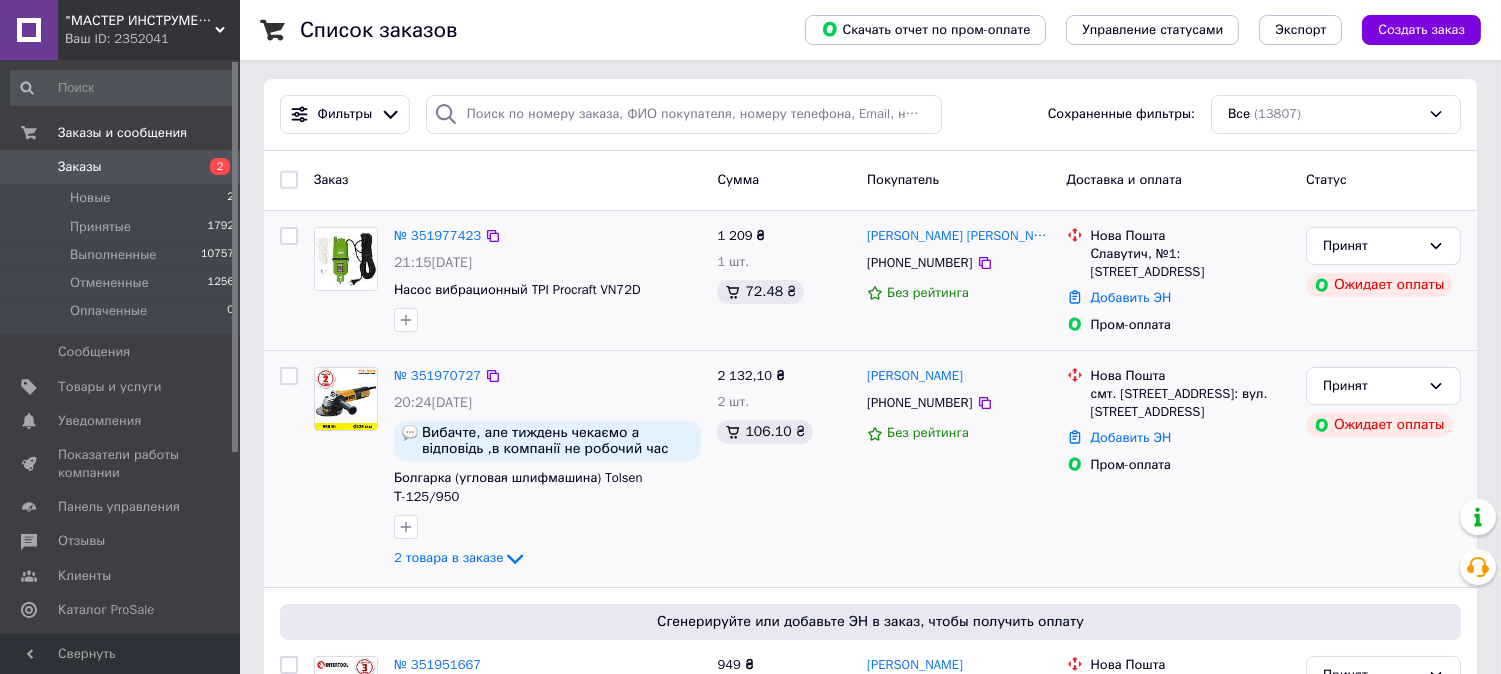 scroll, scrollTop: 0, scrollLeft: 0, axis: both 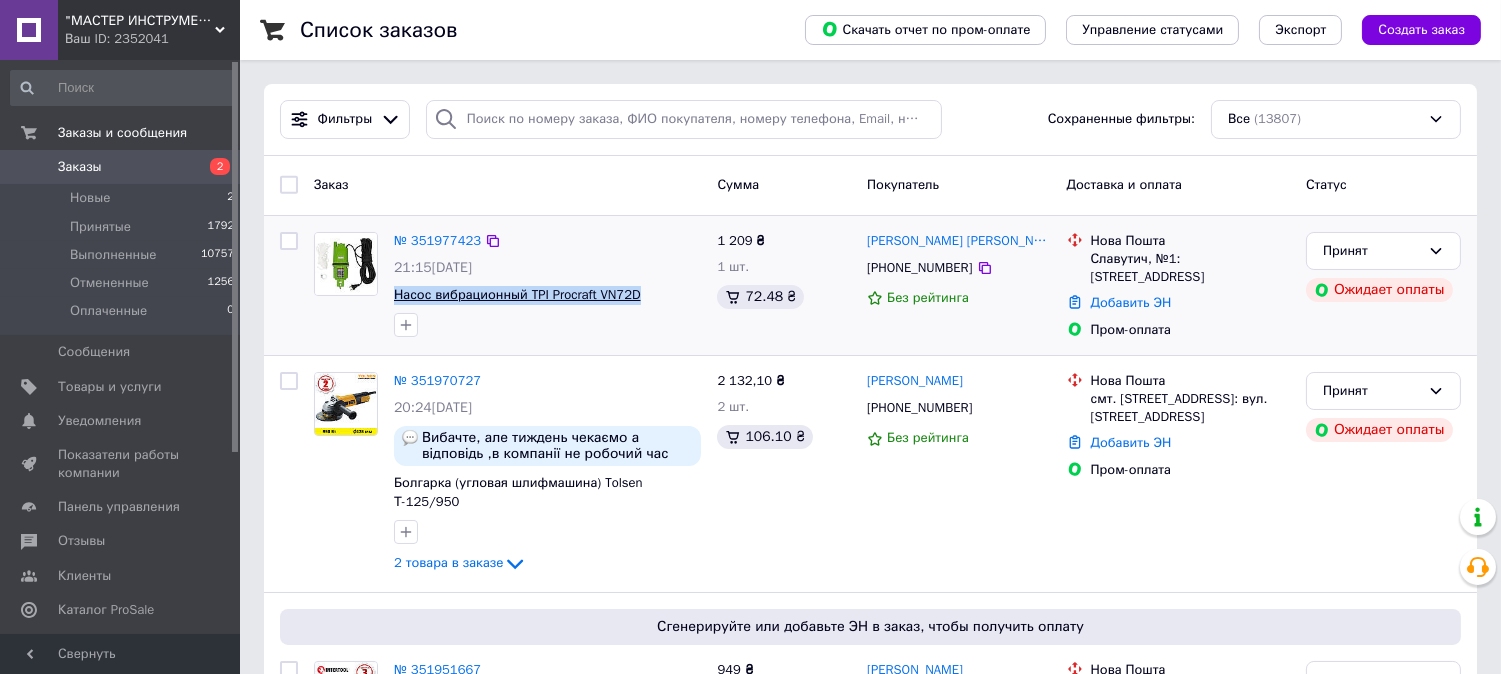 drag, startPoint x: 655, startPoint y: 288, endPoint x: 396, endPoint y: 290, distance: 259.00772 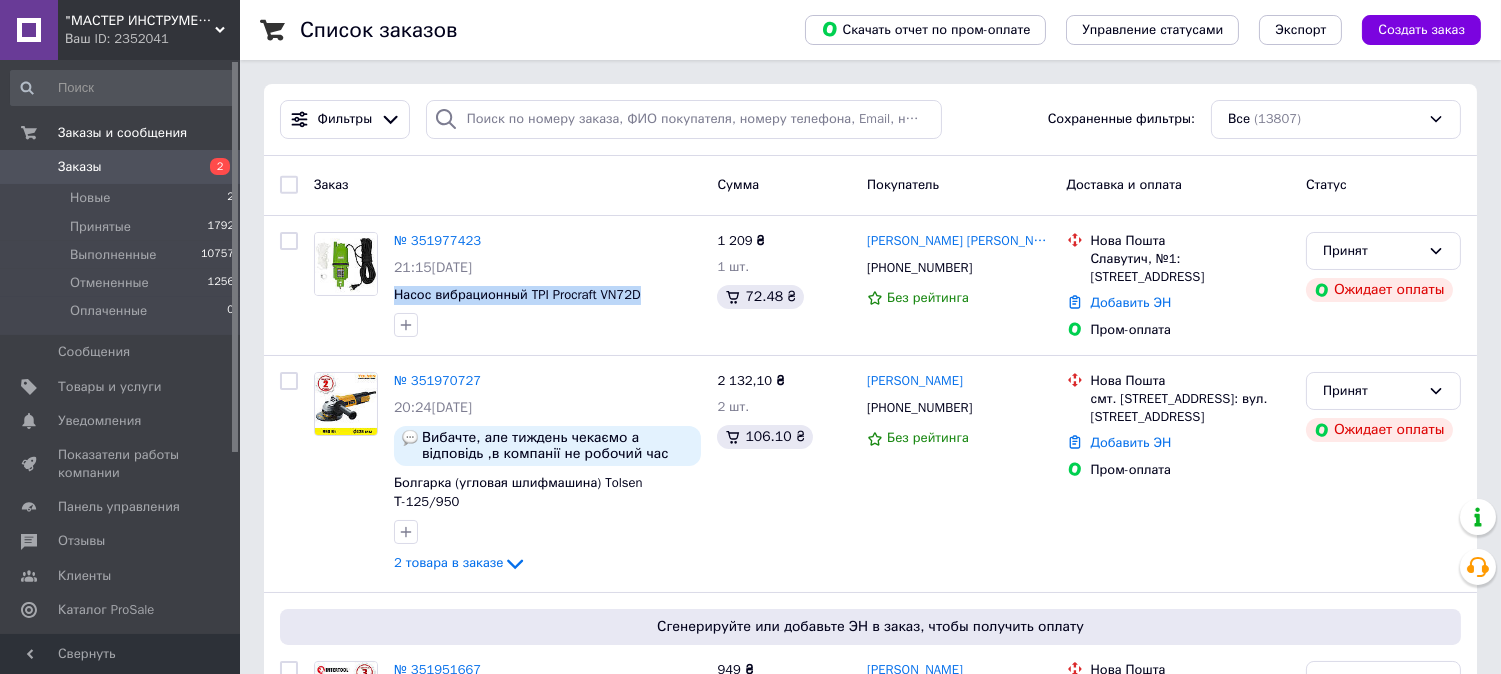 copy on "Насос вибрационный TPI Procraft VN72D" 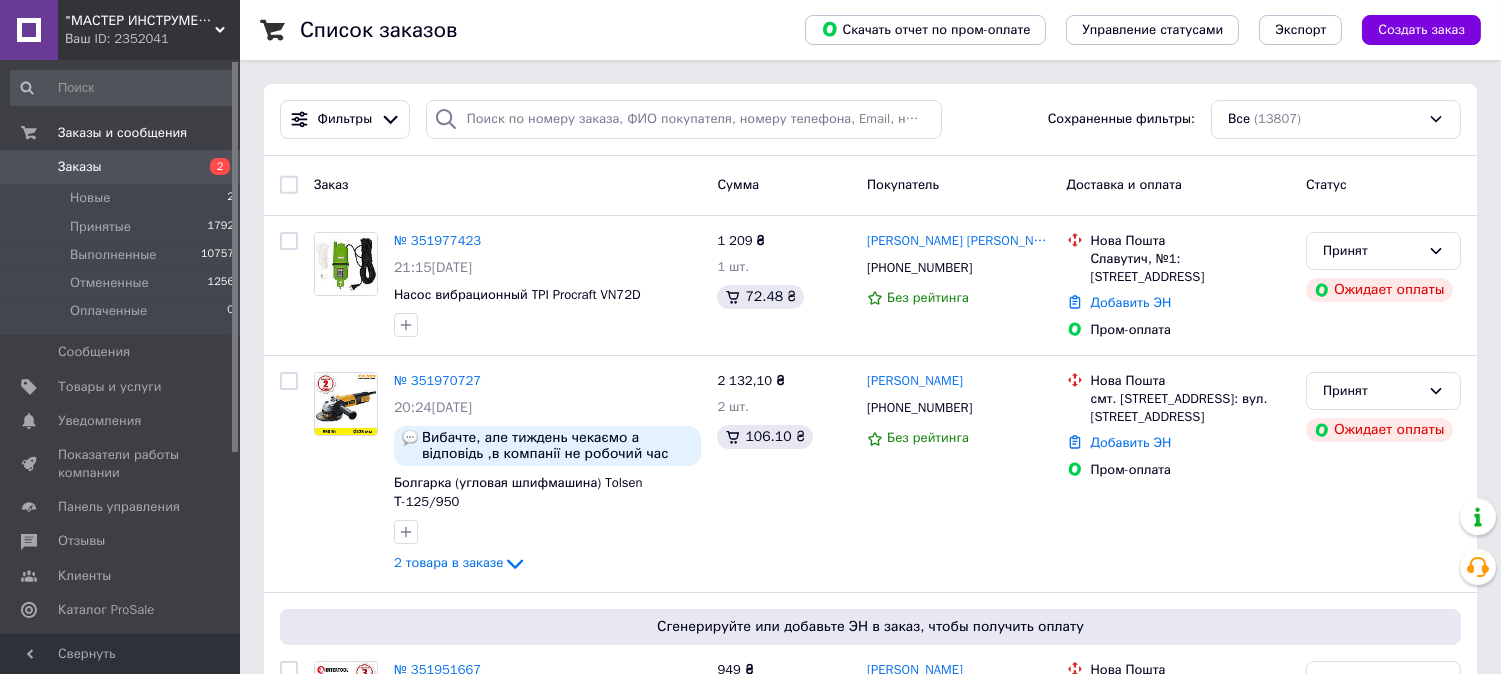 click on "Ваш ID: 2352041" at bounding box center (152, 39) 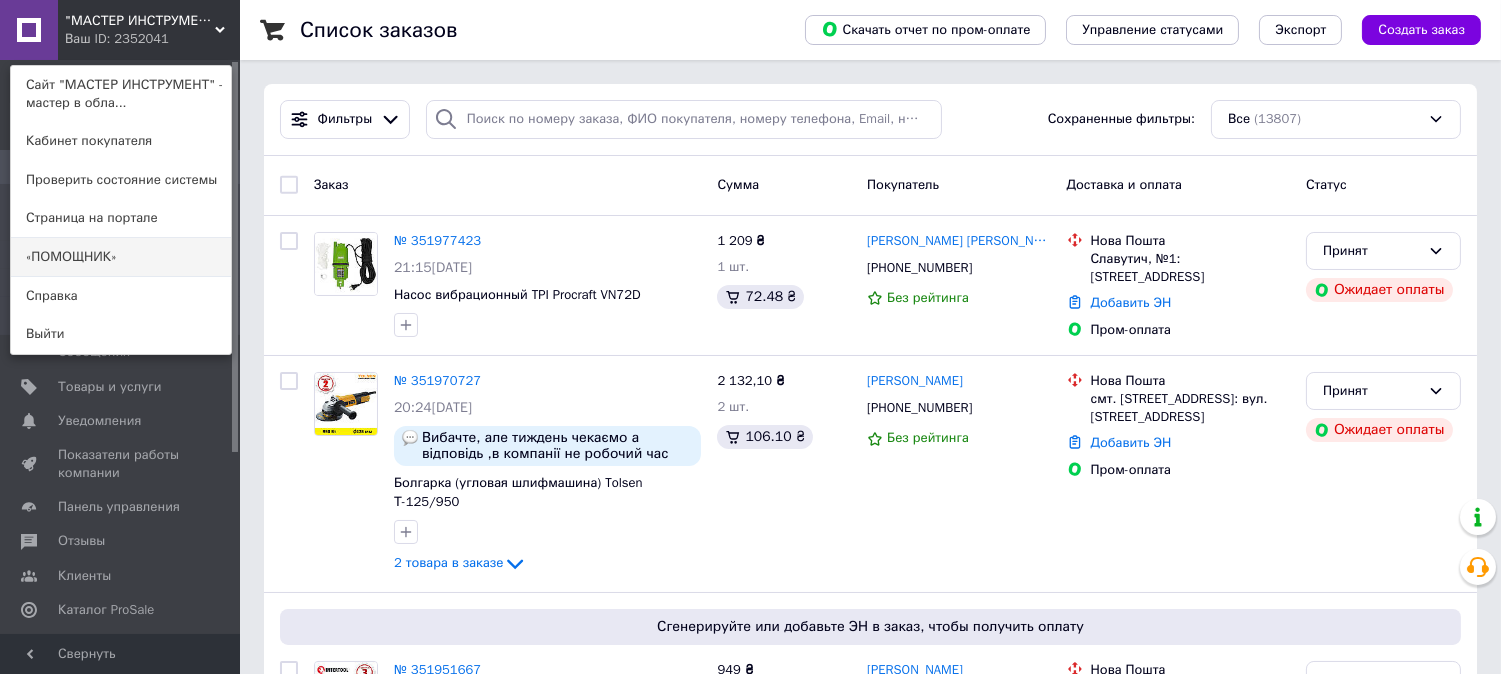 click on "«ПОМОЩНИК»" at bounding box center [121, 257] 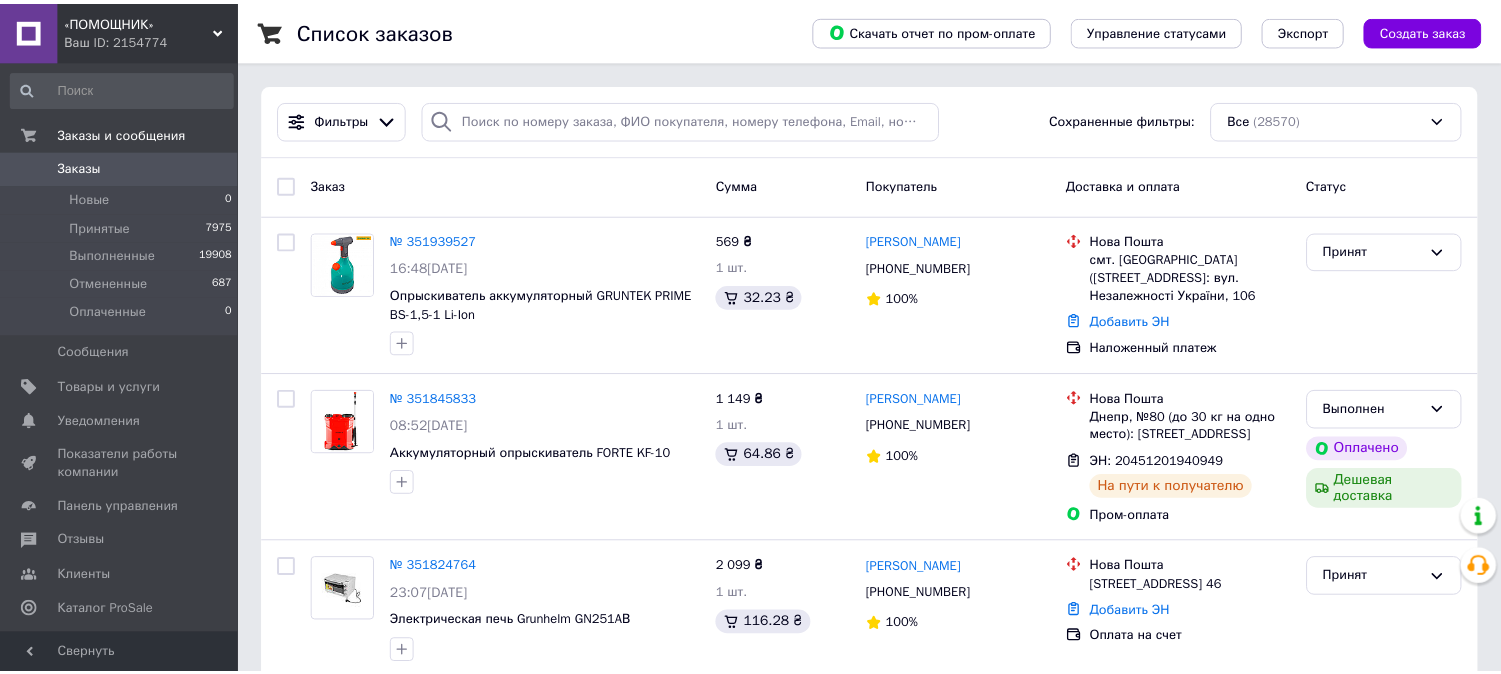 scroll, scrollTop: 0, scrollLeft: 0, axis: both 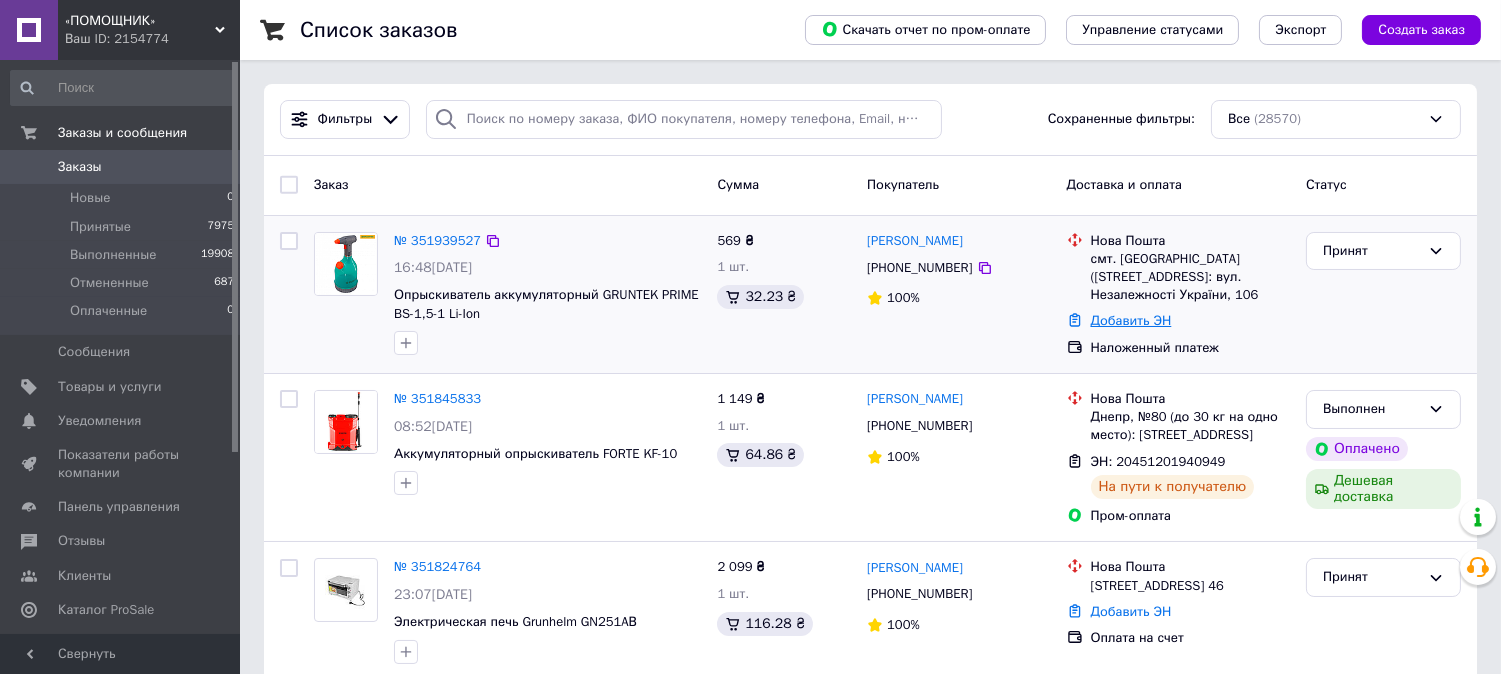 click on "Добавить ЭН" at bounding box center [1131, 320] 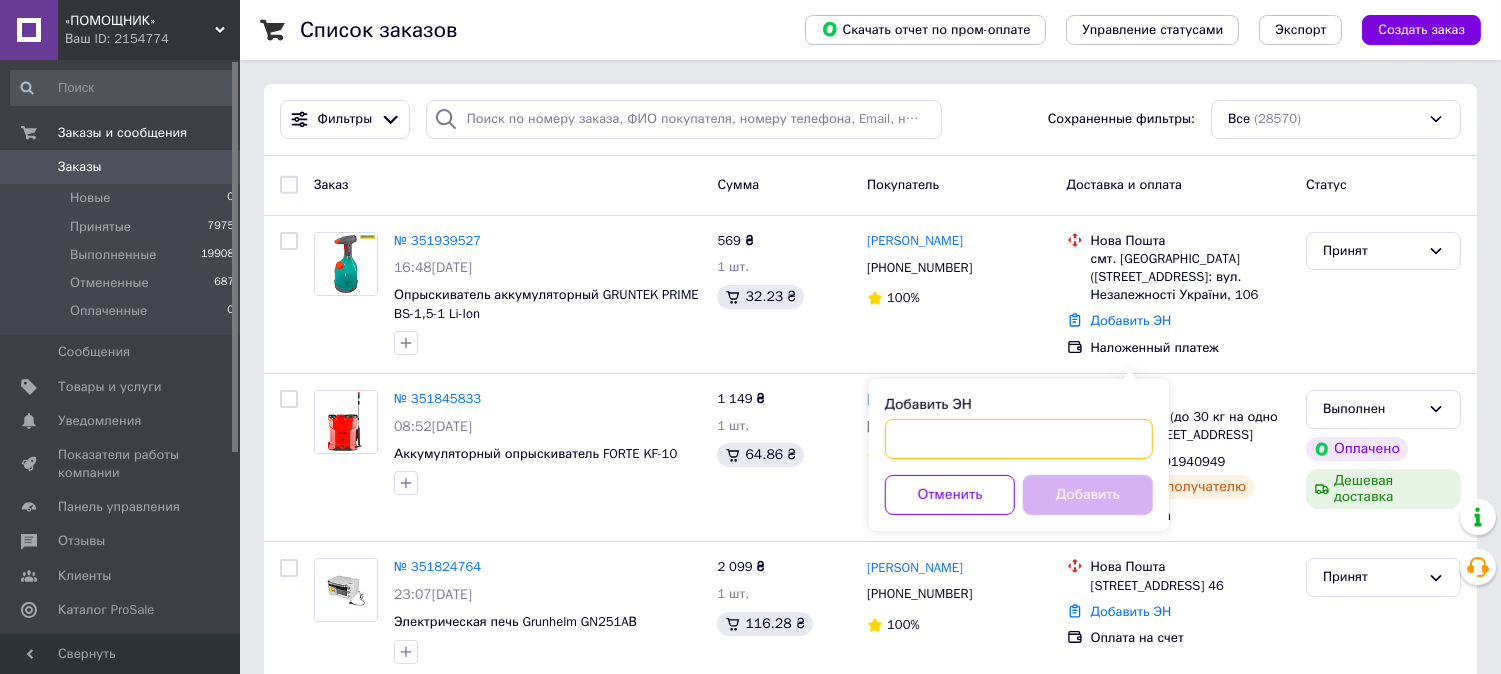click on "Добавить ЭН" at bounding box center (1019, 439) 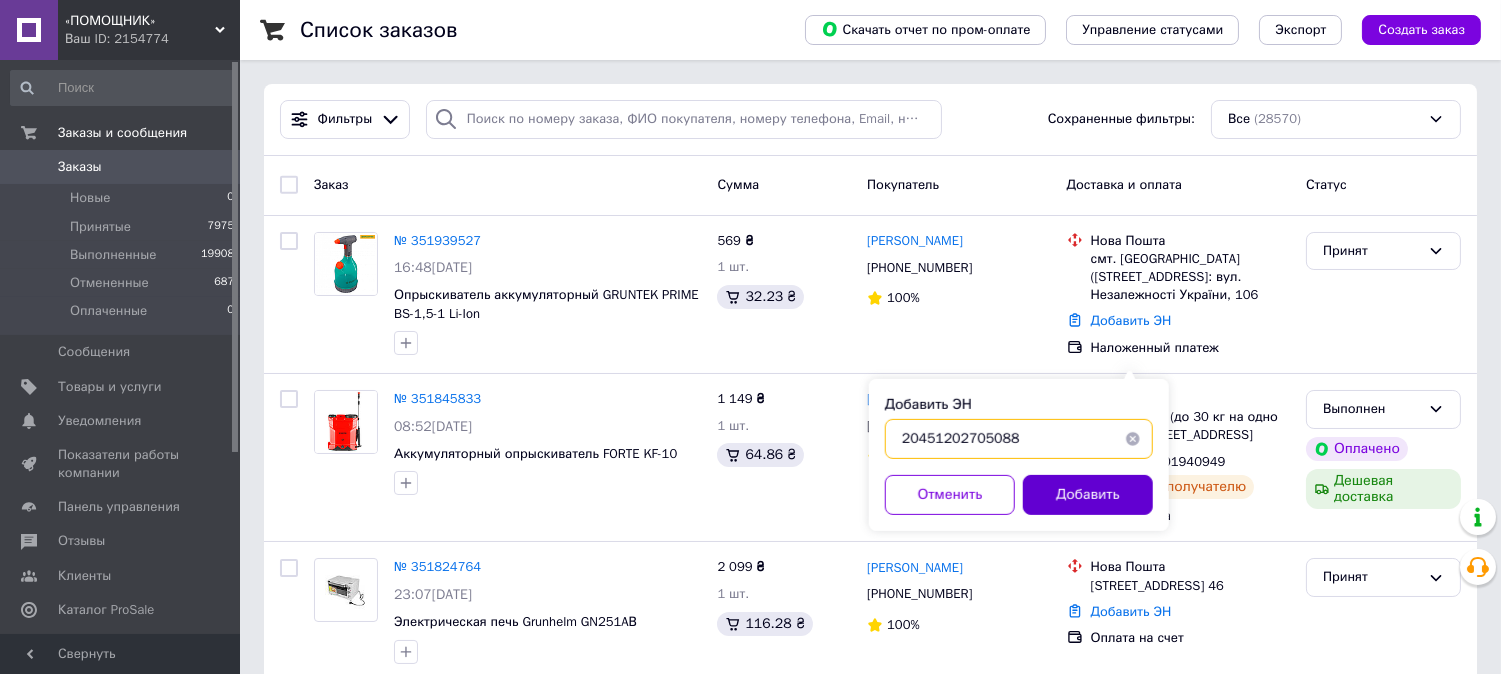 type on "20451202705088" 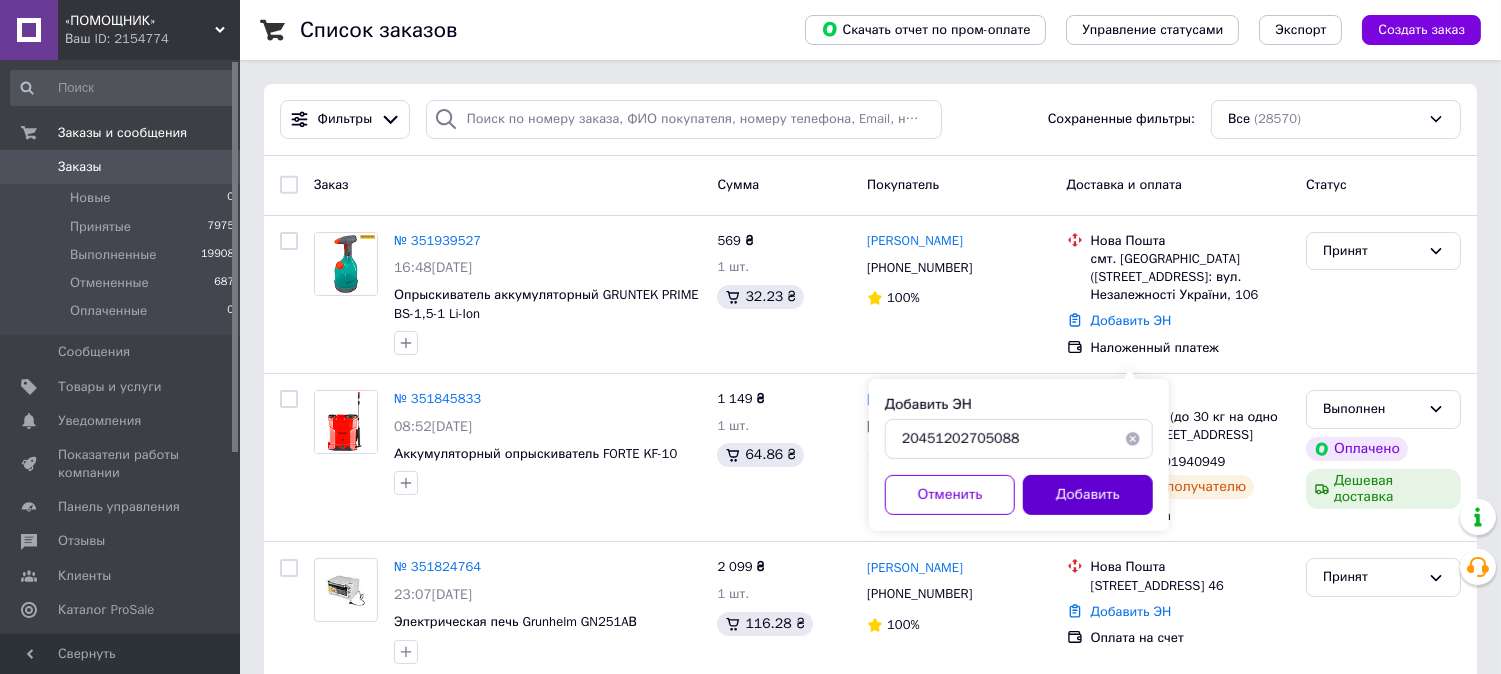 click on "Добавить" at bounding box center (1088, 495) 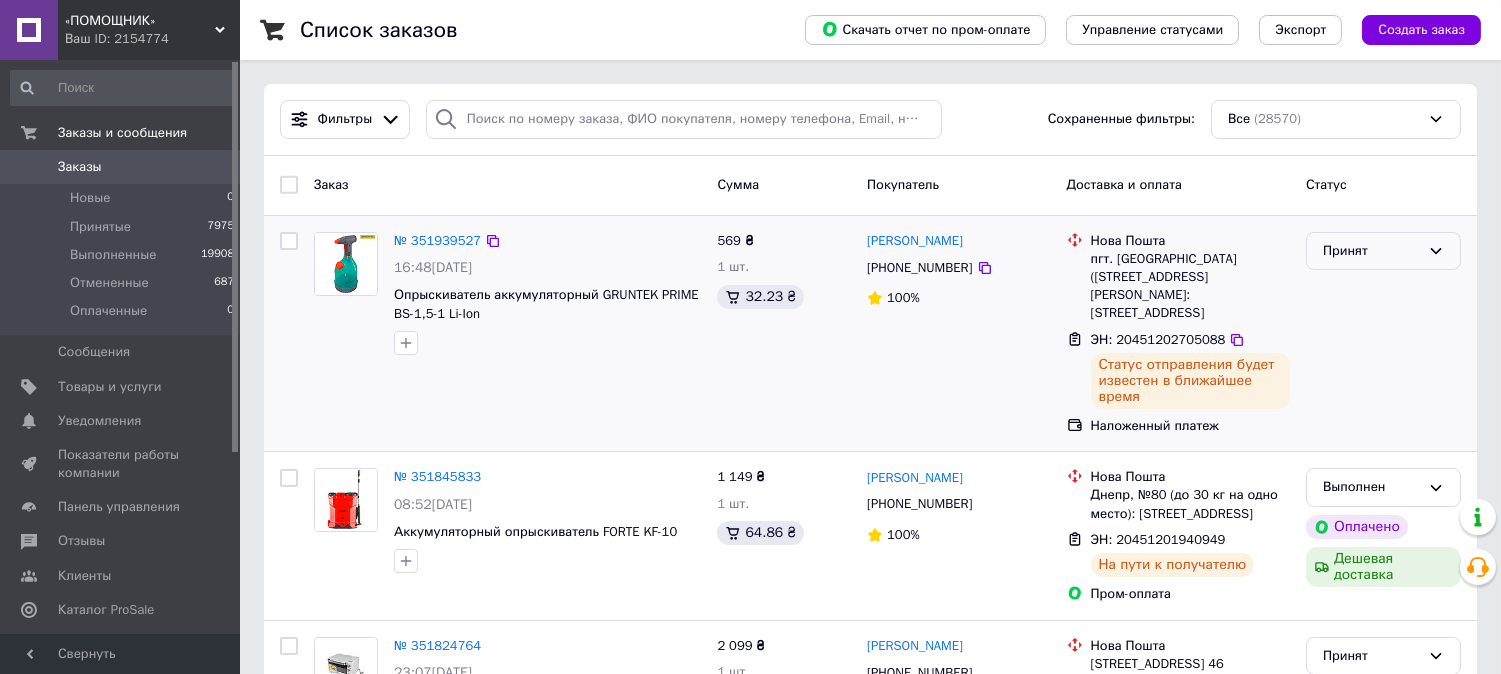 click 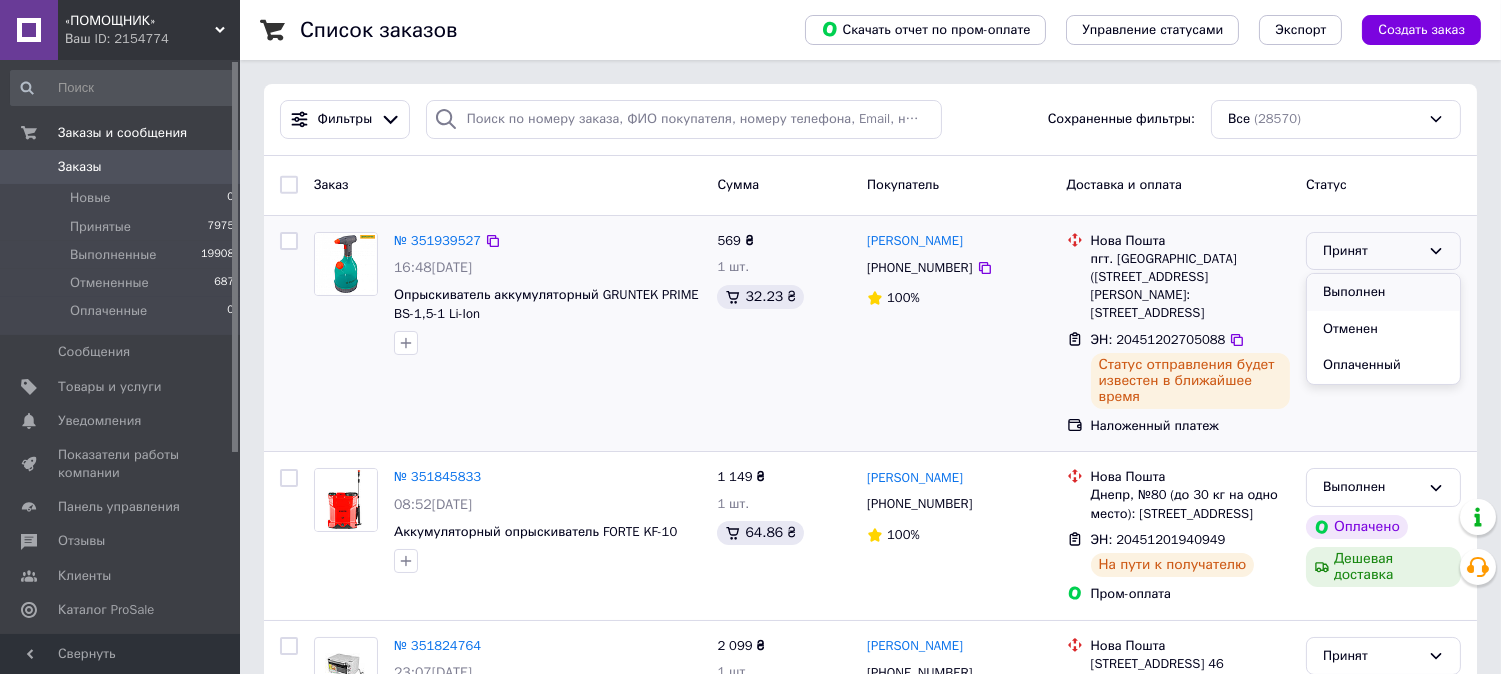 click on "Выполнен" at bounding box center (1383, 292) 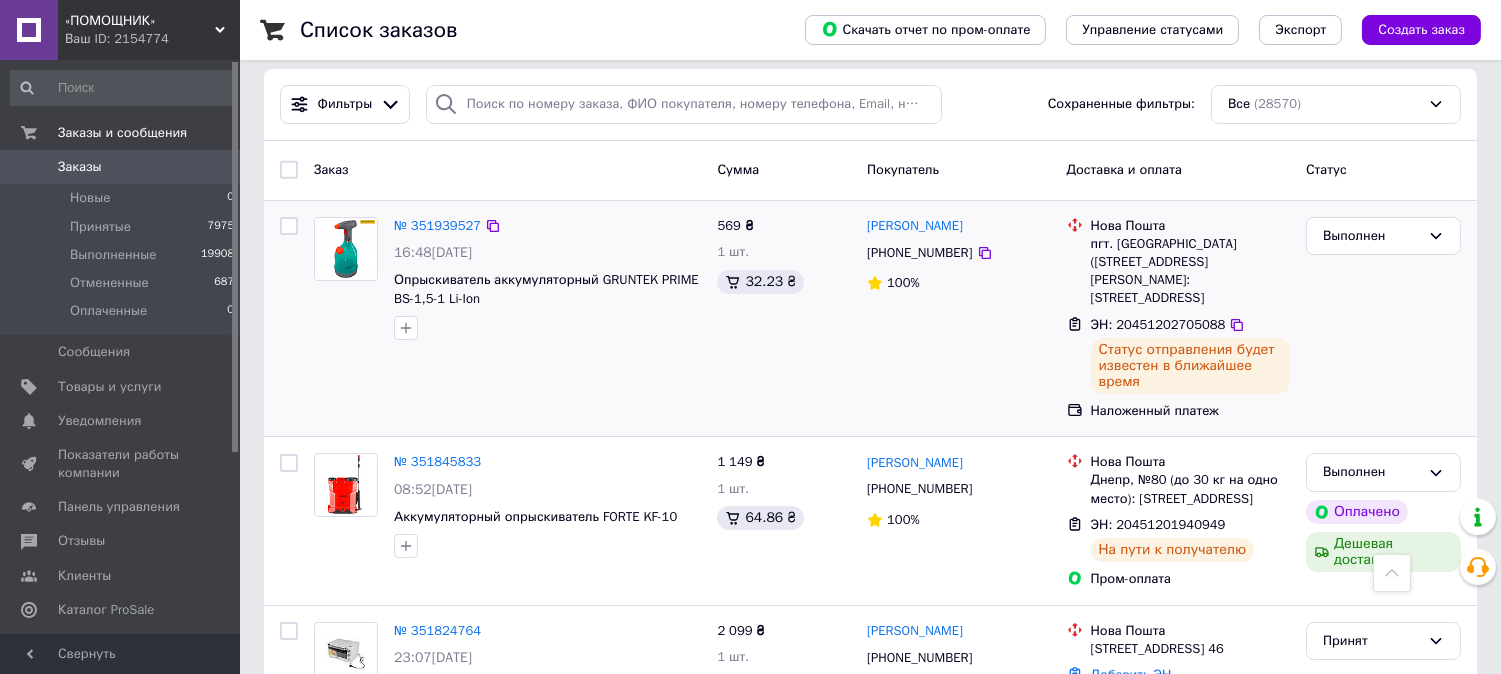 scroll, scrollTop: 0, scrollLeft: 0, axis: both 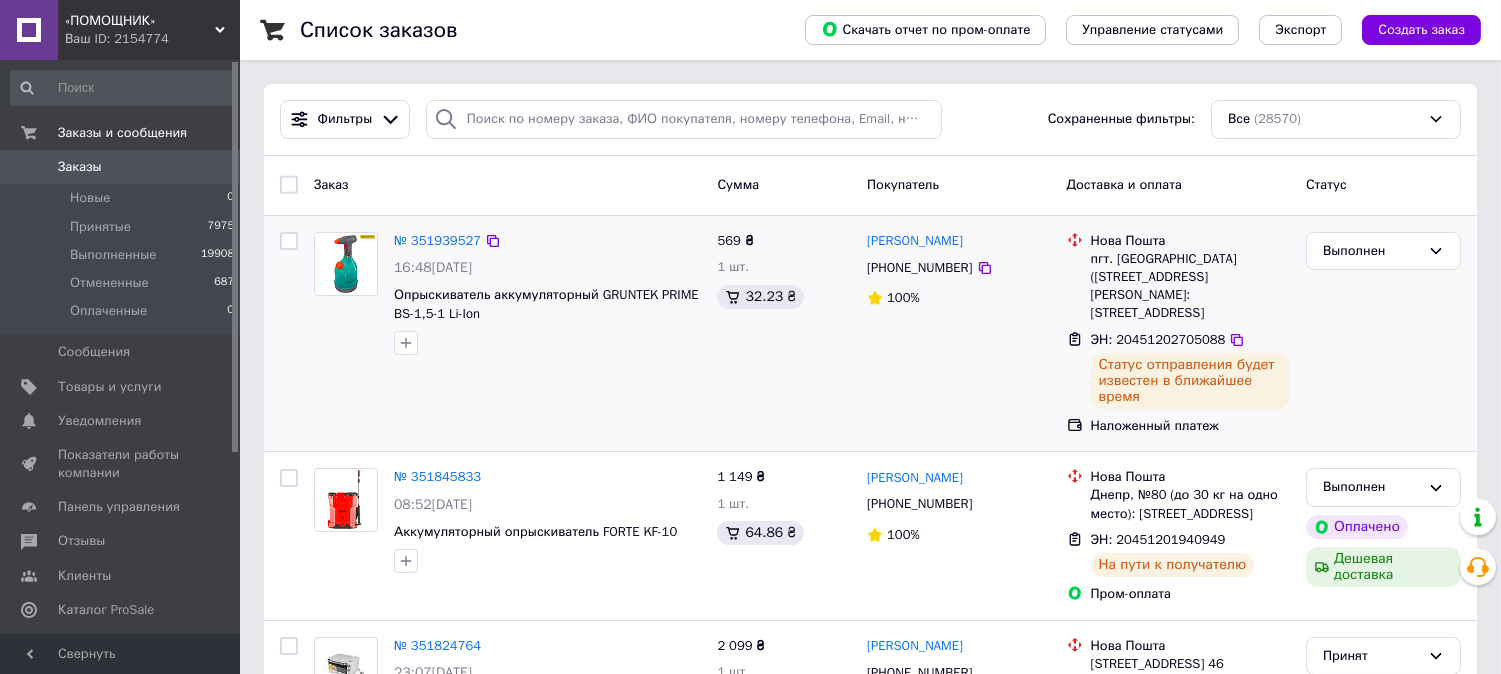 click on "Ваш ID: 2154774" at bounding box center (152, 39) 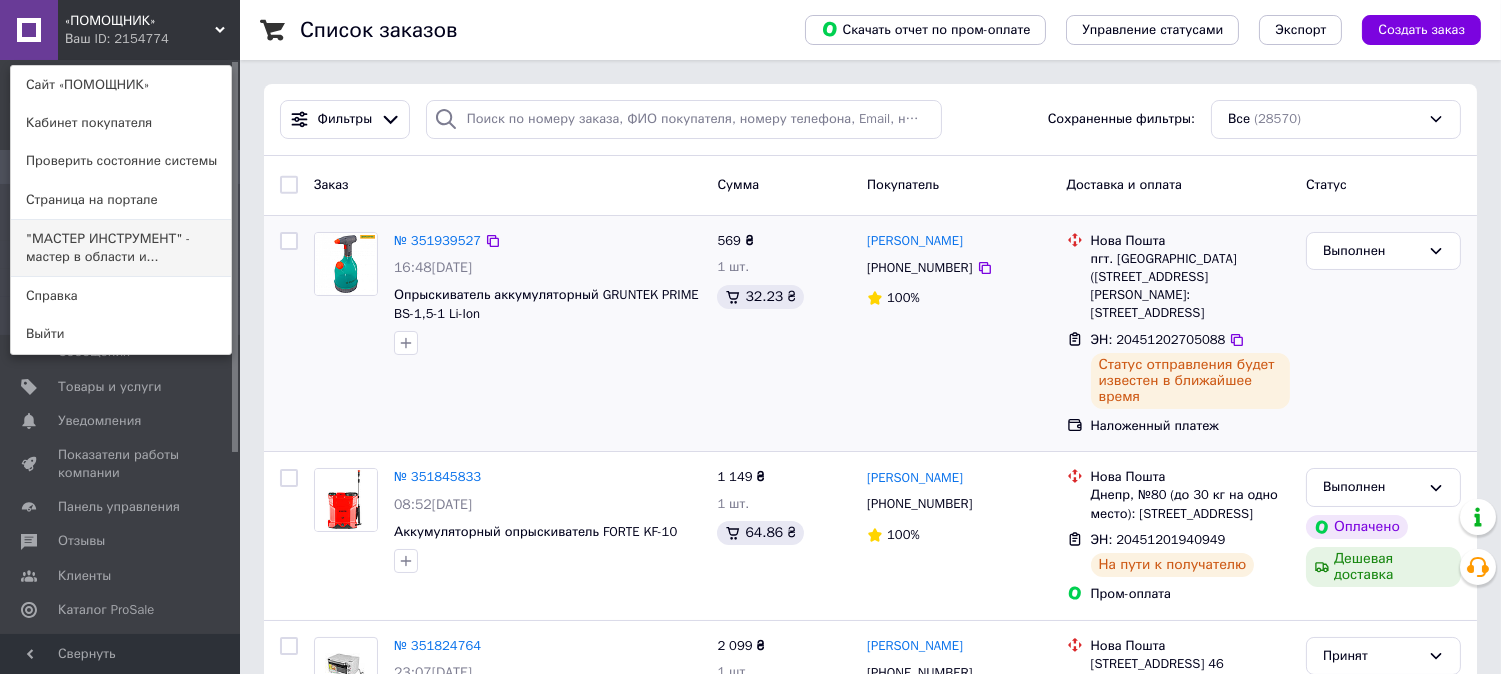 click on ""МАСТЕР ИНСТРУМЕНТ" - мастер в области и..." at bounding box center [121, 248] 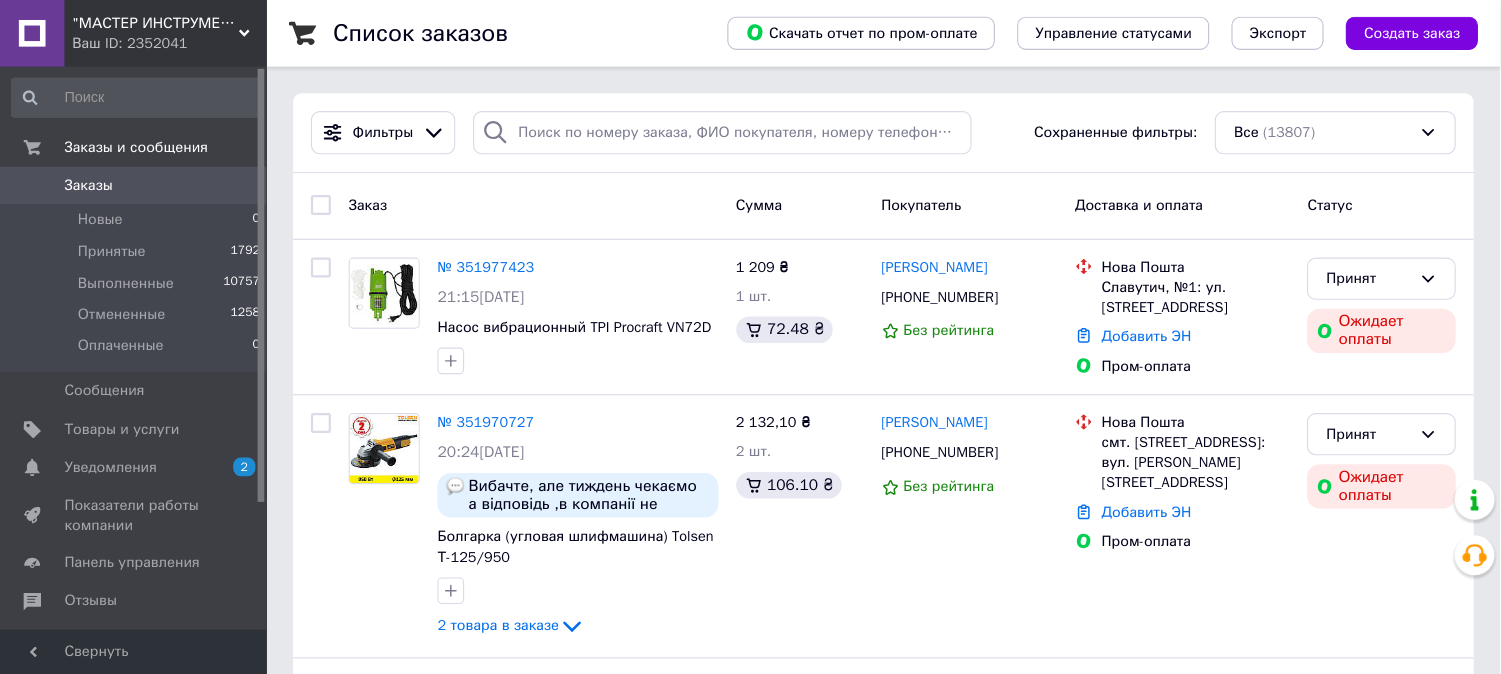 scroll, scrollTop: 0, scrollLeft: 0, axis: both 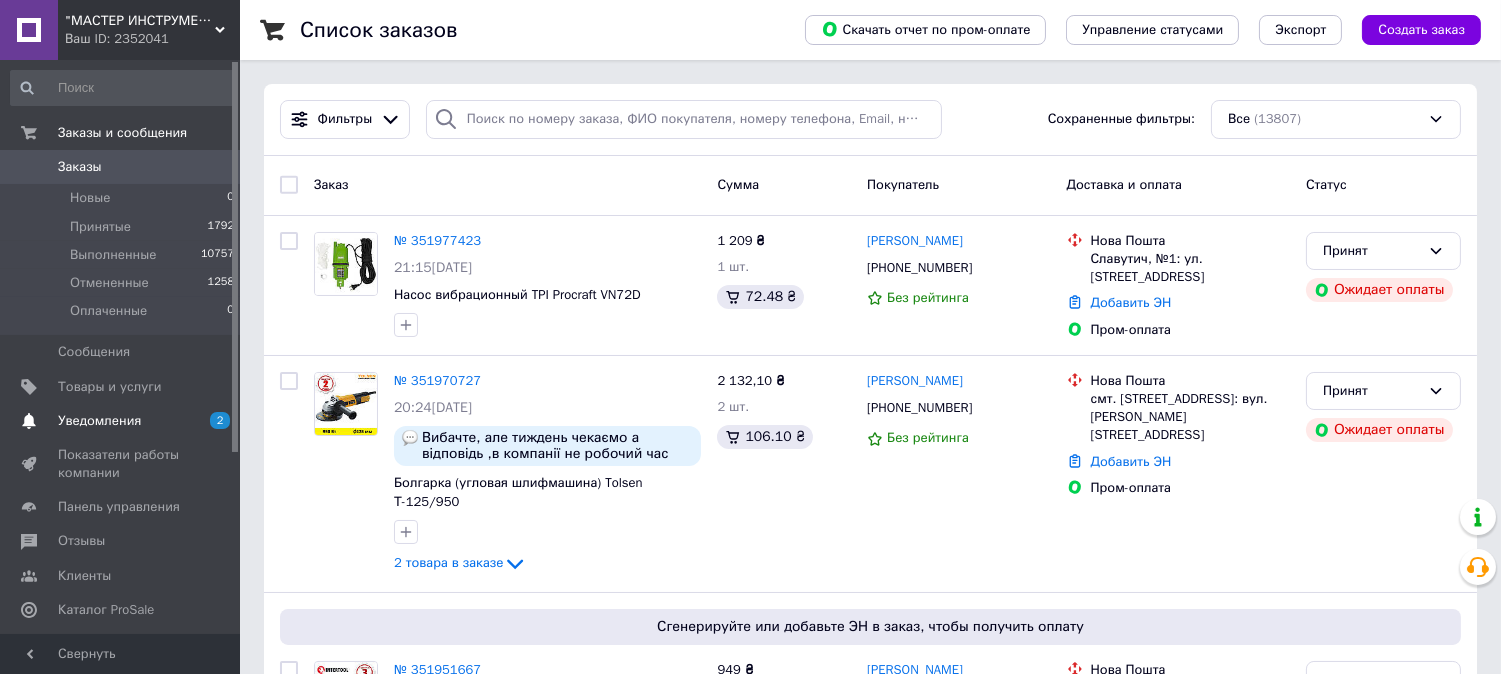 click on "Уведомления" at bounding box center (99, 421) 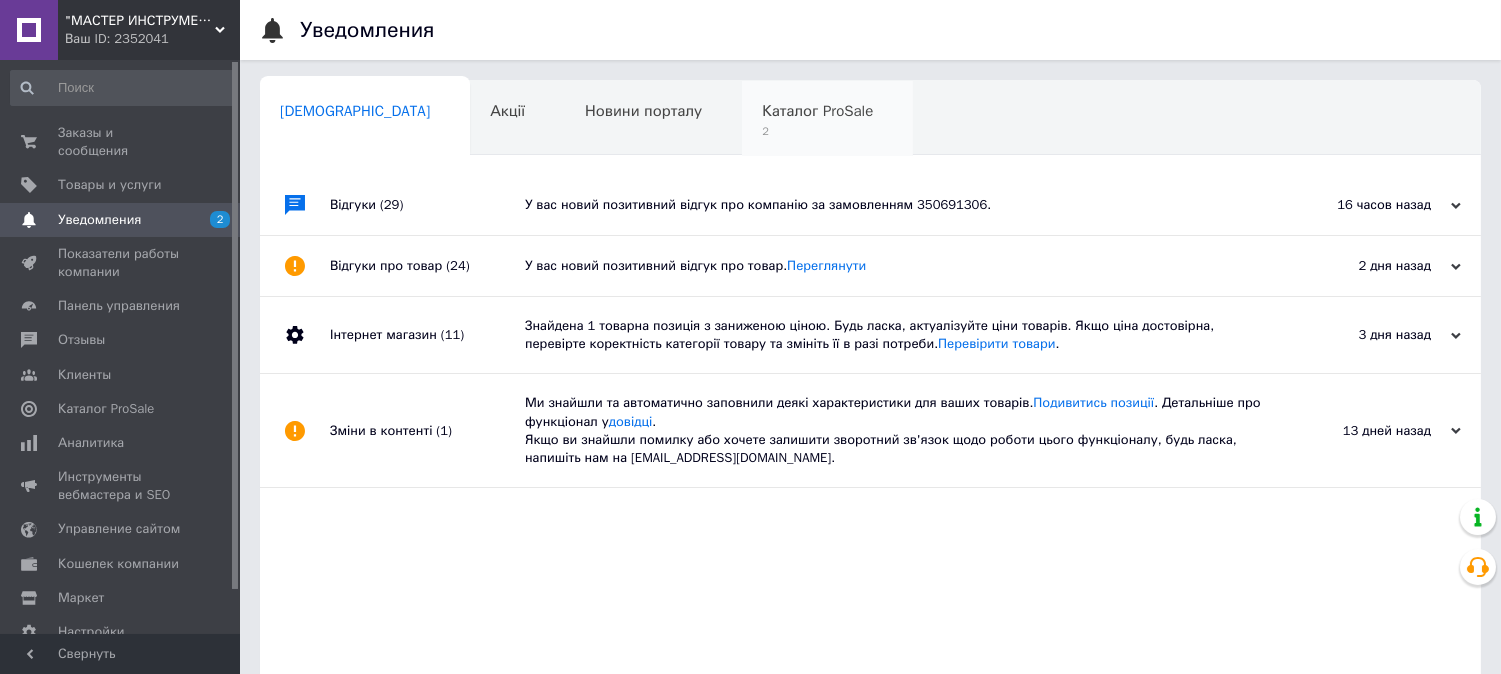 click on "2" at bounding box center (817, 131) 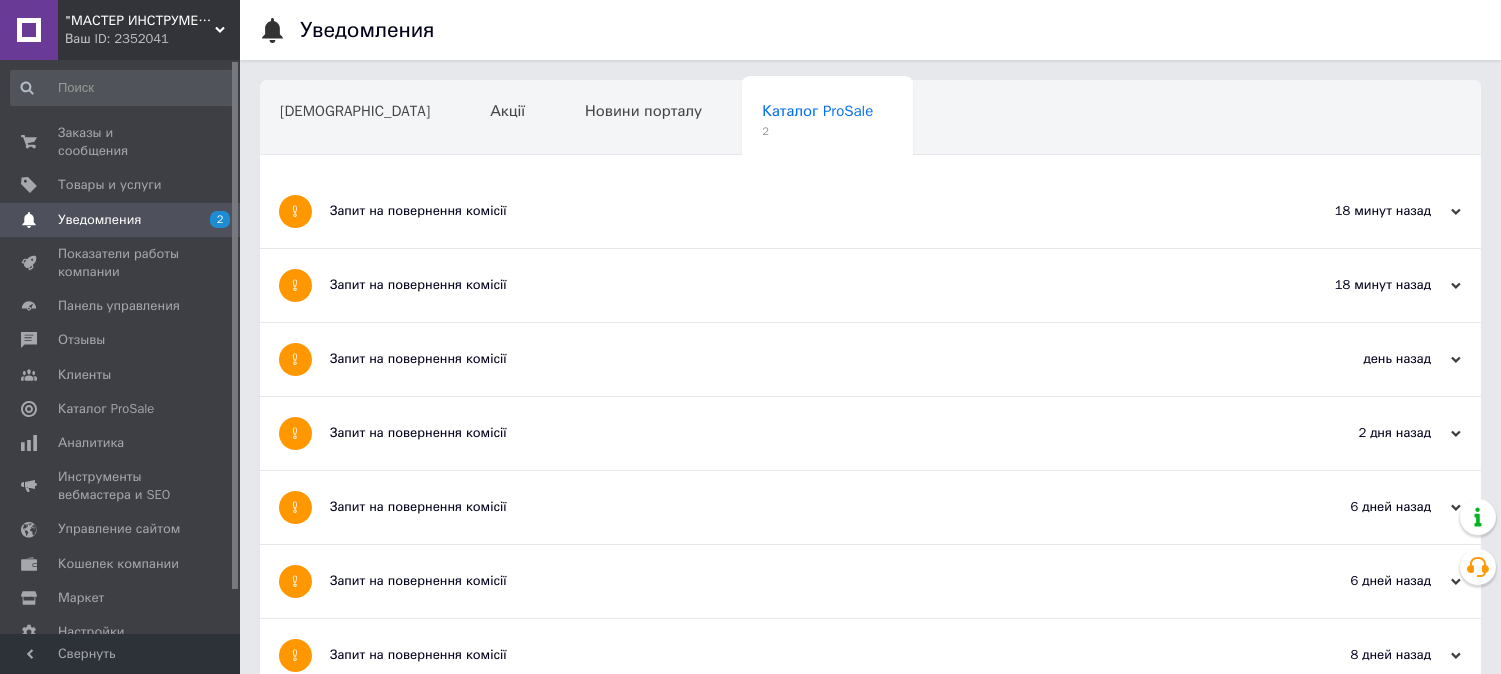 click on "Запит на повернення комісії" at bounding box center [795, 285] 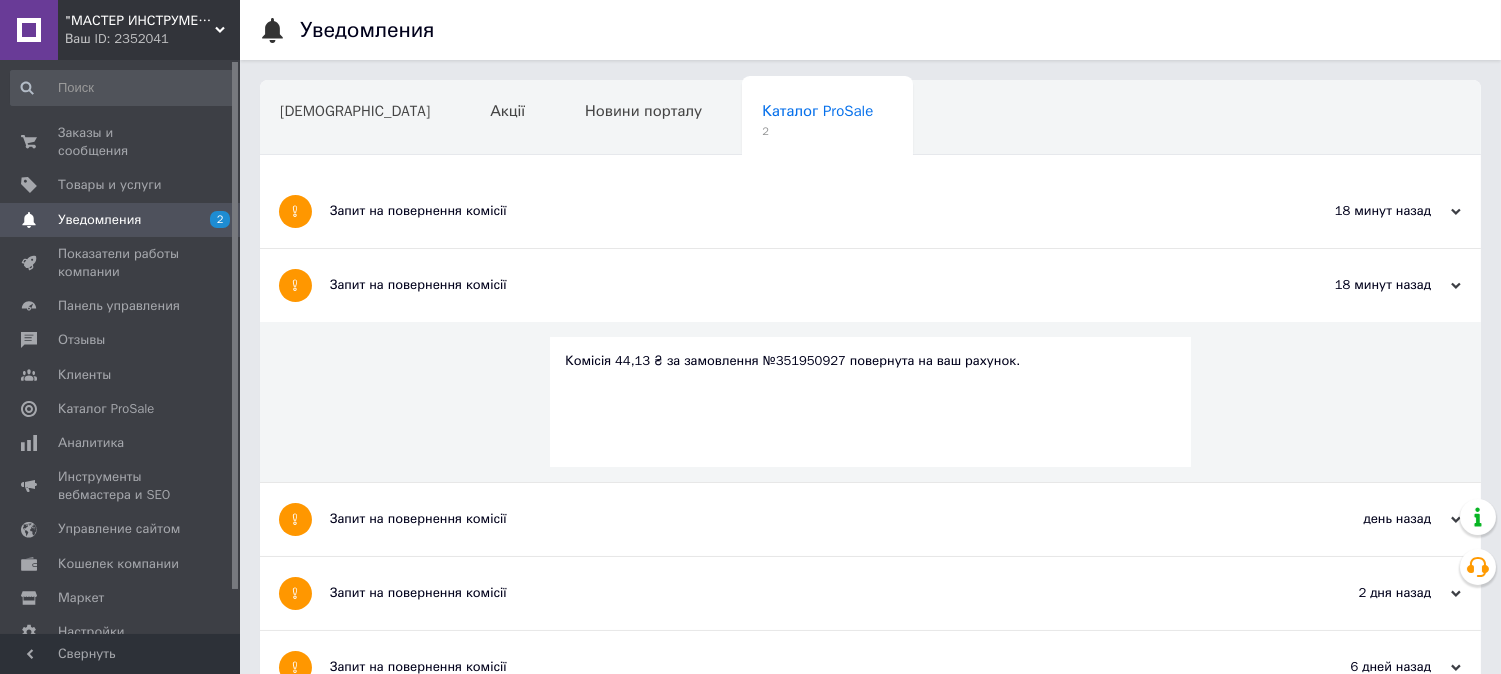 click on "Запит на повернення комісії" at bounding box center (795, 211) 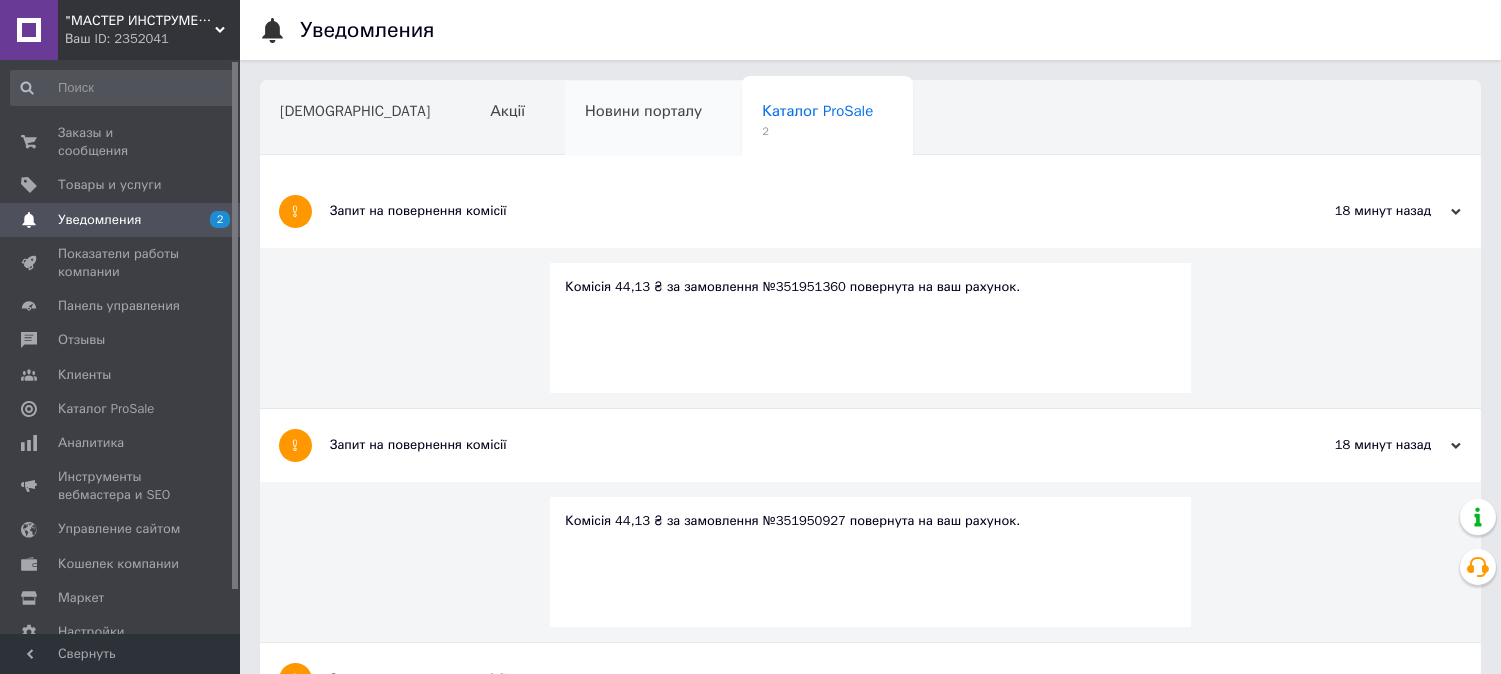 click on "Новини порталу" at bounding box center [643, 111] 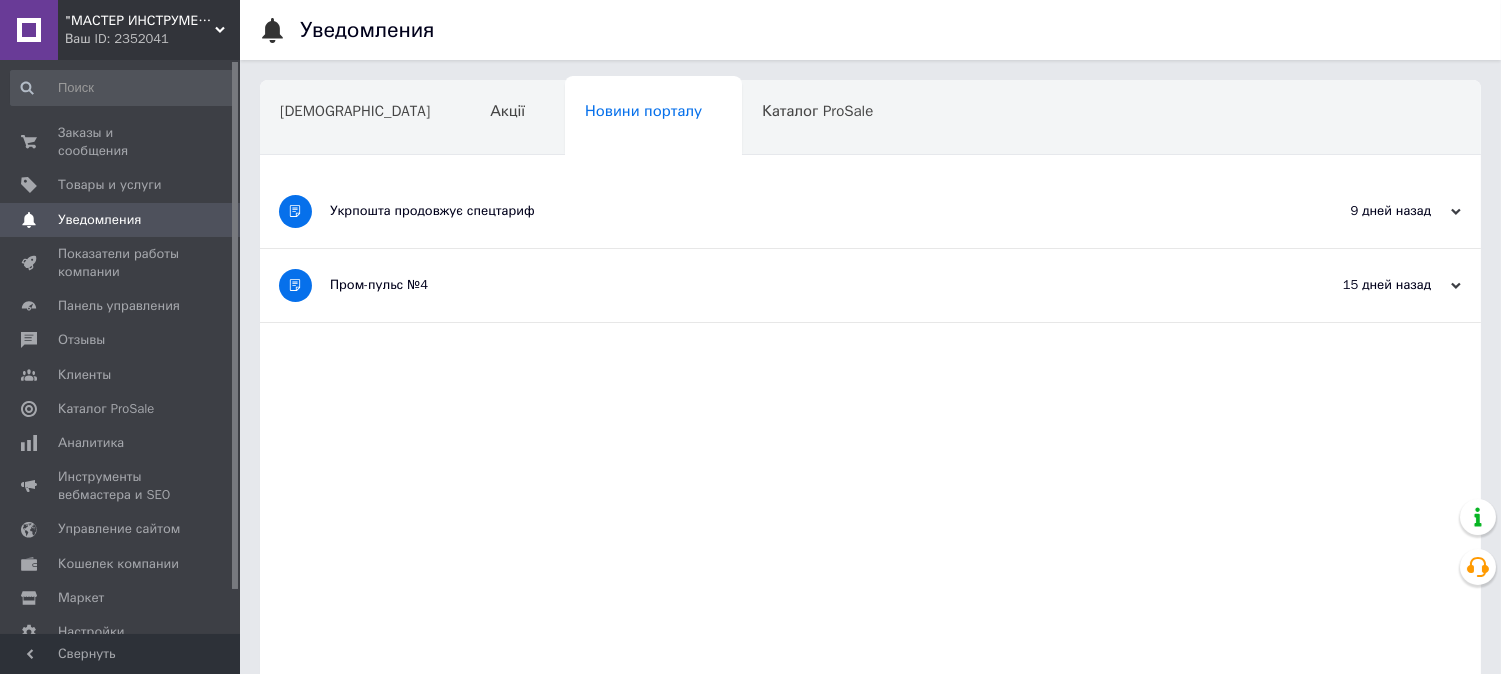 click on "Ваш ID: 2352041" at bounding box center [152, 39] 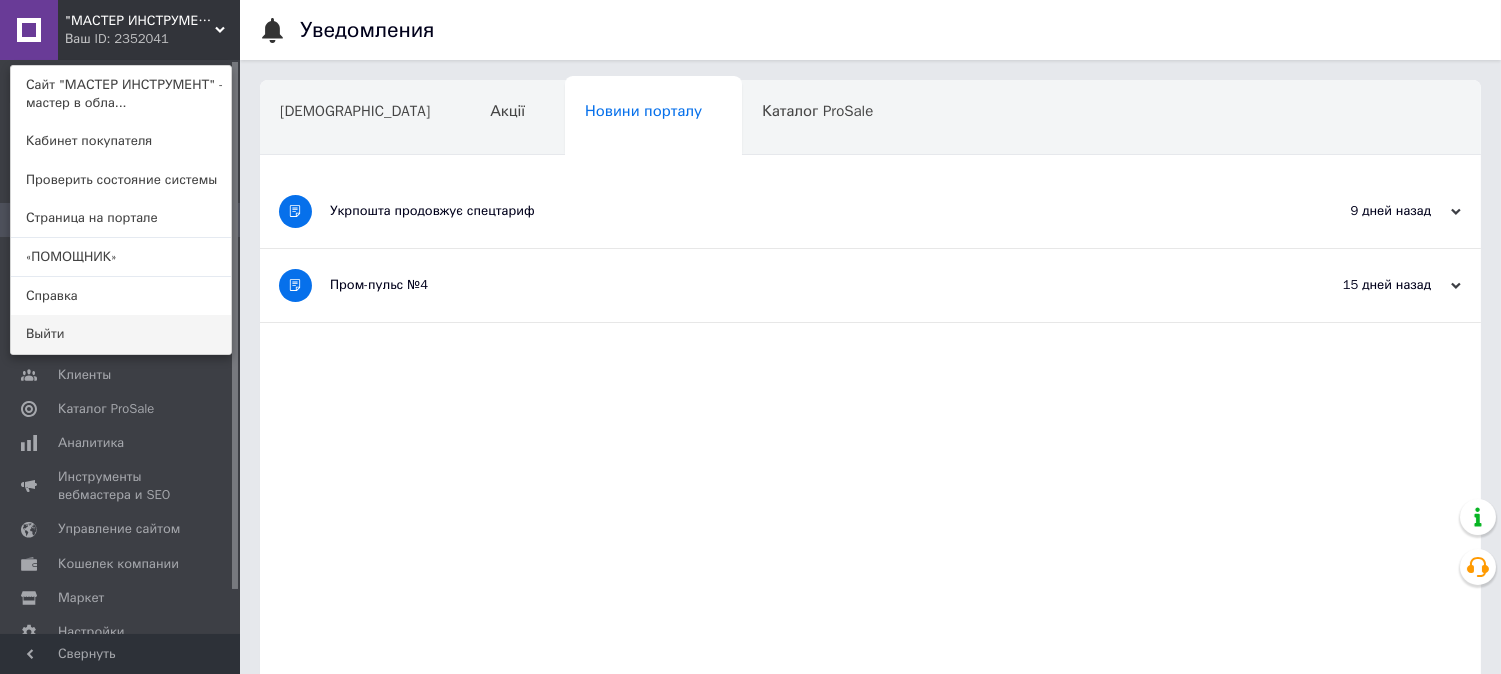 click on "Выйти" at bounding box center (121, 334) 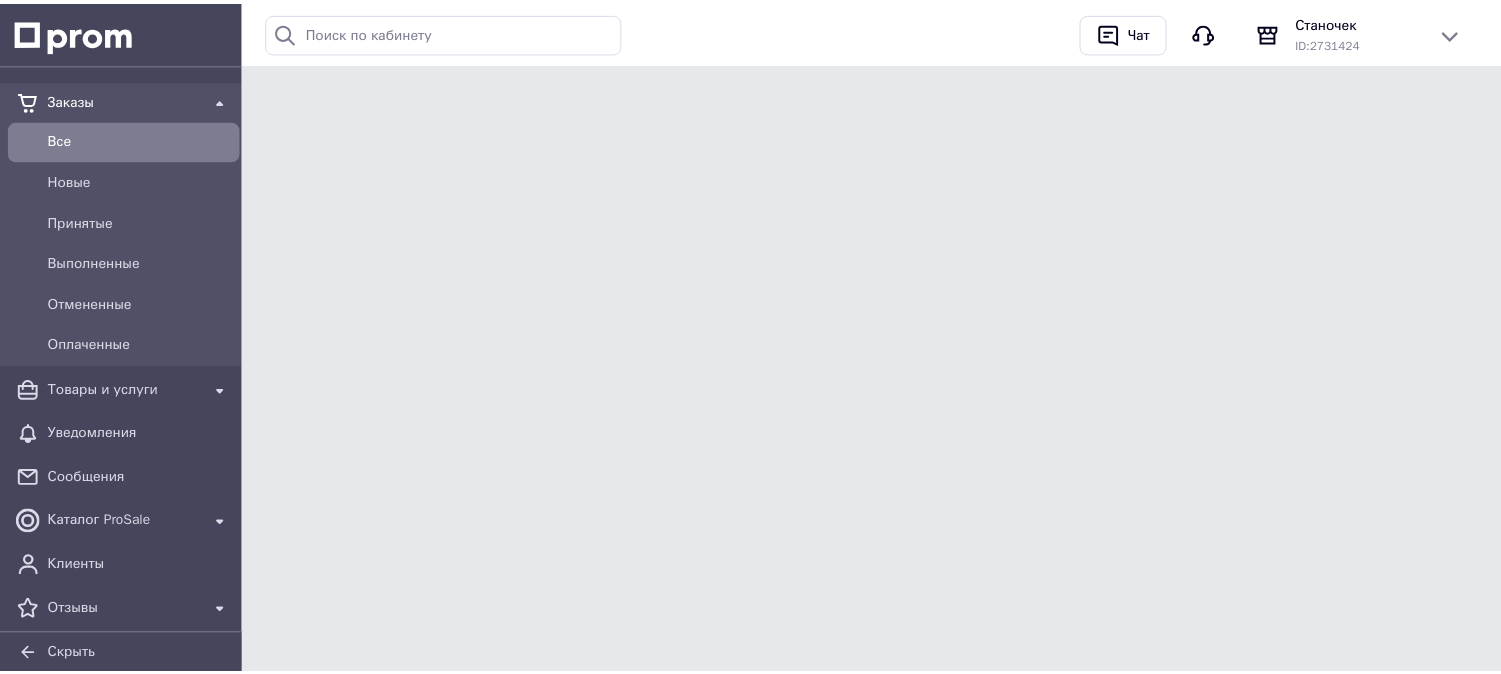 scroll, scrollTop: 0, scrollLeft: 0, axis: both 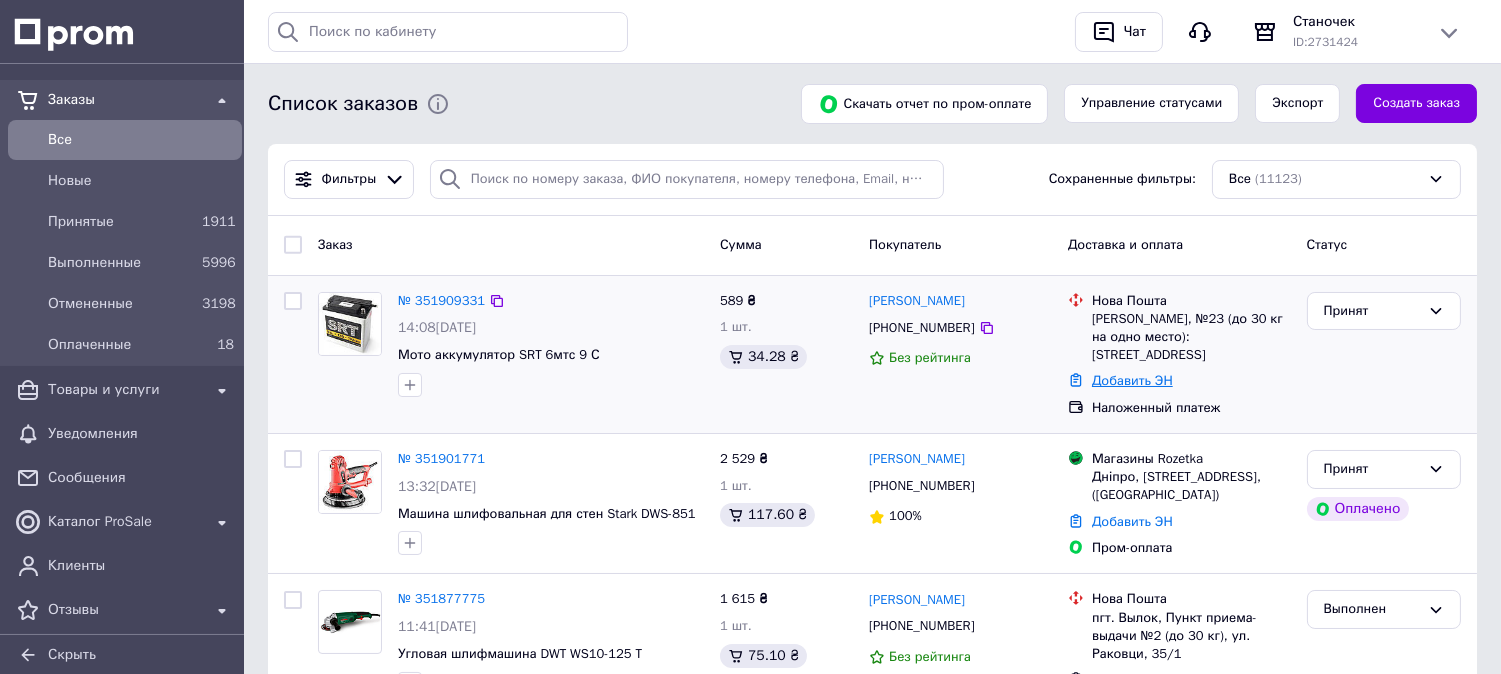 click on "Добавить ЭН" at bounding box center (1132, 380) 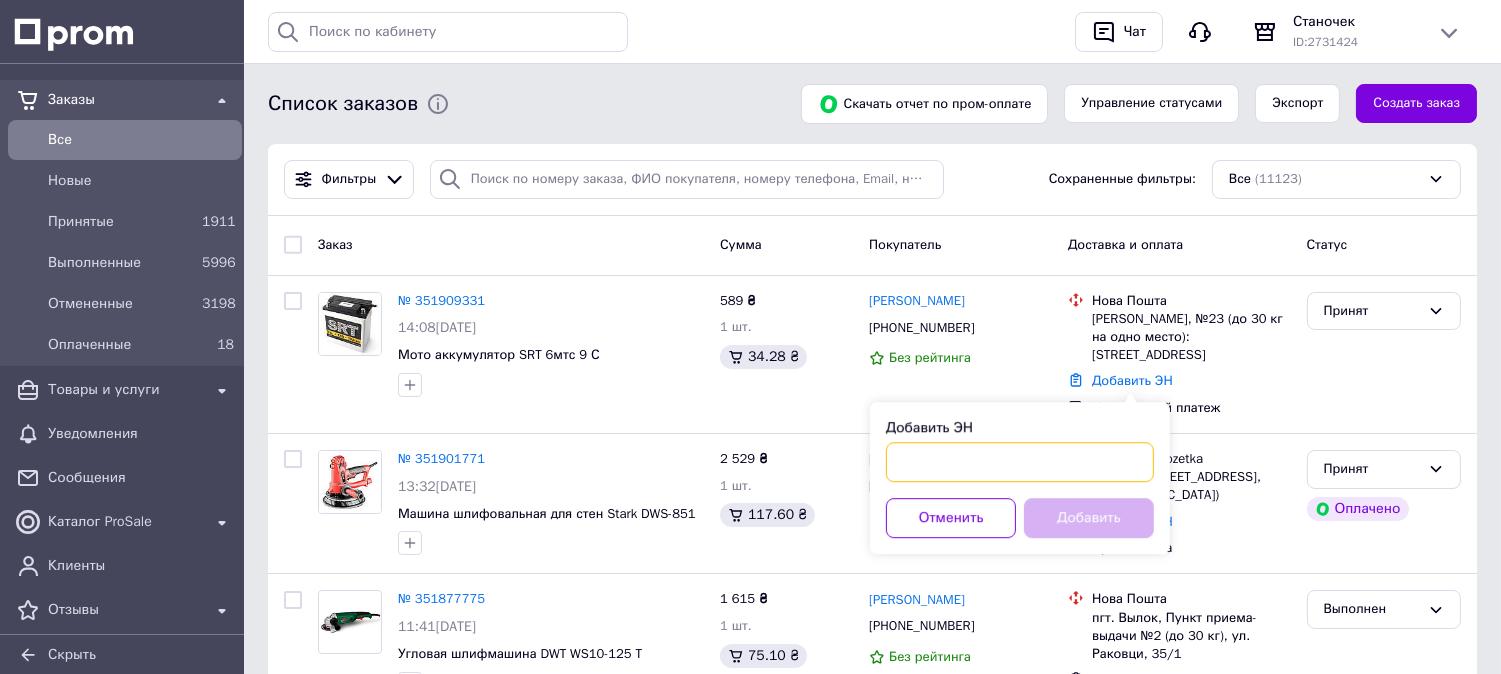 click on "Добавить ЭН" at bounding box center (1020, 462) 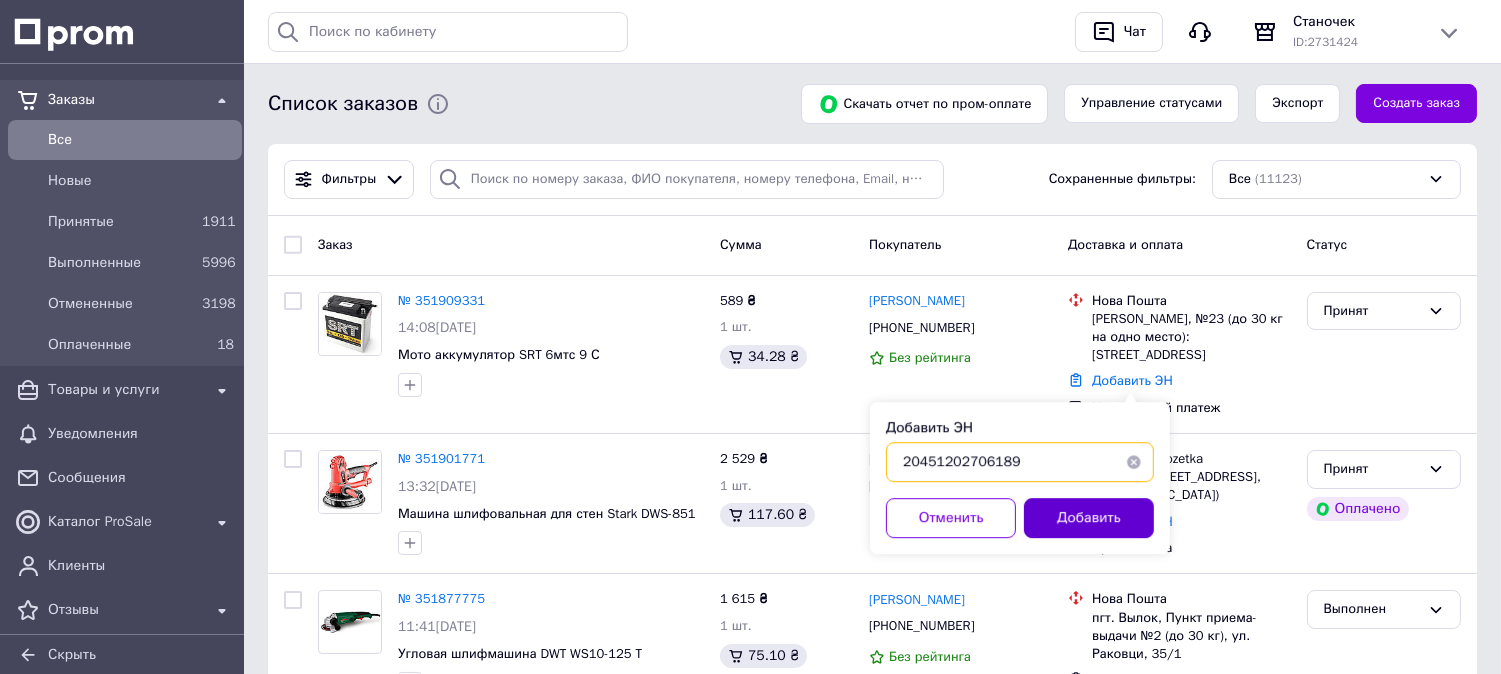 type on "20451202706189" 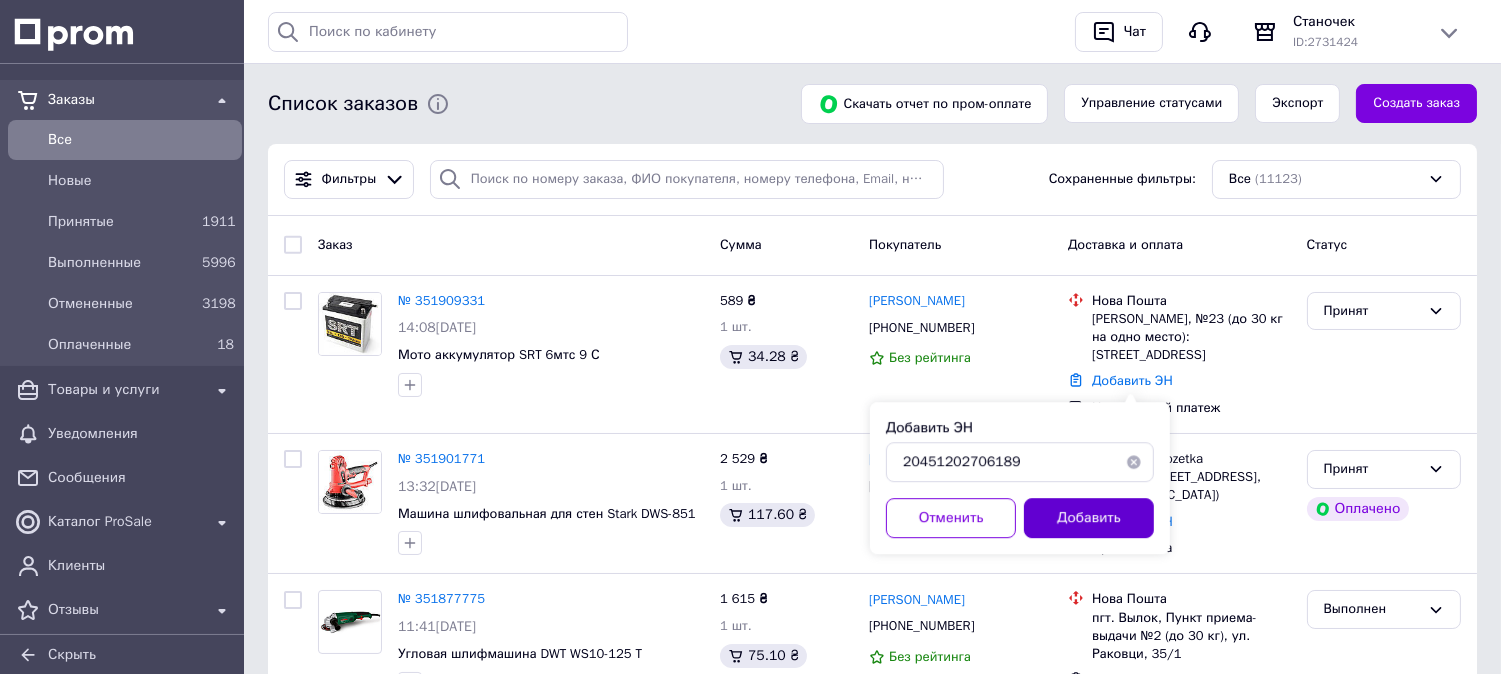 click on "Добавить" at bounding box center [1089, 518] 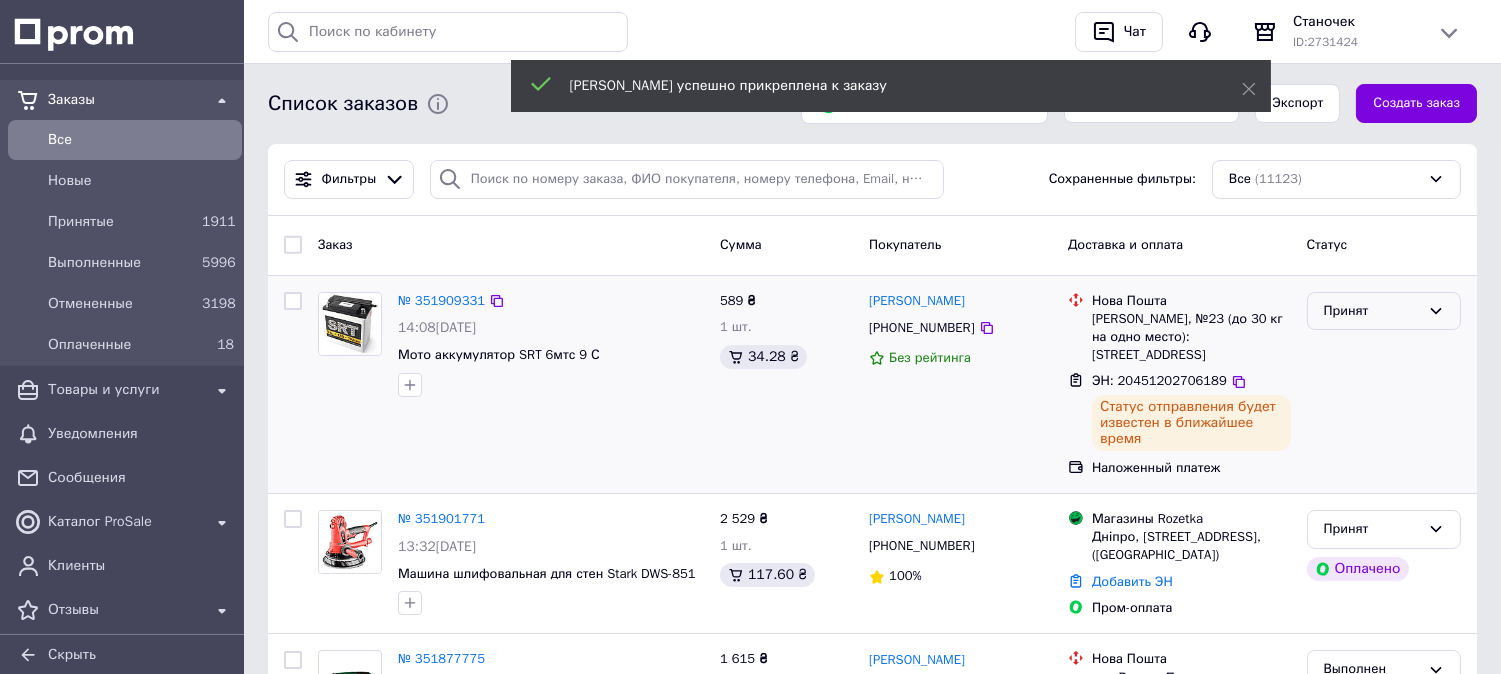 click on "Принят" at bounding box center (1372, 311) 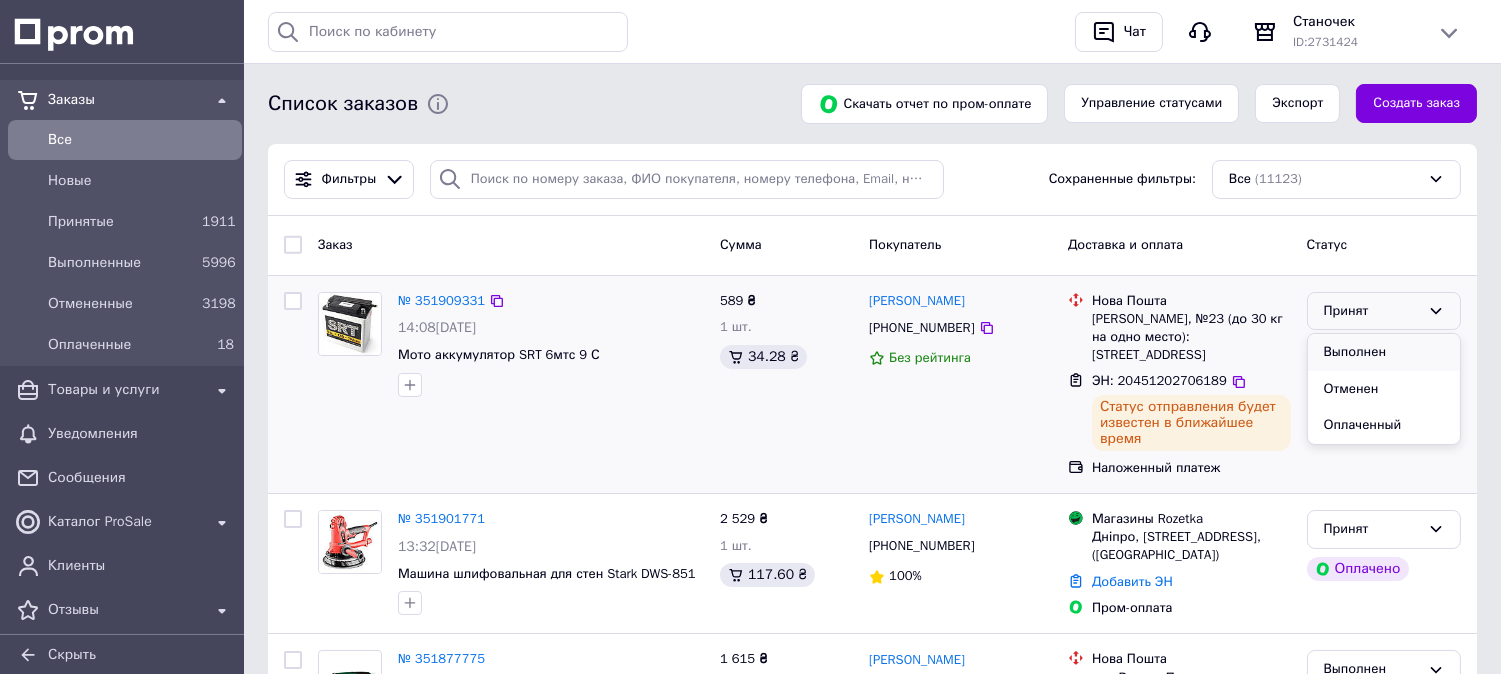 click on "Выполнен" at bounding box center [1384, 352] 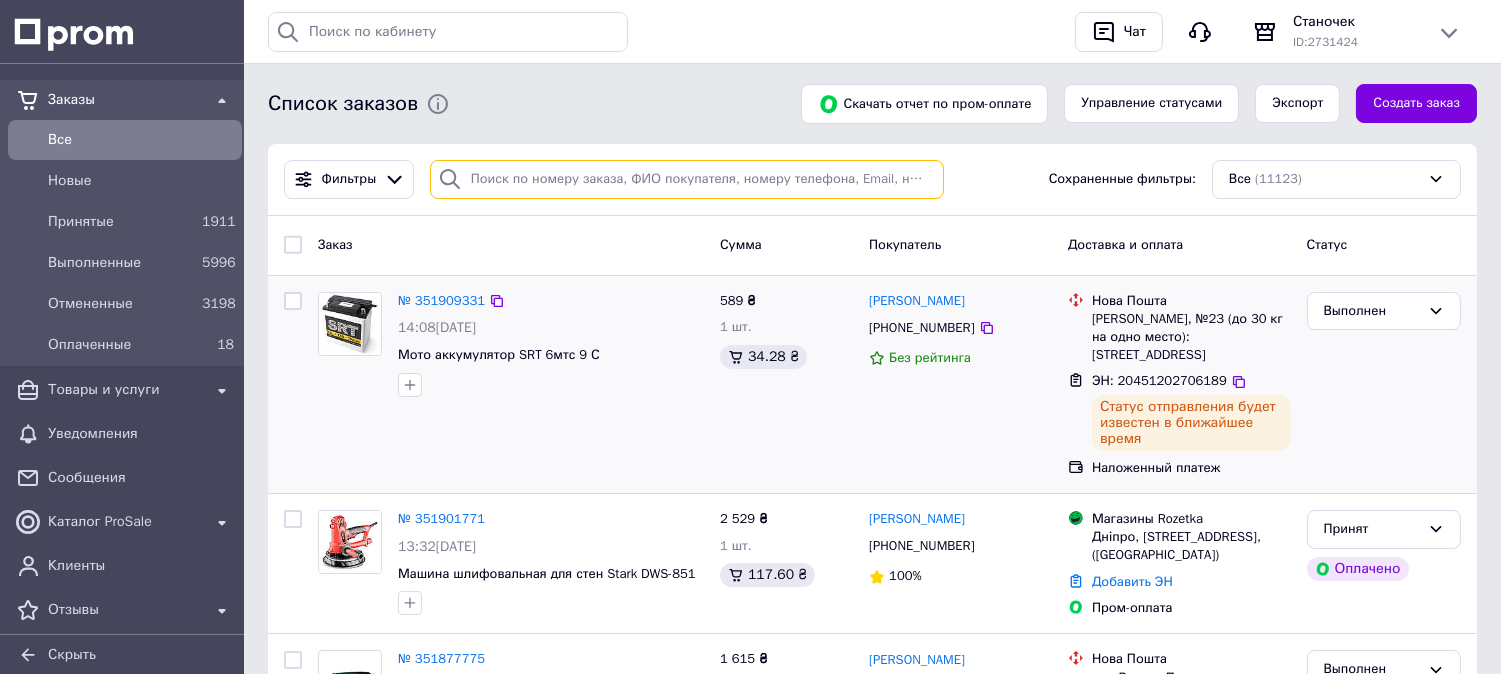 click at bounding box center (687, 179) 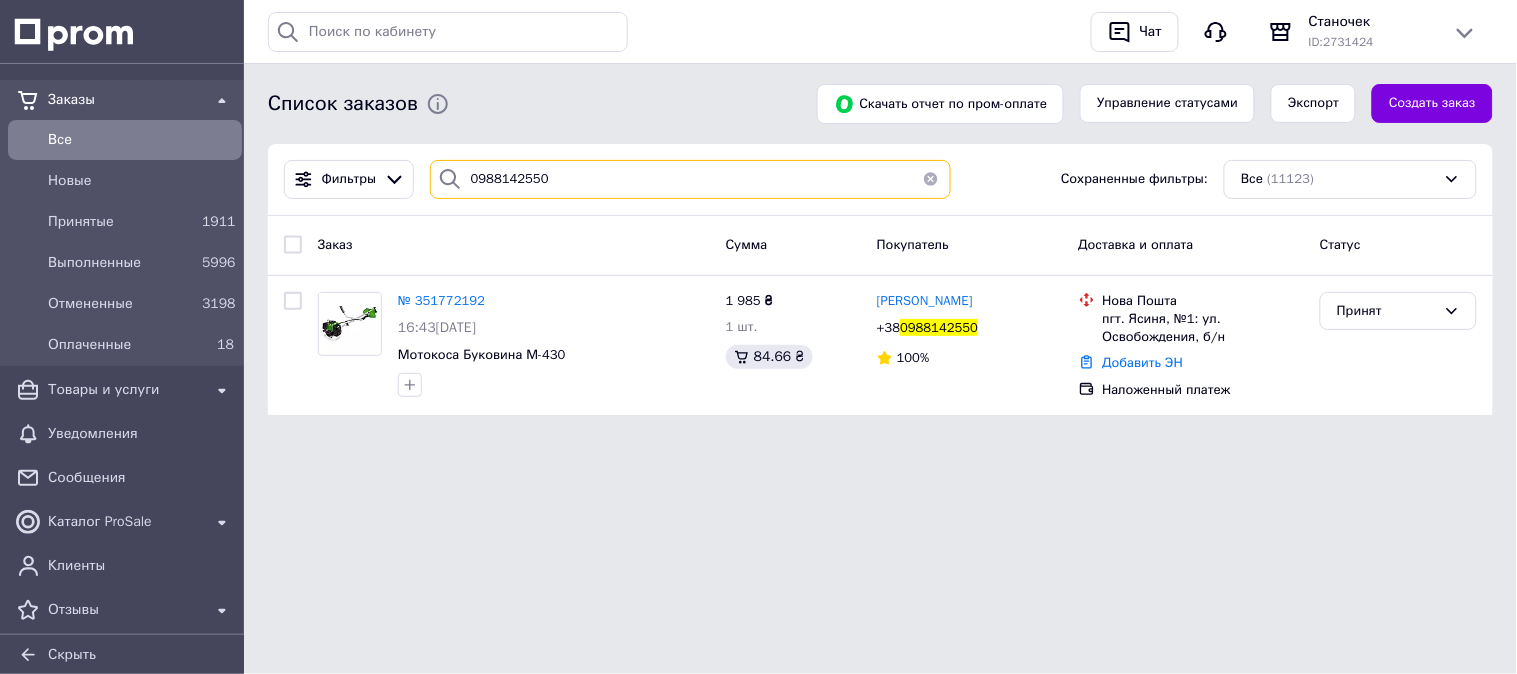 type on "0988142550" 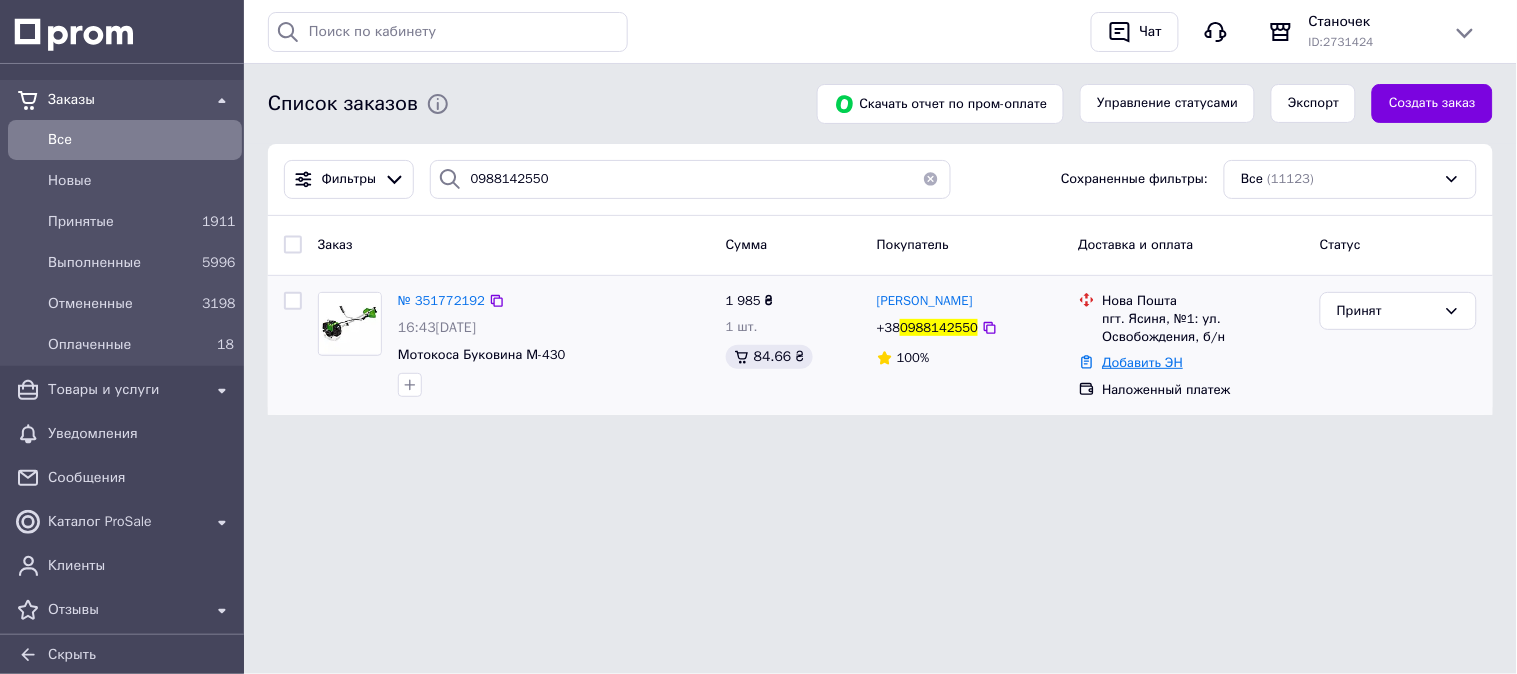 click on "Добавить ЭН" at bounding box center [1143, 362] 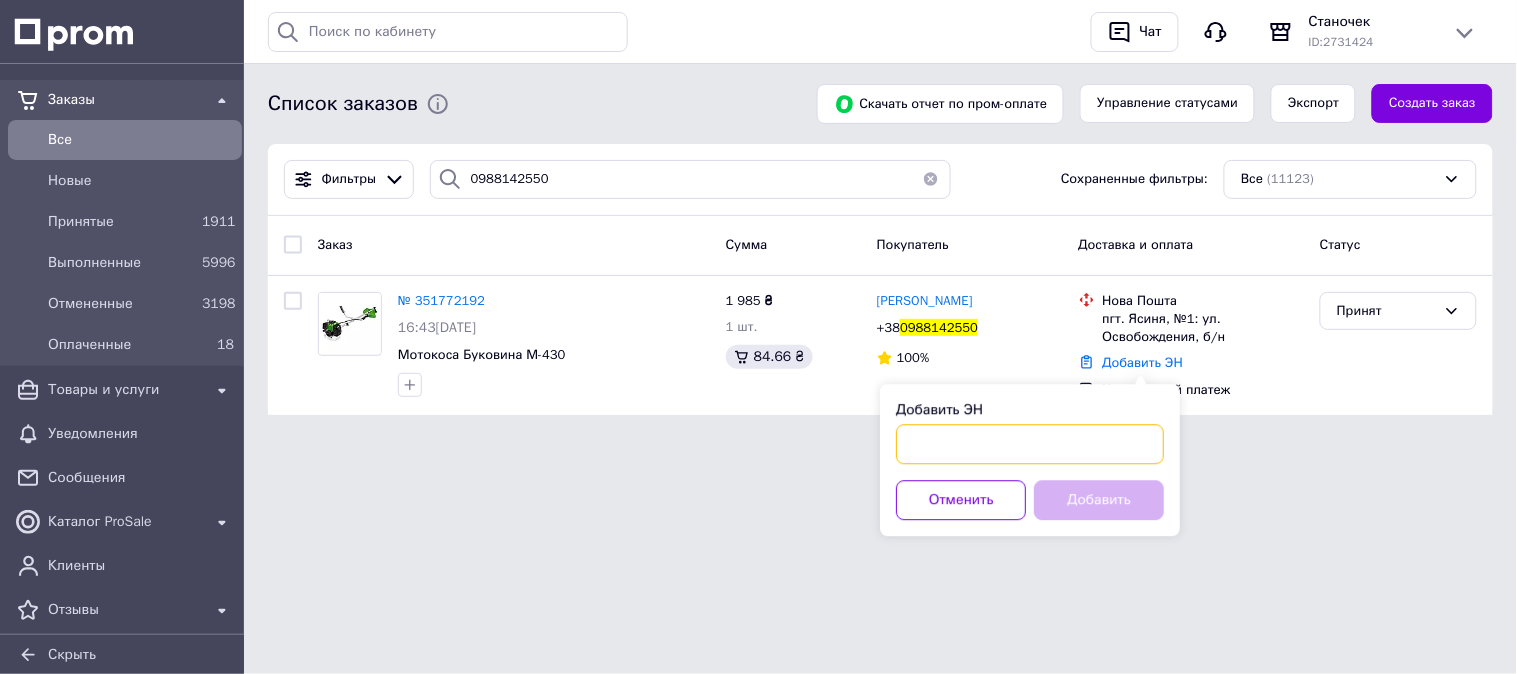 click on "Добавить ЭН" at bounding box center [1030, 444] 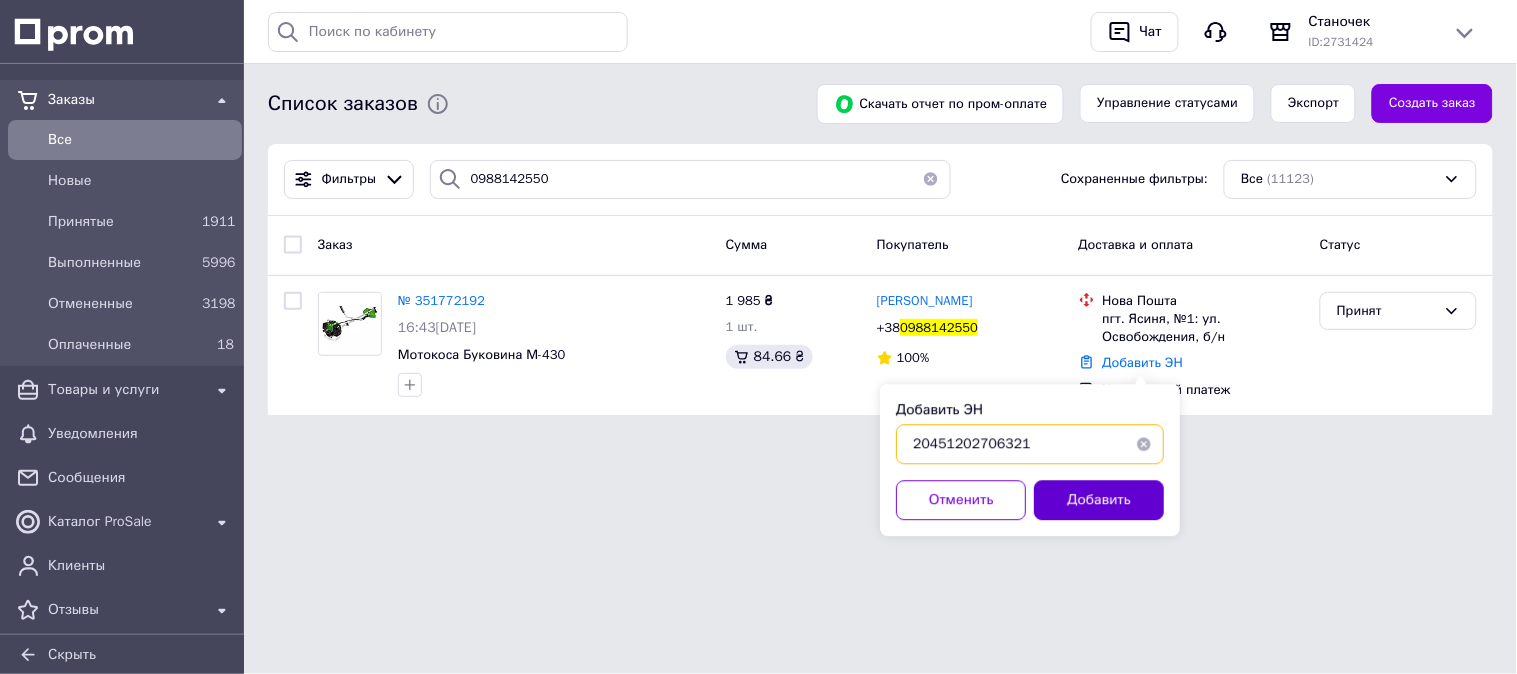 type on "20451202706321" 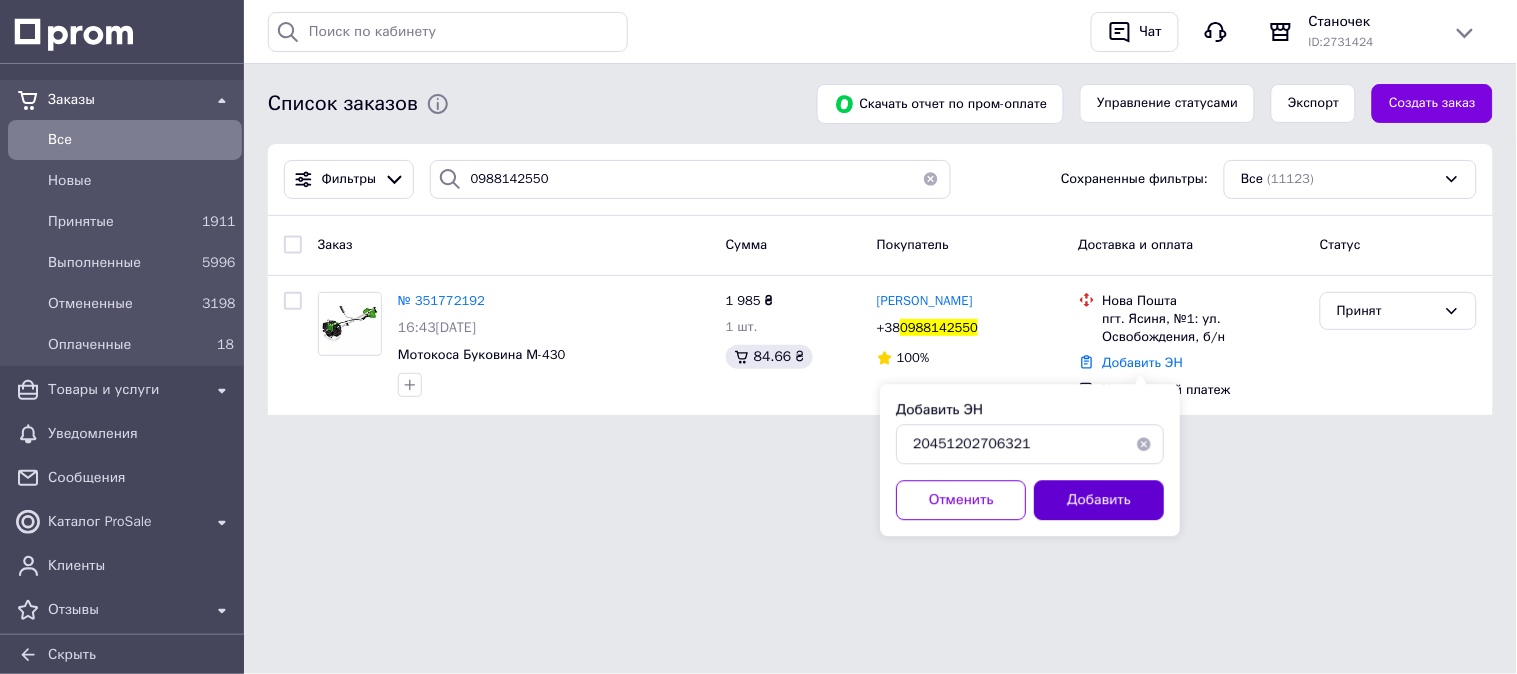 click on "Добавить" at bounding box center [1099, 500] 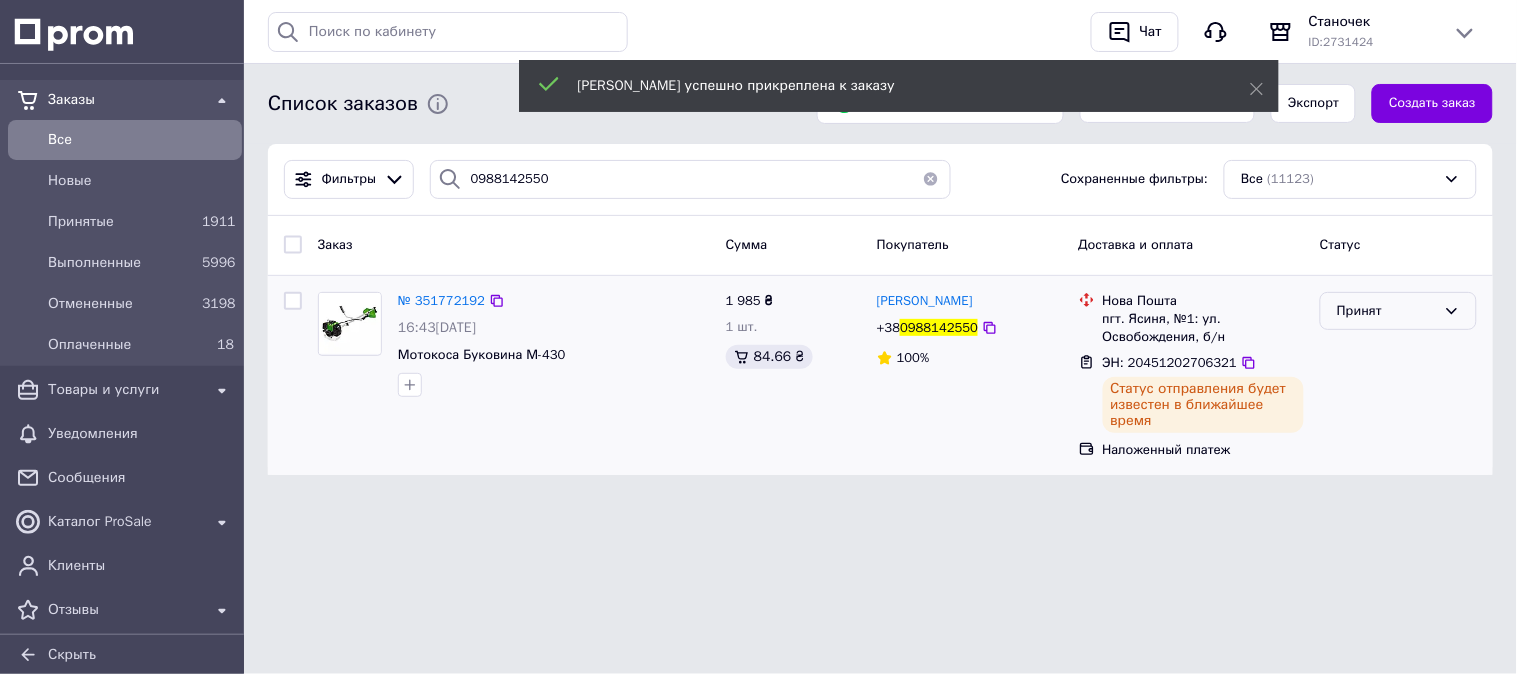 click on "Принят" at bounding box center (1386, 311) 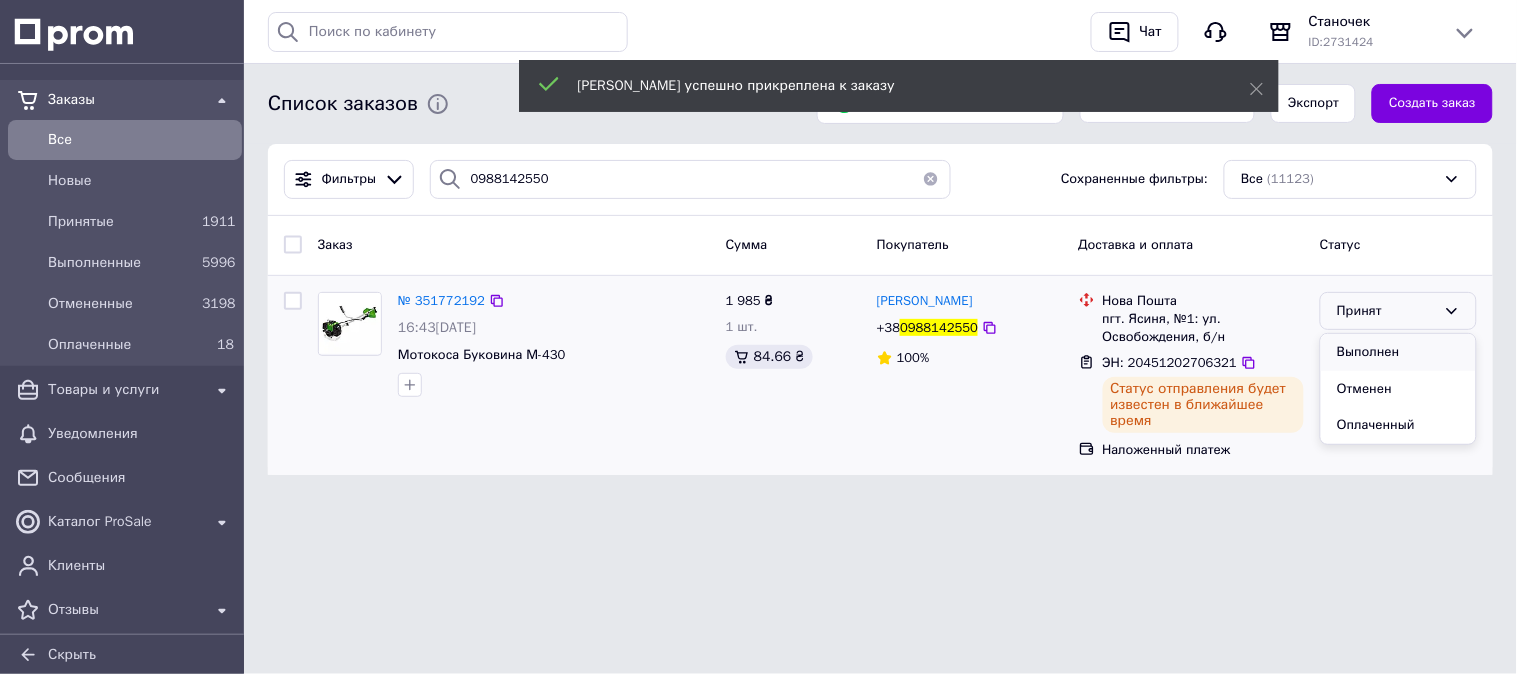 click on "Выполнен" at bounding box center (1398, 352) 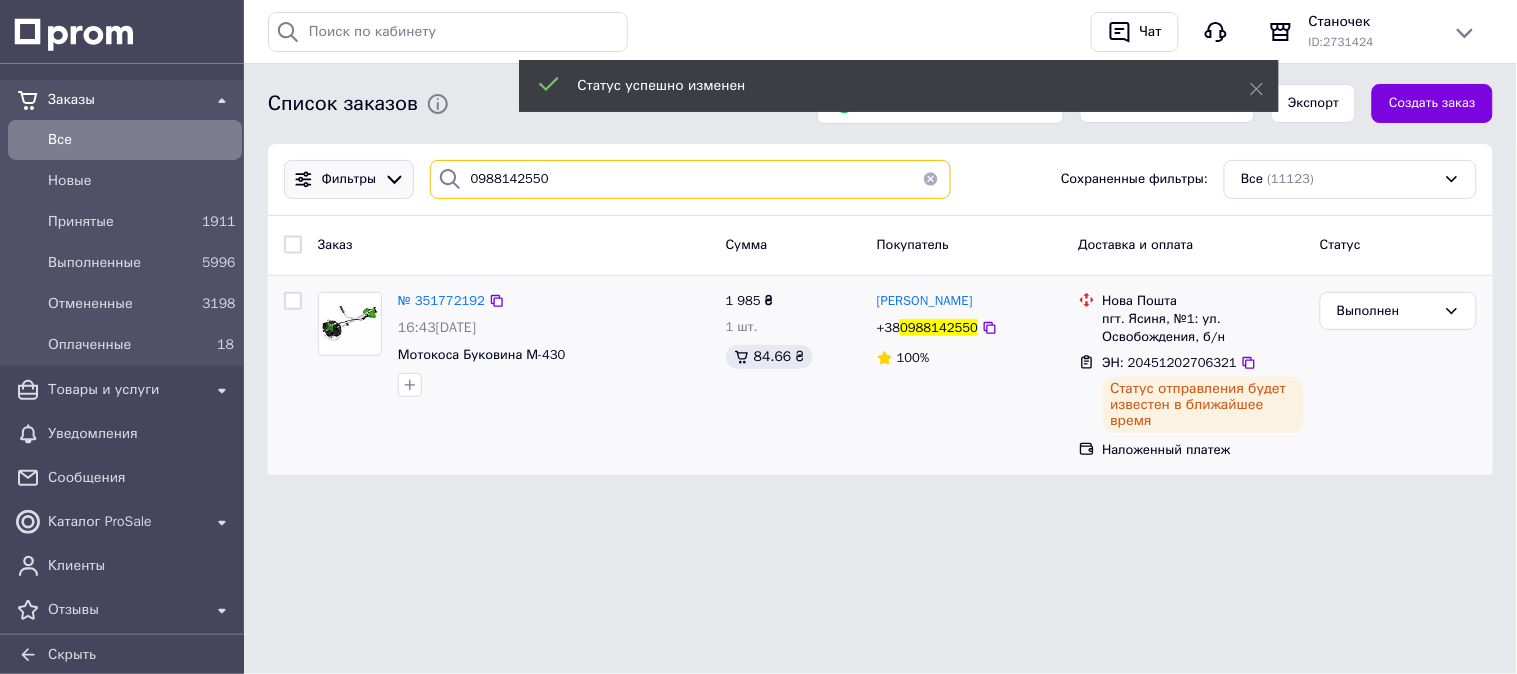 drag, startPoint x: 572, startPoint y: 184, endPoint x: 370, endPoint y: 176, distance: 202.15836 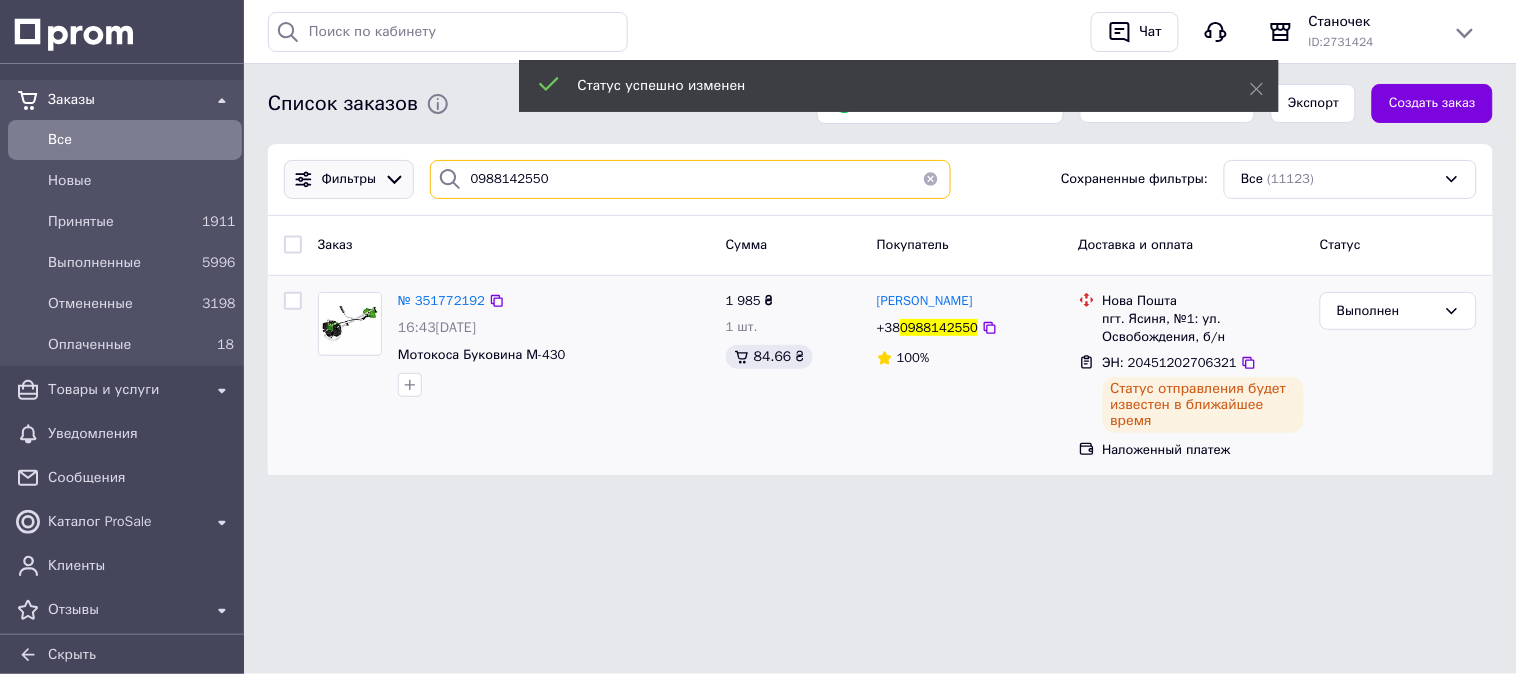 click on "Фильтры 0988142550 Сохраненные фильтры: Все (11123)" at bounding box center (880, 179) 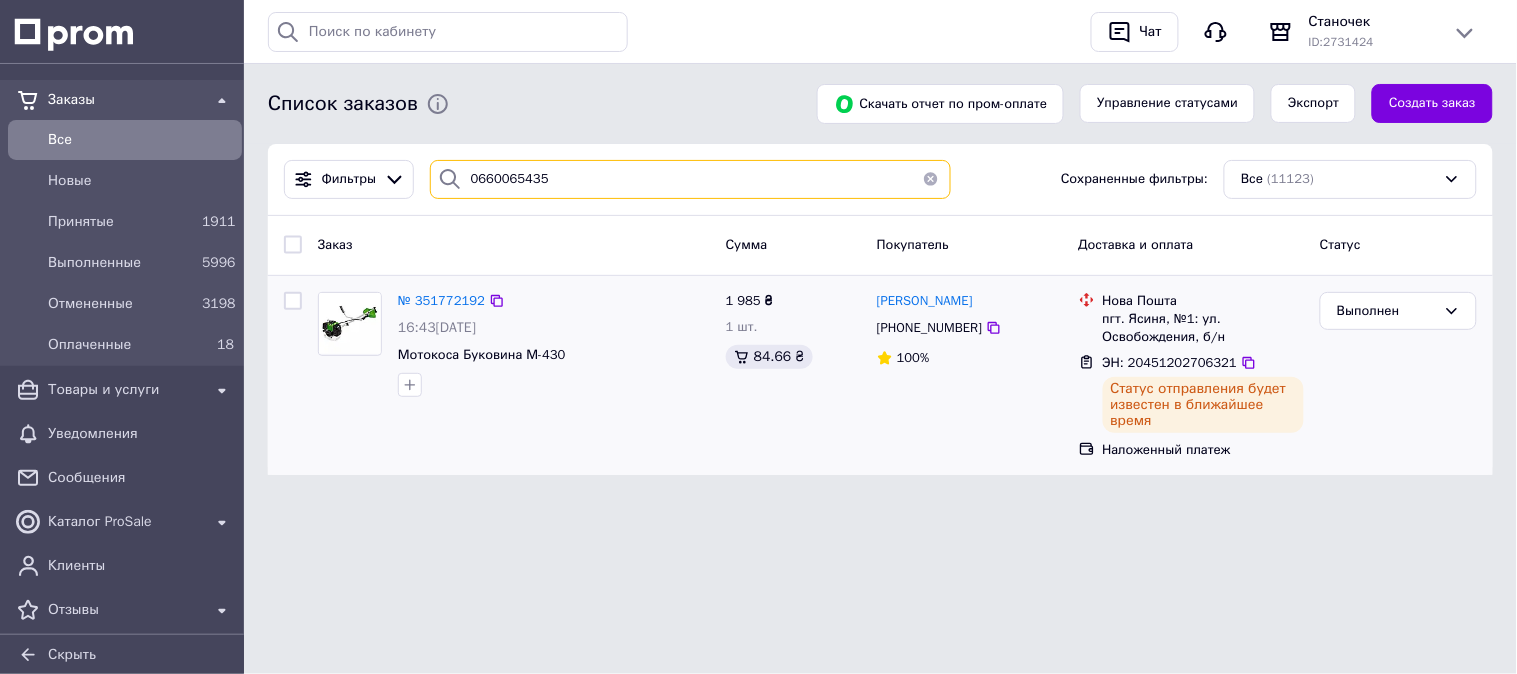 type on "0660065435" 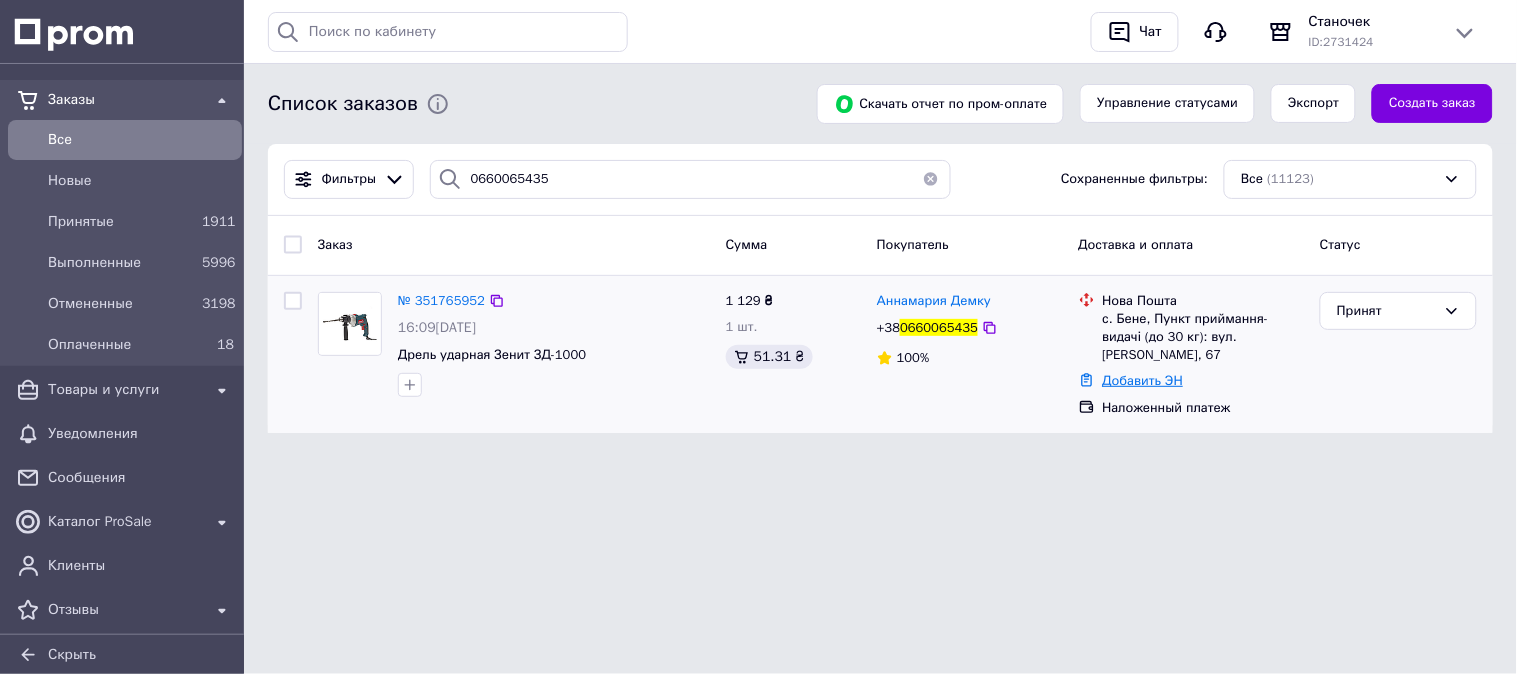 click on "Добавить ЭН" at bounding box center (1143, 380) 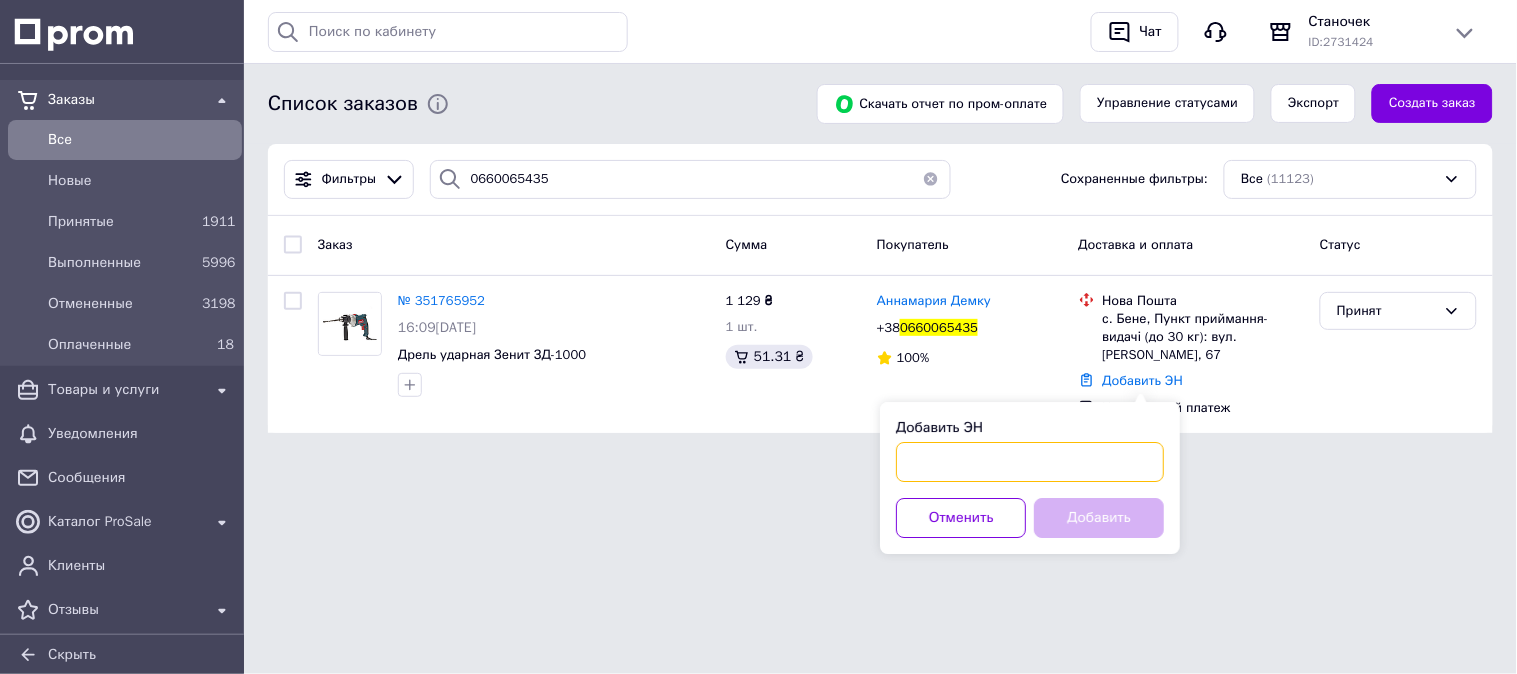 click on "Добавить ЭН" at bounding box center (1030, 462) 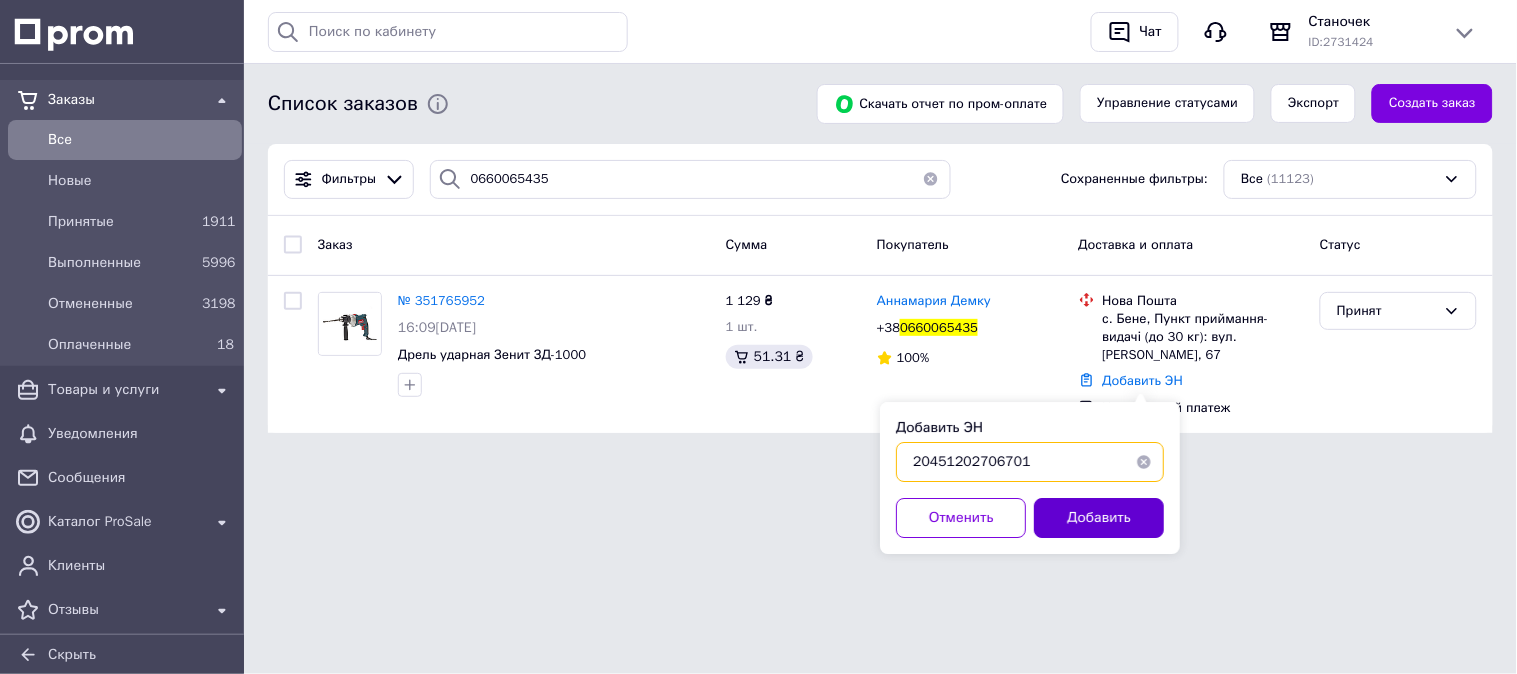 type on "20451202706701" 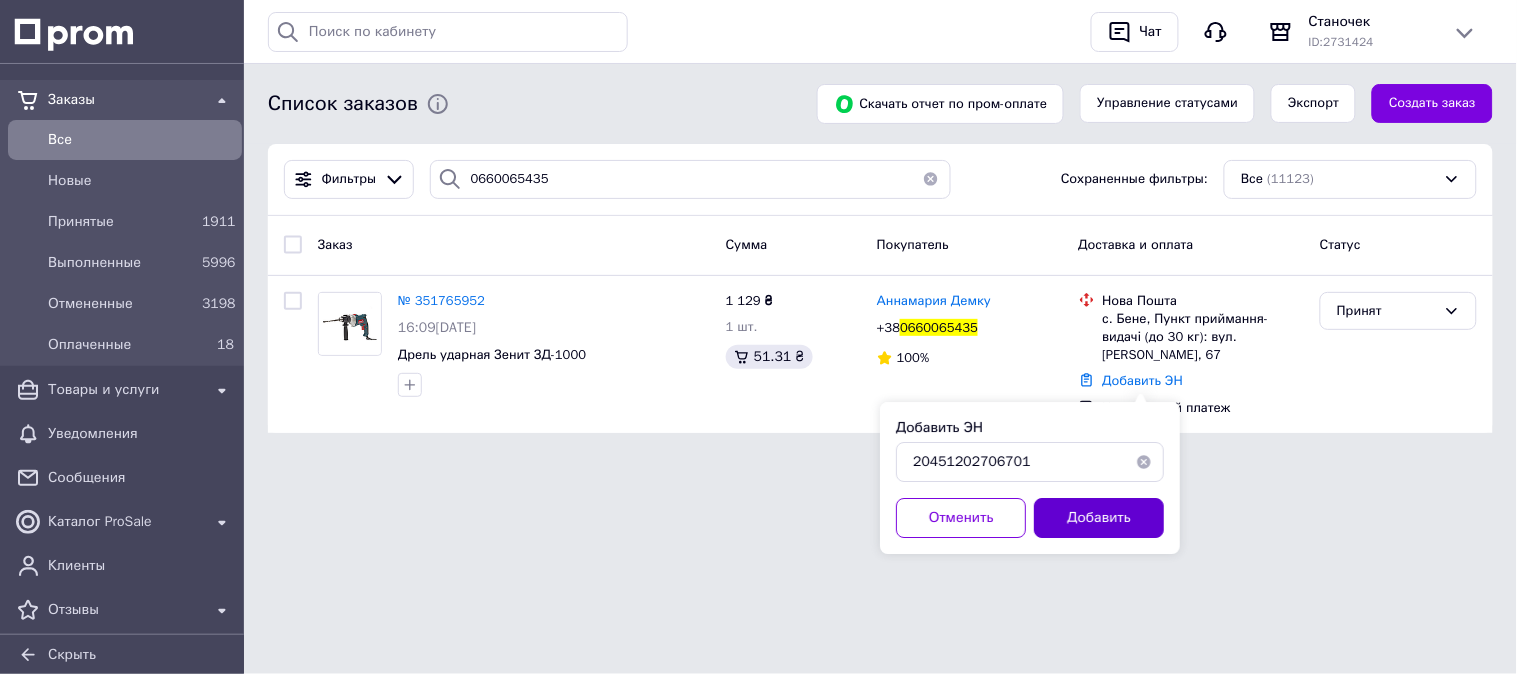 click on "Добавить" at bounding box center (1099, 518) 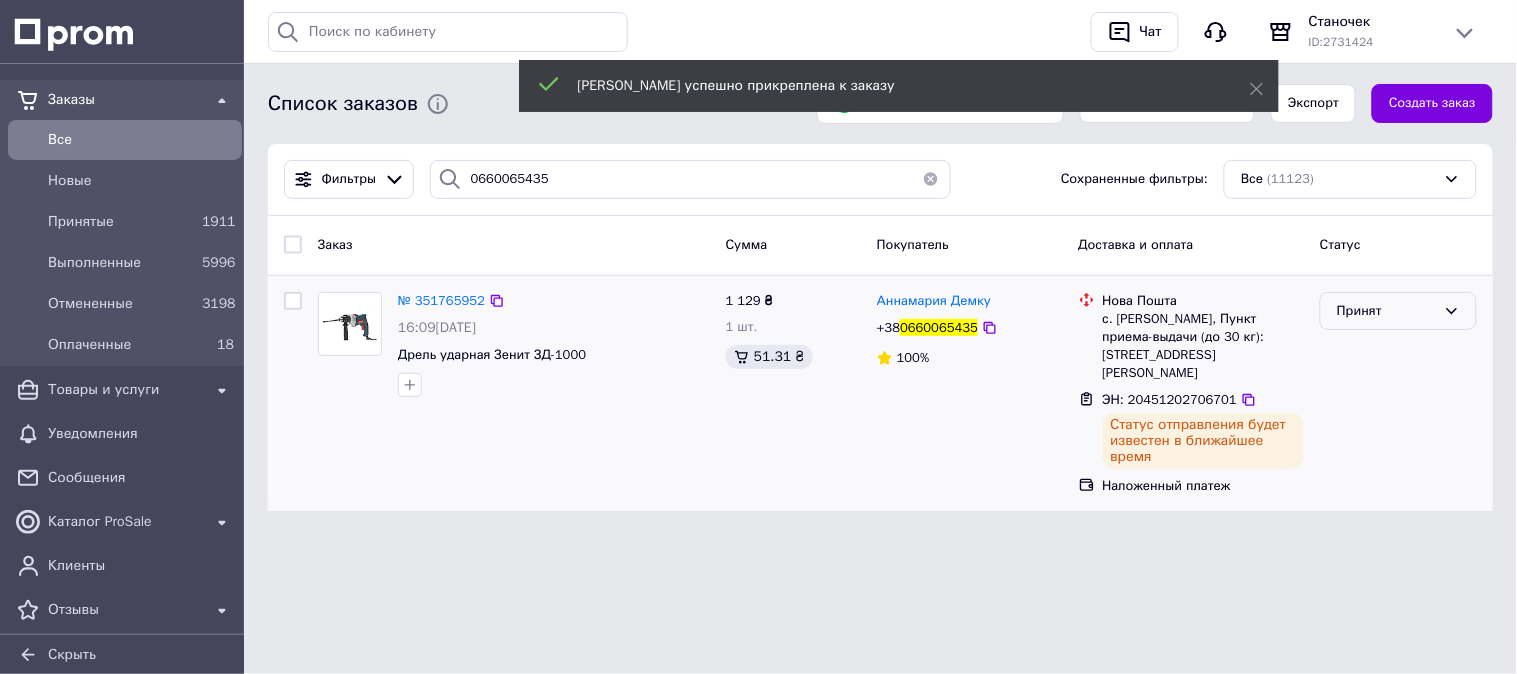 click on "Принят" at bounding box center (1386, 311) 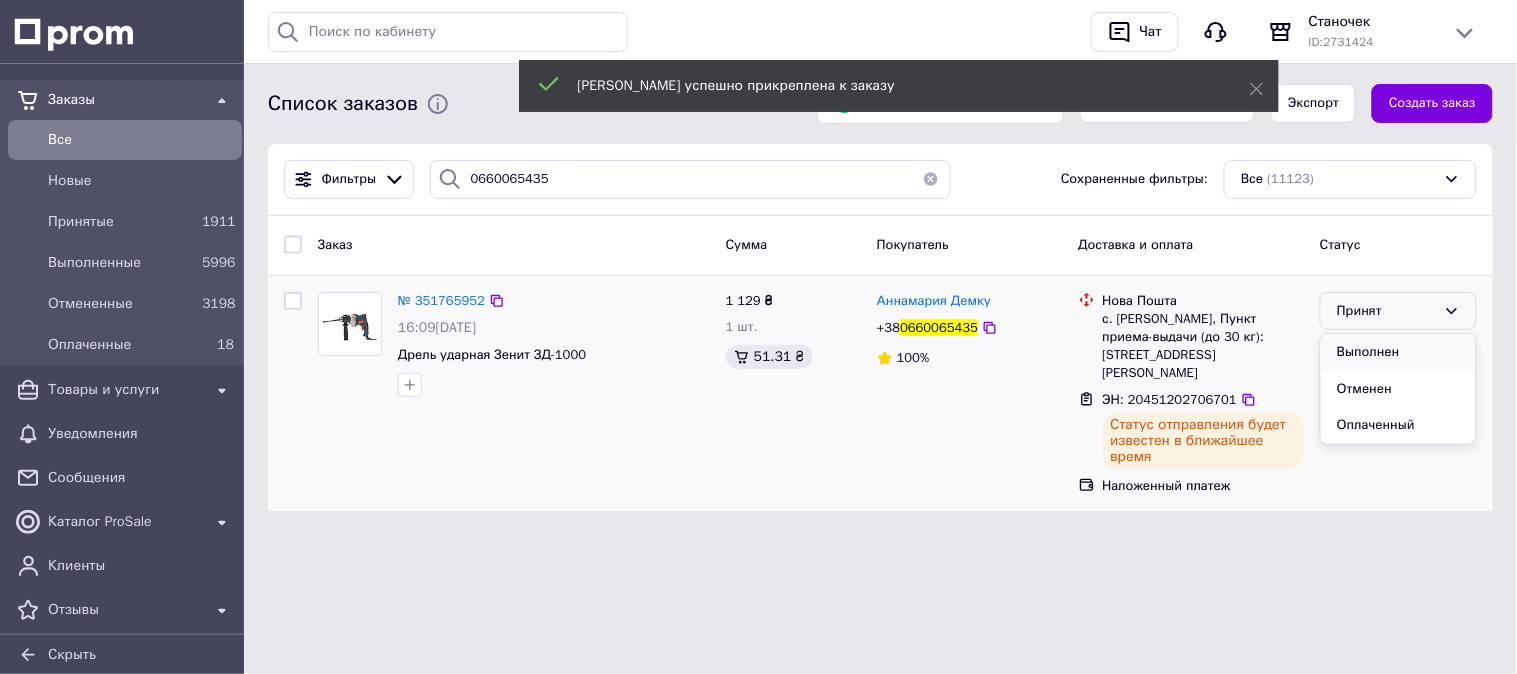 click on "Выполнен" at bounding box center (1398, 352) 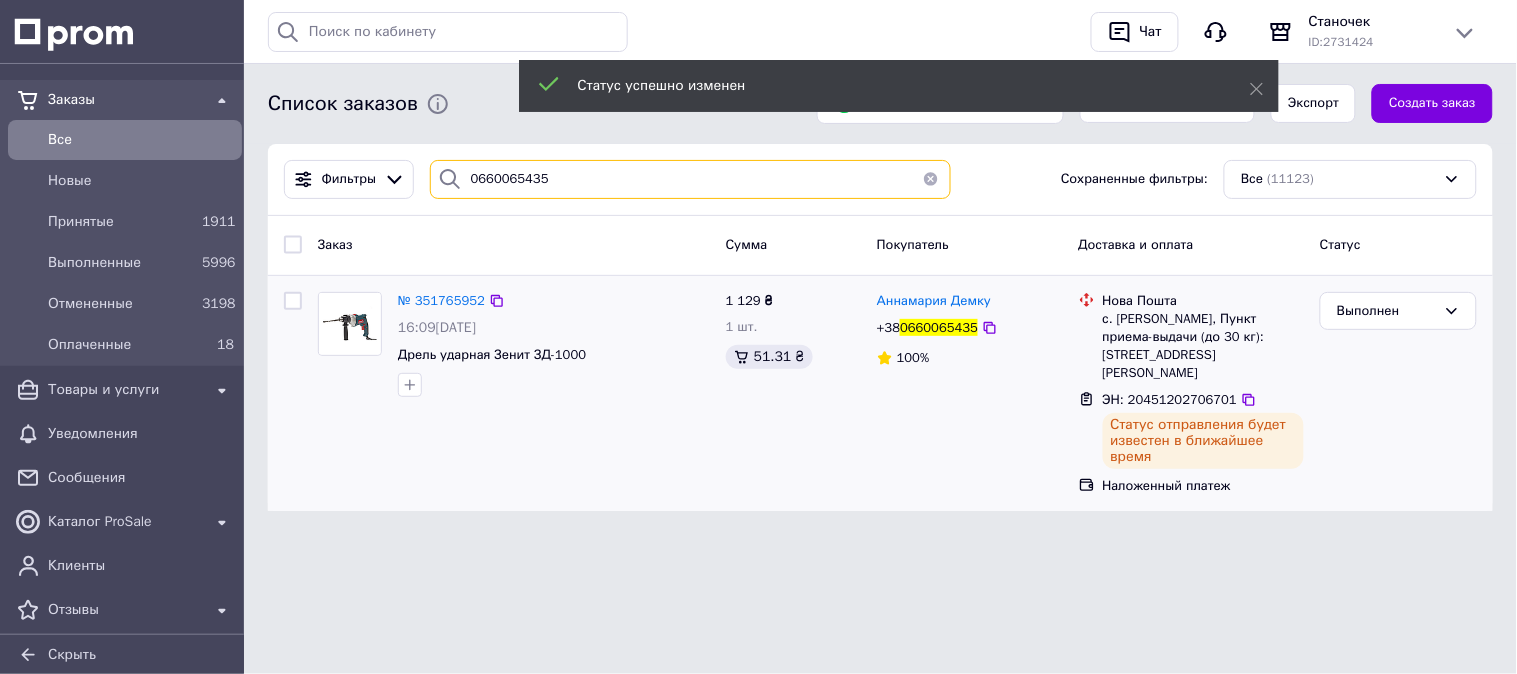 drag, startPoint x: 565, startPoint y: 174, endPoint x: 281, endPoint y: 156, distance: 284.56985 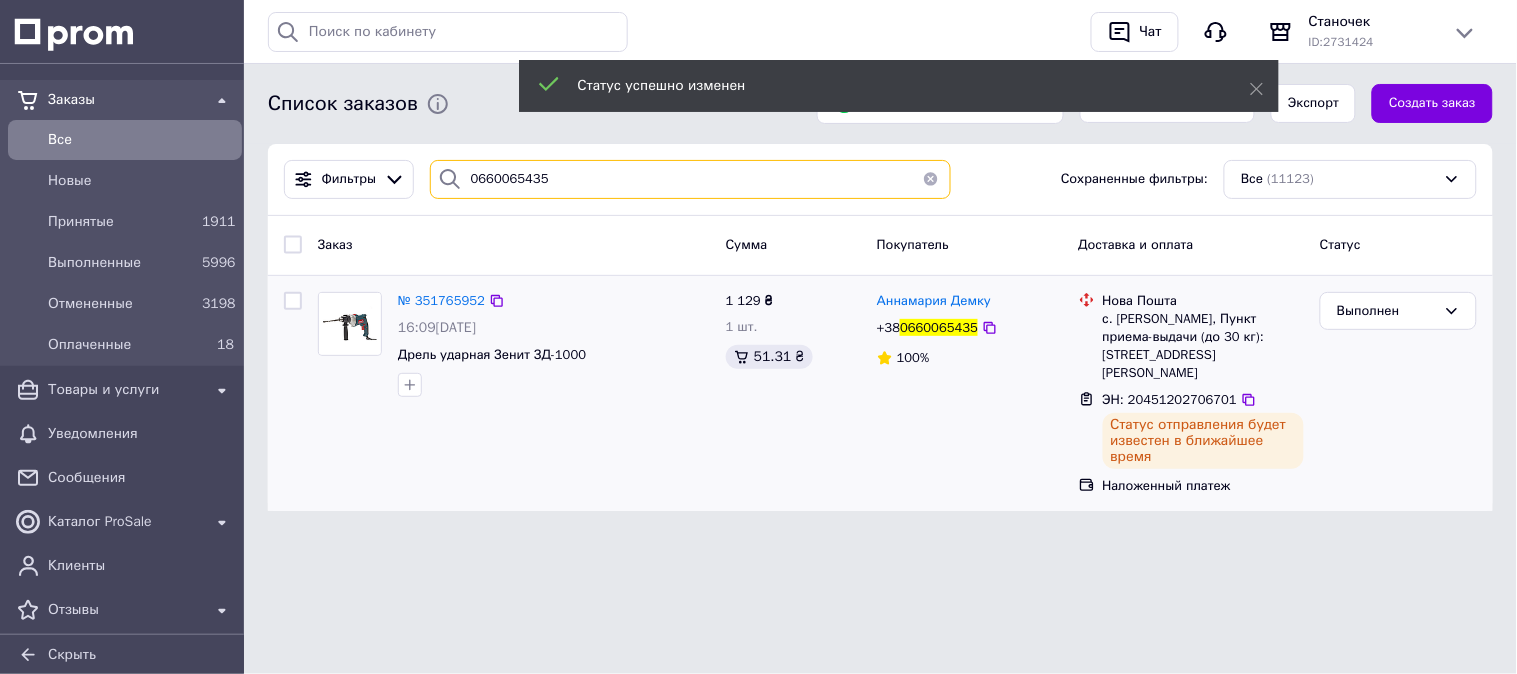 click on "Фильтры 0660065435 Сохраненные фильтры: Все (11123)" at bounding box center [880, 180] 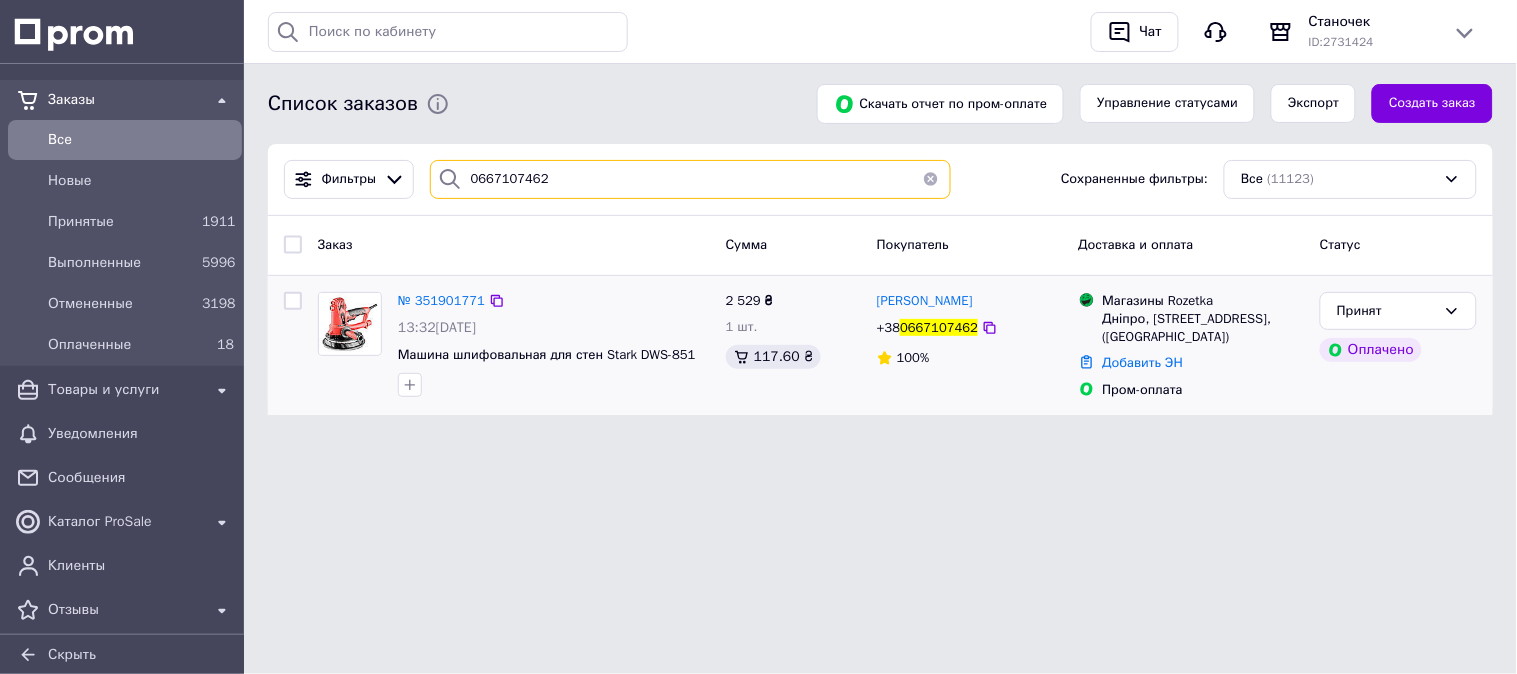 type on "0667107462" 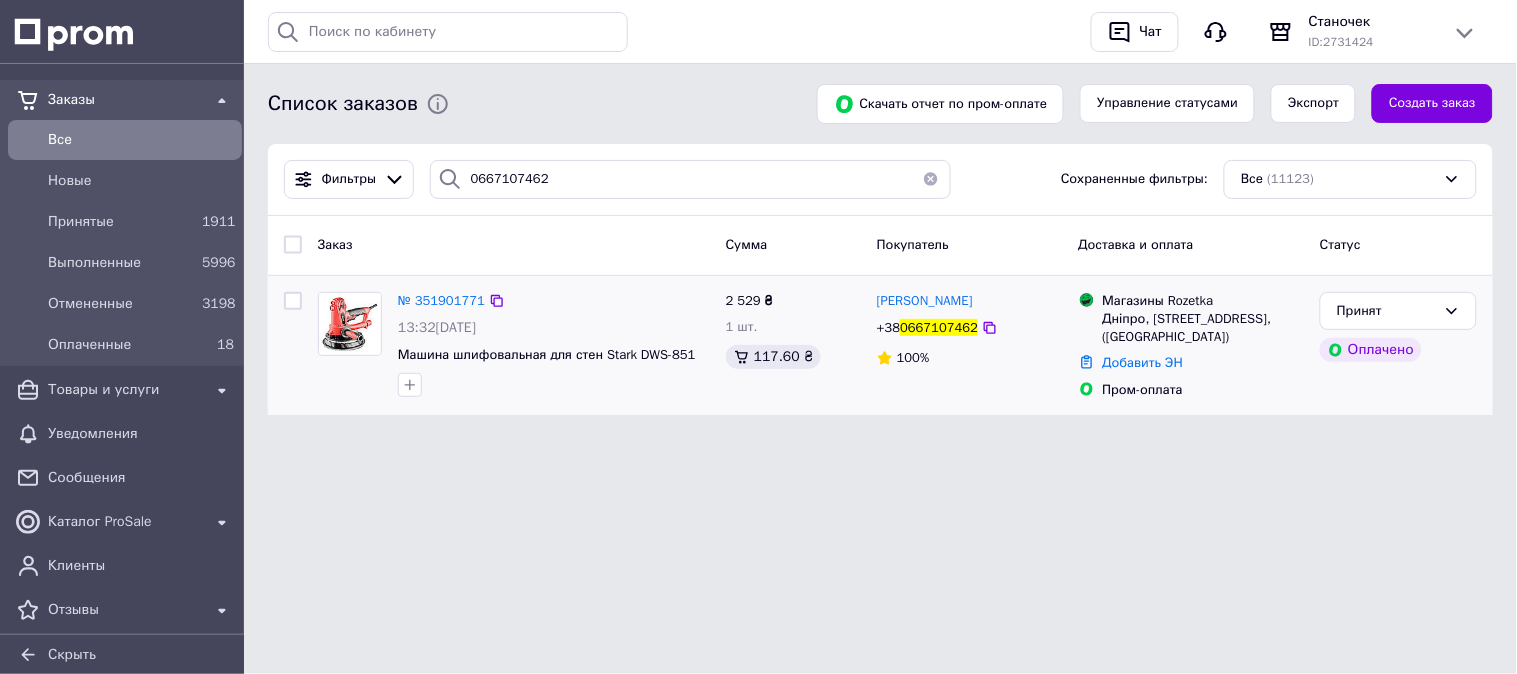 click on "№ 351901771 13:32, 09.07.2025 Машина шлифовальная для стен Stark DWS-851" at bounding box center [554, 344] 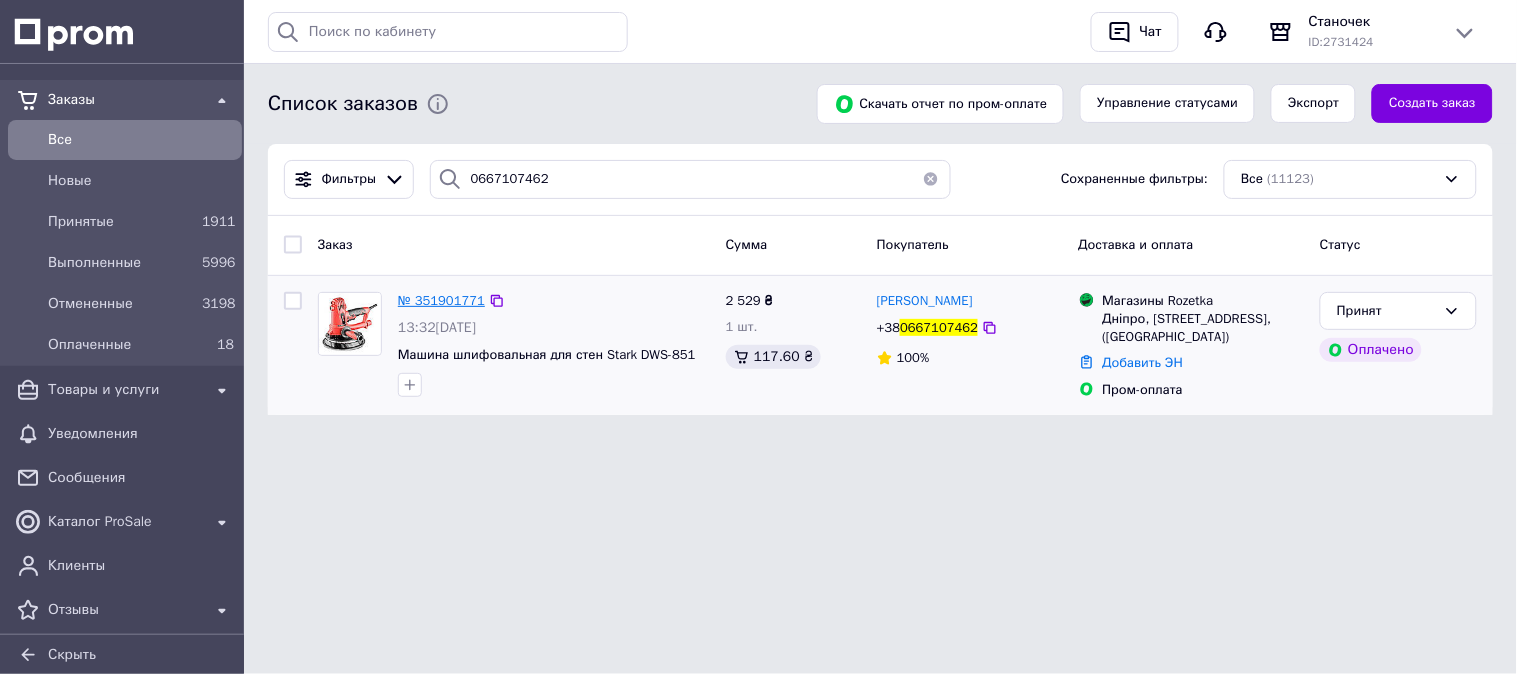 click on "№ 351901771" at bounding box center [441, 300] 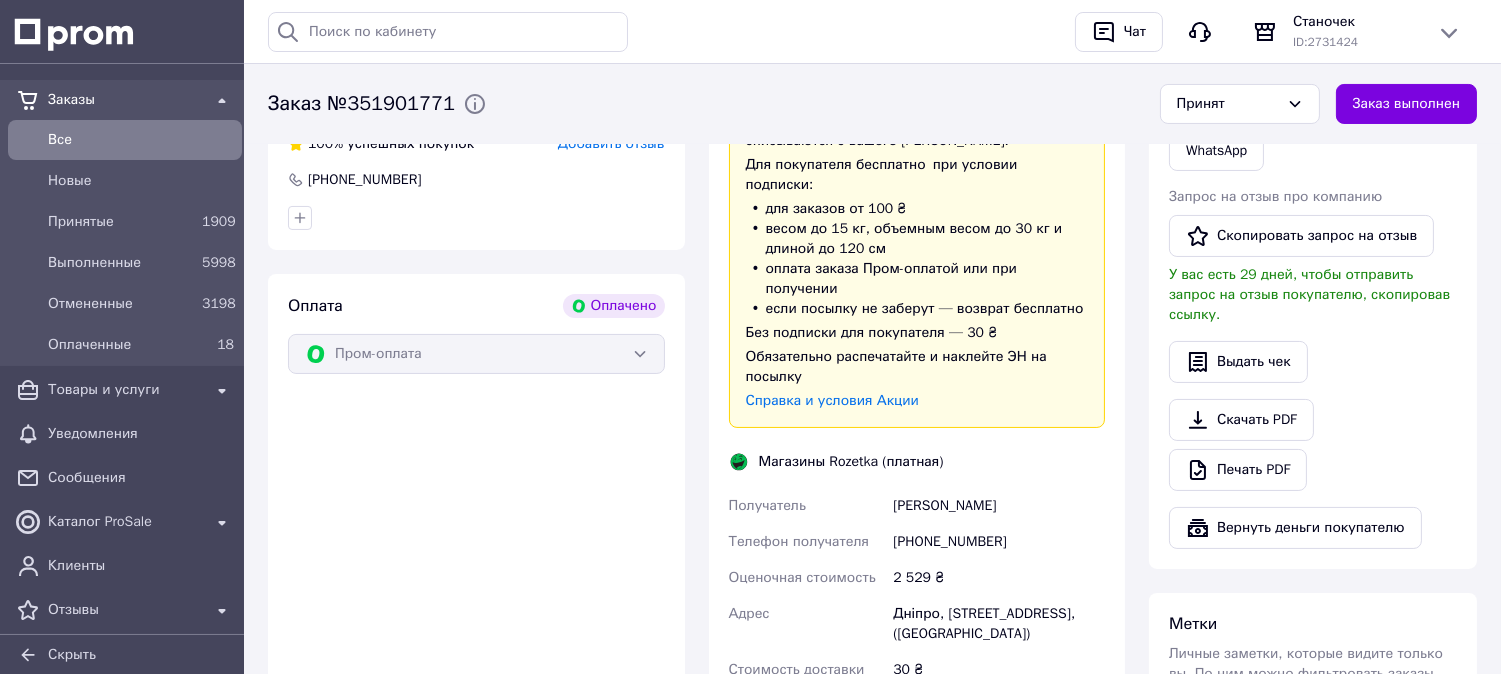 scroll, scrollTop: 888, scrollLeft: 0, axis: vertical 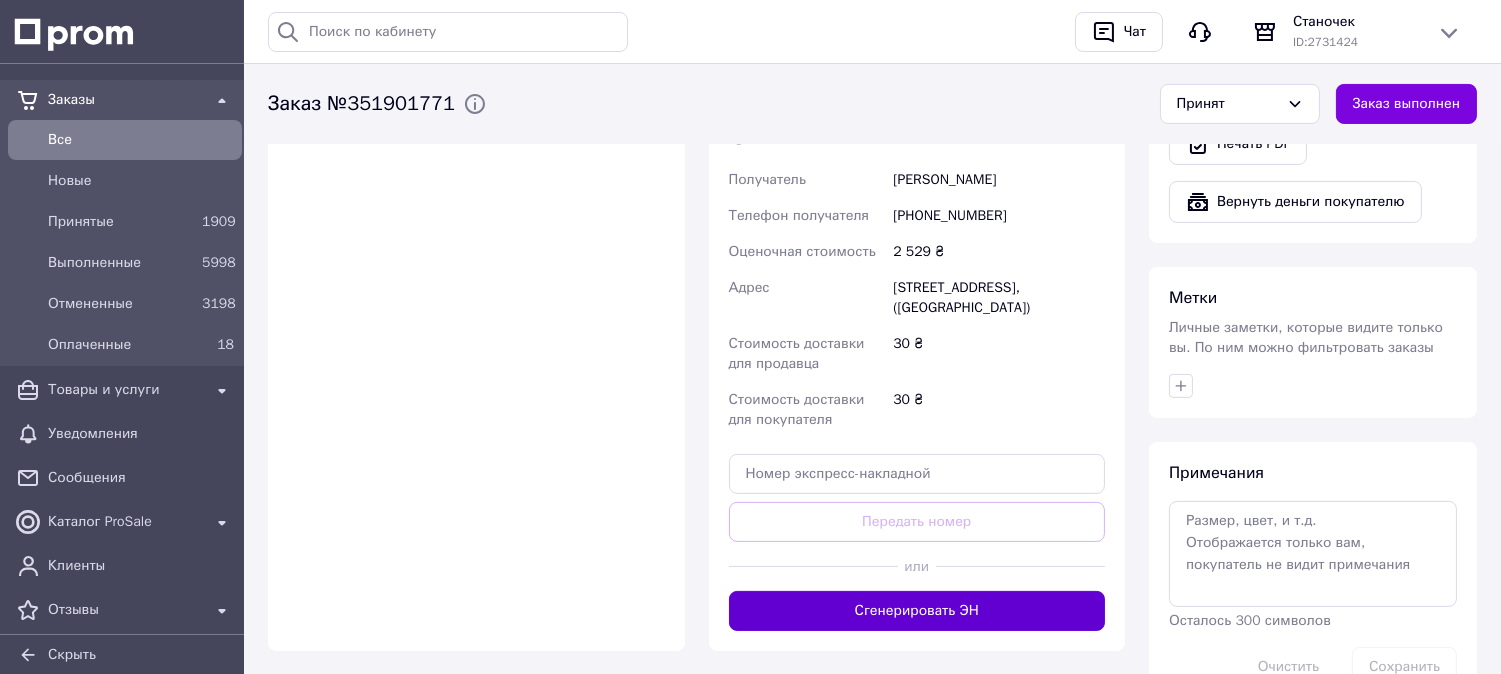 click on "Сгенерировать ЭН" at bounding box center [917, 611] 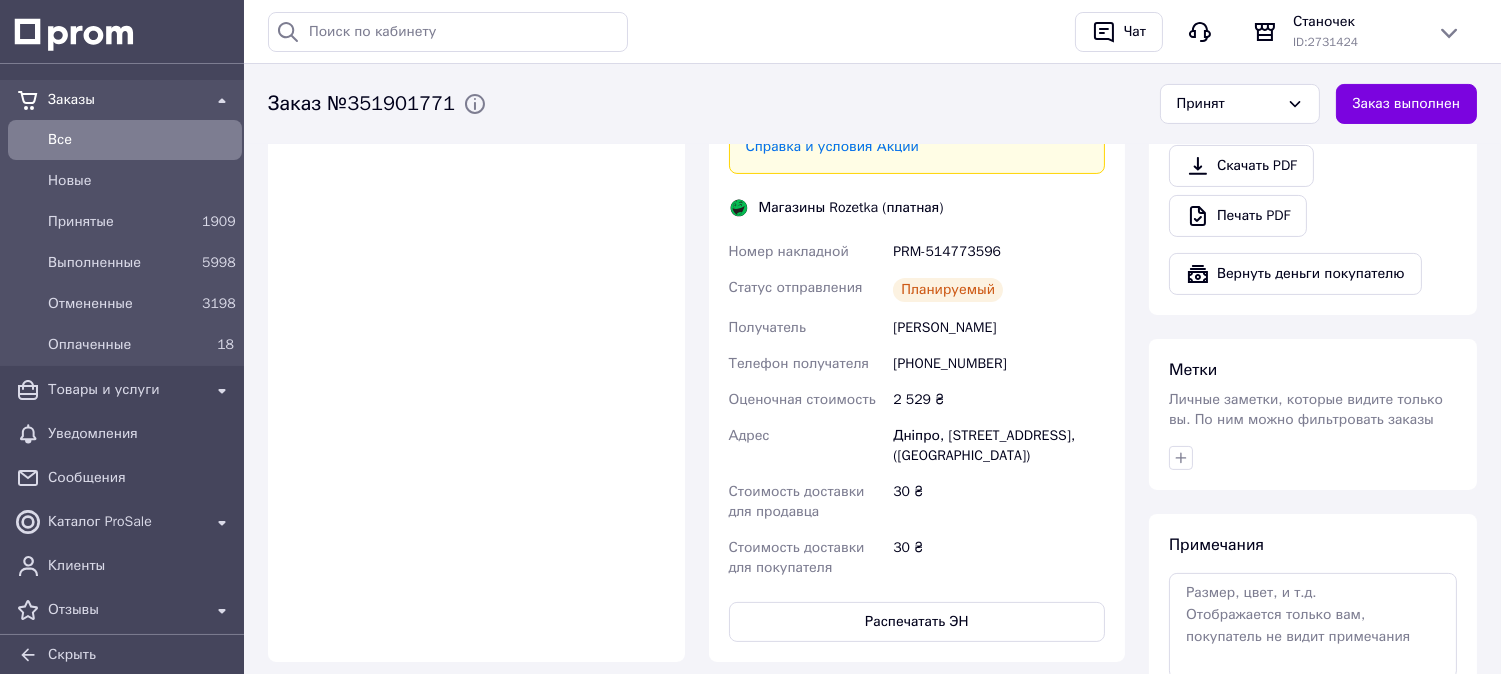 scroll, scrollTop: 777, scrollLeft: 0, axis: vertical 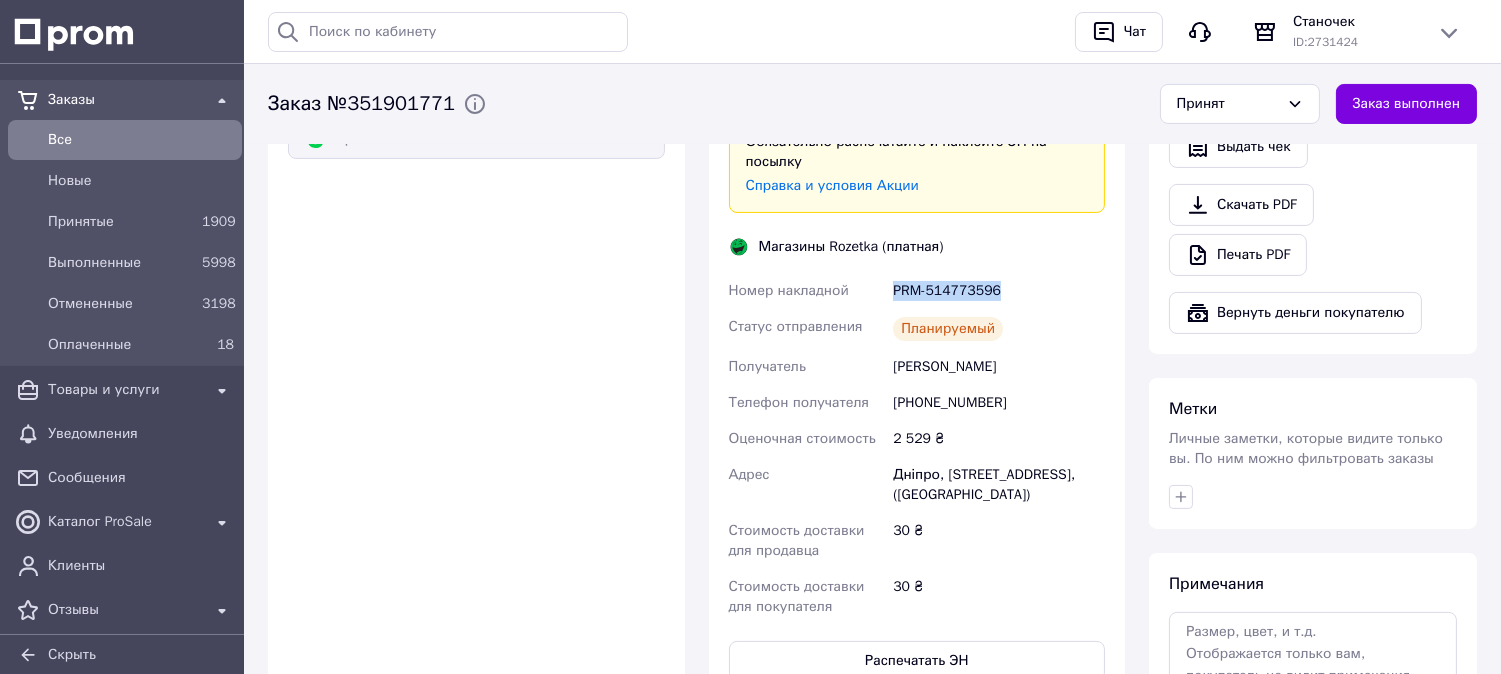 drag, startPoint x: 1005, startPoint y: 255, endPoint x: 895, endPoint y: 254, distance: 110.00455 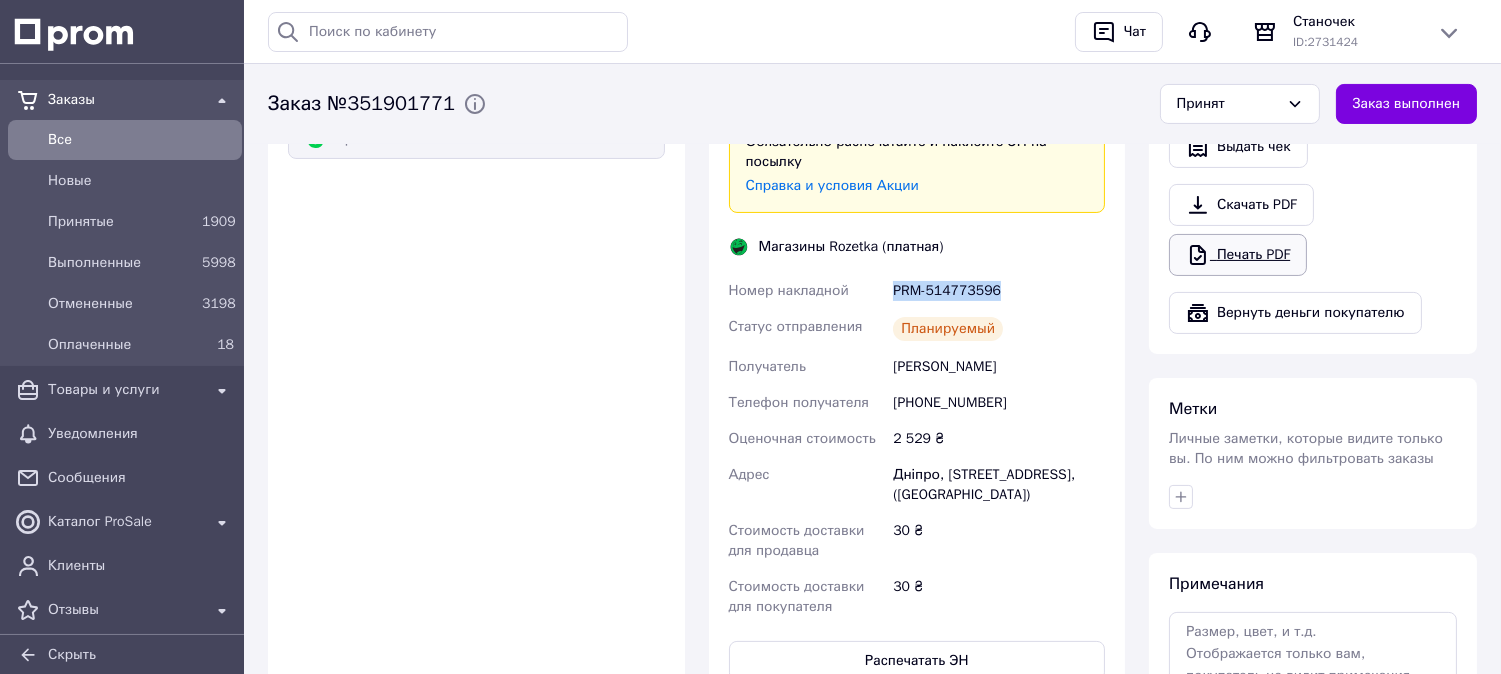 copy on "PRM-514773596" 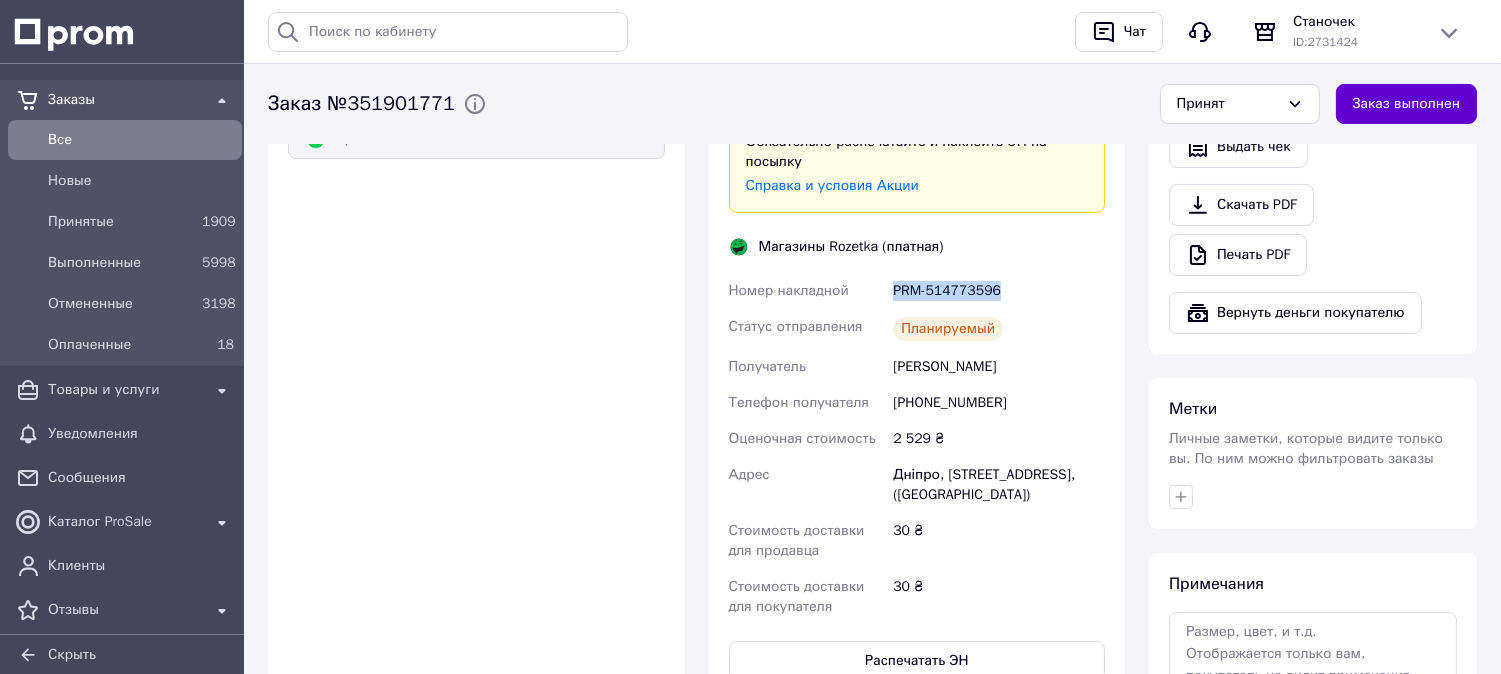 click on "Заказ выполнен" at bounding box center [1406, 104] 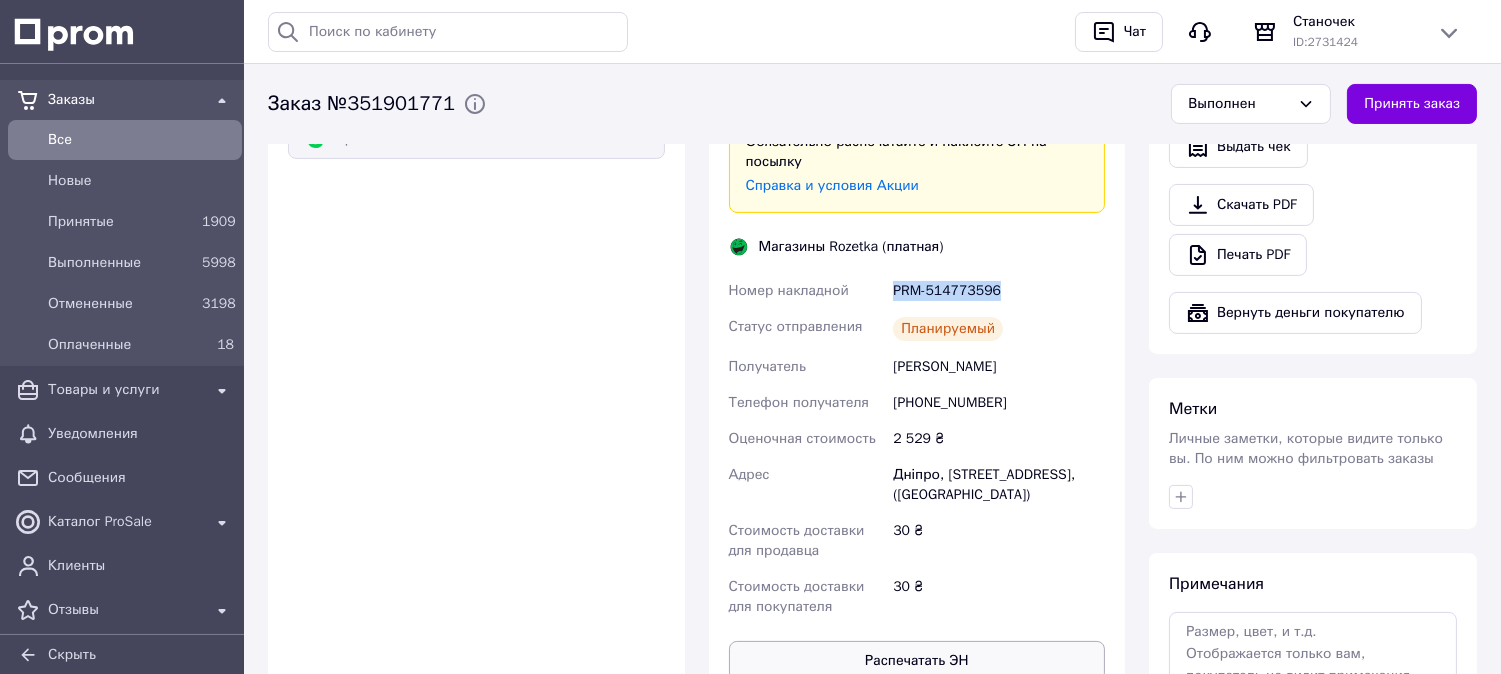 click on "Распечатать ЭН" at bounding box center [917, 661] 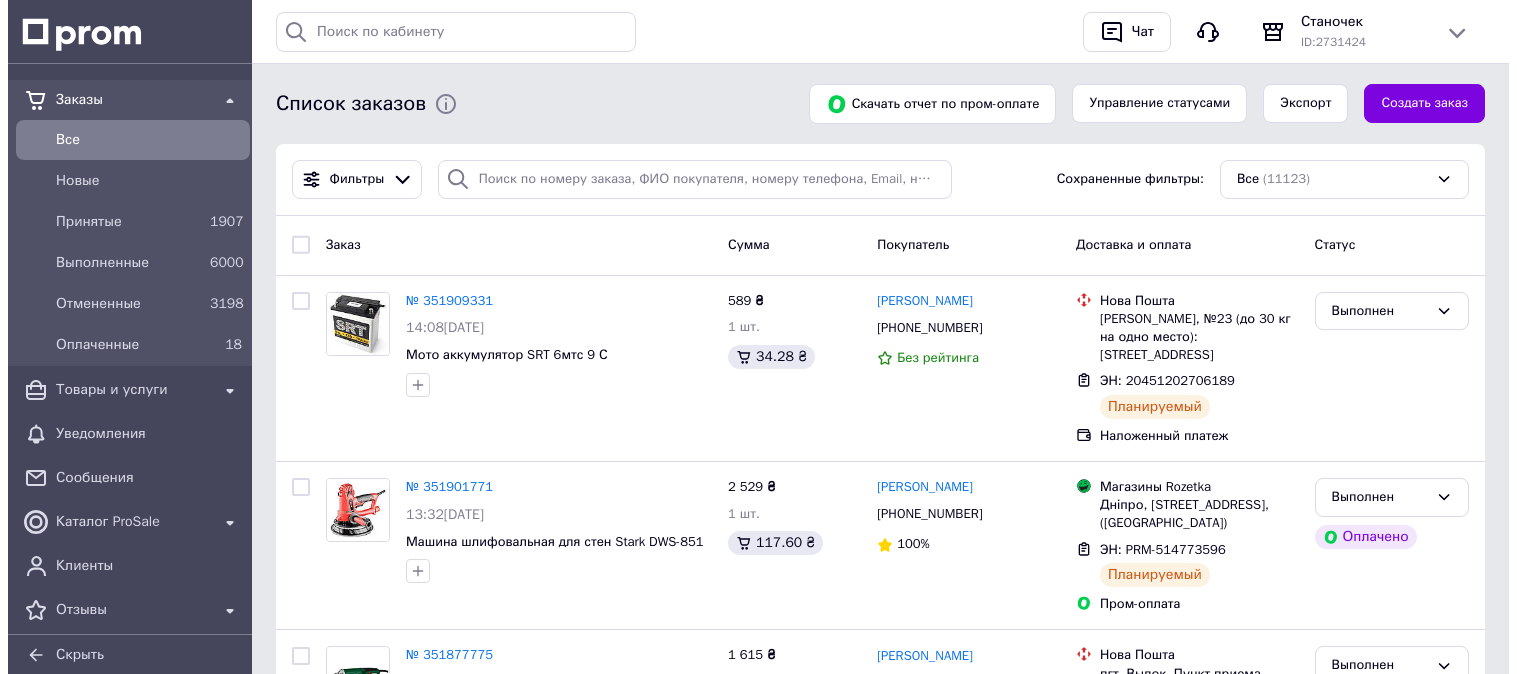 scroll, scrollTop: 0, scrollLeft: 0, axis: both 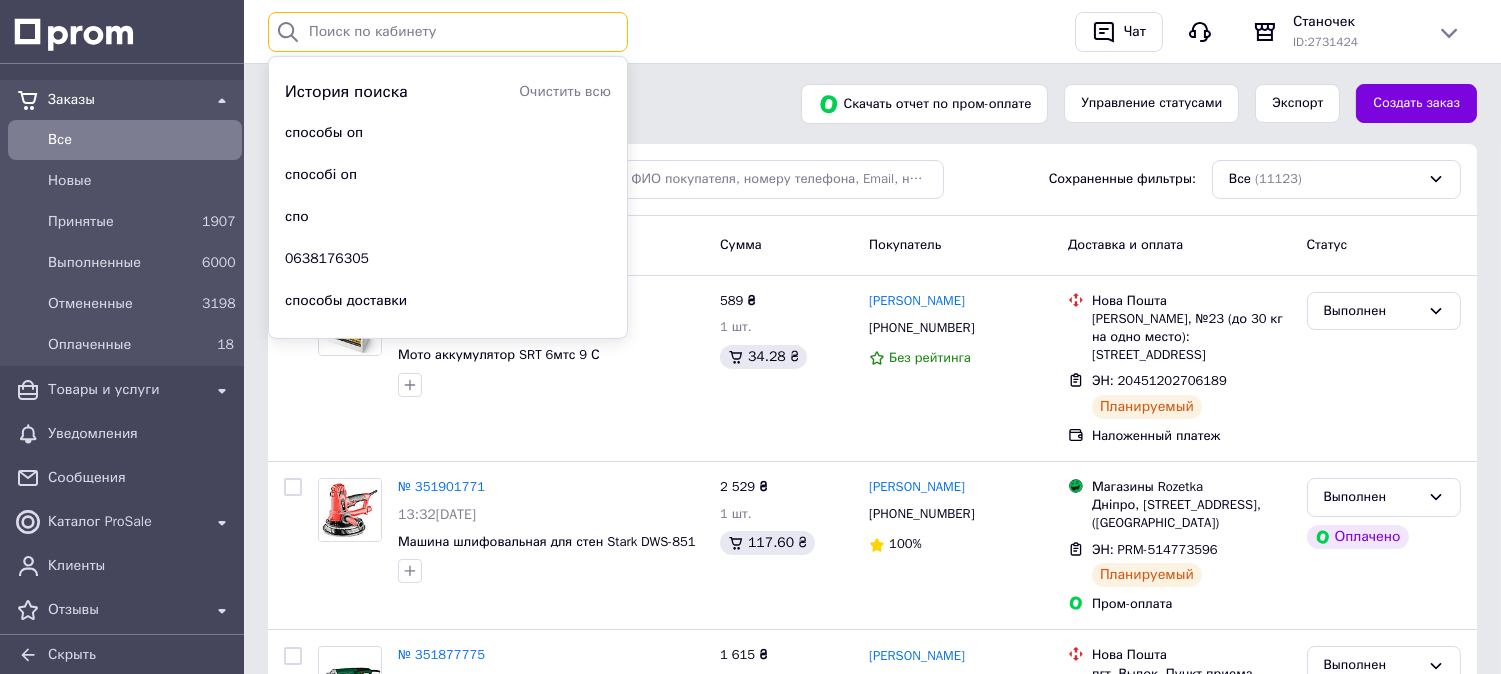 click at bounding box center [448, 32] 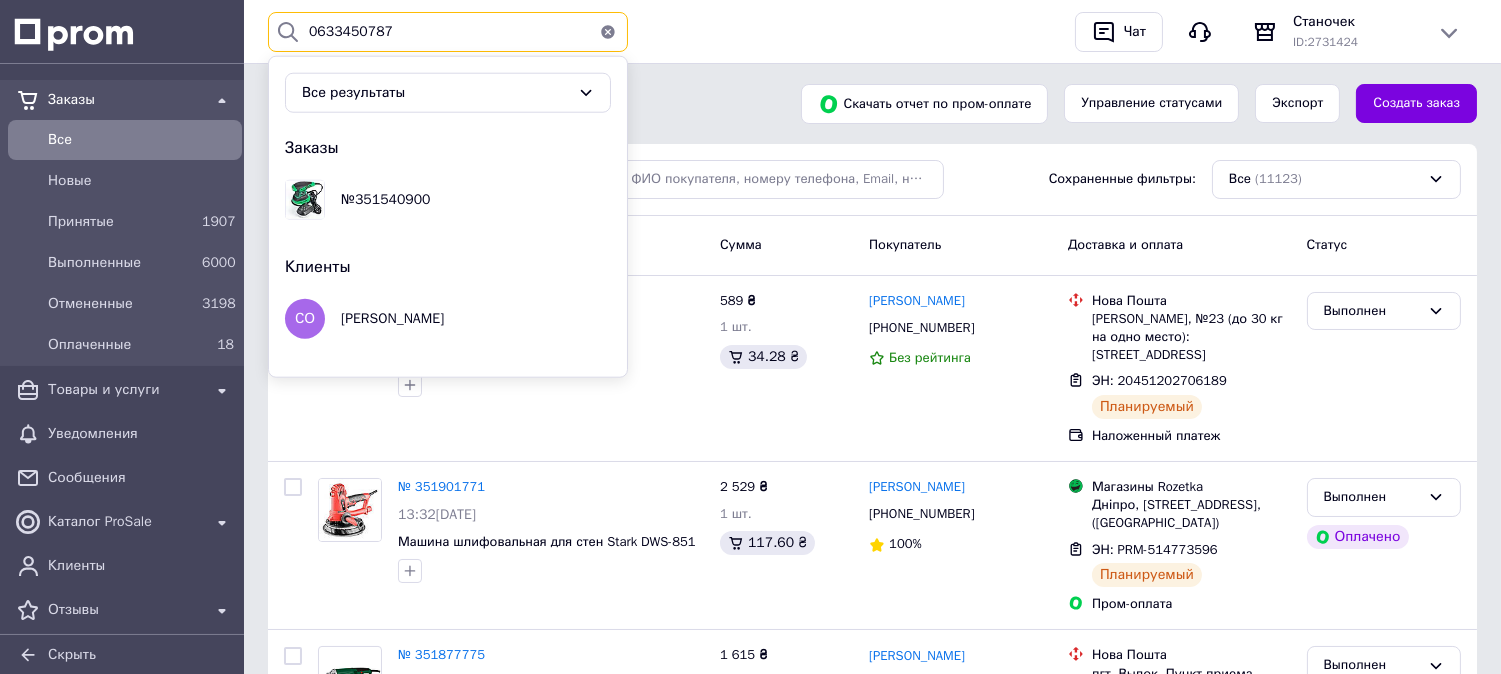 type on "0633450787" 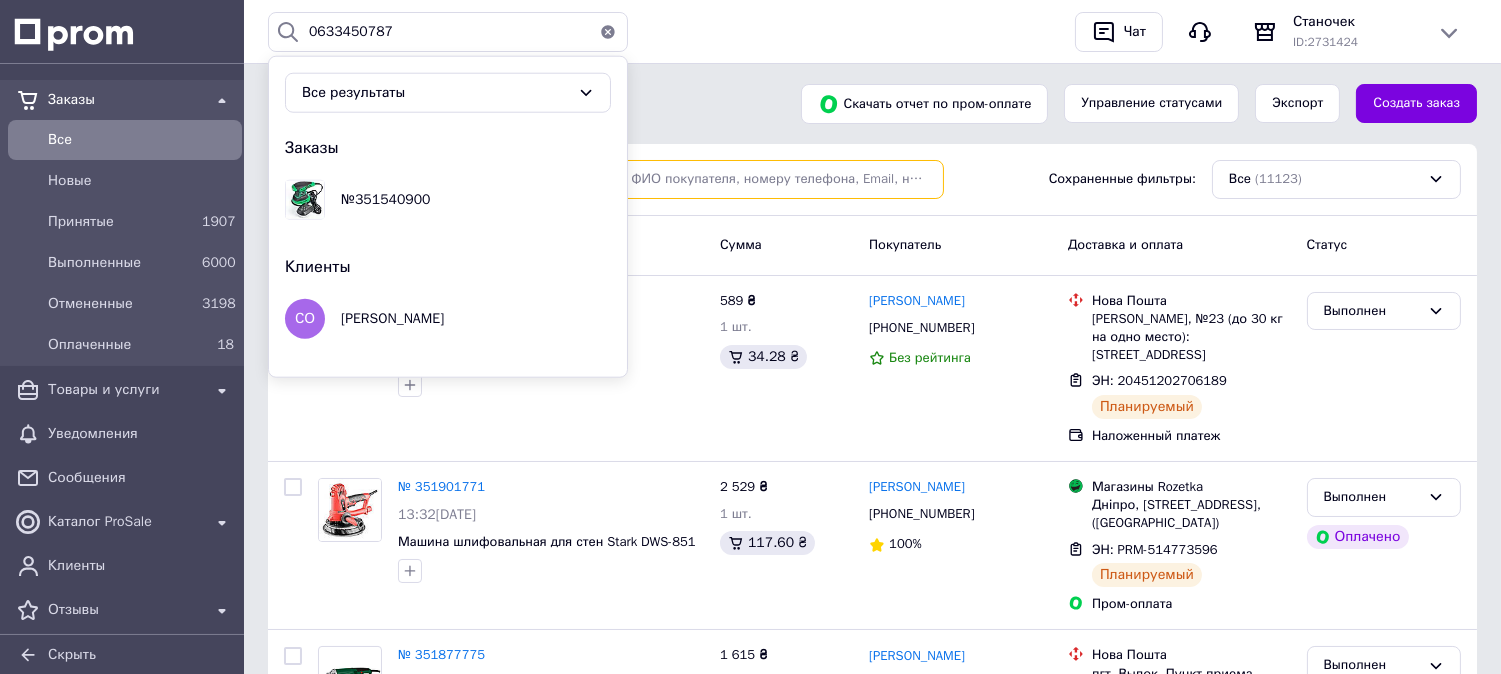 click at bounding box center [687, 179] 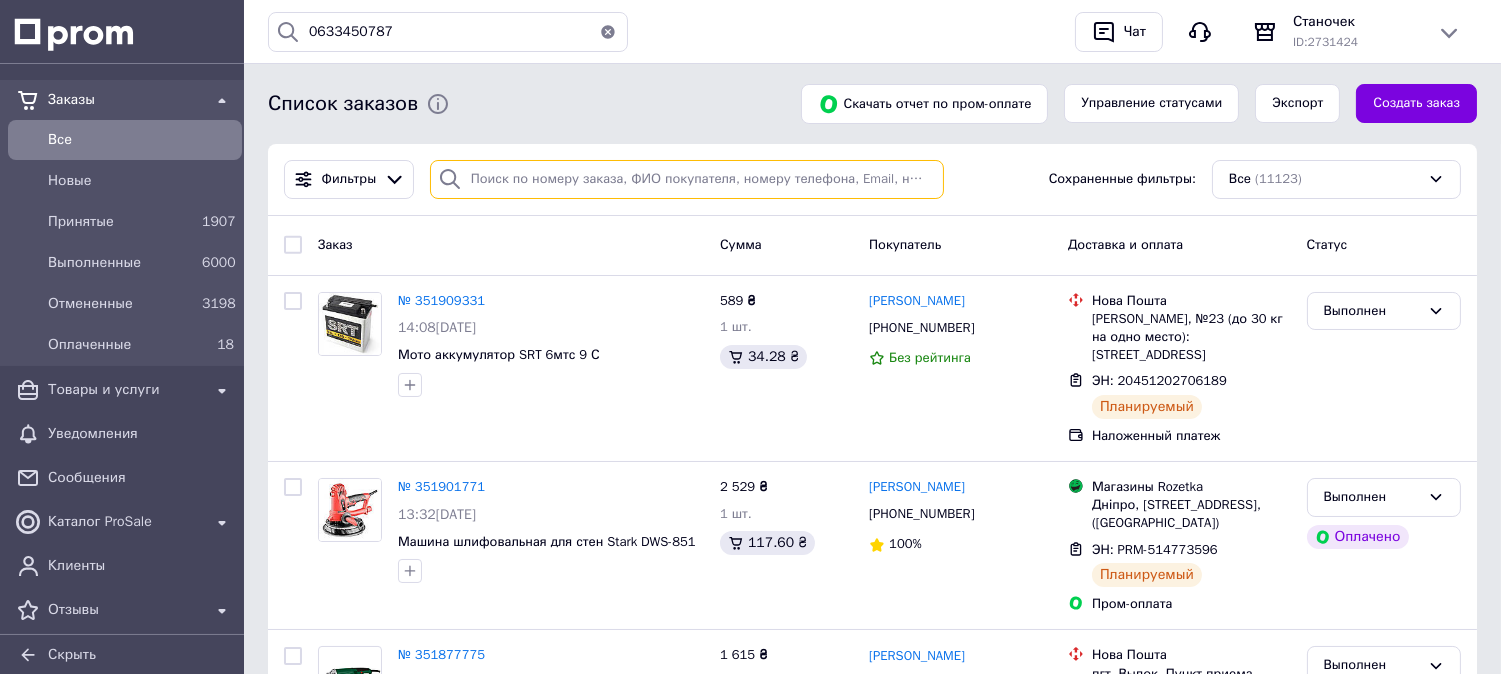 paste on "0633450787" 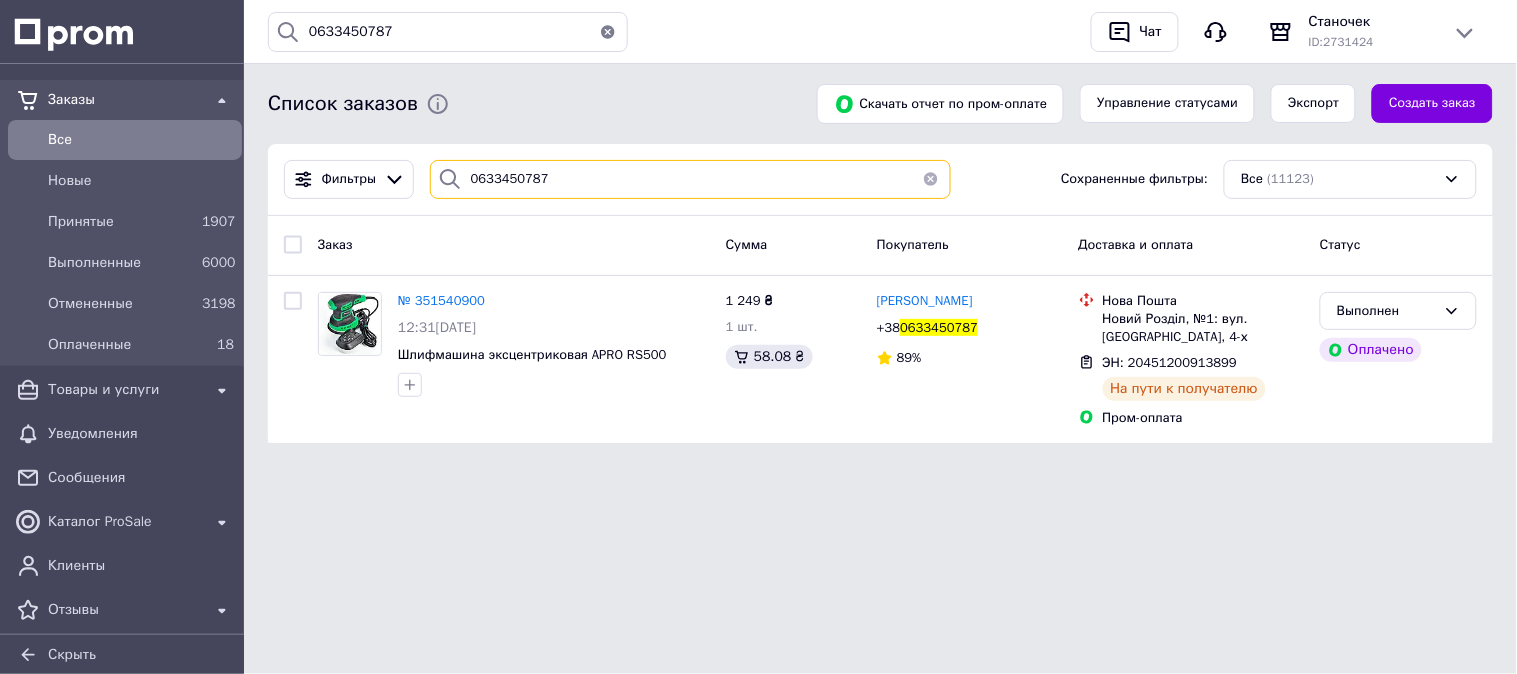 drag, startPoint x: 596, startPoint y: 180, endPoint x: 236, endPoint y: 155, distance: 360.867 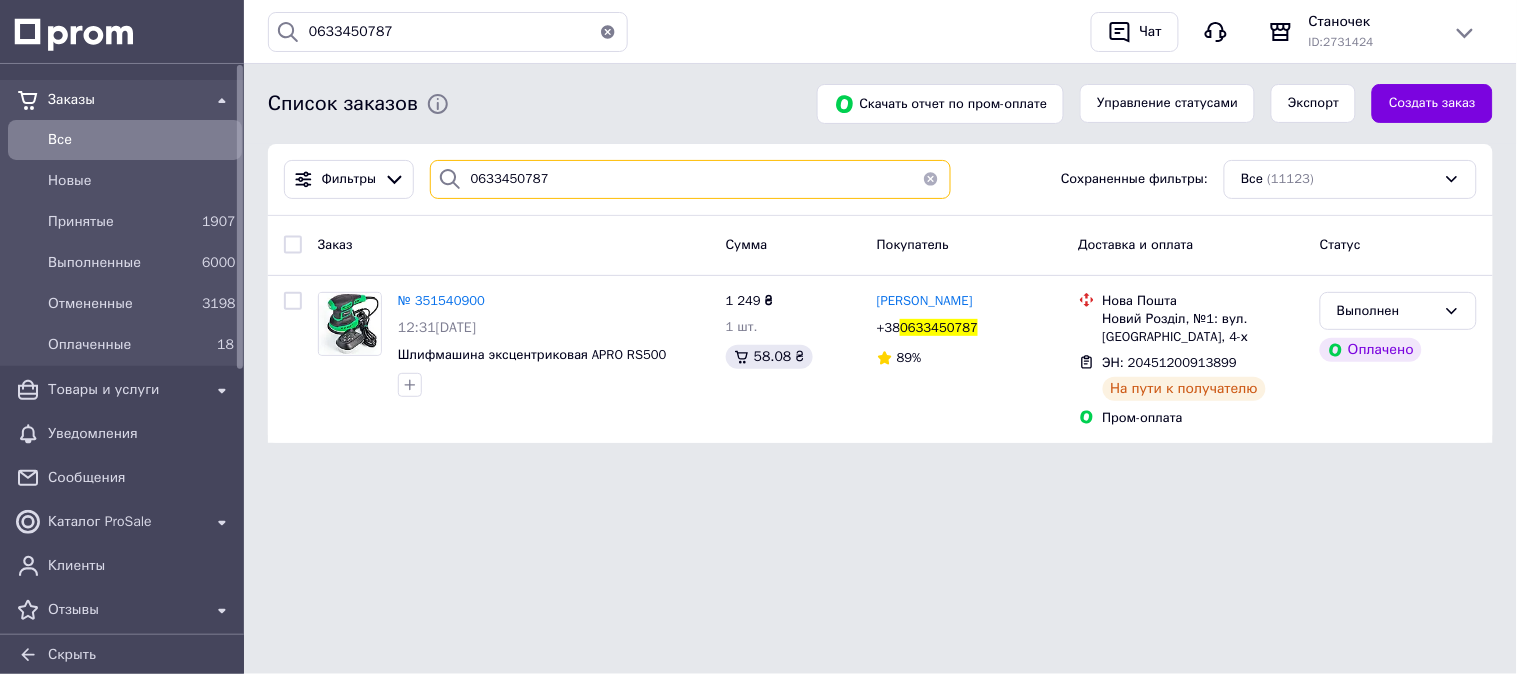 paste on "954030501" 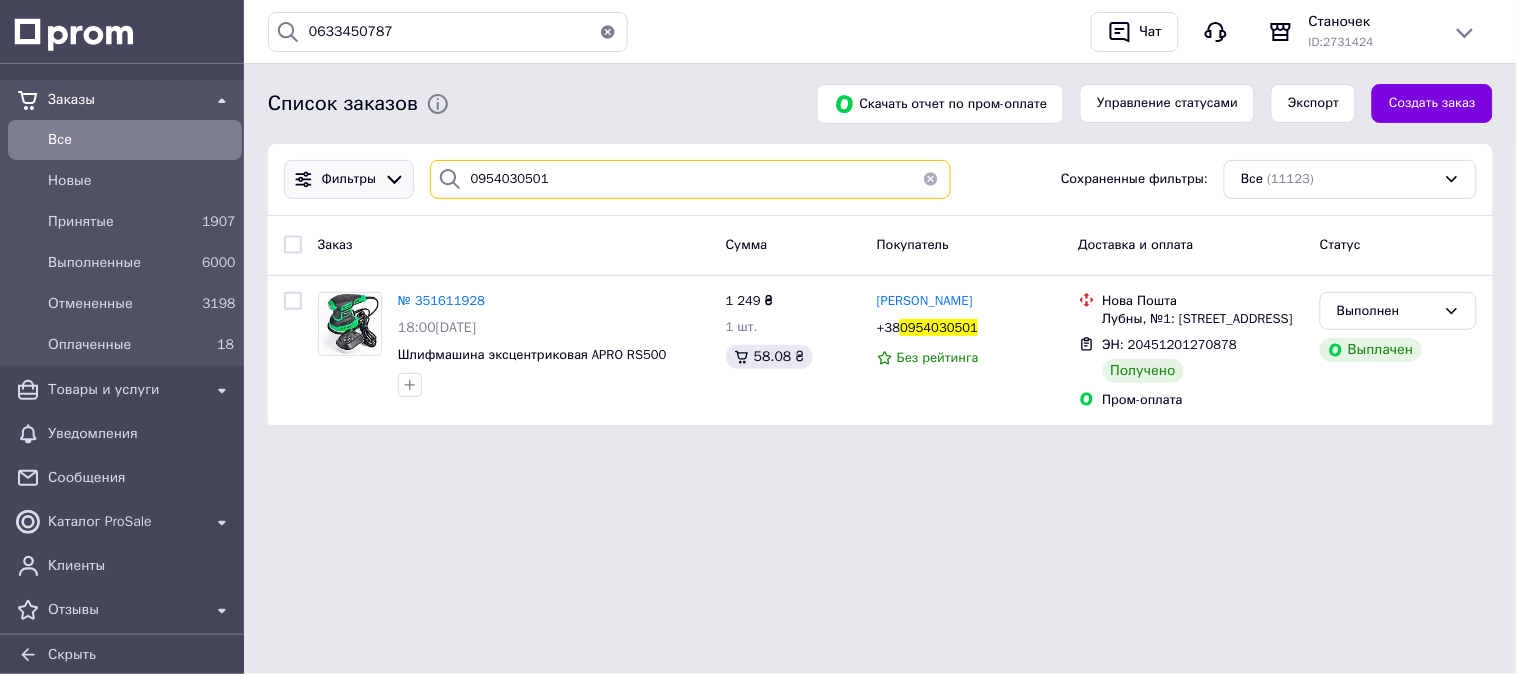 drag, startPoint x: 561, startPoint y: 187, endPoint x: 320, endPoint y: 178, distance: 241.16798 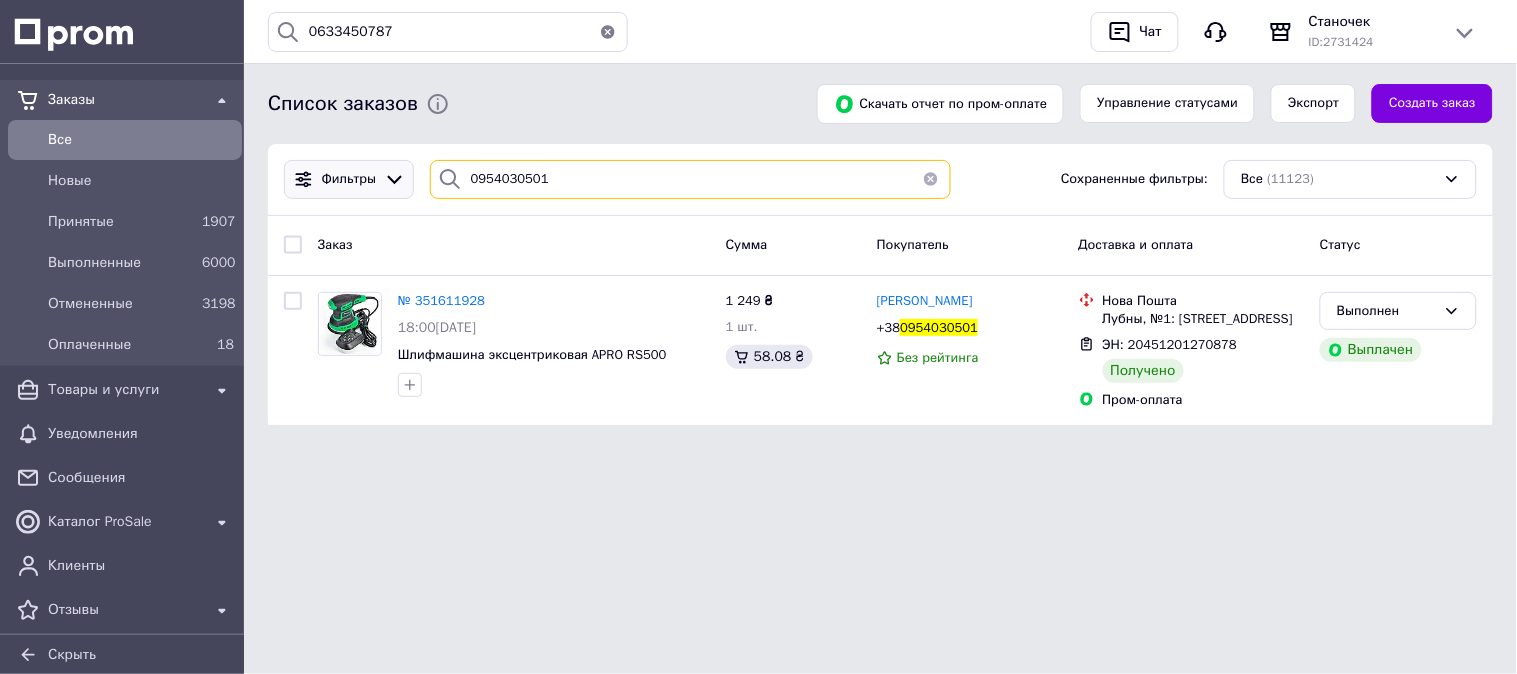 click on "Фильтры 0954030501 Сохраненные фильтры: Все (11123)" at bounding box center (880, 179) 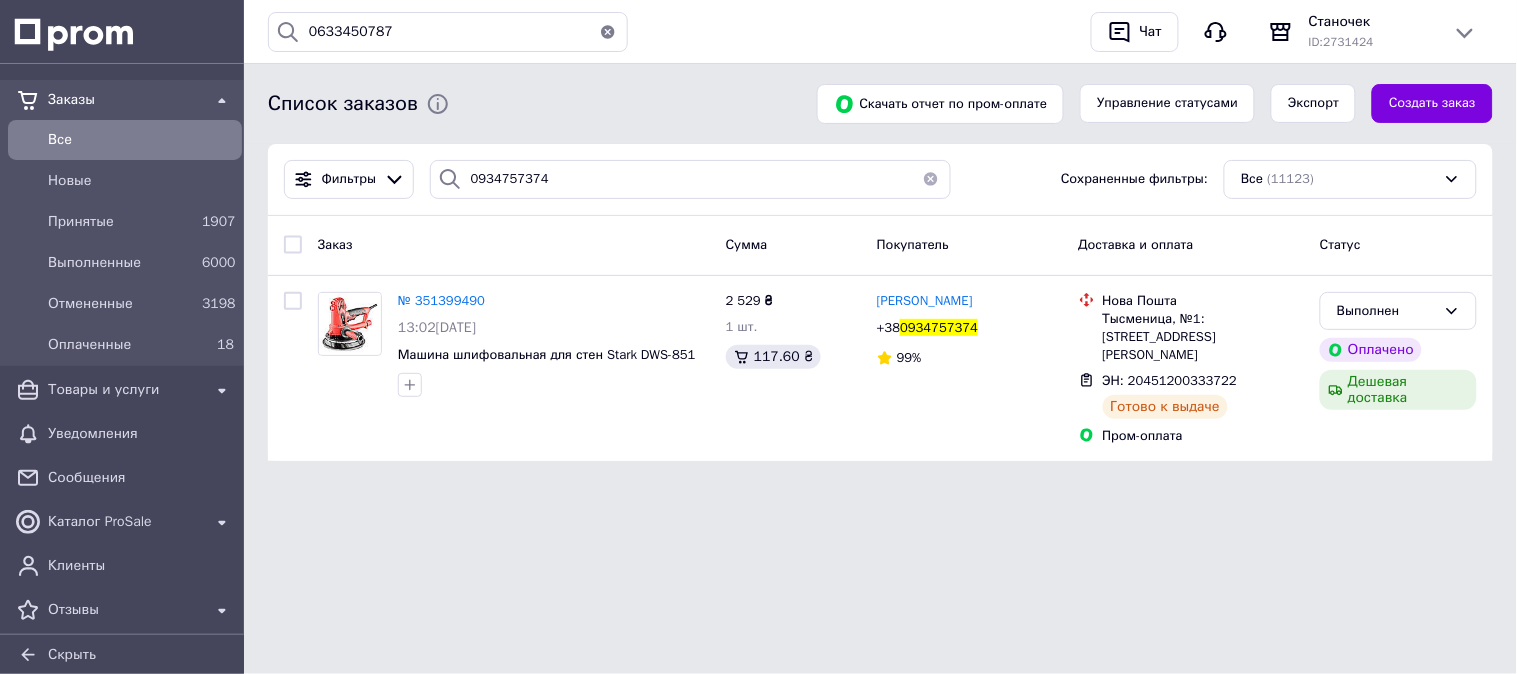 click on "Фильтры 0934757374 Сохраненные фильтры: Все (11123)" at bounding box center [880, 180] 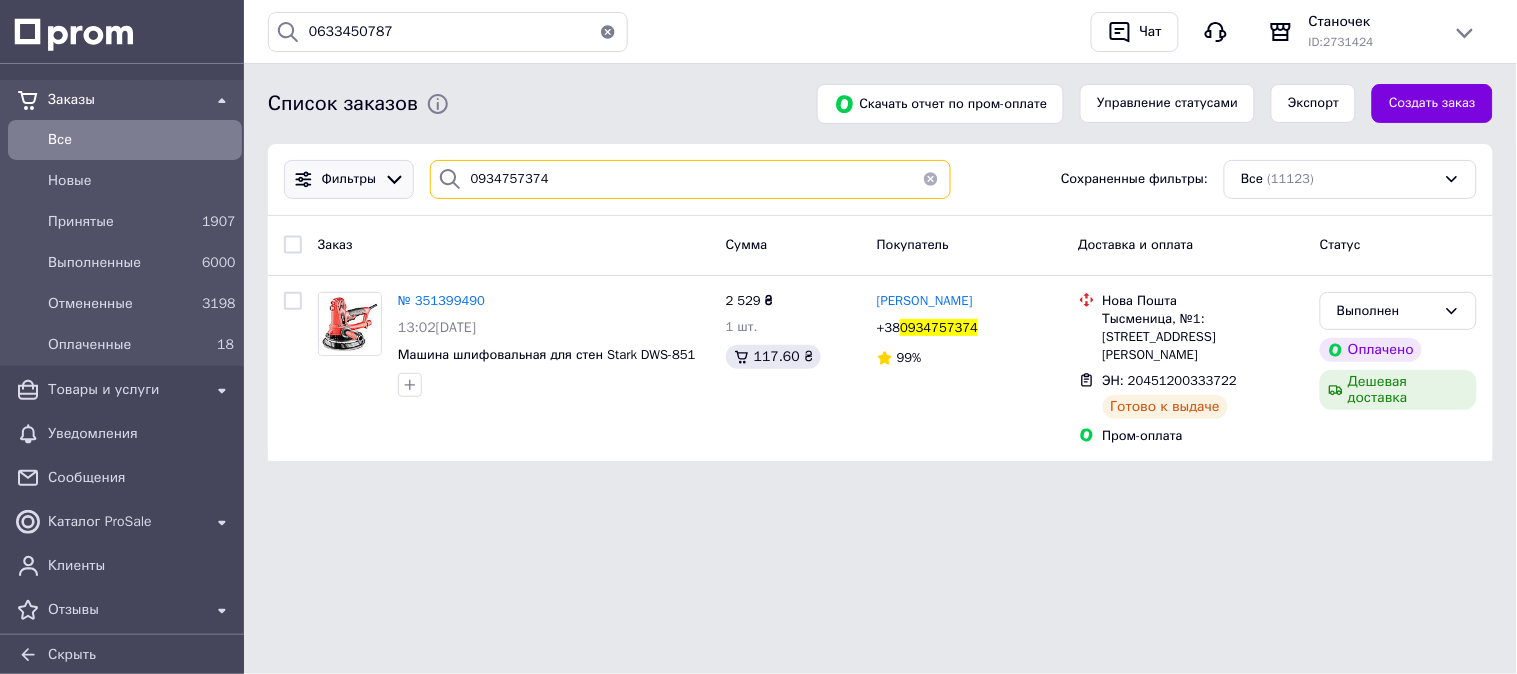drag, startPoint x: 378, startPoint y: 172, endPoint x: 300, endPoint y: 170, distance: 78.025635 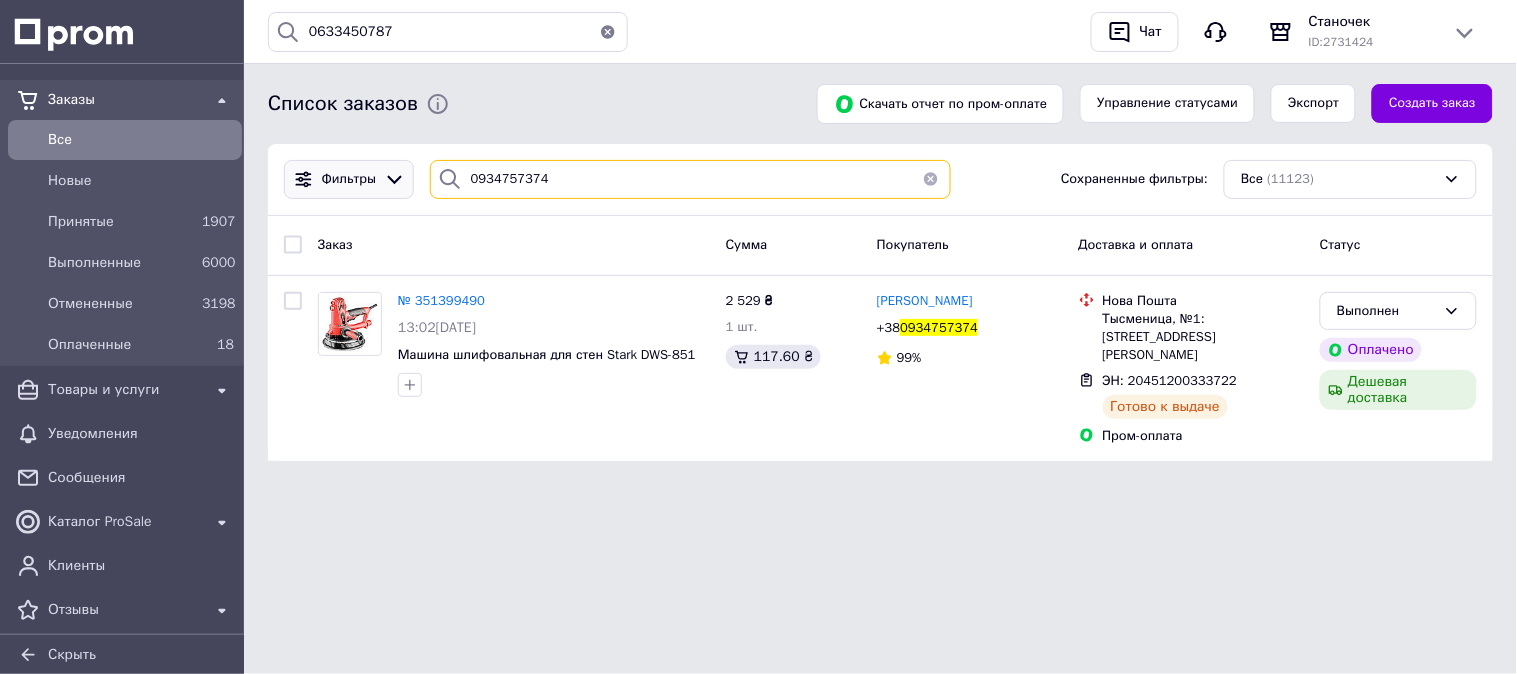 click on "Фильтры 0934757374 Сохраненные фильтры: Все (11123)" at bounding box center [880, 179] 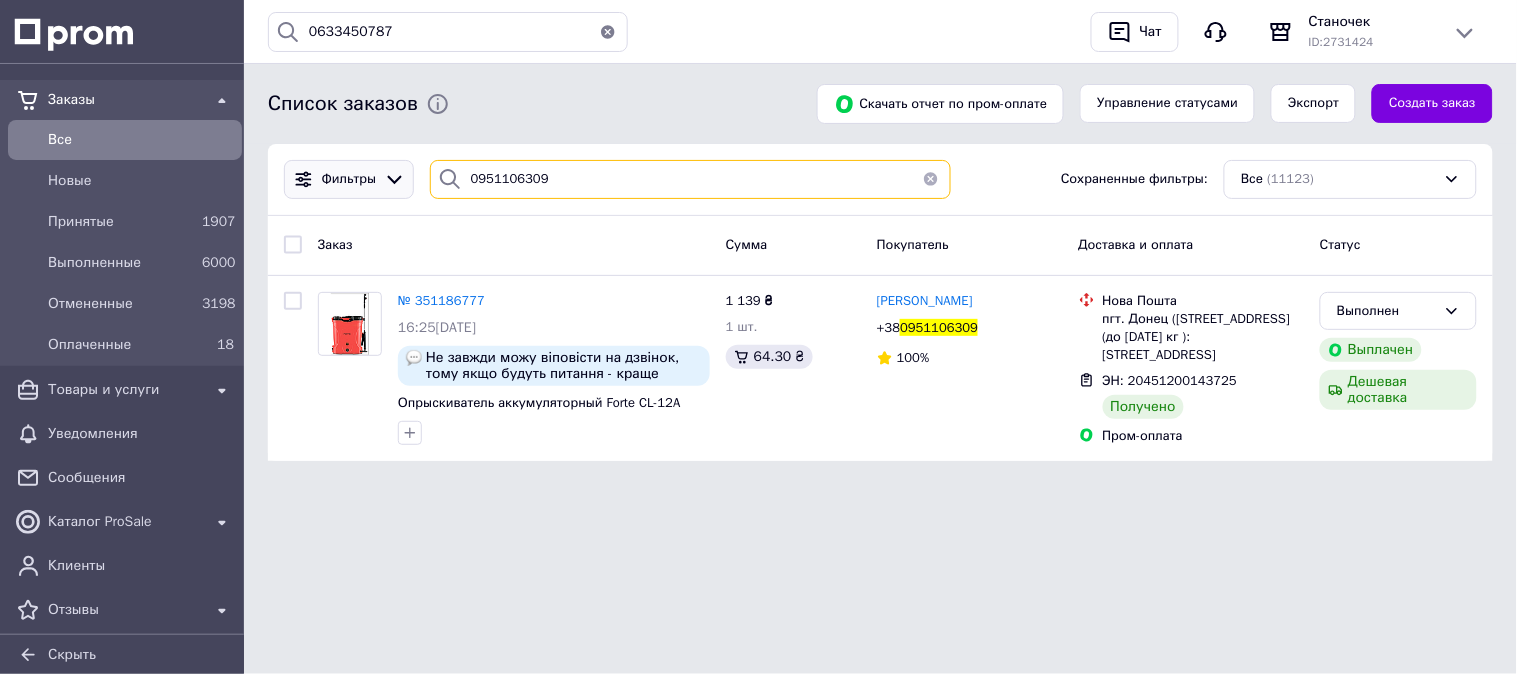 drag, startPoint x: 552, startPoint y: 183, endPoint x: 294, endPoint y: 171, distance: 258.27893 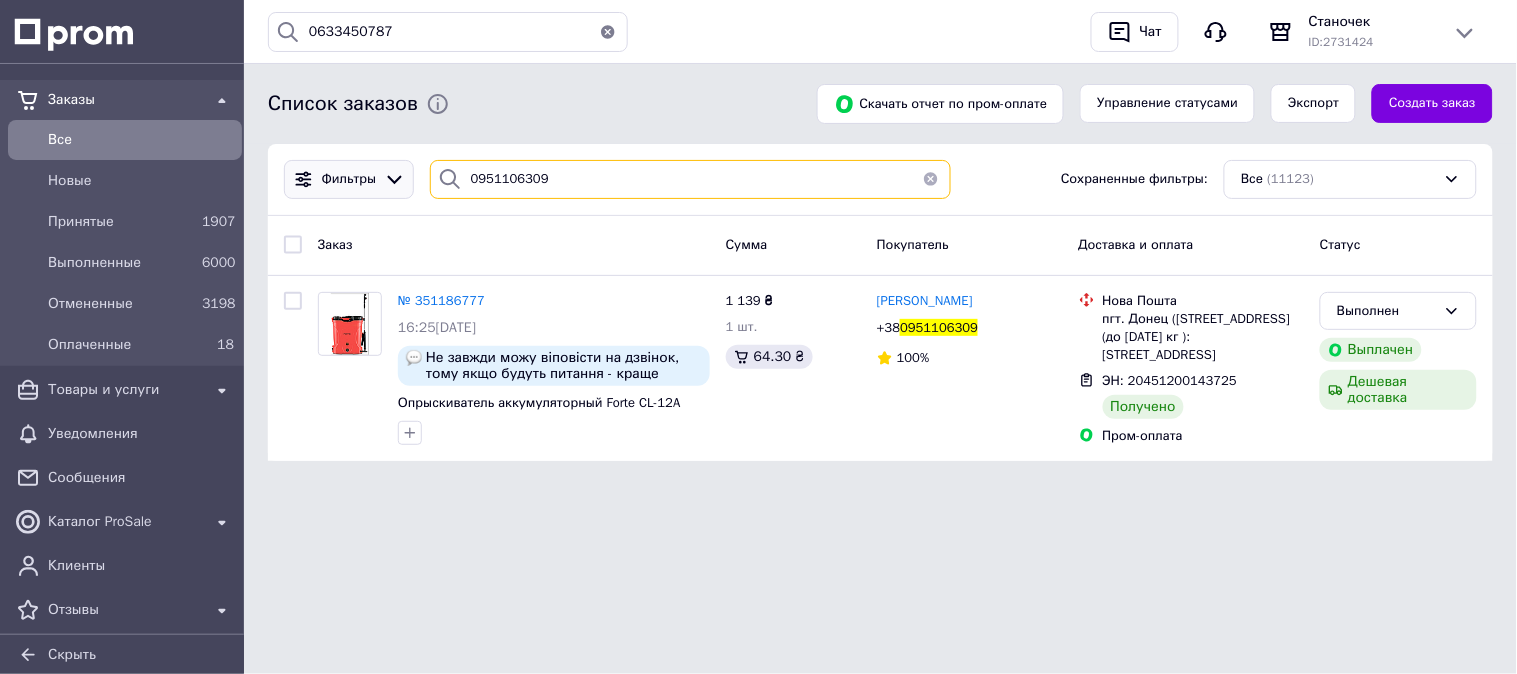 click on "Фильтры 0951106309 Сохраненные фильтры: Все (11123)" at bounding box center [880, 179] 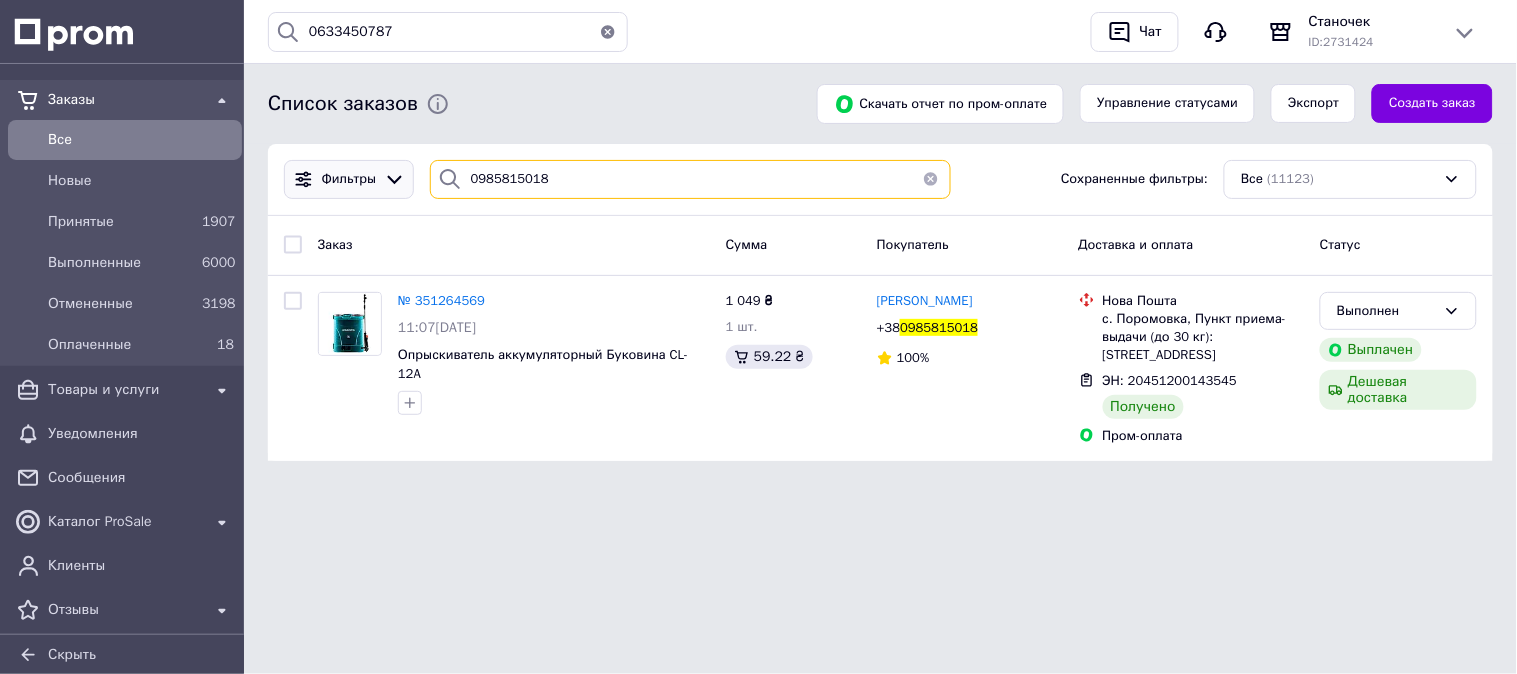 drag, startPoint x: 442, startPoint y: 187, endPoint x: 315, endPoint y: 177, distance: 127.39309 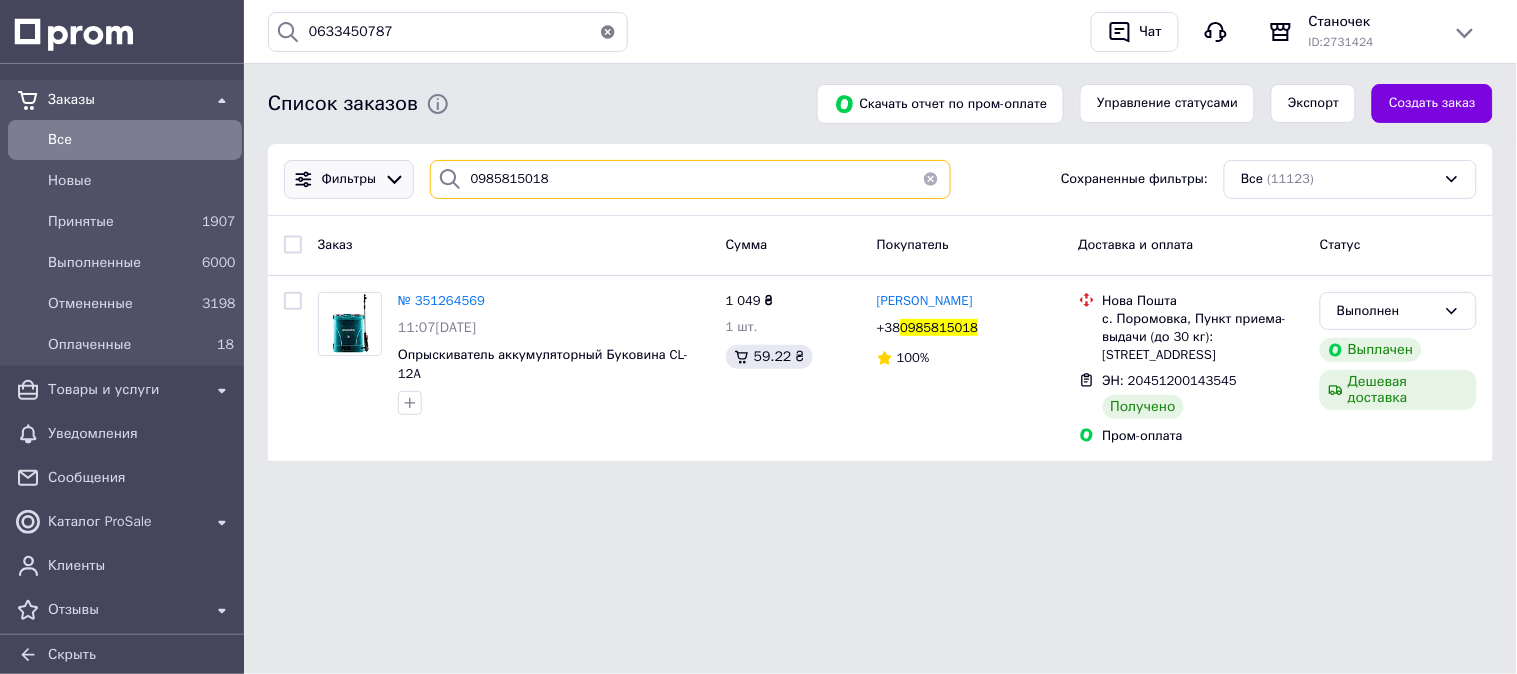 click on "Фильтры 0985815018 Сохраненные фильтры: Все (11123)" at bounding box center (880, 179) 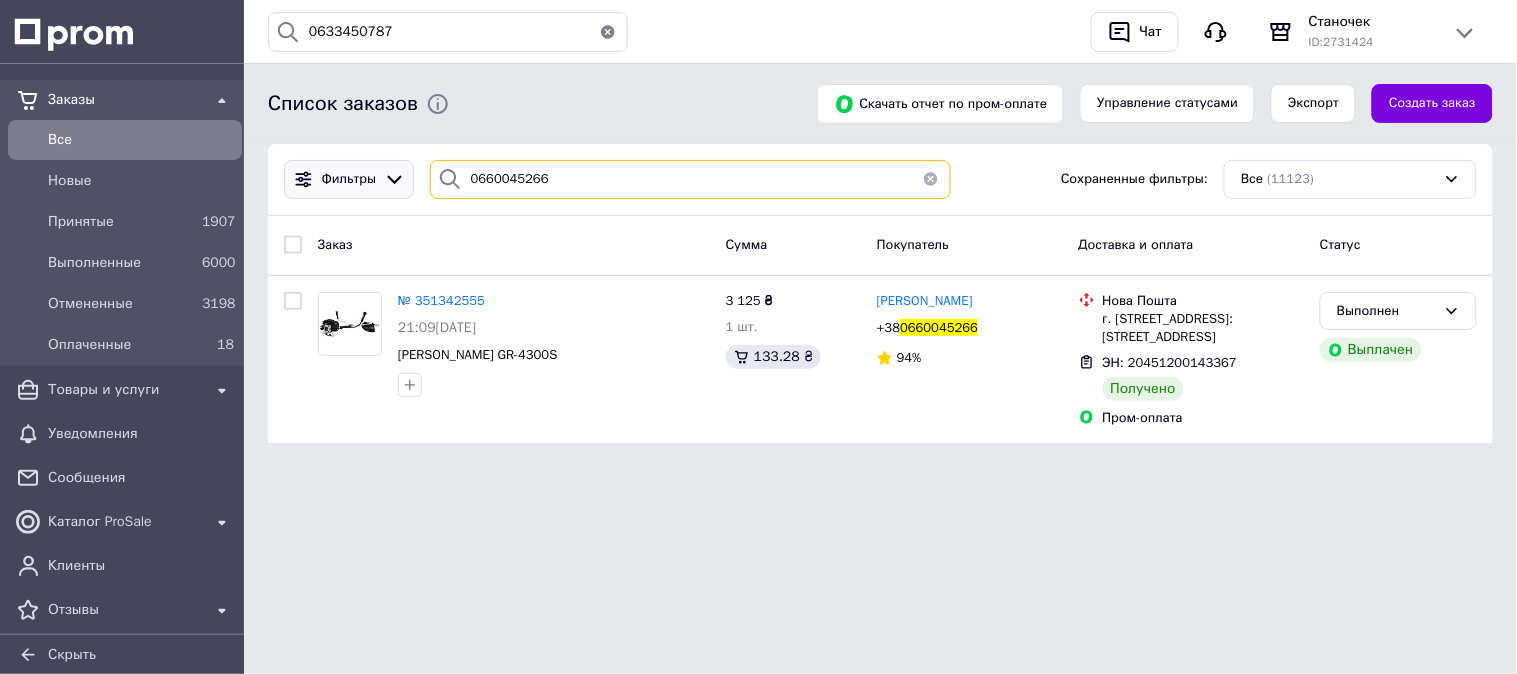drag, startPoint x: 564, startPoint y: 180, endPoint x: 360, endPoint y: 164, distance: 204.6265 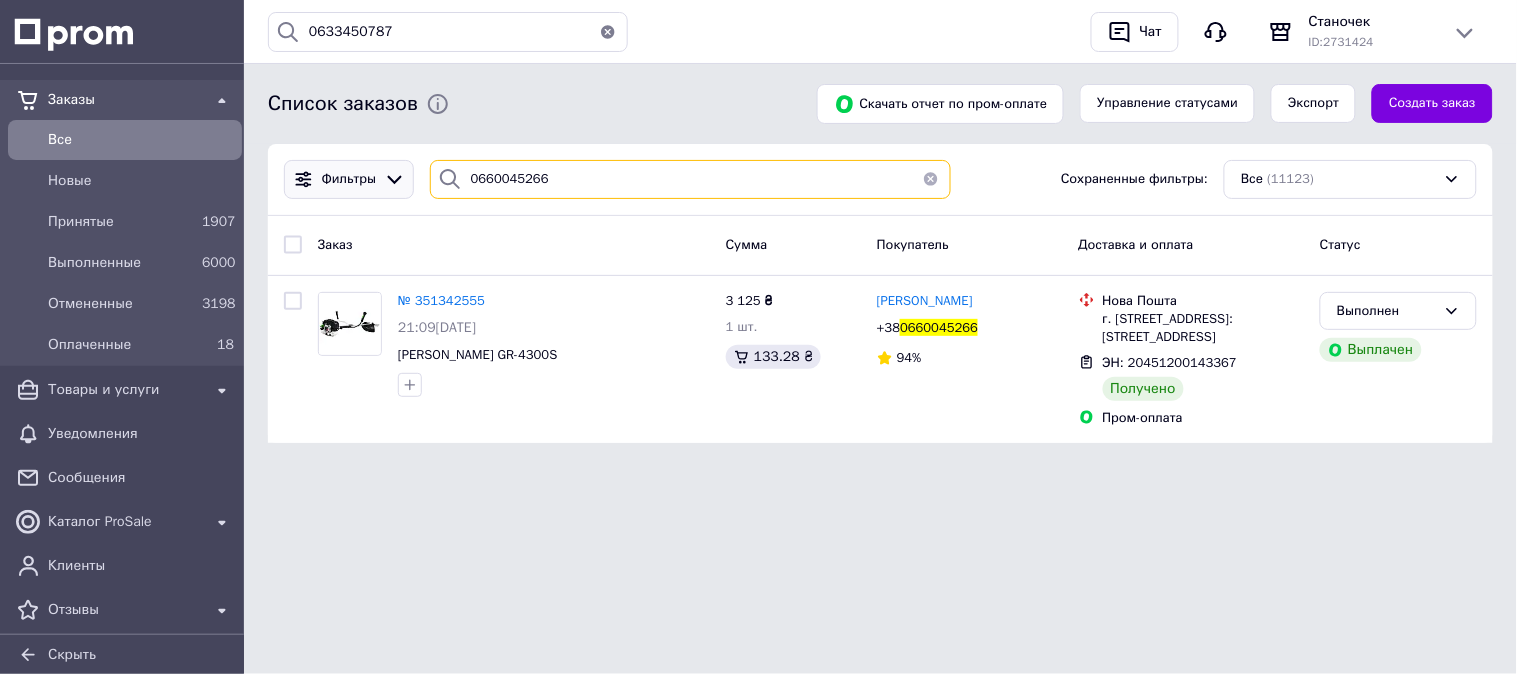 click on "Фильтры 0660045266 Сохраненные фильтры: Все (11123)" at bounding box center [880, 179] 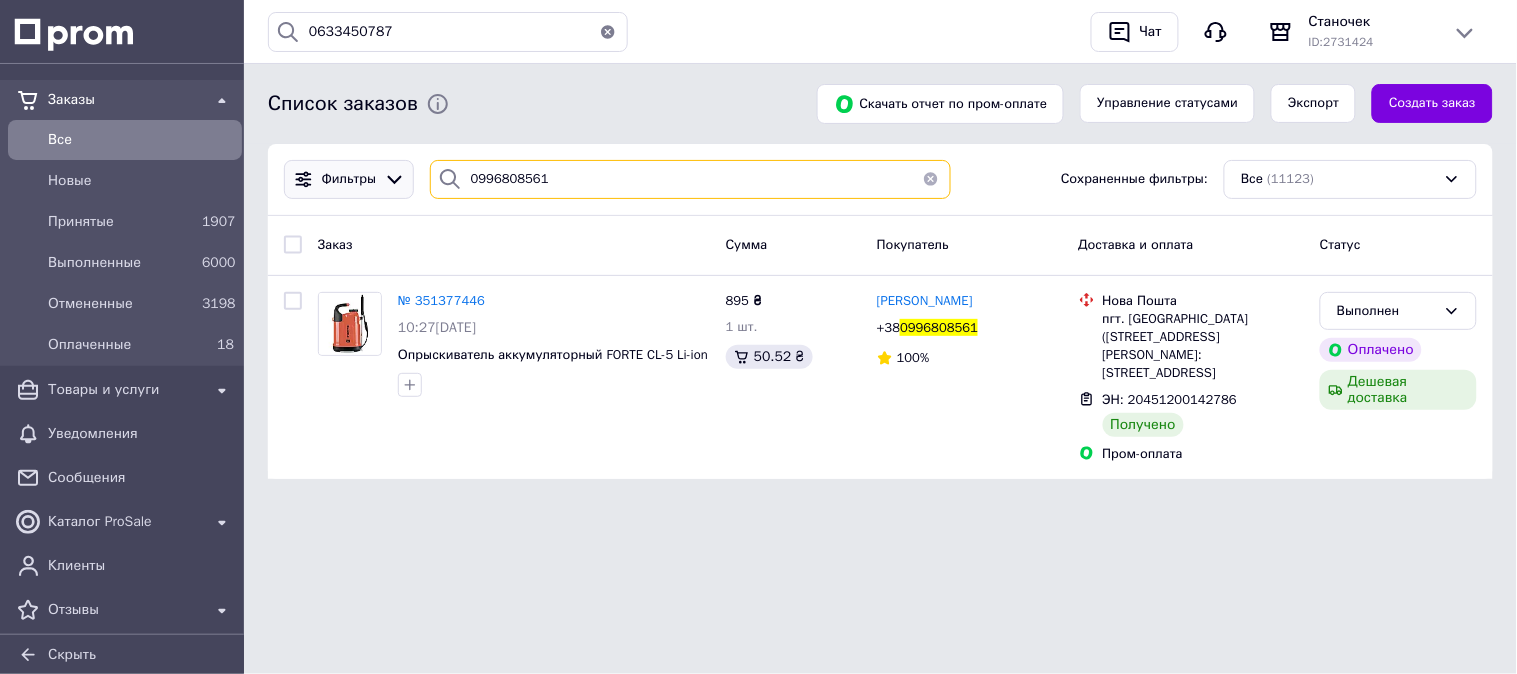 drag, startPoint x: 544, startPoint y: 173, endPoint x: 327, endPoint y: 168, distance: 217.0576 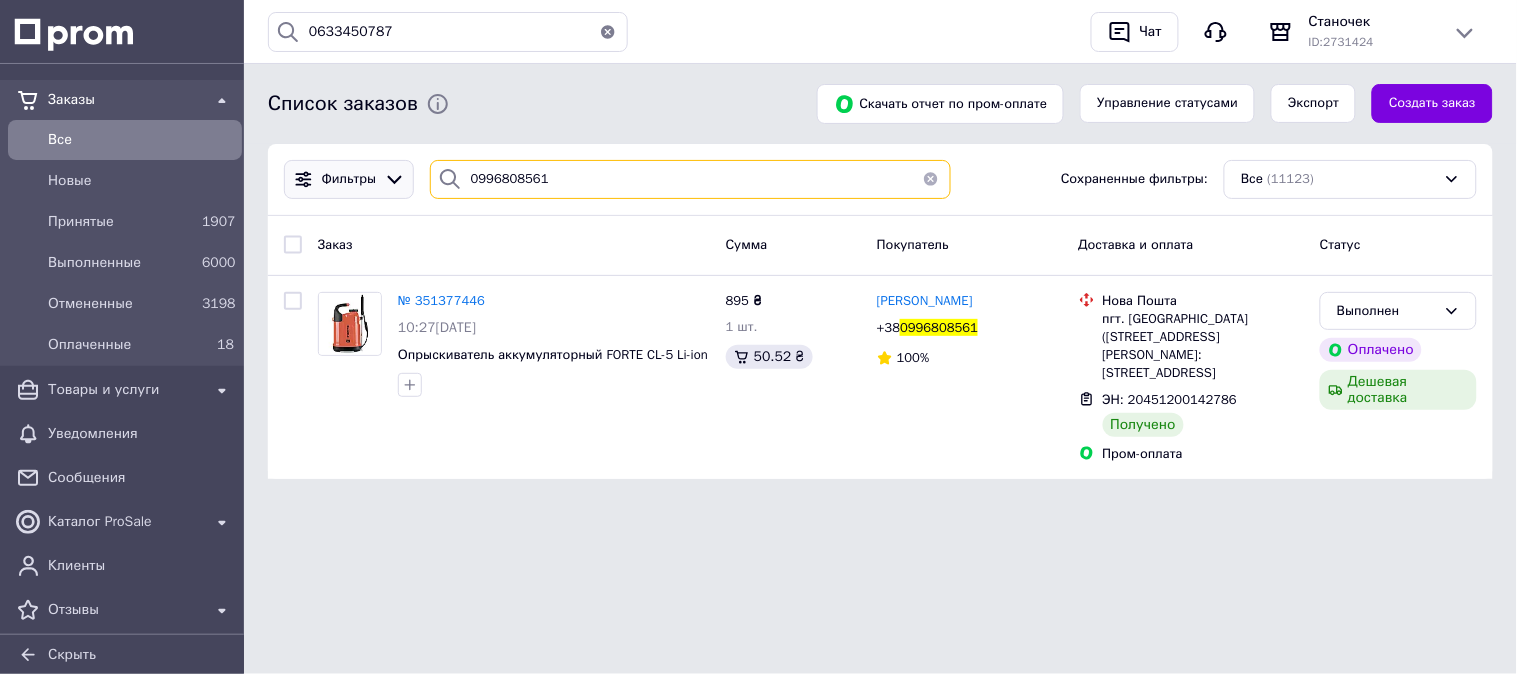 click on "Фильтры 0996808561 Сохраненные фильтры: Все (11123)" at bounding box center (880, 179) 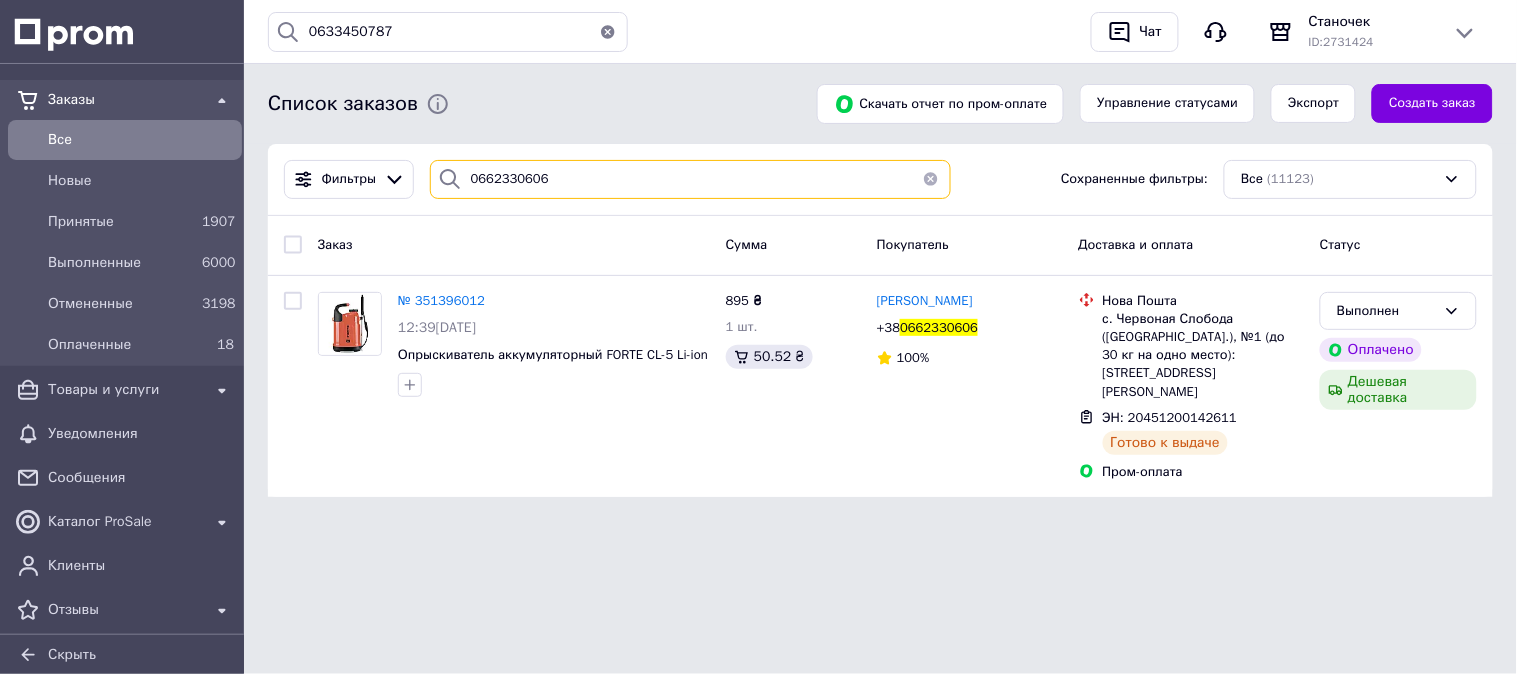 drag, startPoint x: 583, startPoint y: 192, endPoint x: 282, endPoint y: 154, distance: 303.3892 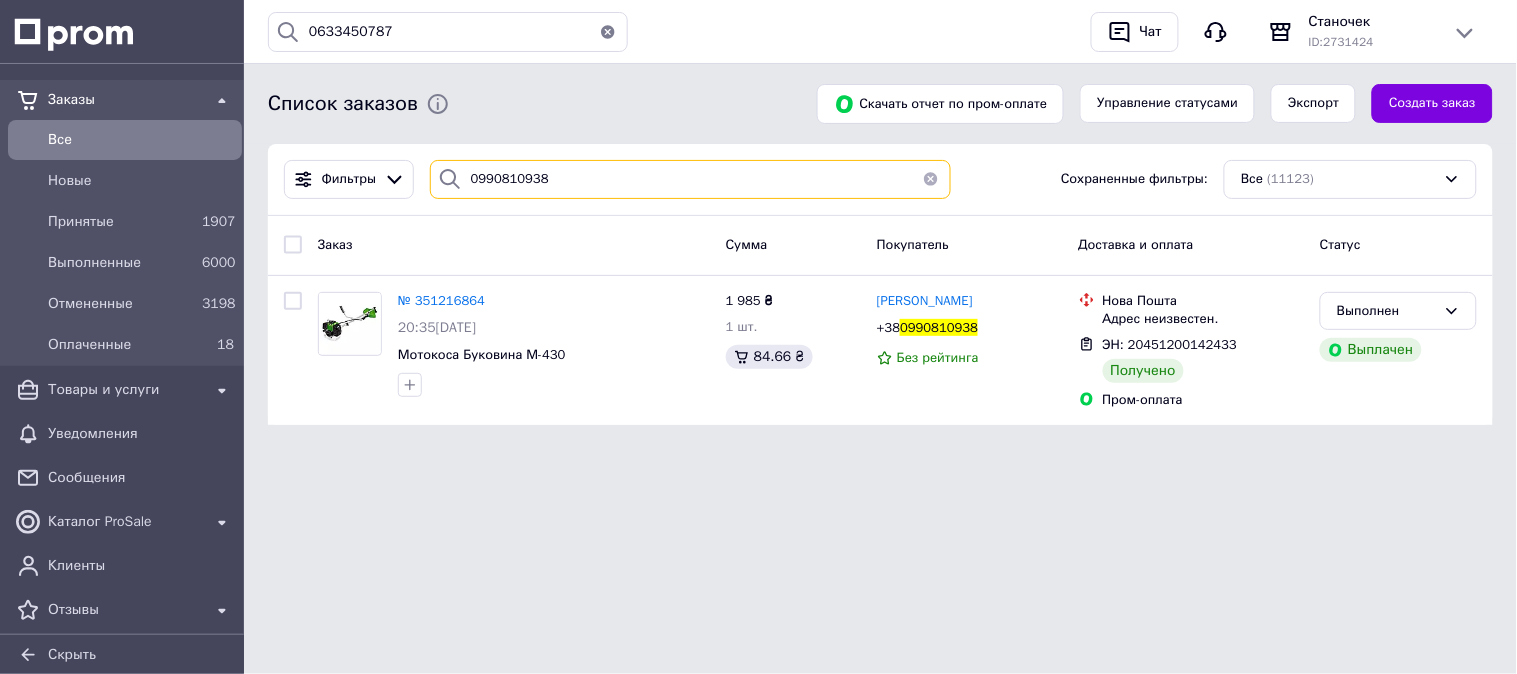 type on "0990810938" 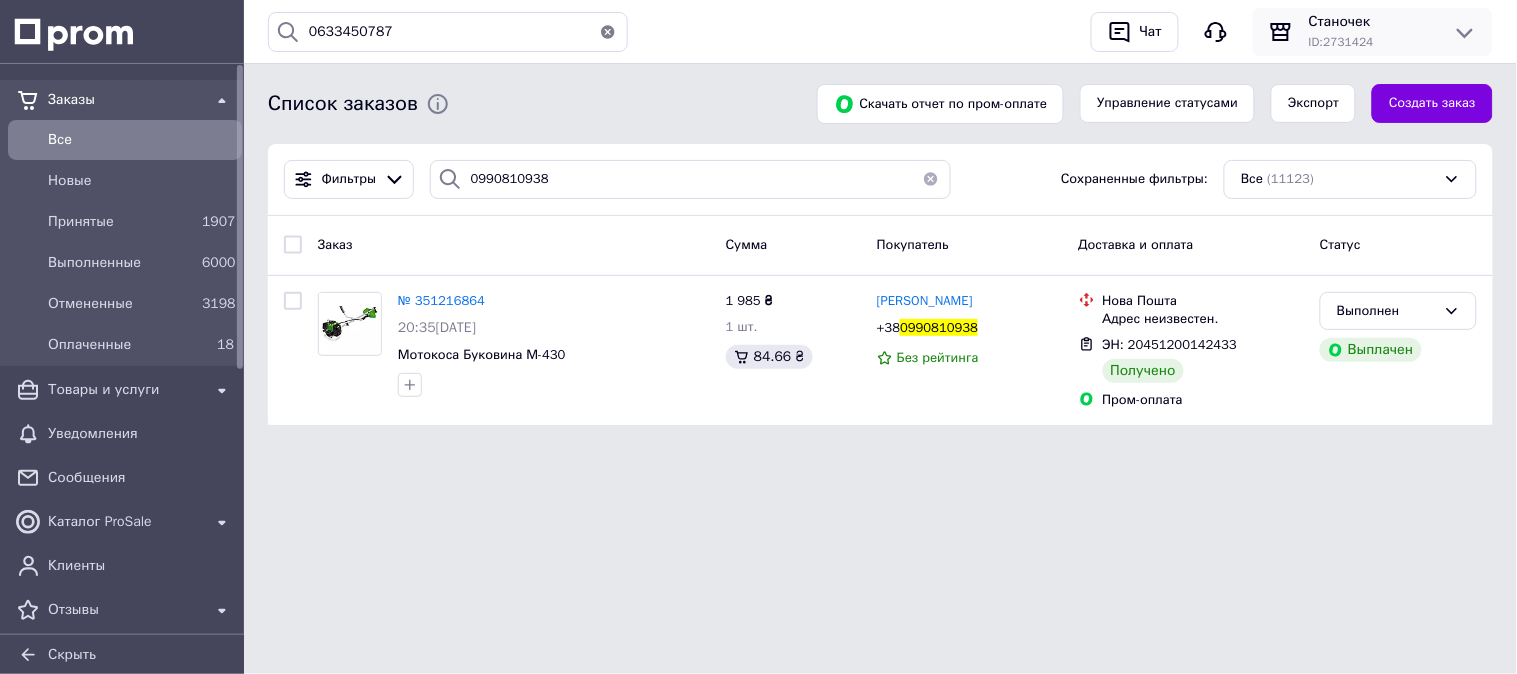 click 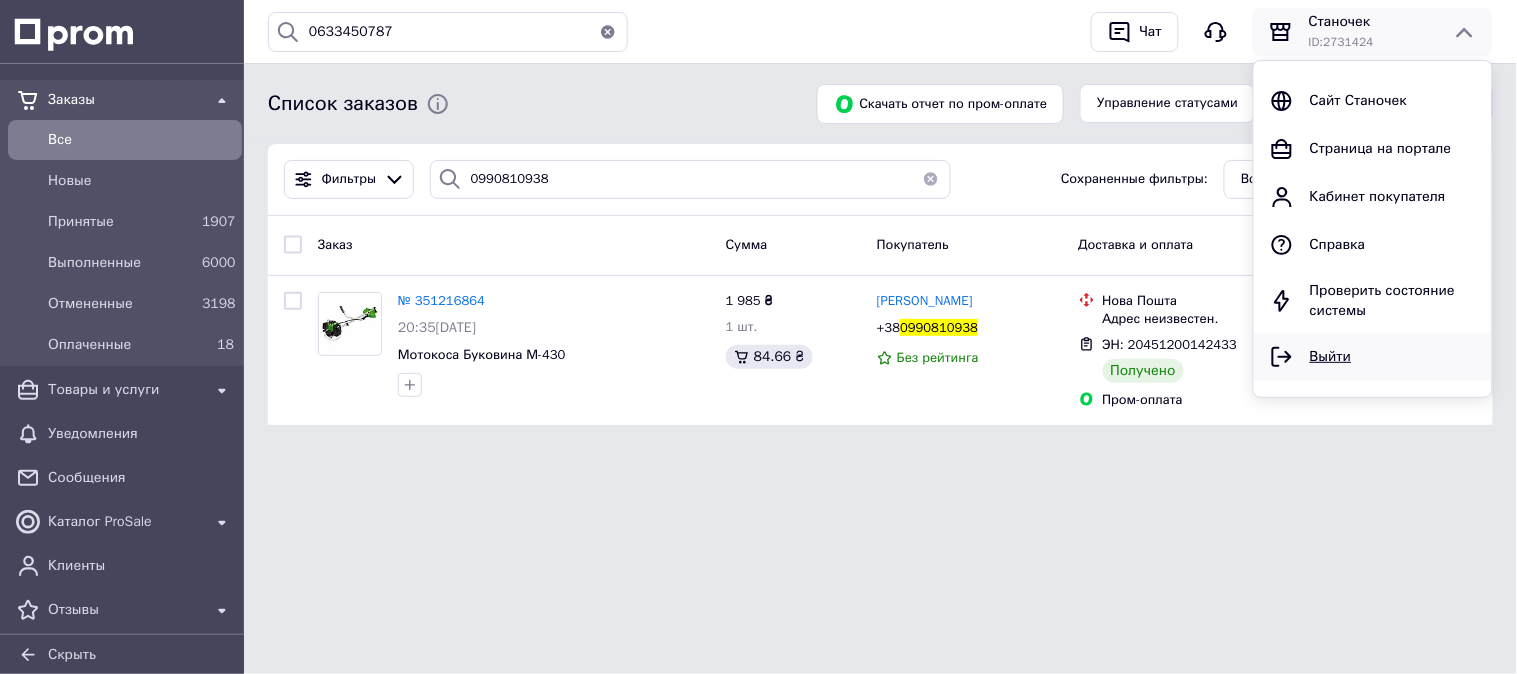 click on "Выйти" at bounding box center (1331, 356) 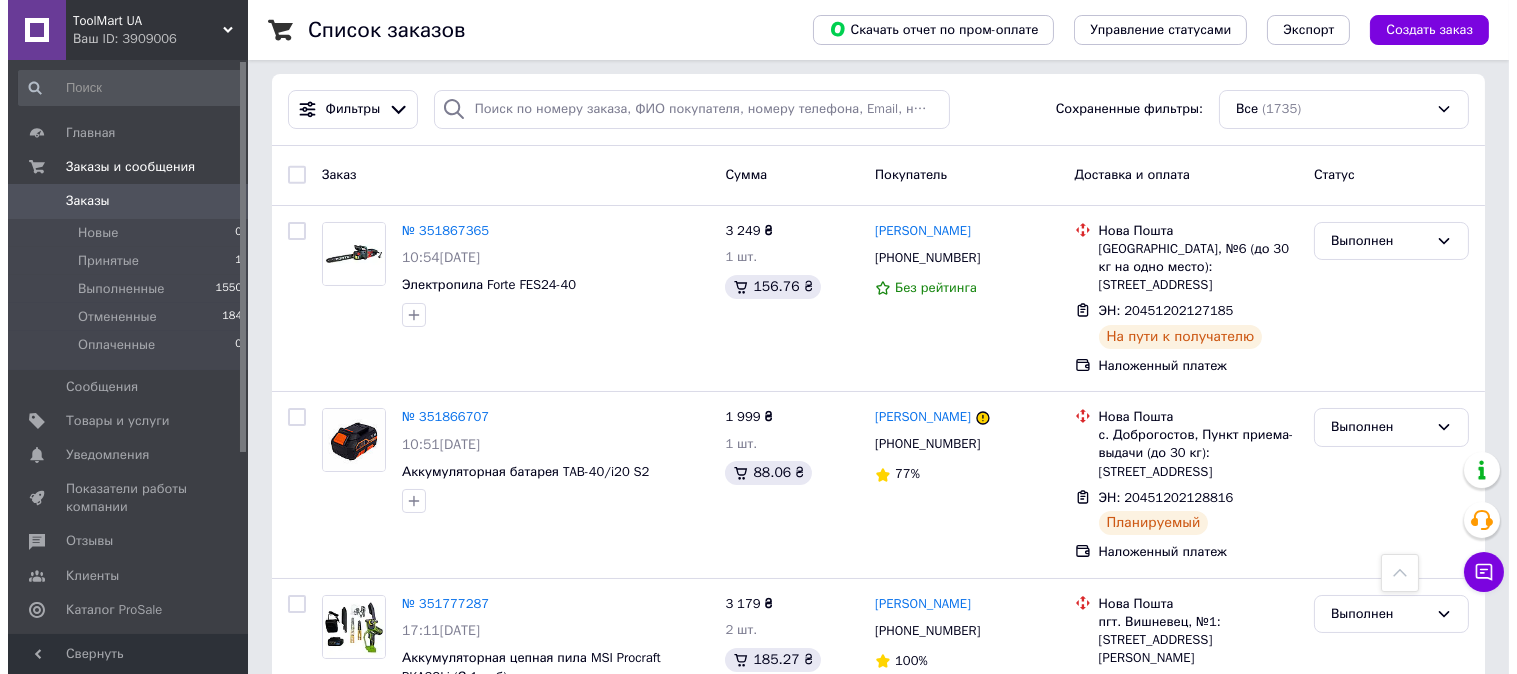 scroll, scrollTop: 0, scrollLeft: 0, axis: both 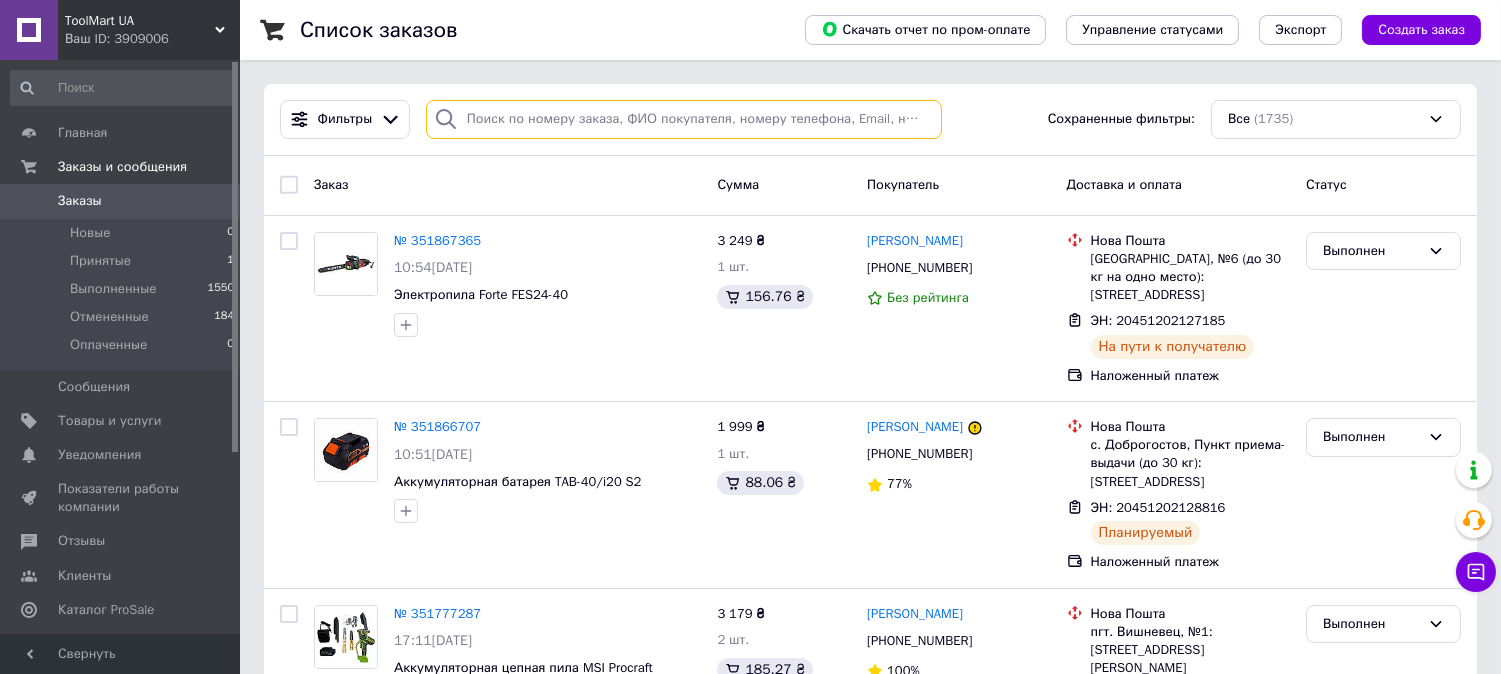 click at bounding box center (684, 119) 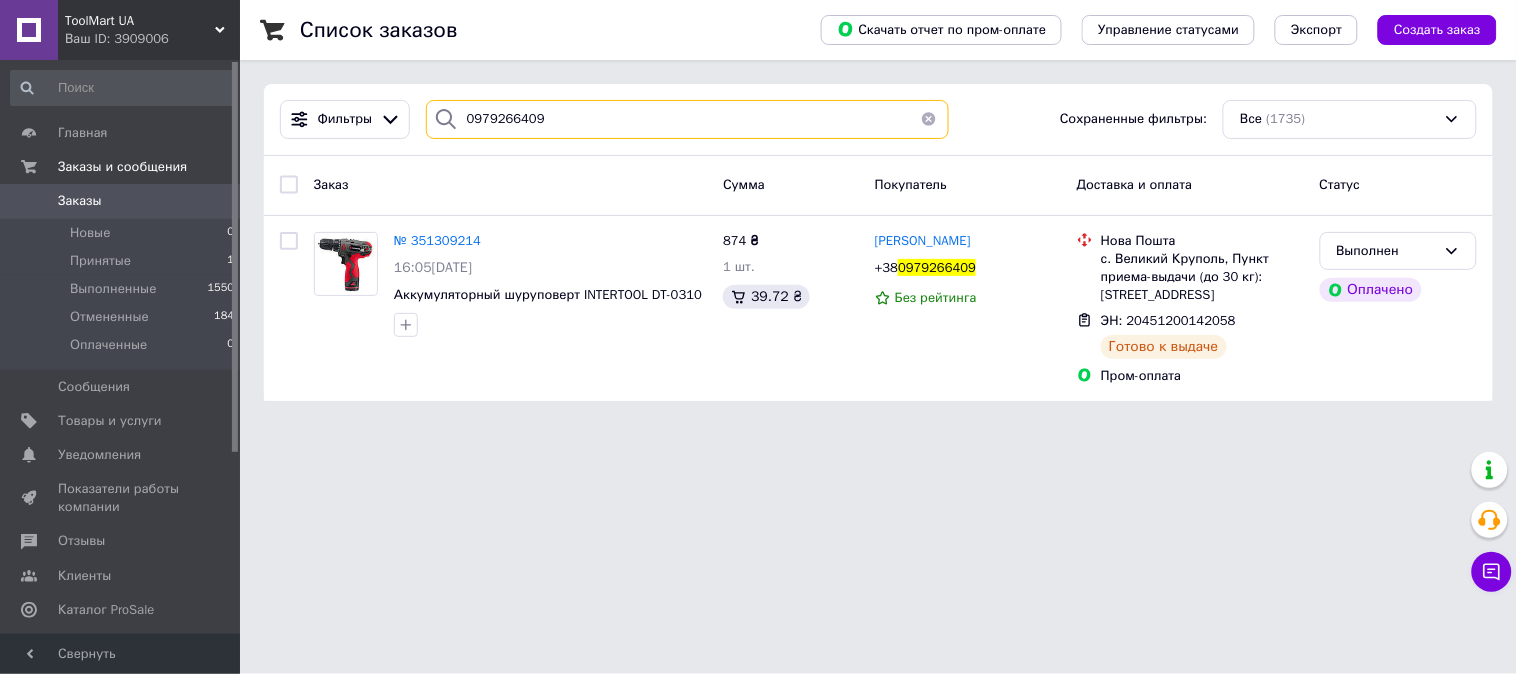 drag, startPoint x: 605, startPoint y: 113, endPoint x: 293, endPoint y: 86, distance: 313.16608 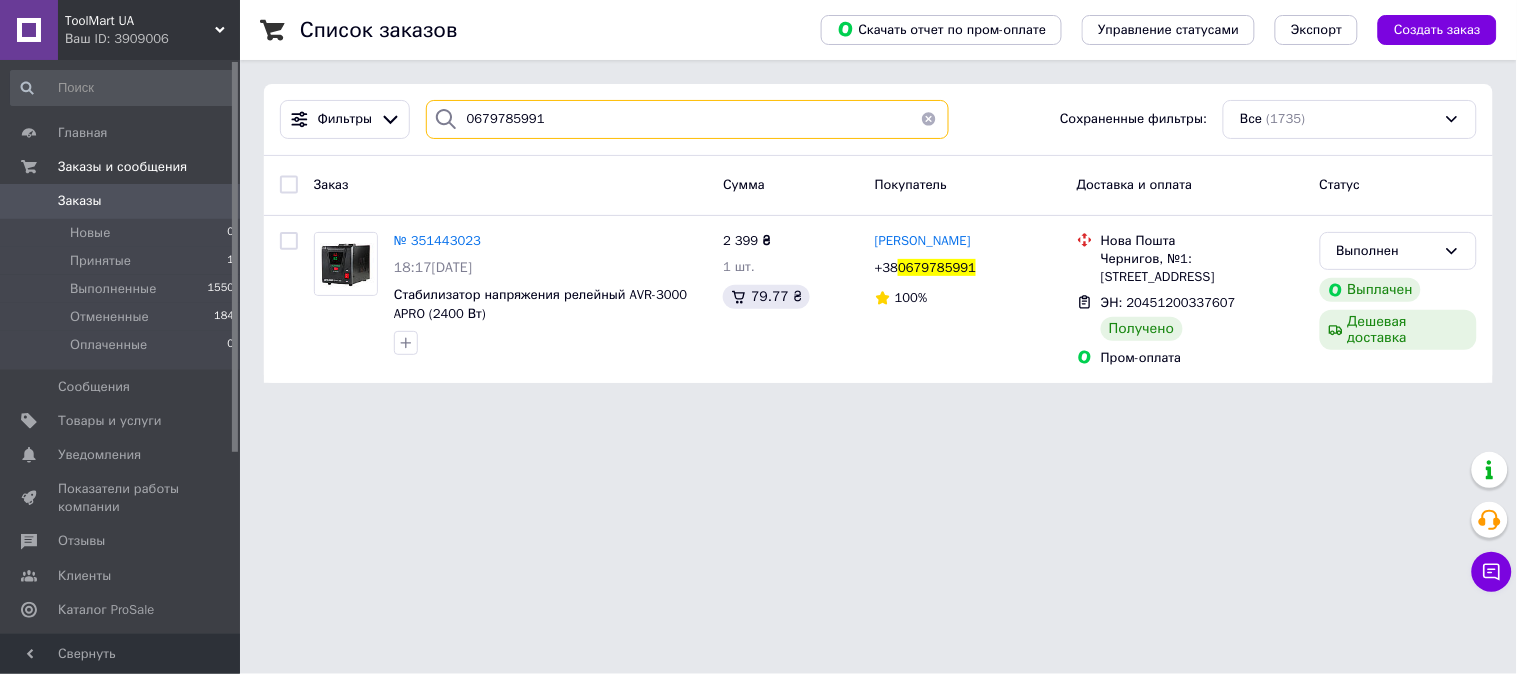 drag, startPoint x: 590, startPoint y: 124, endPoint x: 250, endPoint y: 100, distance: 340.846 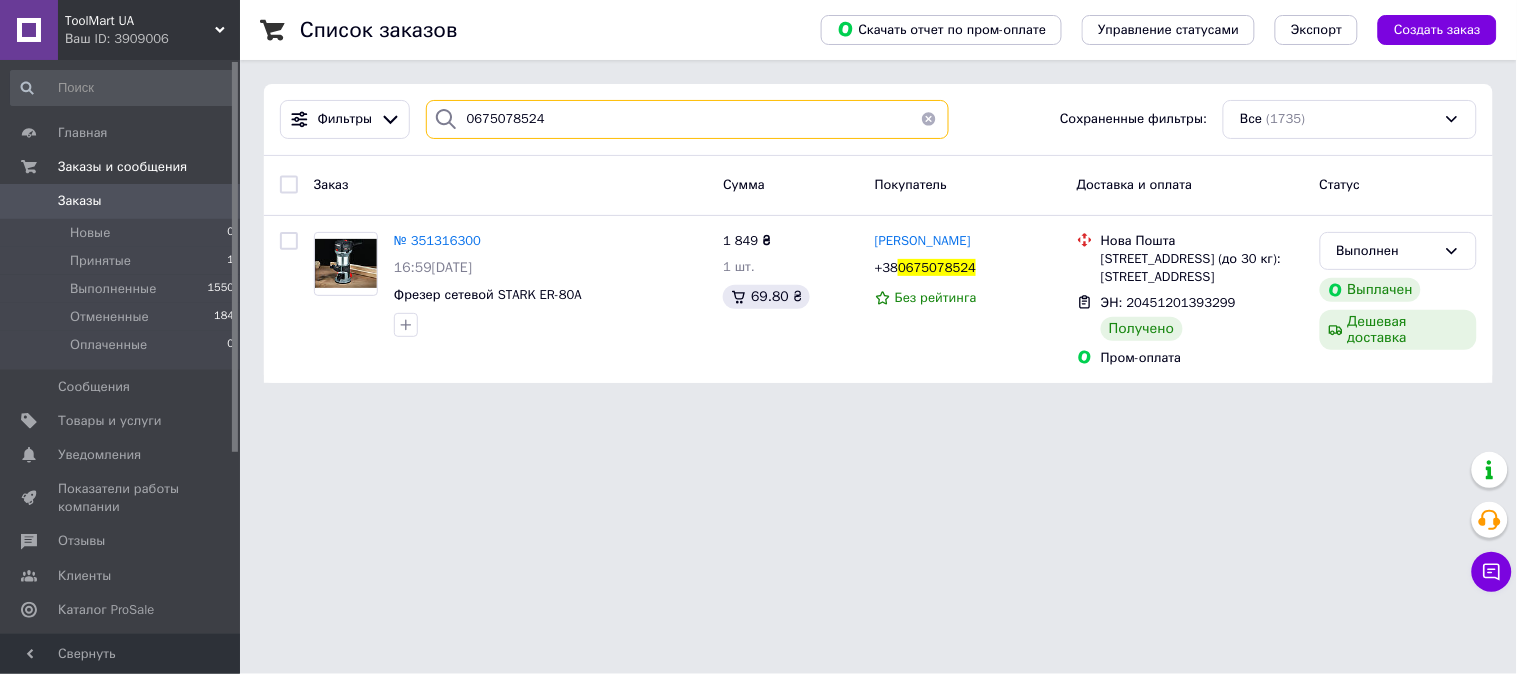 drag, startPoint x: 541, startPoint y: 115, endPoint x: 293, endPoint y: 97, distance: 248.65237 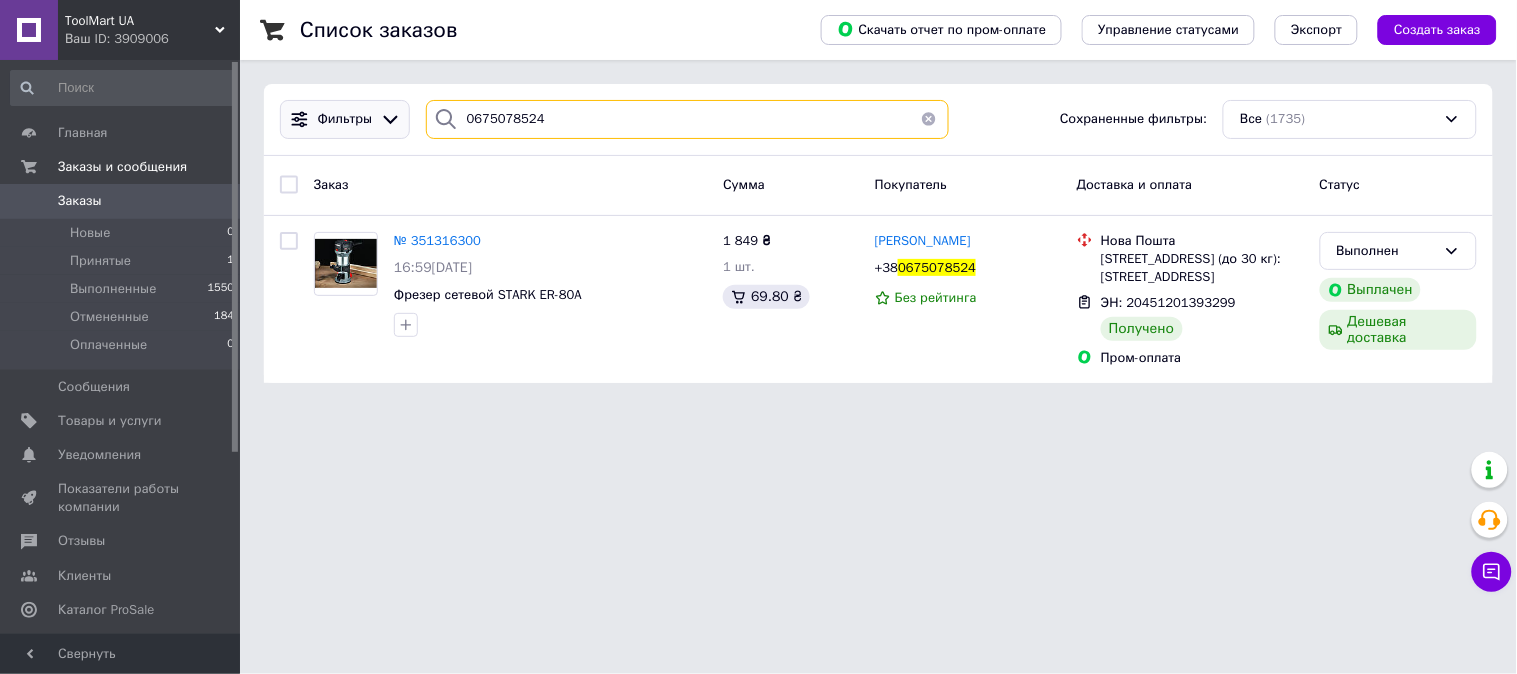 paste on "9325726" 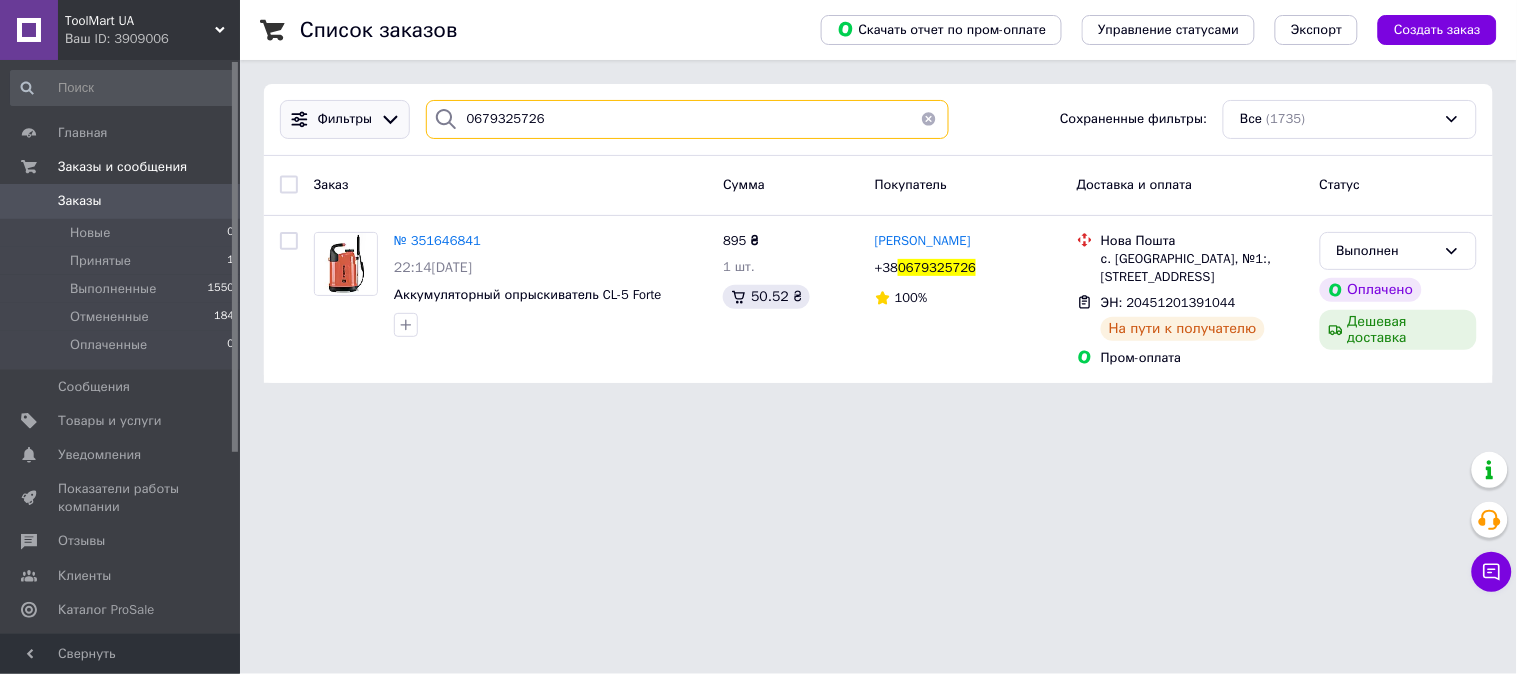 drag, startPoint x: 604, startPoint y: 121, endPoint x: 344, endPoint y: 117, distance: 260.03076 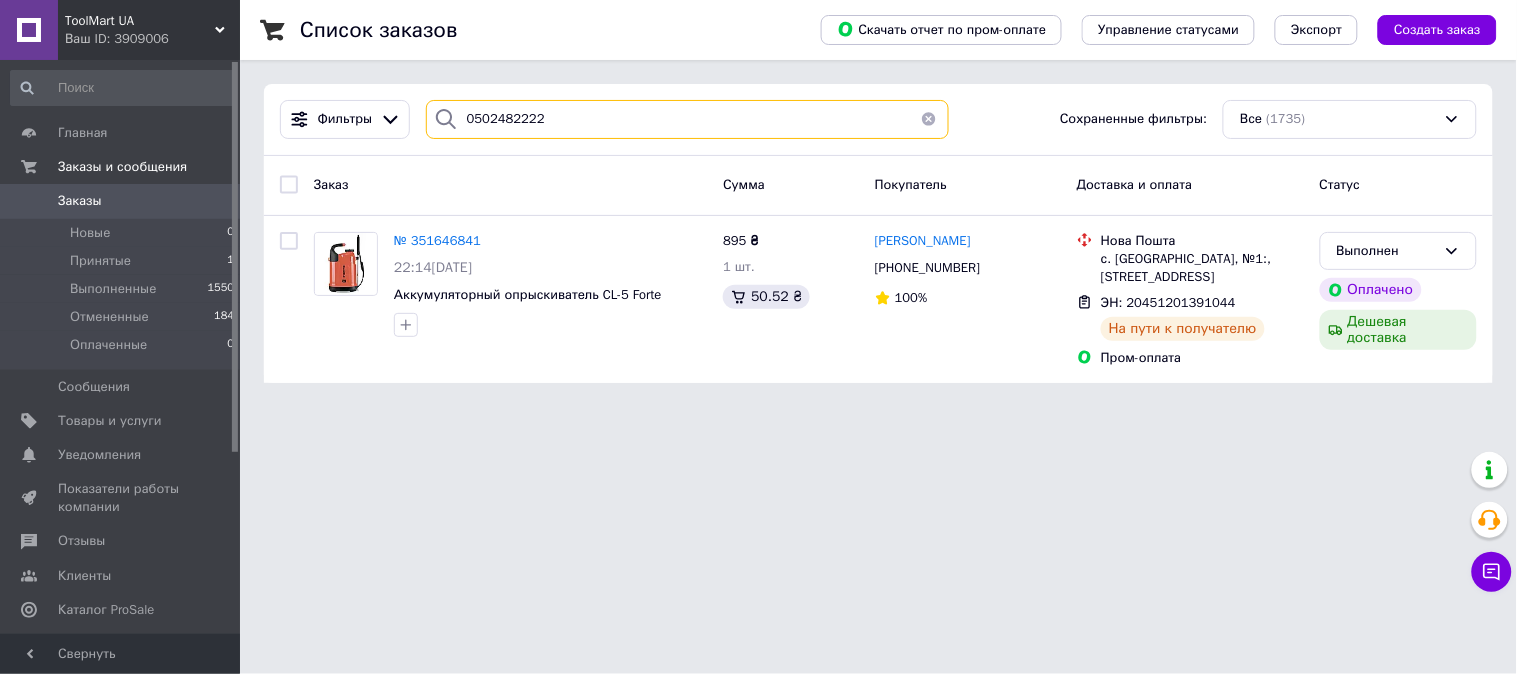 type on "0502482222" 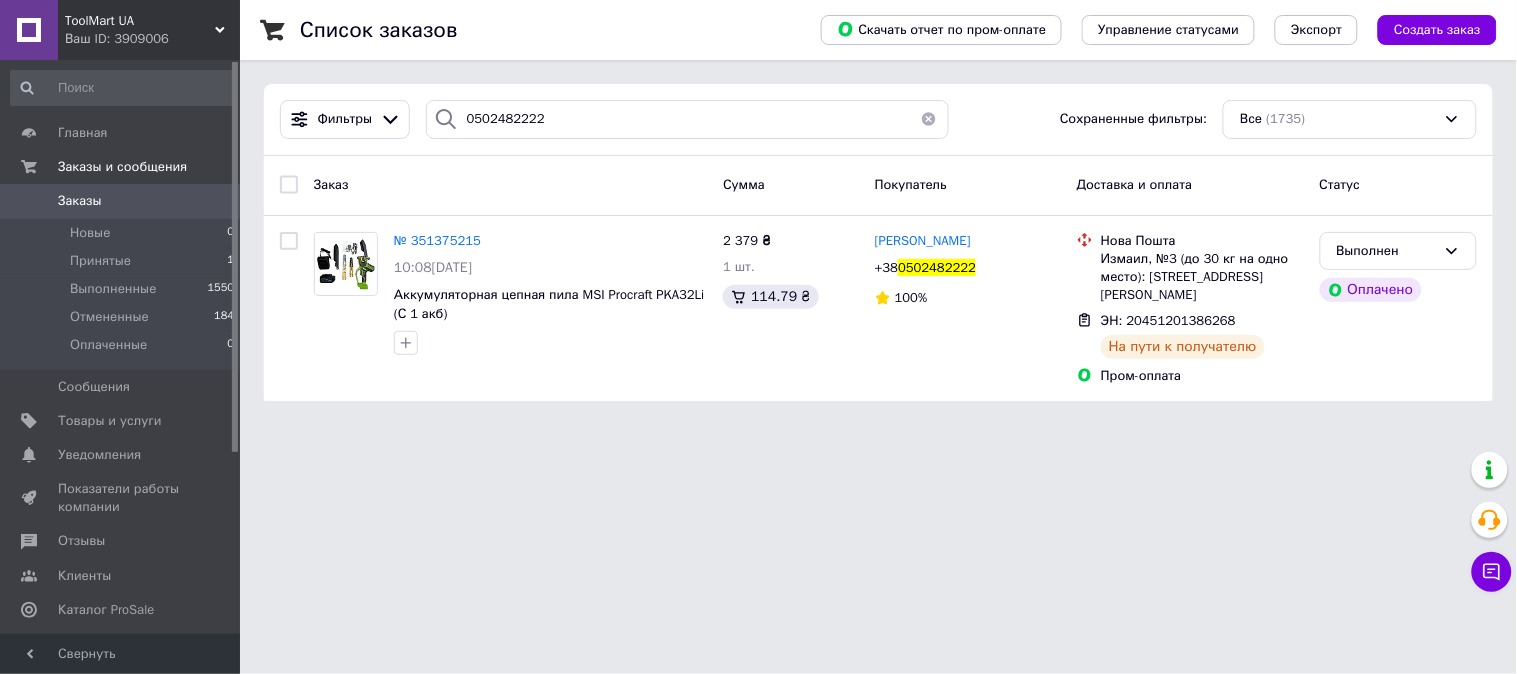 click on "Ваш ID: 3909006" at bounding box center [152, 39] 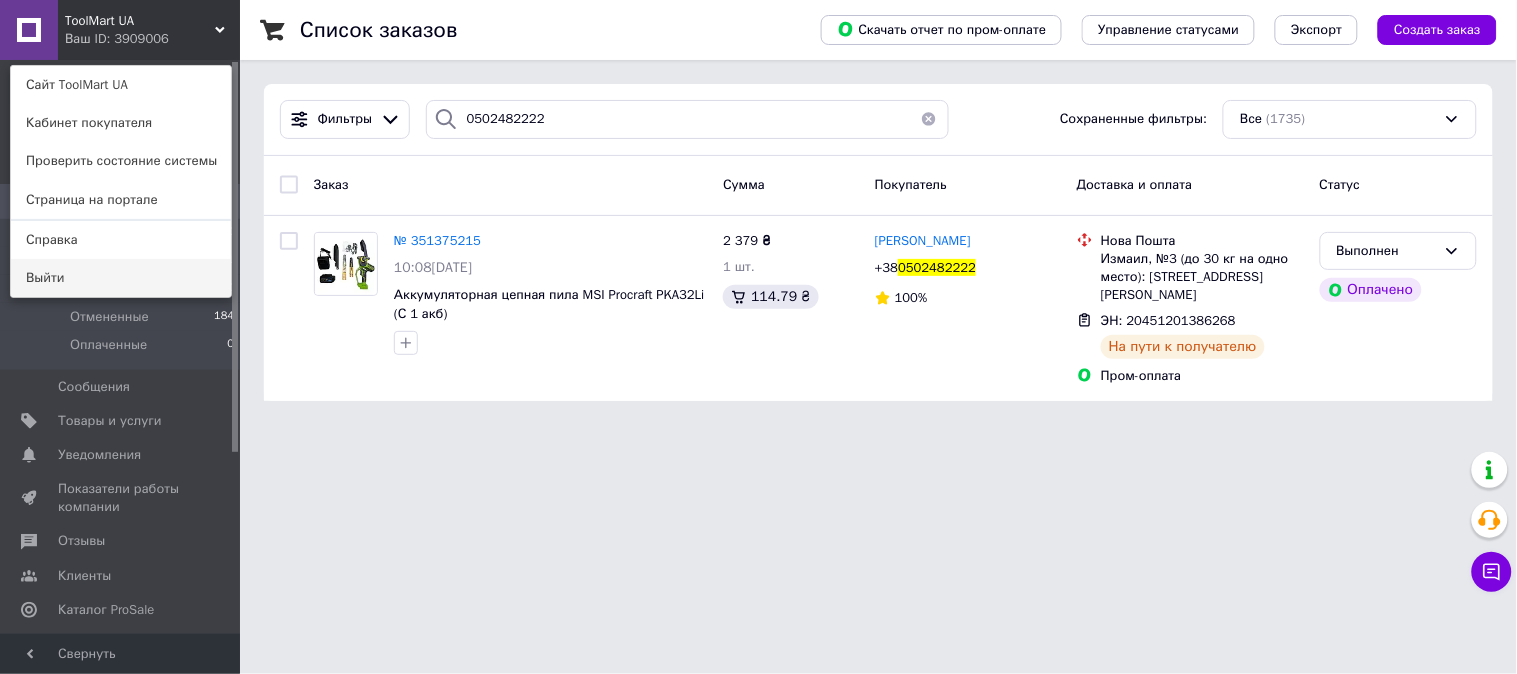 click on "Выйти" at bounding box center [121, 278] 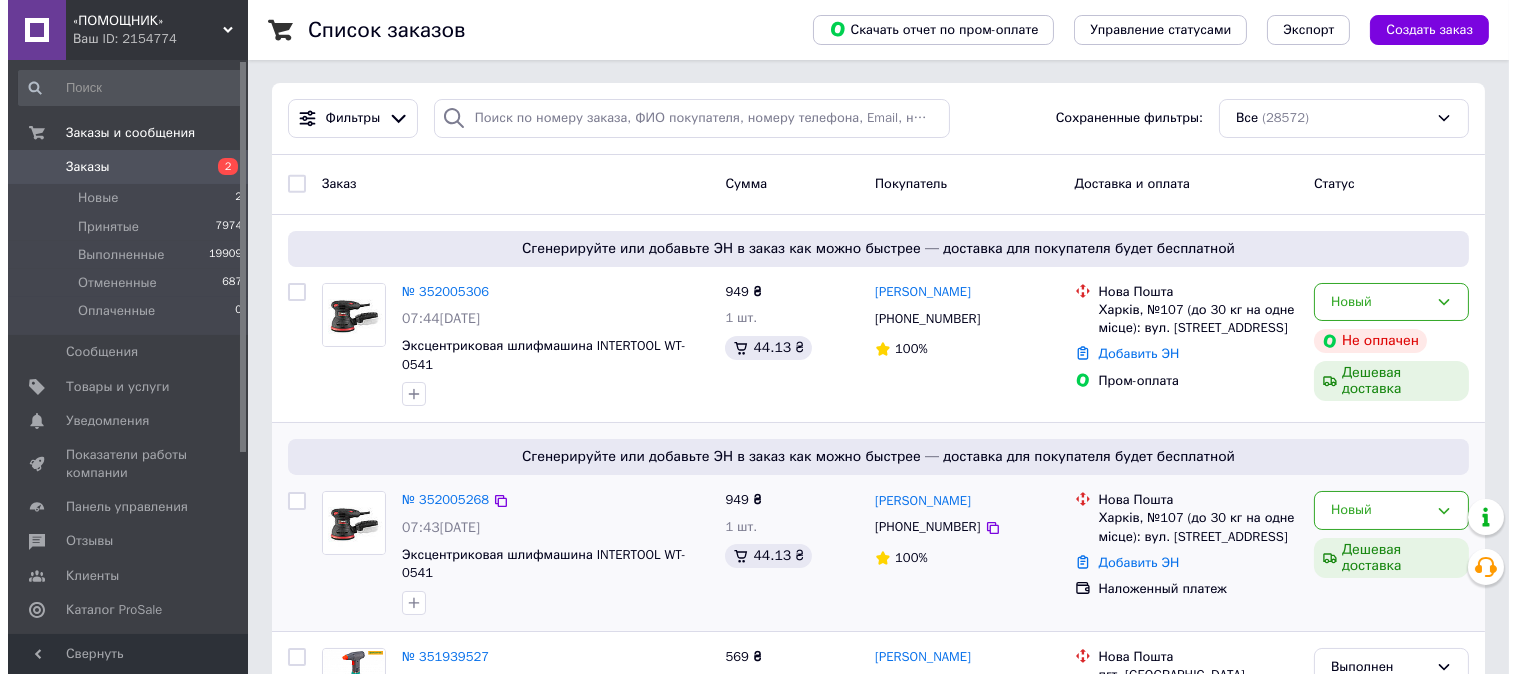 scroll, scrollTop: 0, scrollLeft: 0, axis: both 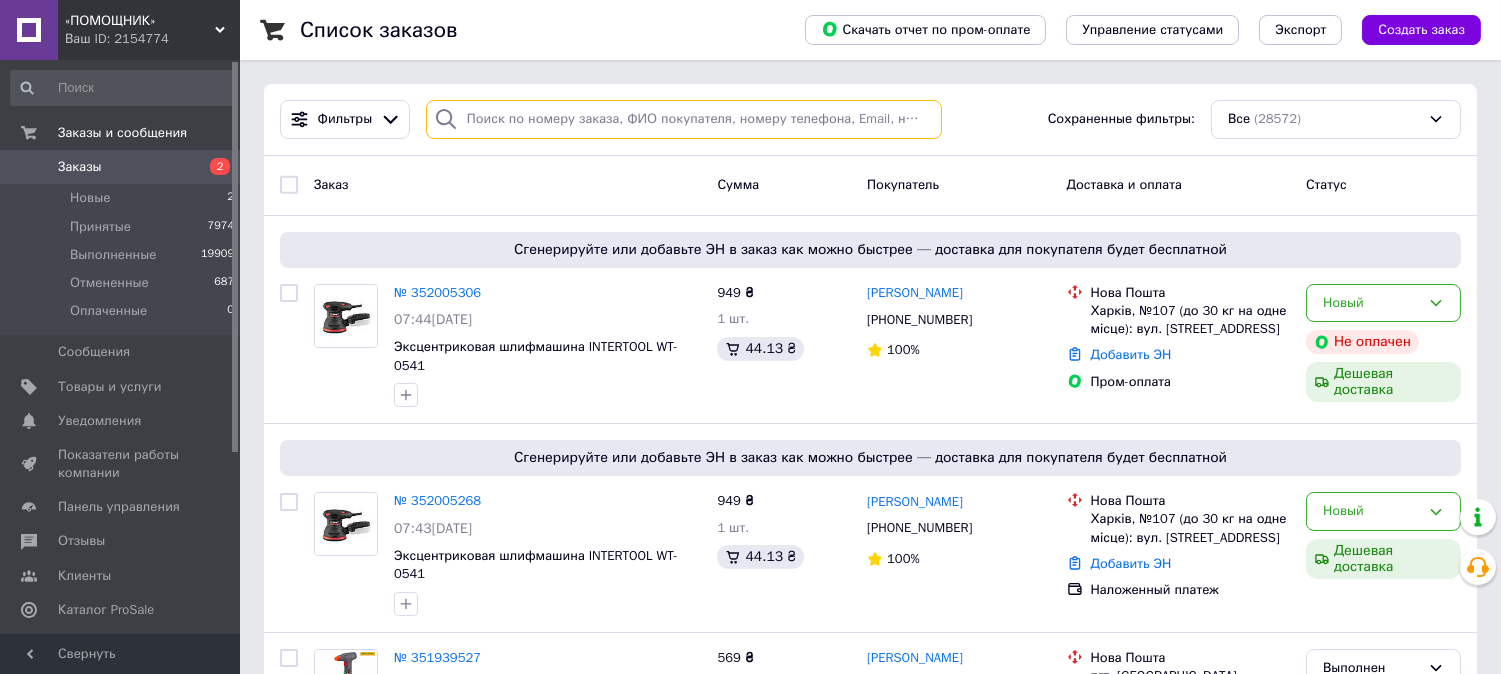 click at bounding box center [684, 119] 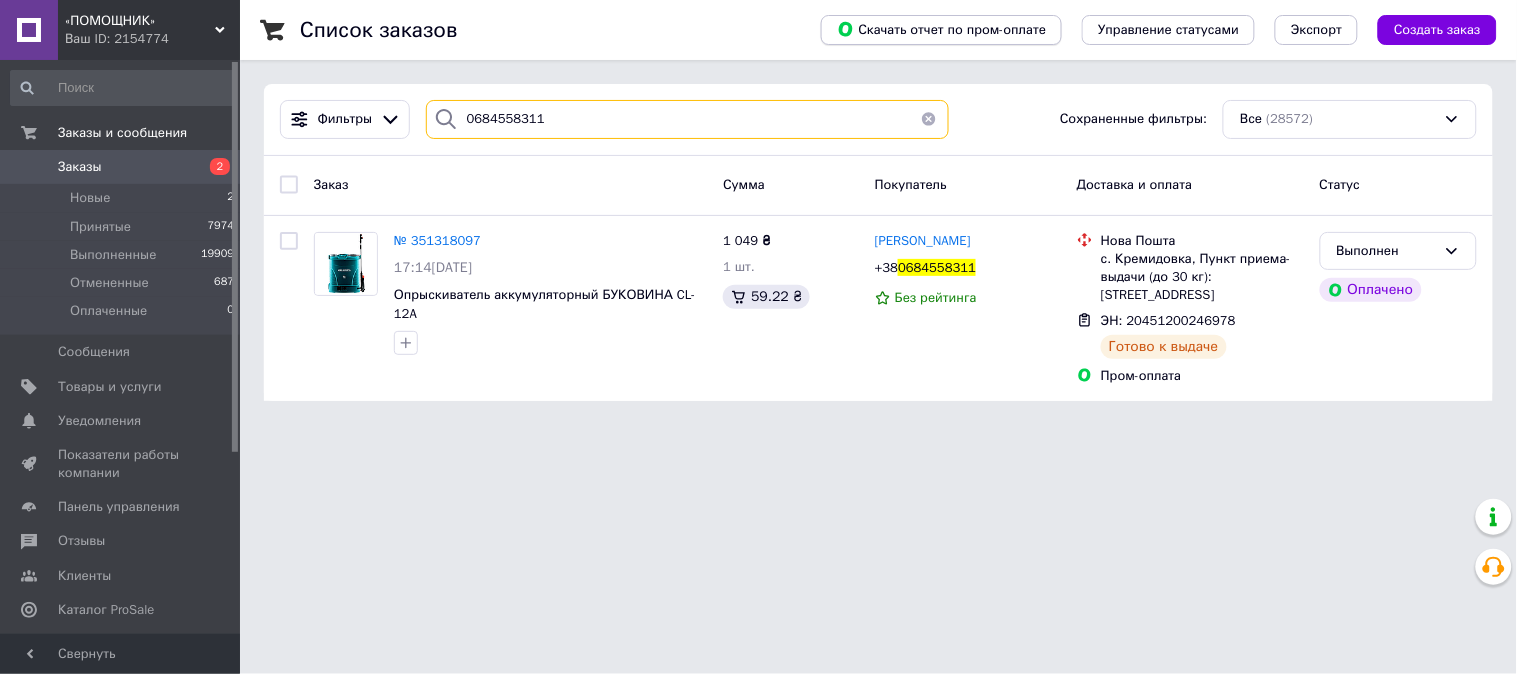 type on "0684558311" 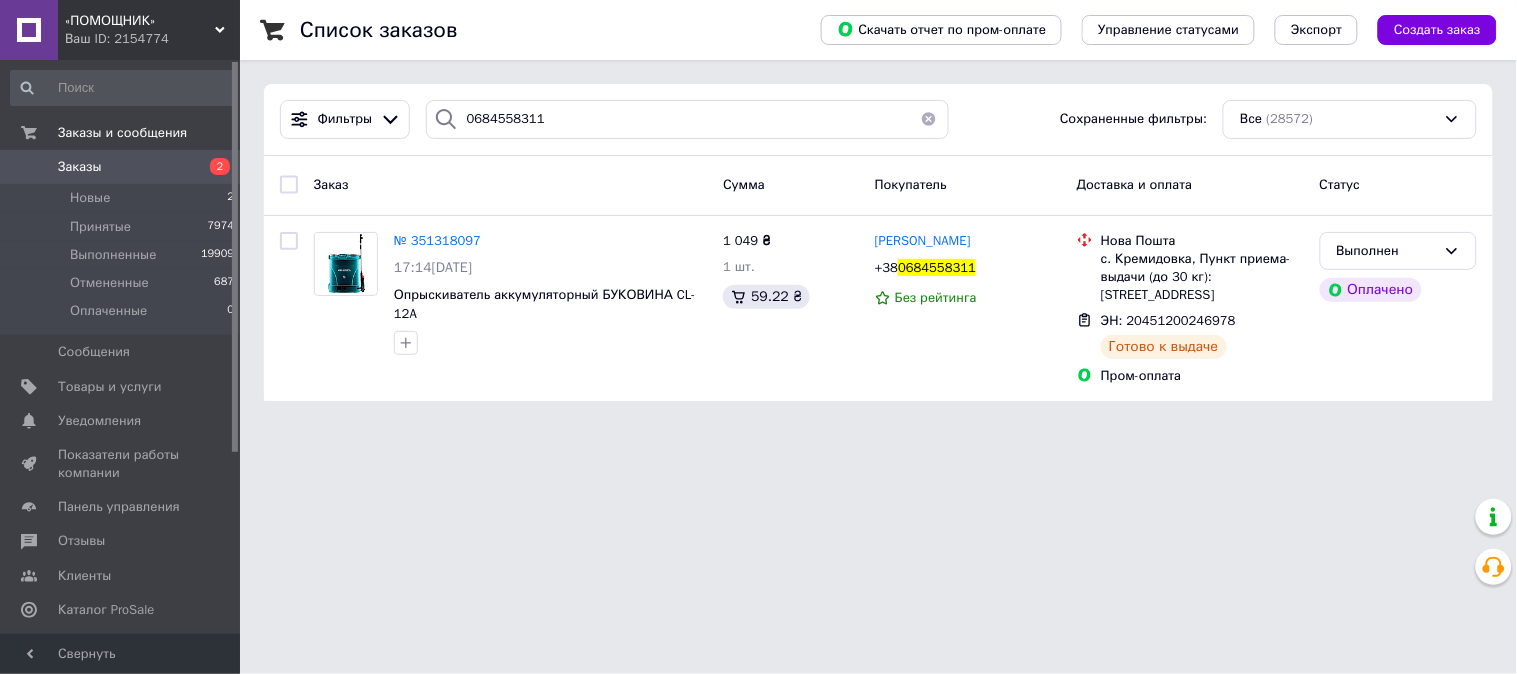 click on "«ПОМОЩНИК»" at bounding box center [140, 21] 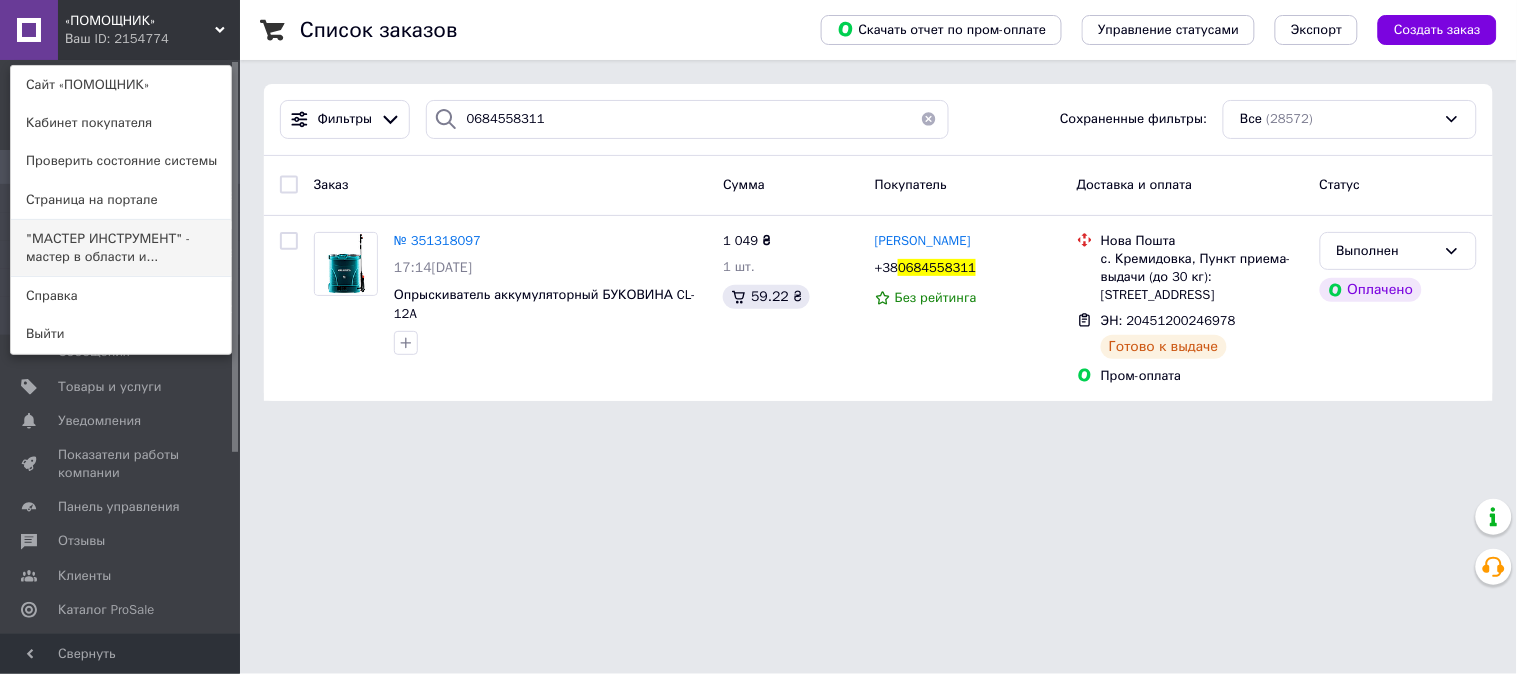 click on ""МАСТЕР ИНСТРУМЕНТ" - мастер в области и..." at bounding box center (121, 248) 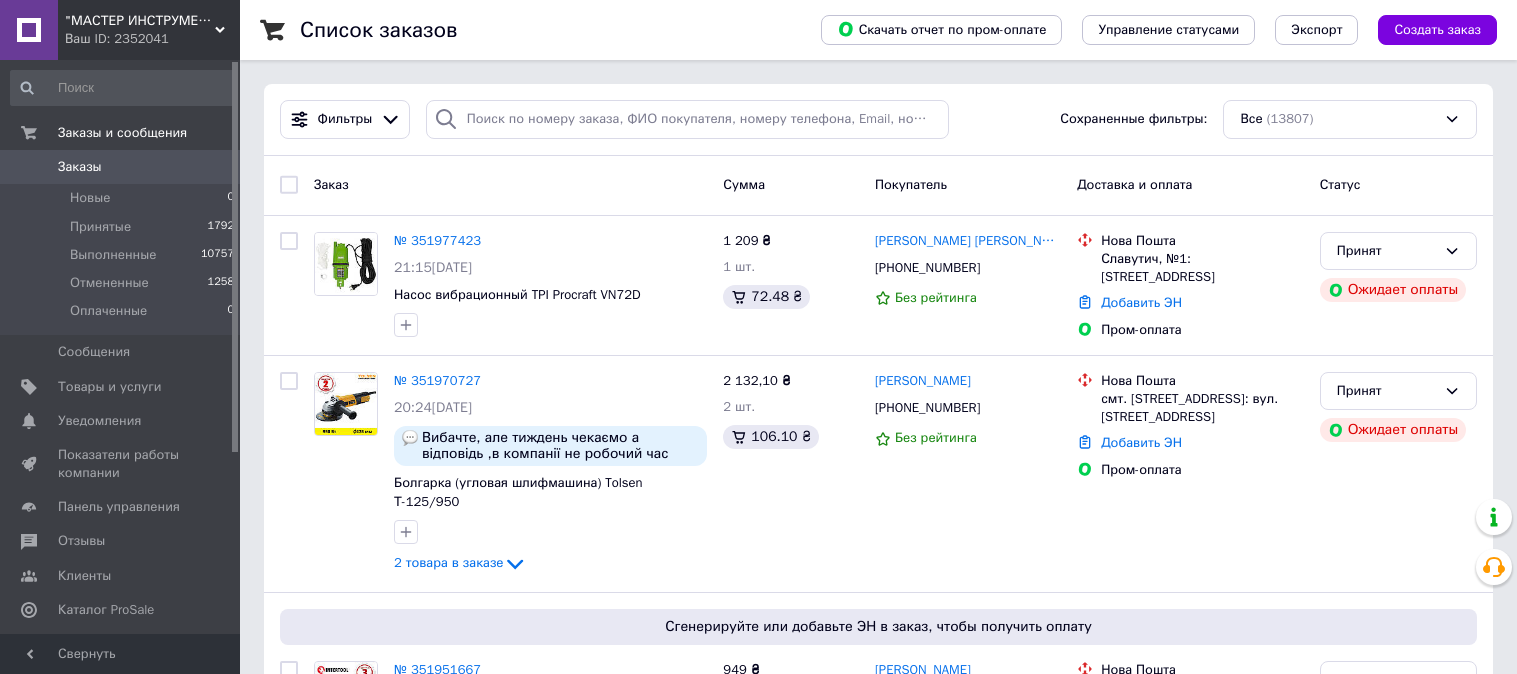 scroll, scrollTop: 0, scrollLeft: 0, axis: both 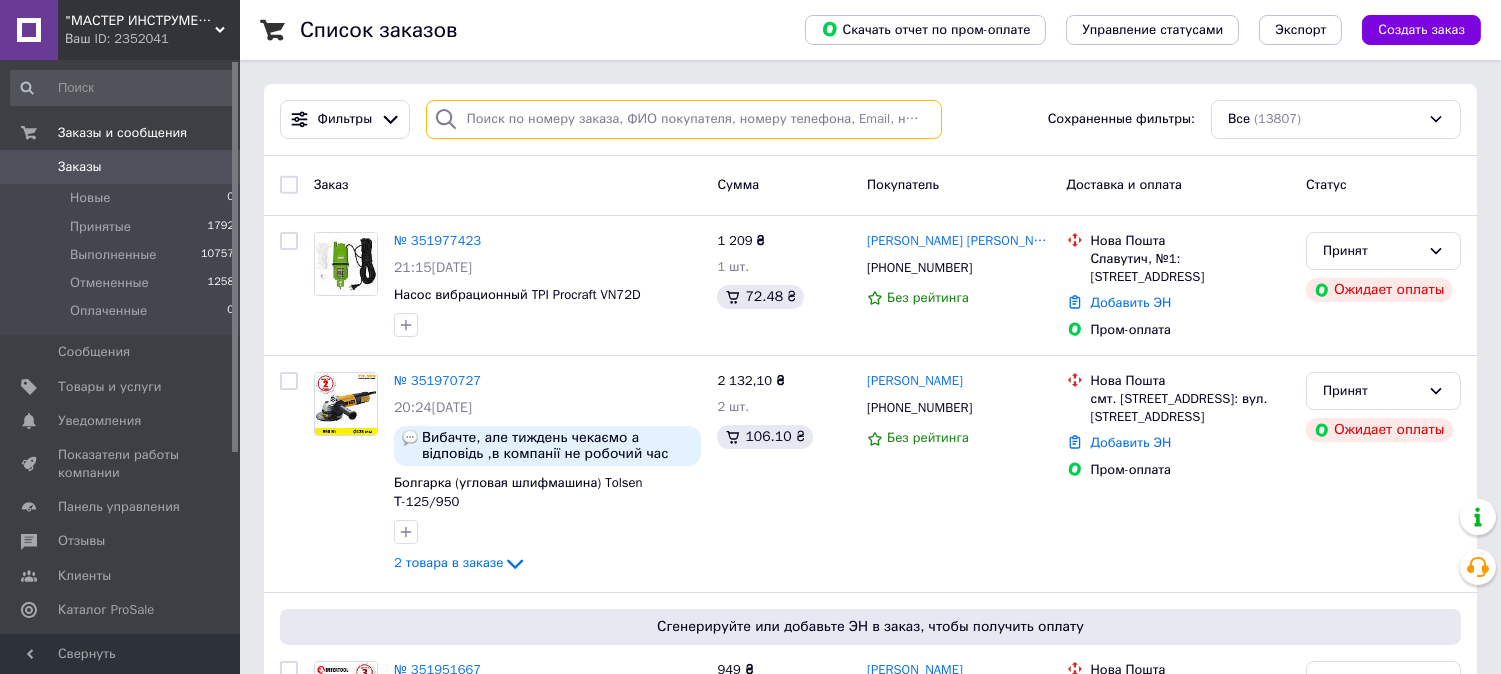 paste on "0968272794" 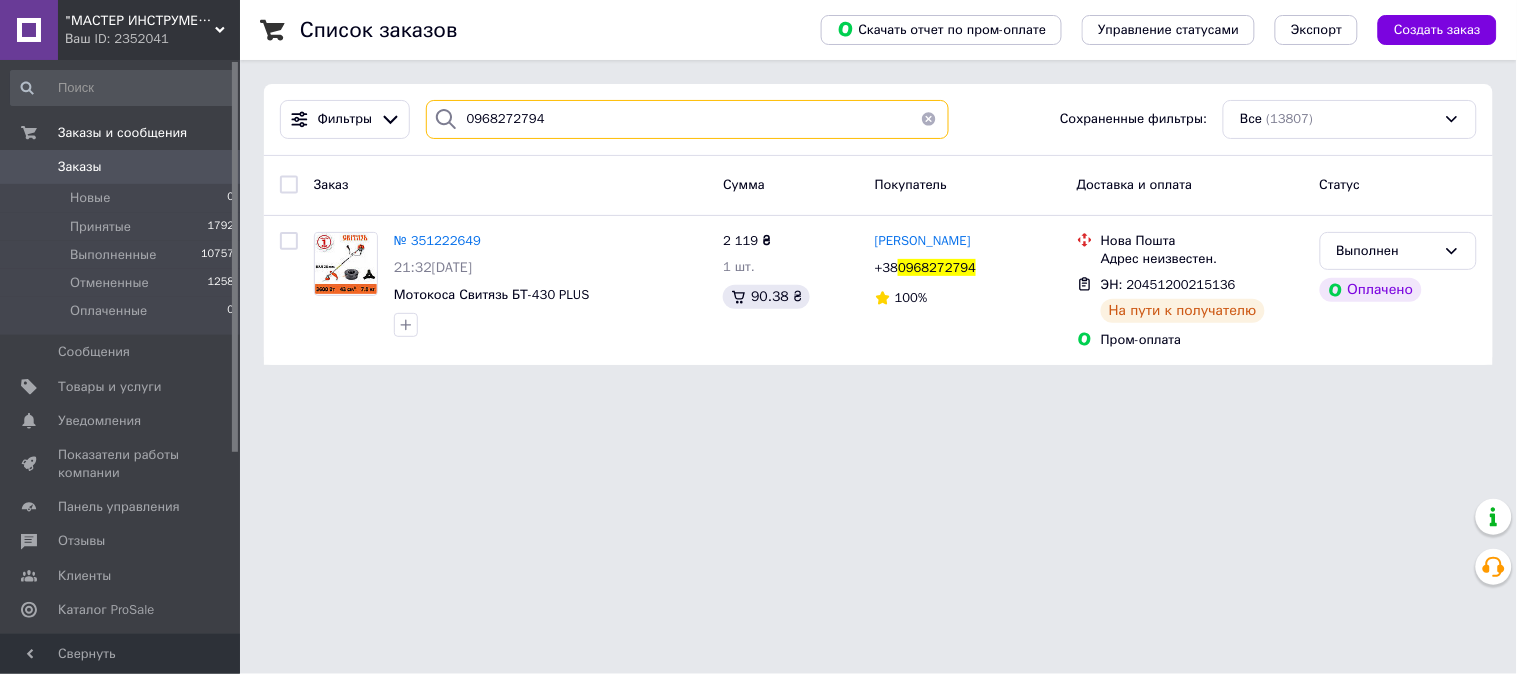 drag, startPoint x: 571, startPoint y: 126, endPoint x: 277, endPoint y: 101, distance: 295.061 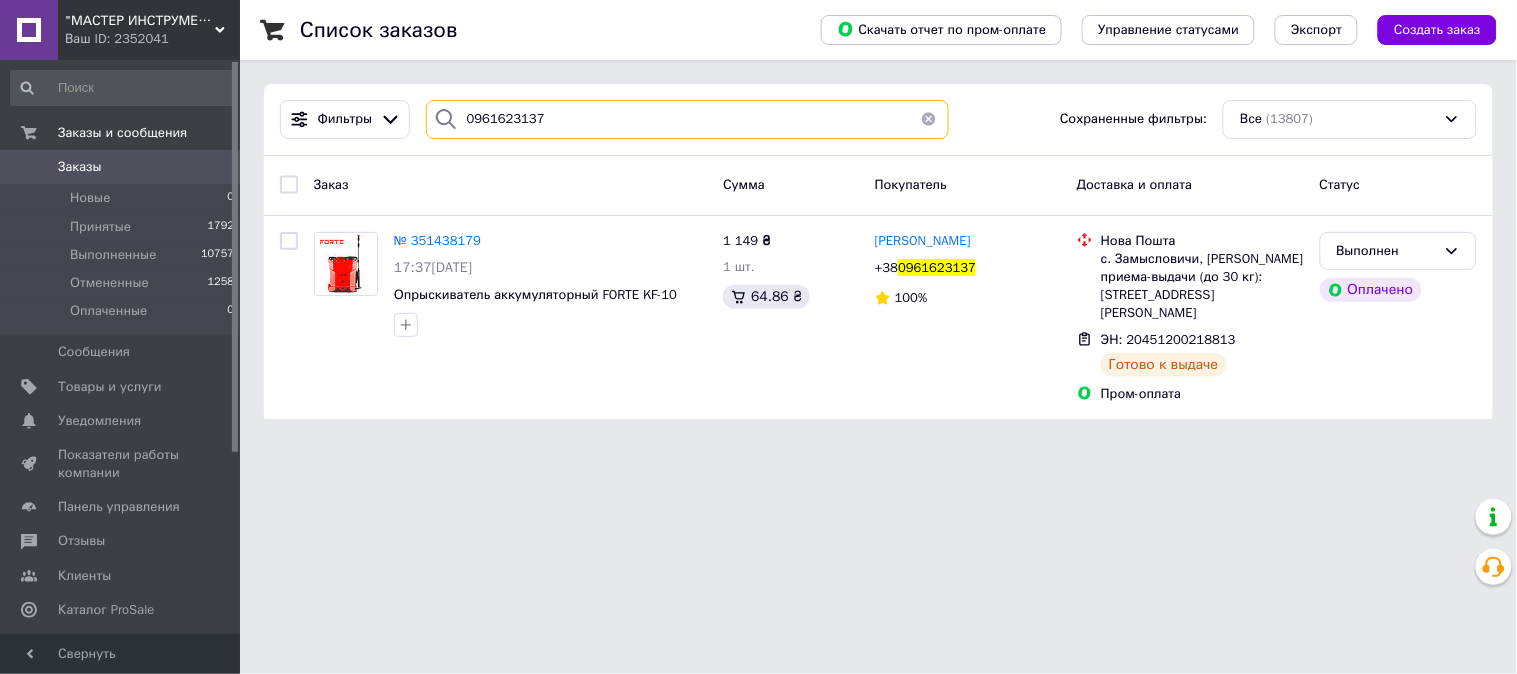 drag, startPoint x: 581, startPoint y: 111, endPoint x: 242, endPoint y: 94, distance: 339.426 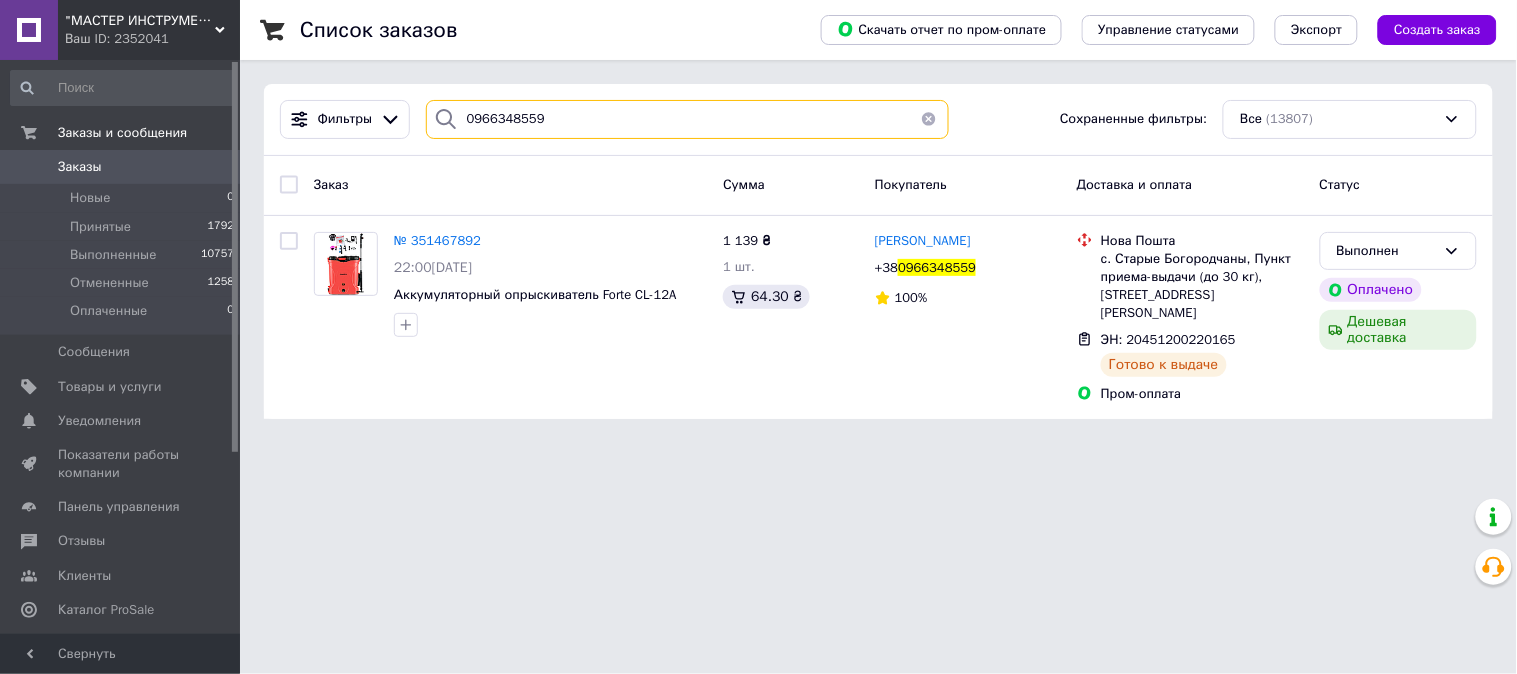 drag, startPoint x: 661, startPoint y: 115, endPoint x: 311, endPoint y: 88, distance: 351.0399 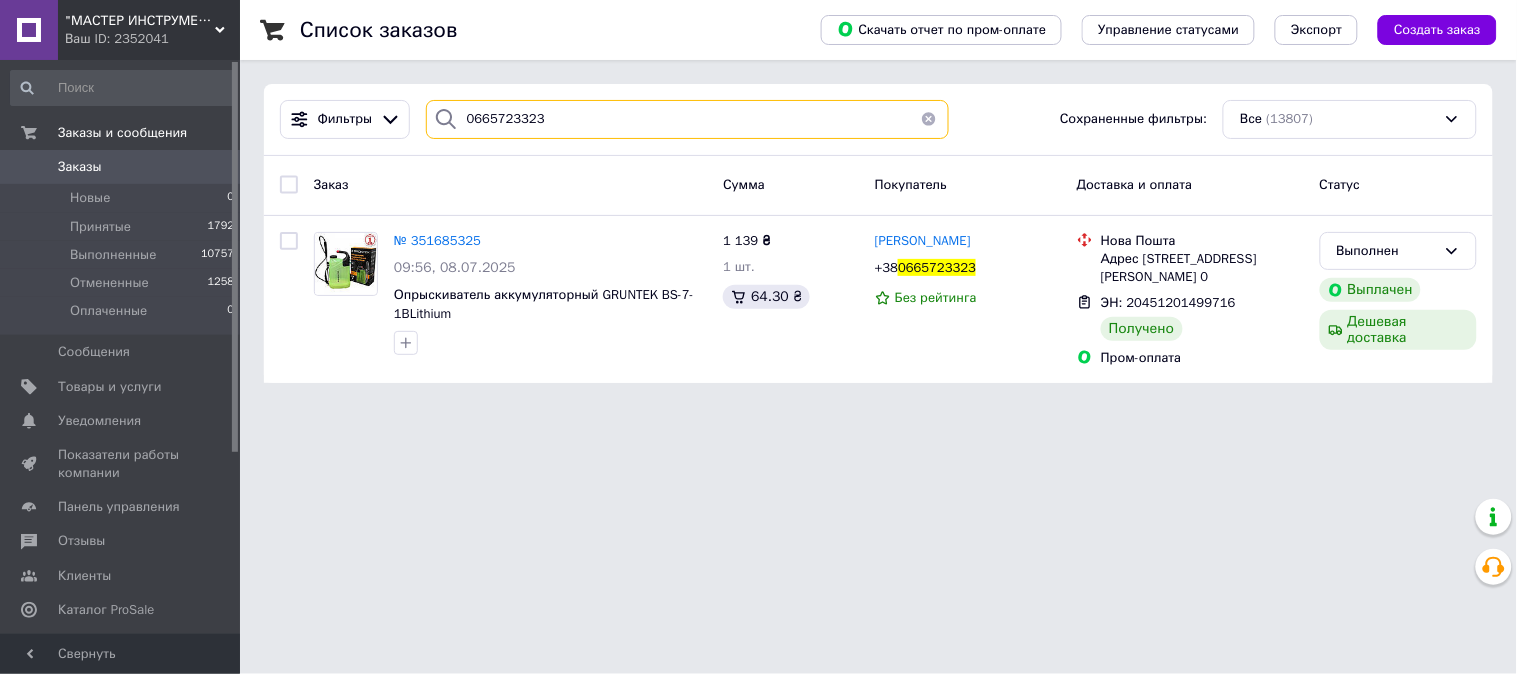 type on "0665723323" 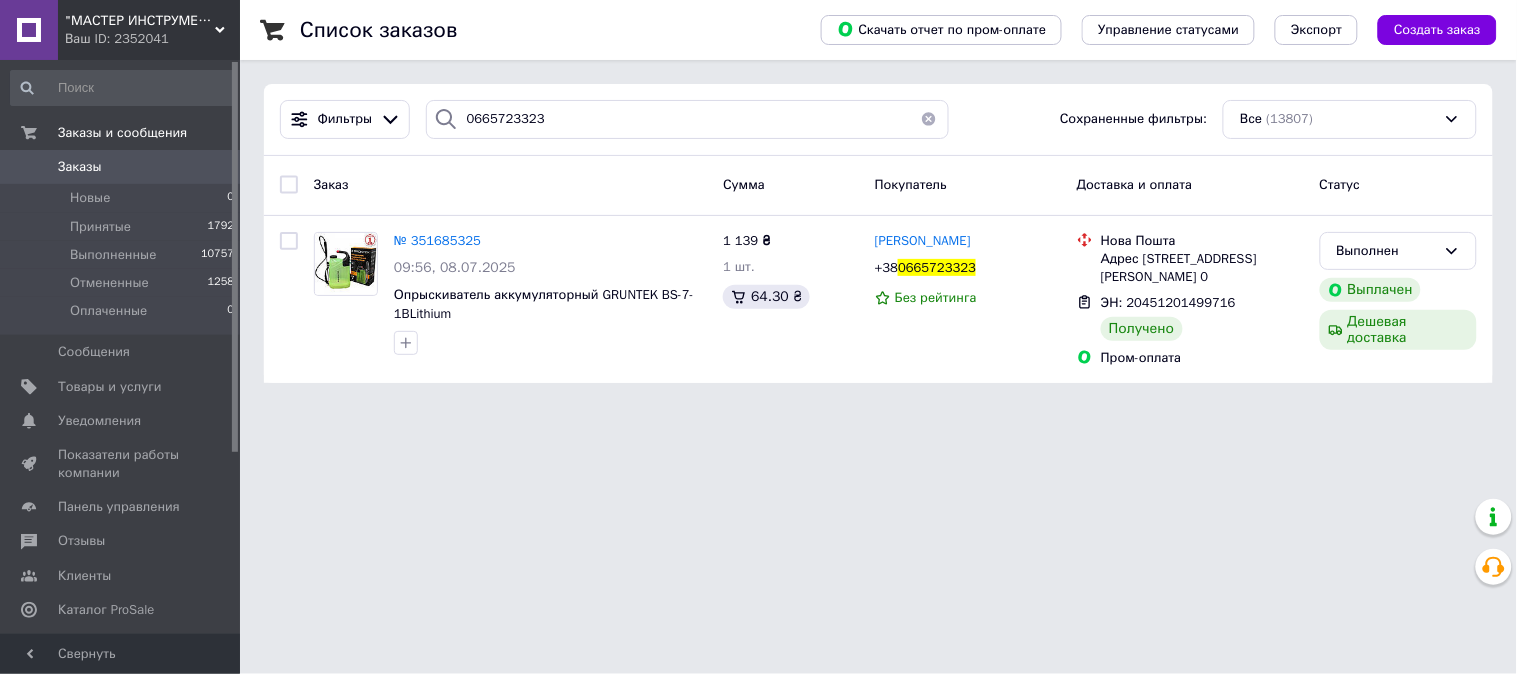 click on "Ваш ID: 2352041" at bounding box center [152, 39] 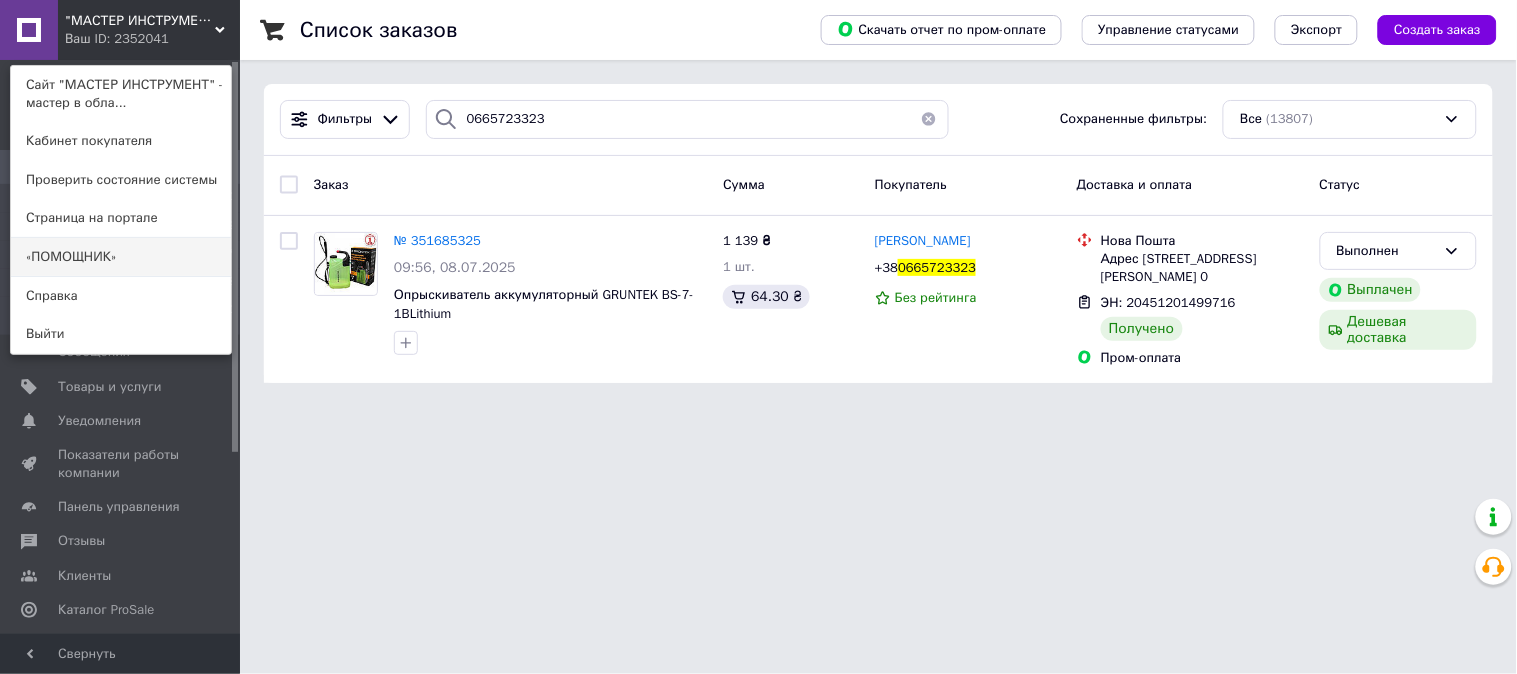 click on "«ПОМОЩНИК»" at bounding box center (121, 257) 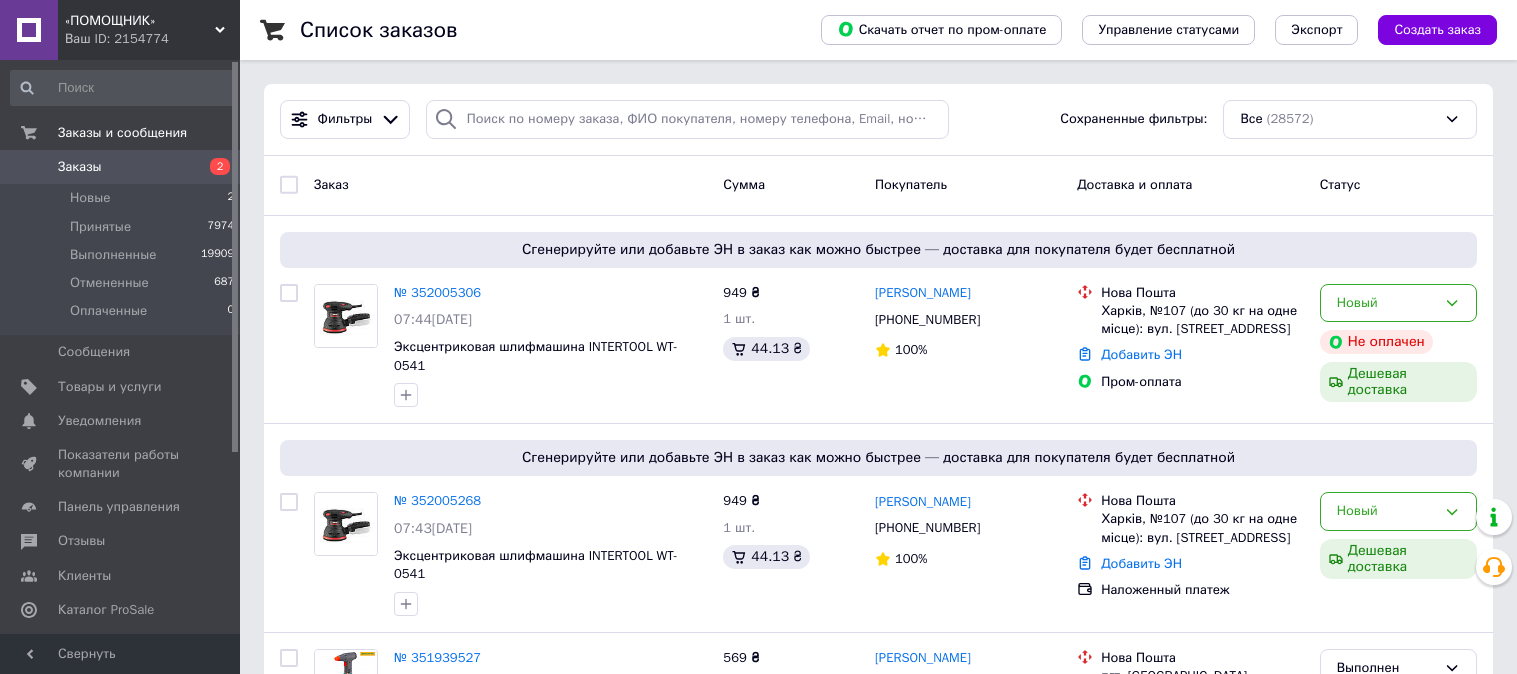 scroll, scrollTop: 0, scrollLeft: 0, axis: both 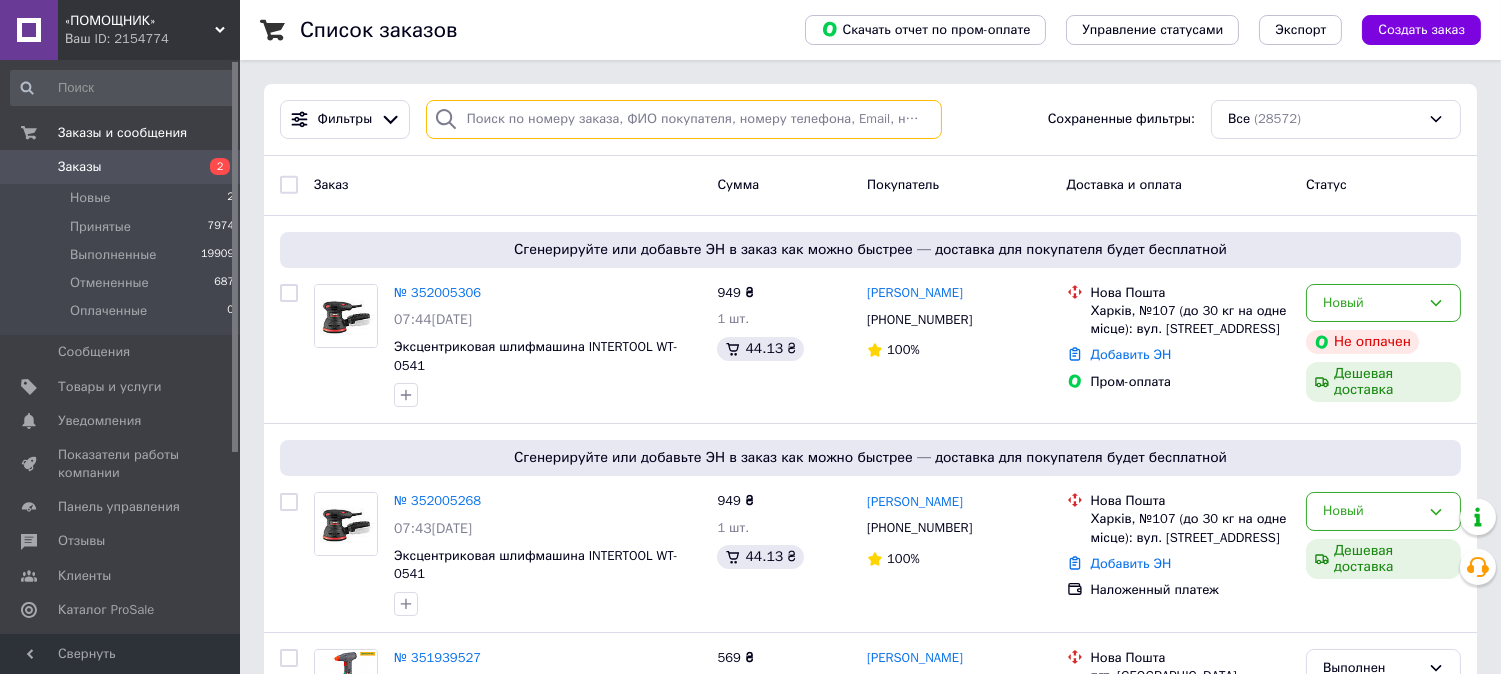click at bounding box center [684, 119] 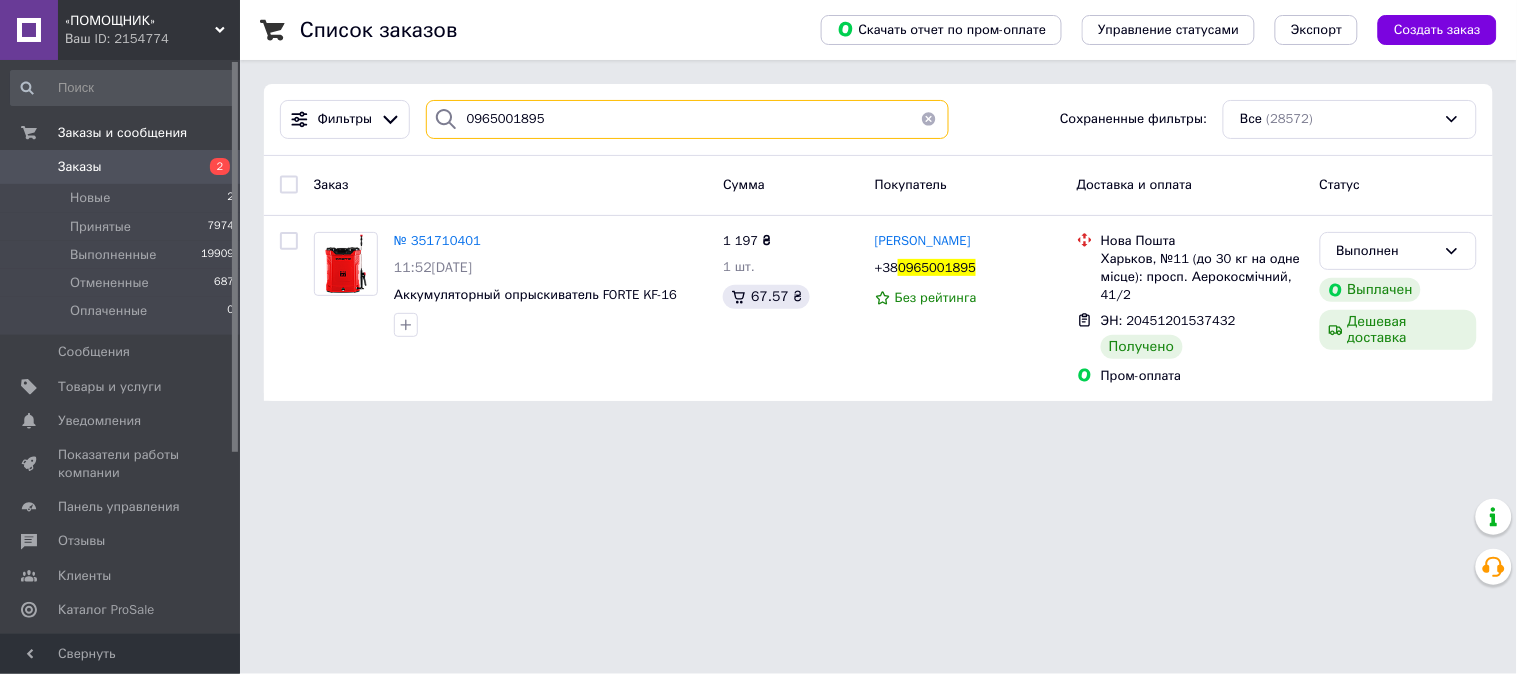 drag, startPoint x: 602, startPoint y: 116, endPoint x: 241, endPoint y: 93, distance: 361.73193 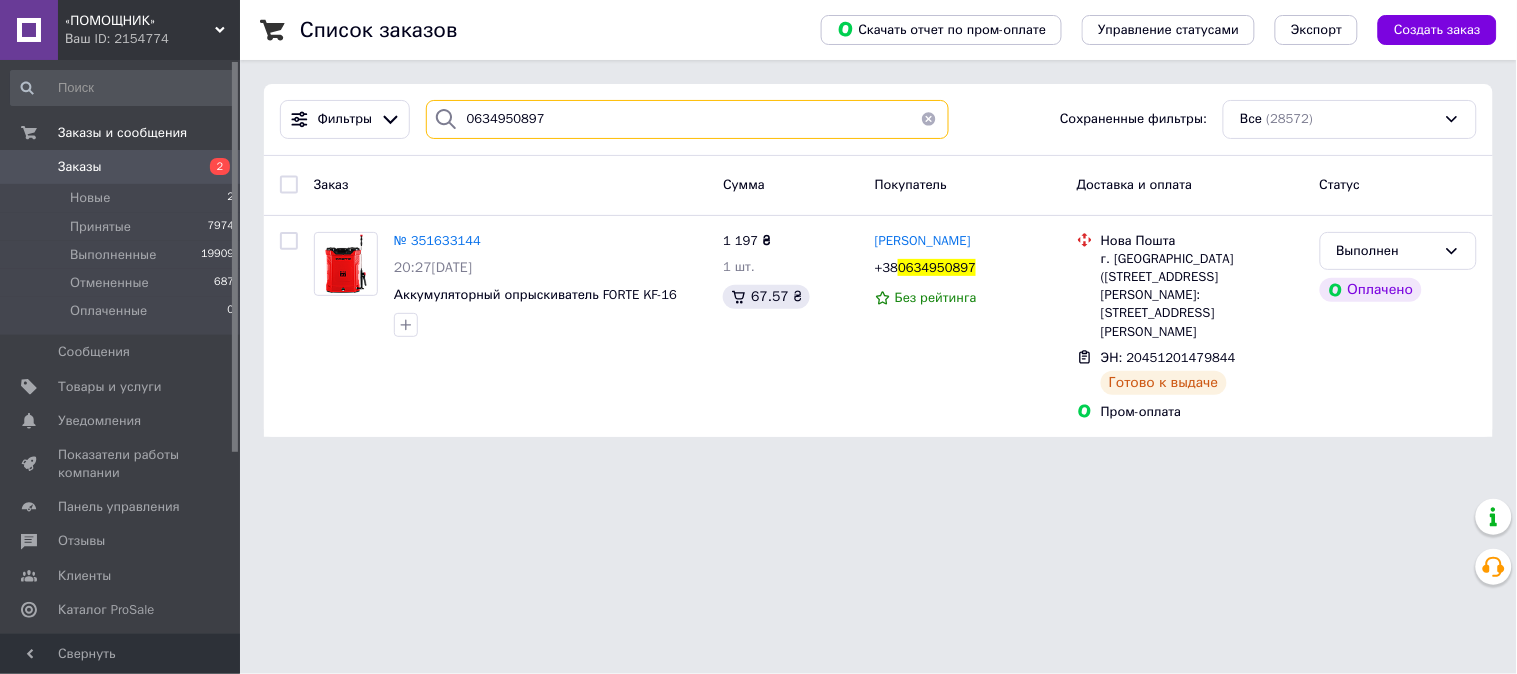 type on "0634950897" 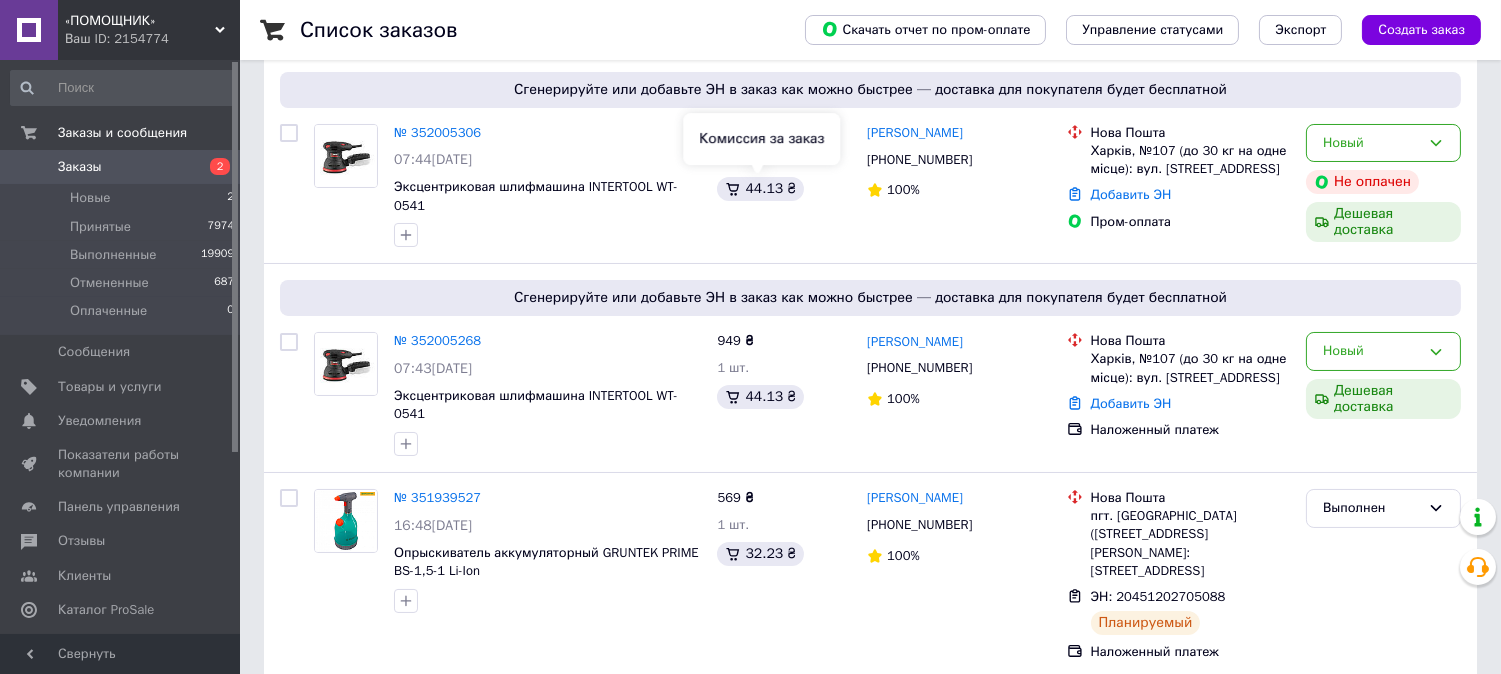 scroll, scrollTop: 111, scrollLeft: 0, axis: vertical 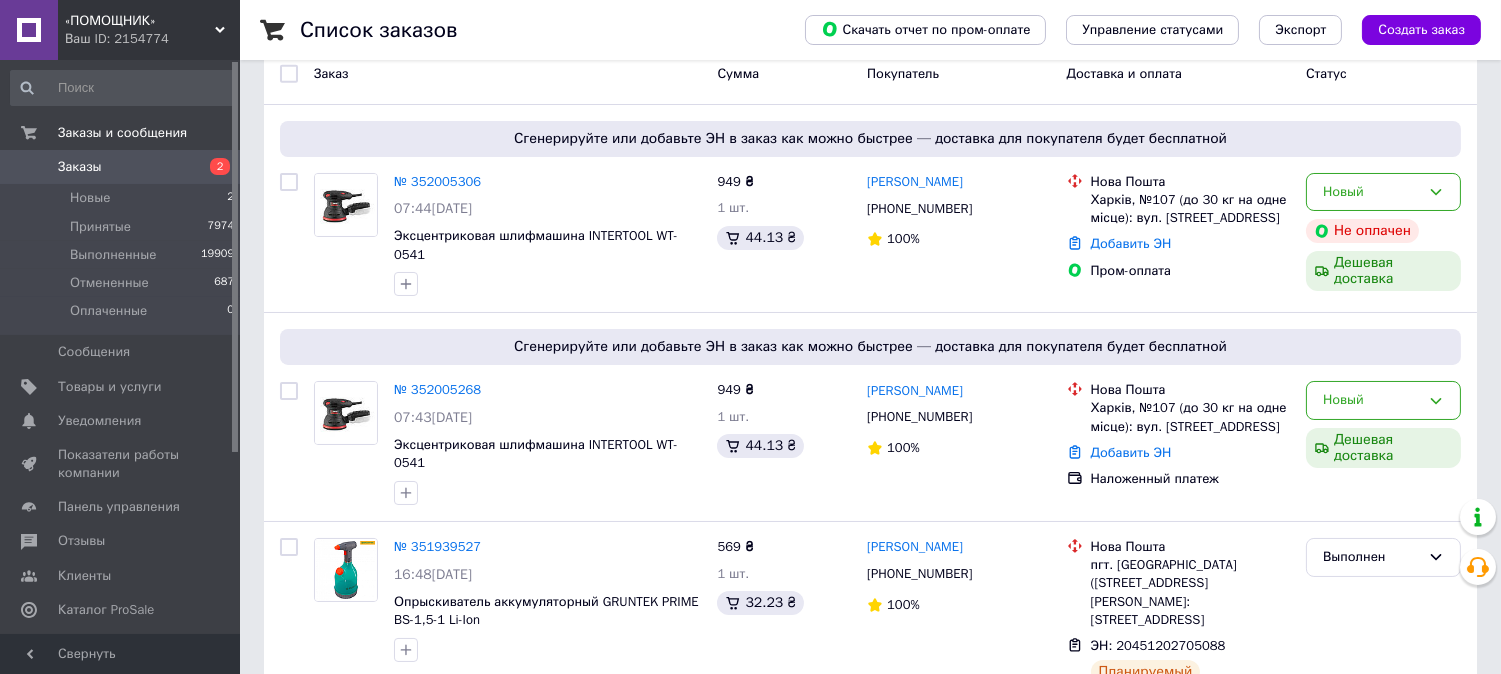click on "«ПОМОЩНИК»" at bounding box center (140, 21) 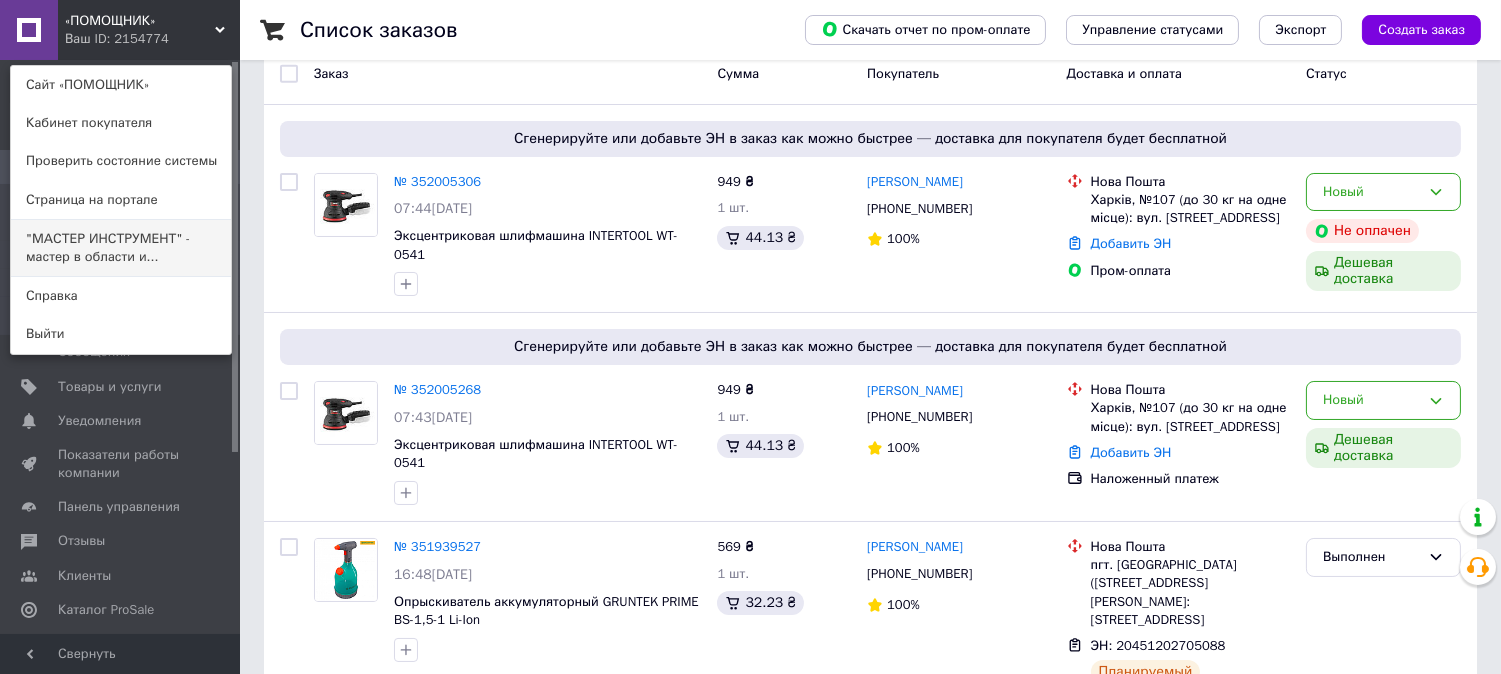 click on ""МАСТЕР ИНСТРУМЕНТ" - мастер в области и..." at bounding box center [121, 248] 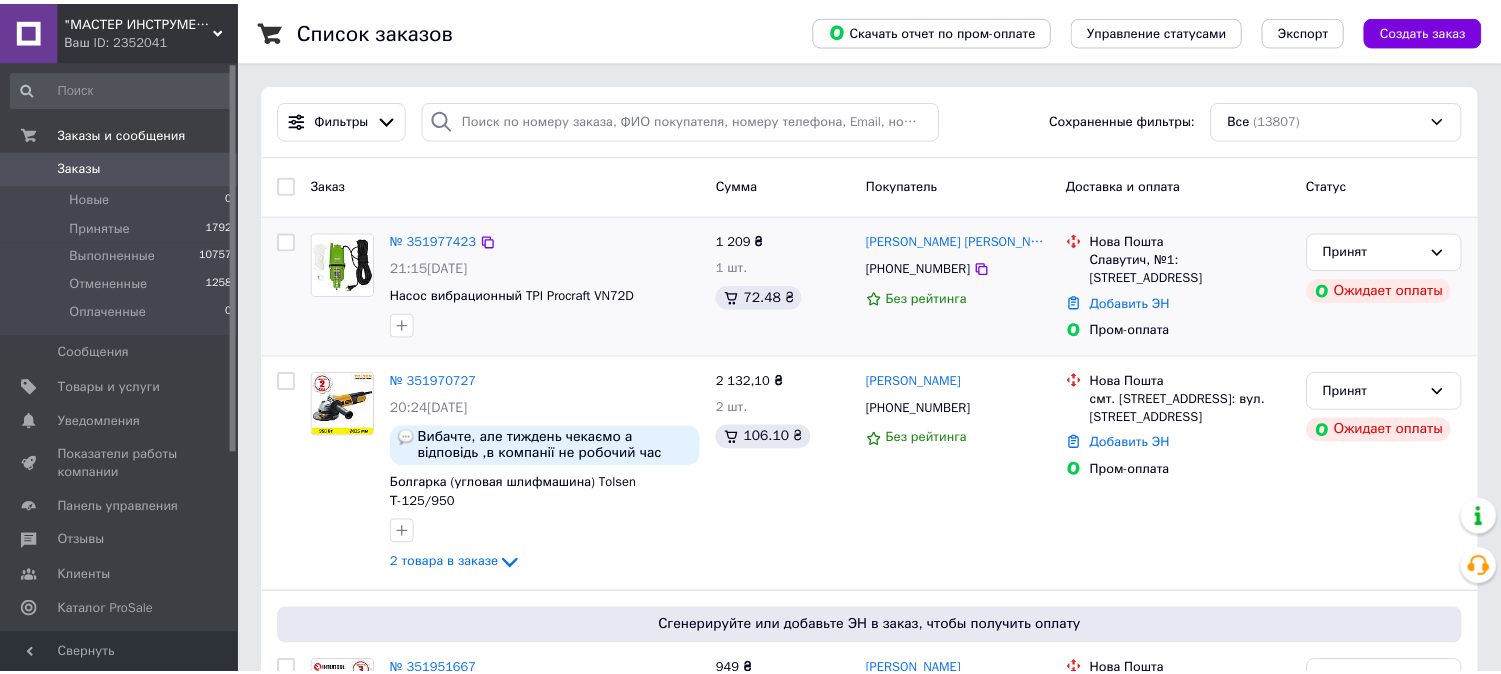 scroll, scrollTop: 0, scrollLeft: 0, axis: both 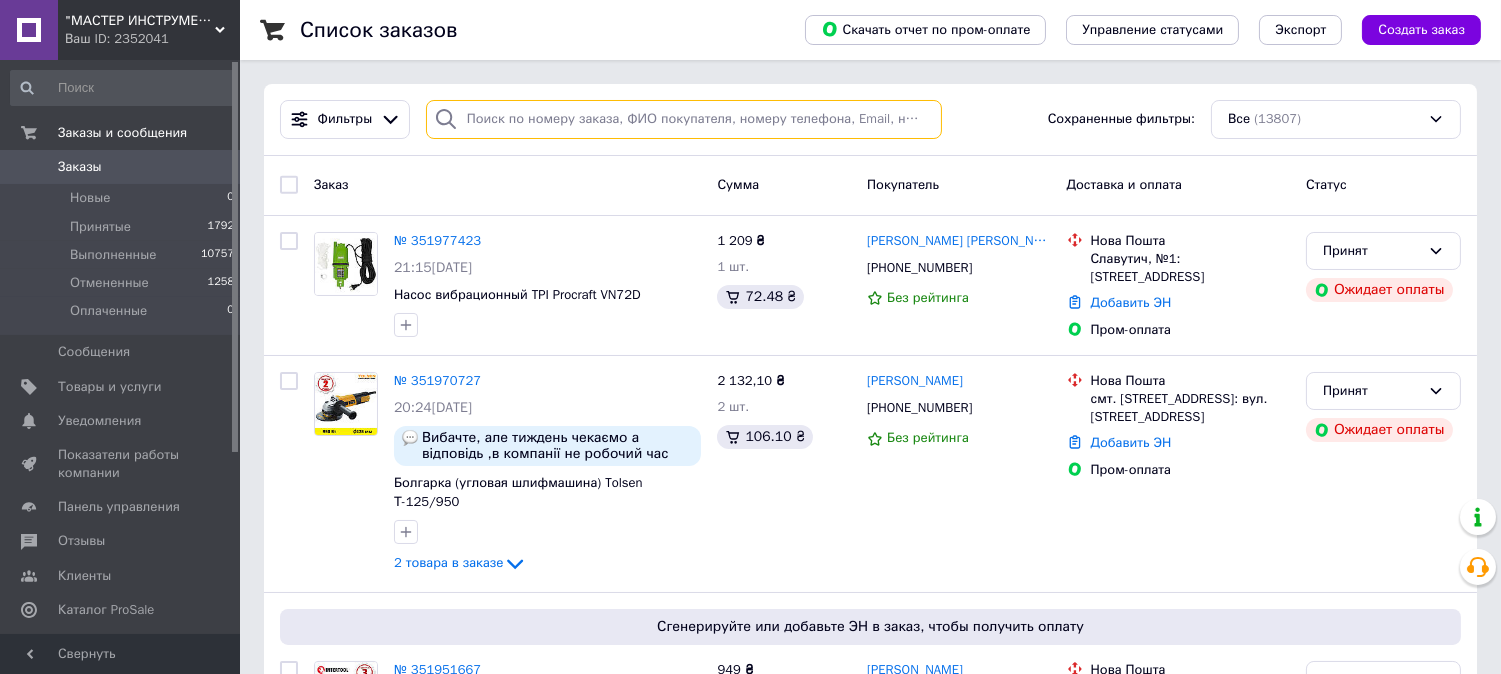 click at bounding box center (684, 119) 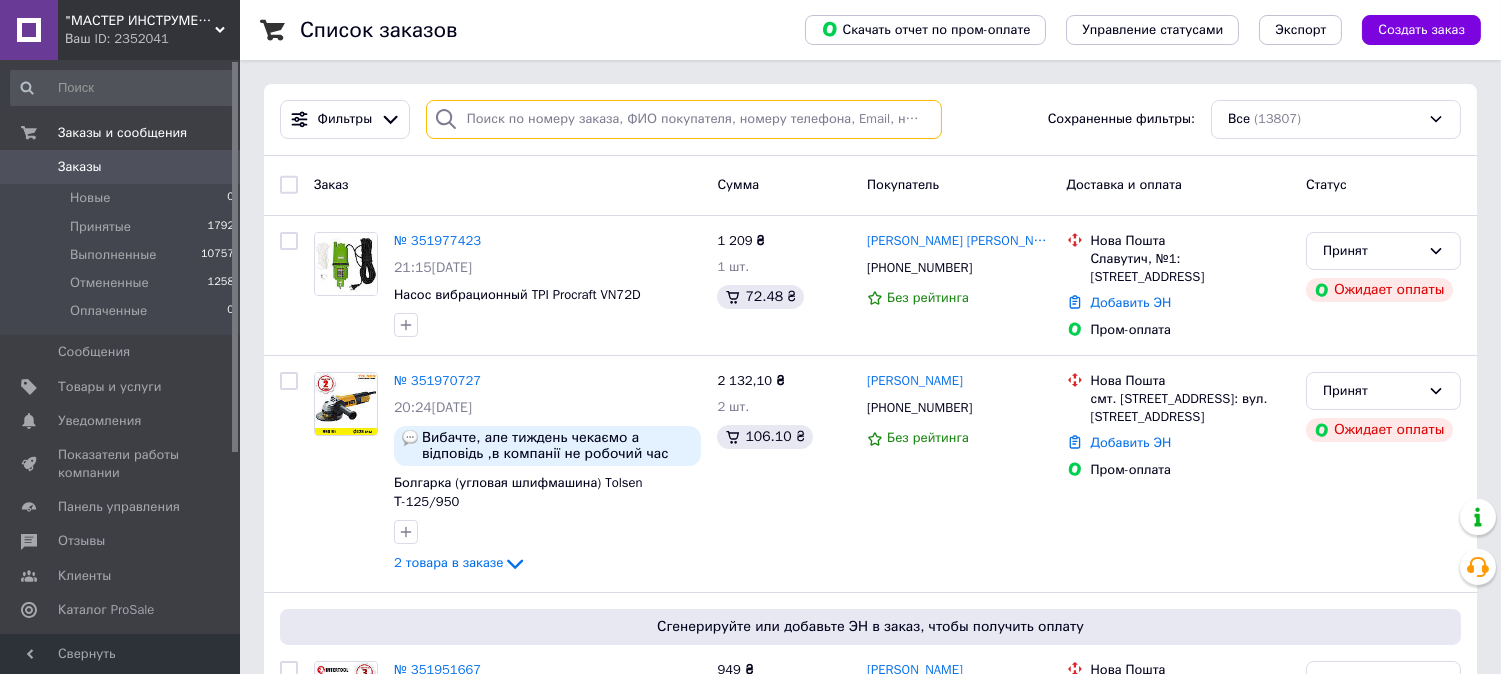 paste on "0636559527" 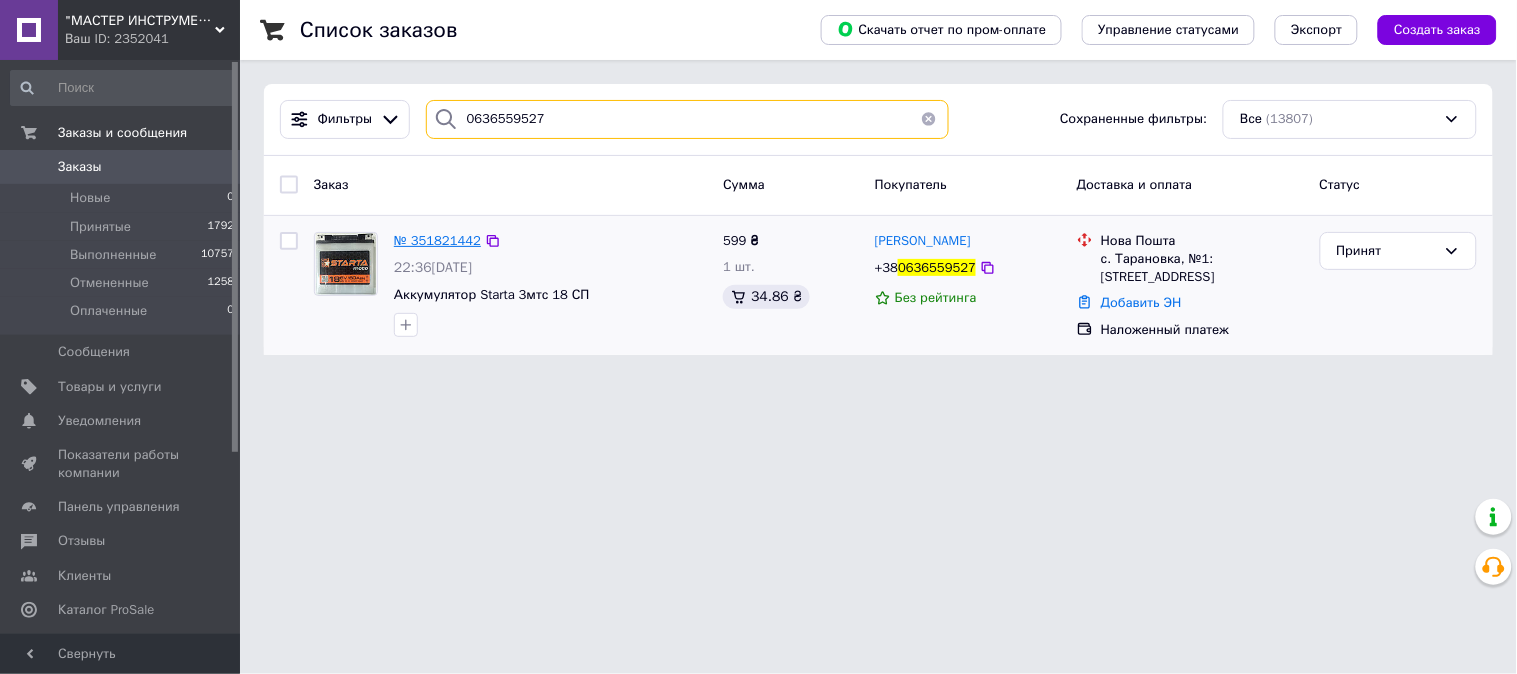 type on "0636559527" 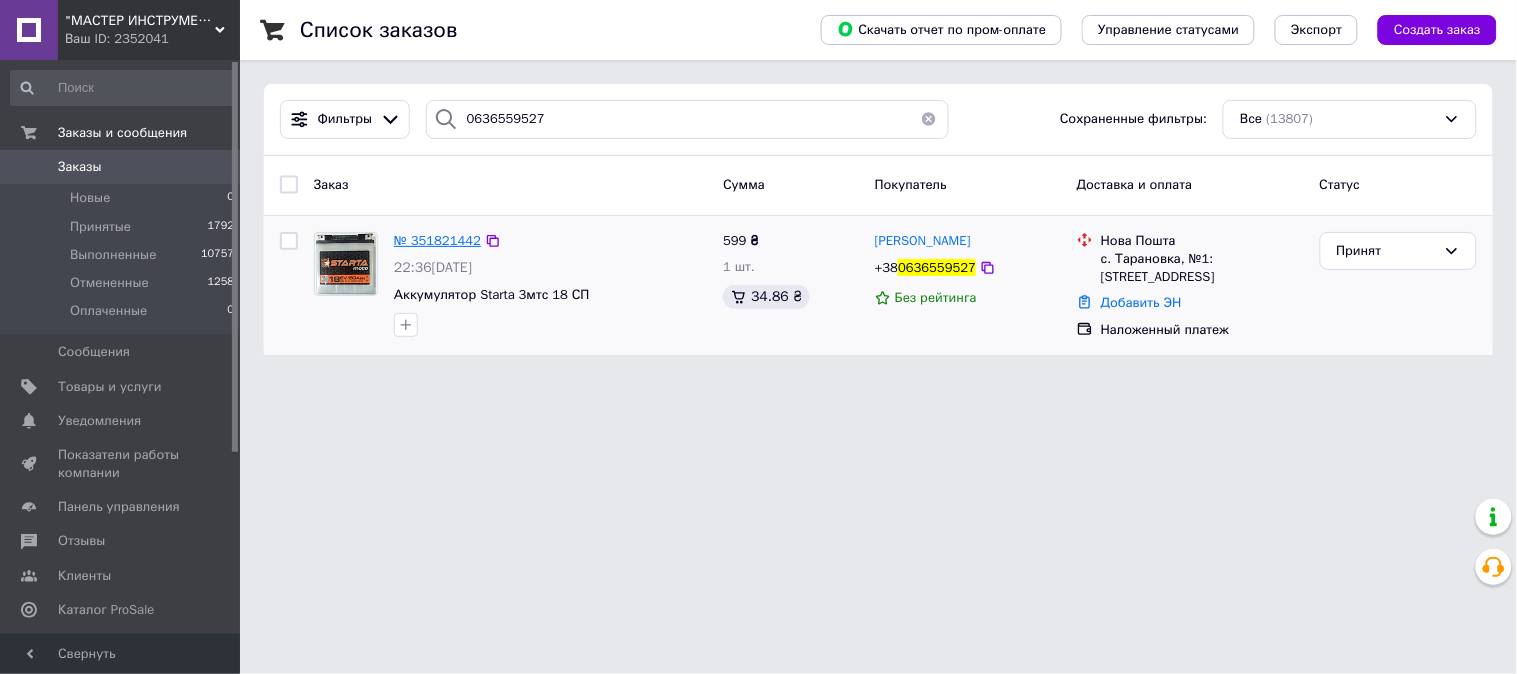 click on "№ 351821442" at bounding box center (437, 240) 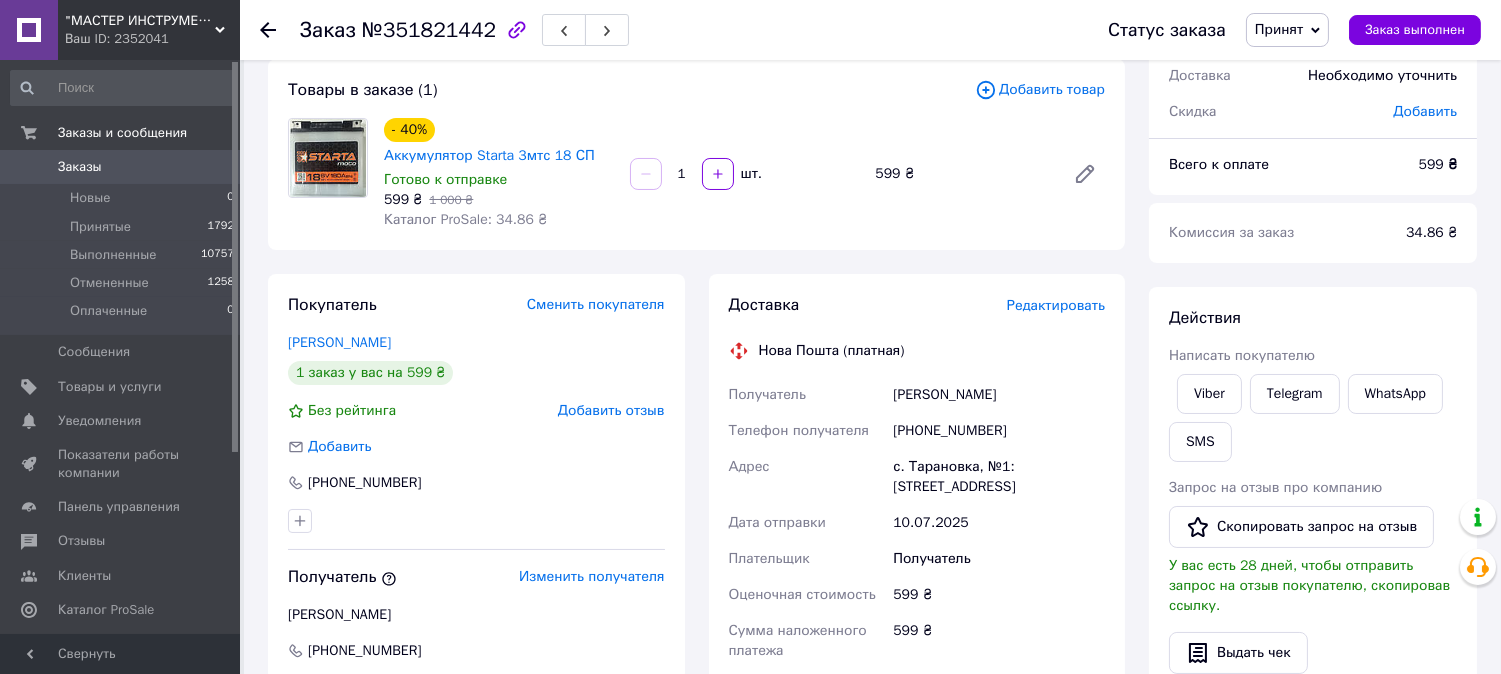 scroll, scrollTop: 111, scrollLeft: 0, axis: vertical 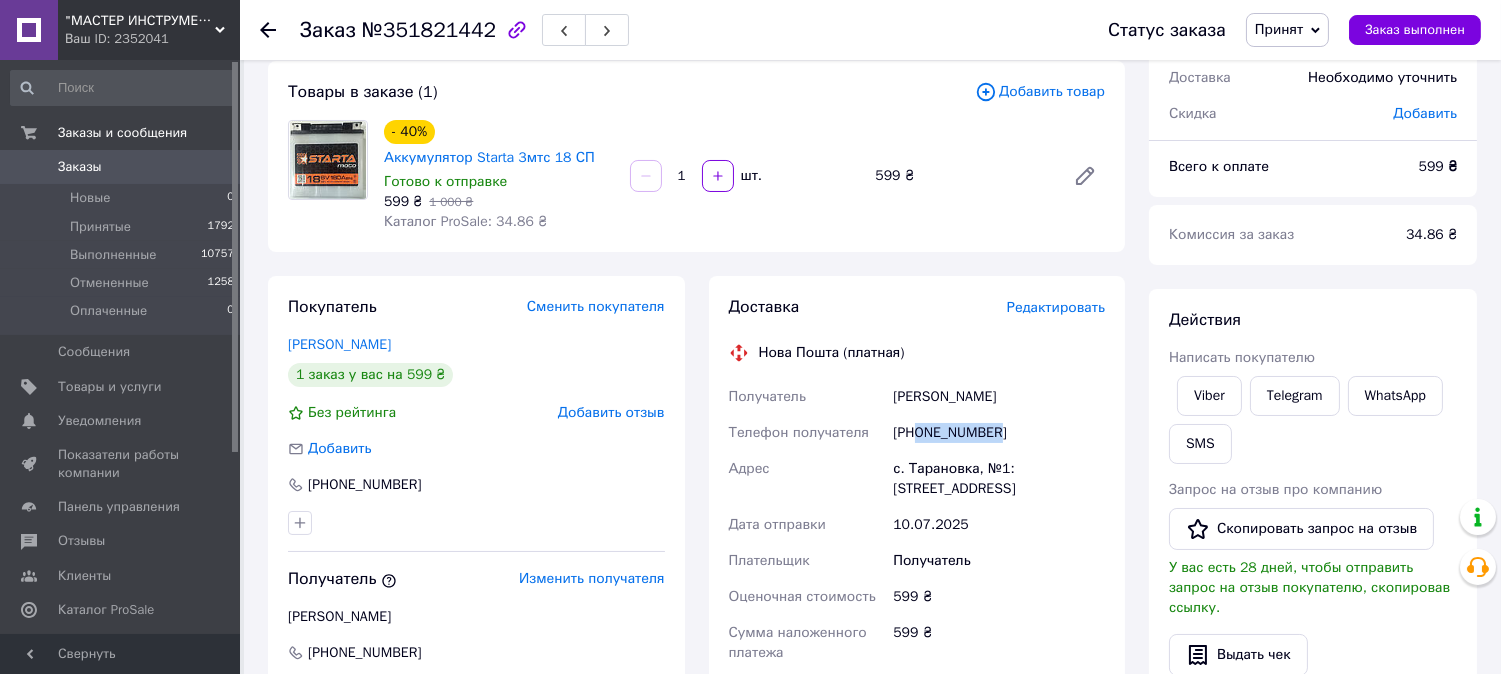 drag, startPoint x: 1024, startPoint y: 430, endPoint x: 920, endPoint y: 437, distance: 104.23531 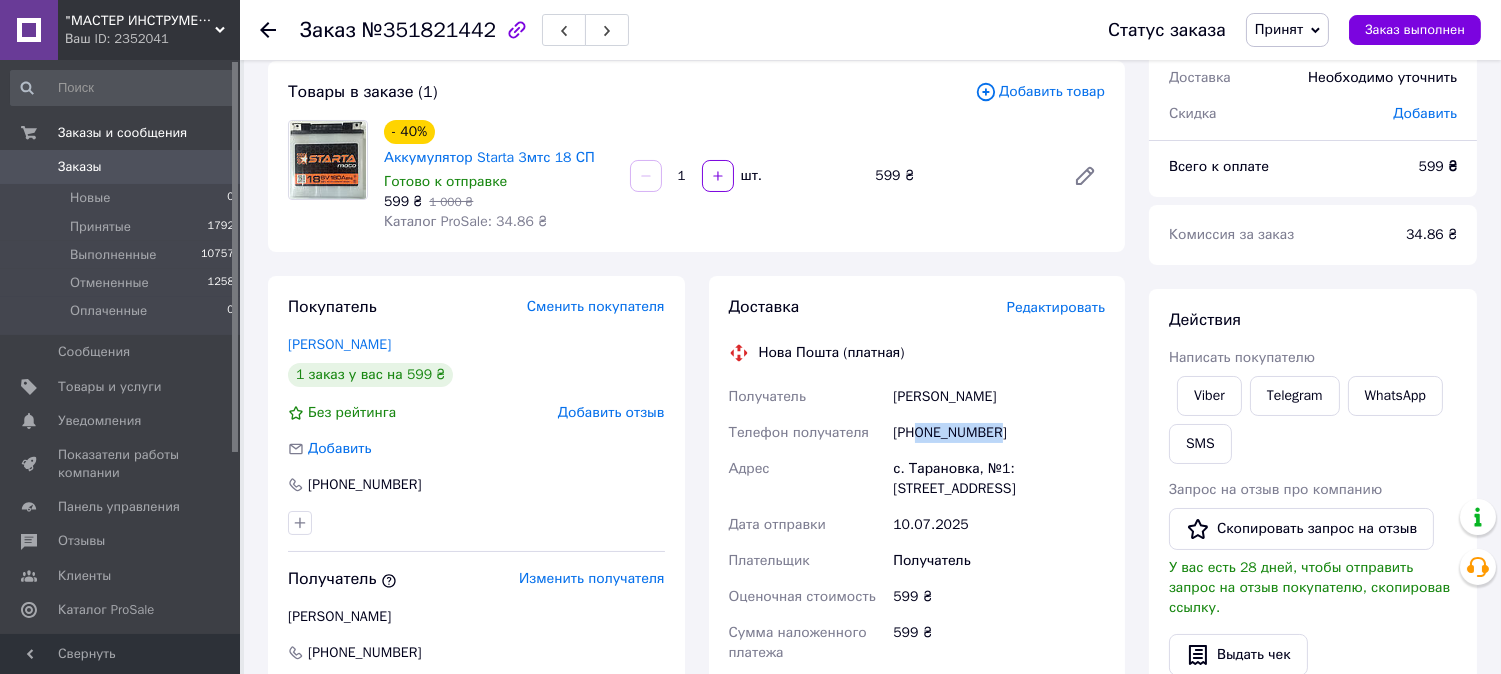drag, startPoint x: 1016, startPoint y: 396, endPoint x: 897, endPoint y: 396, distance: 119 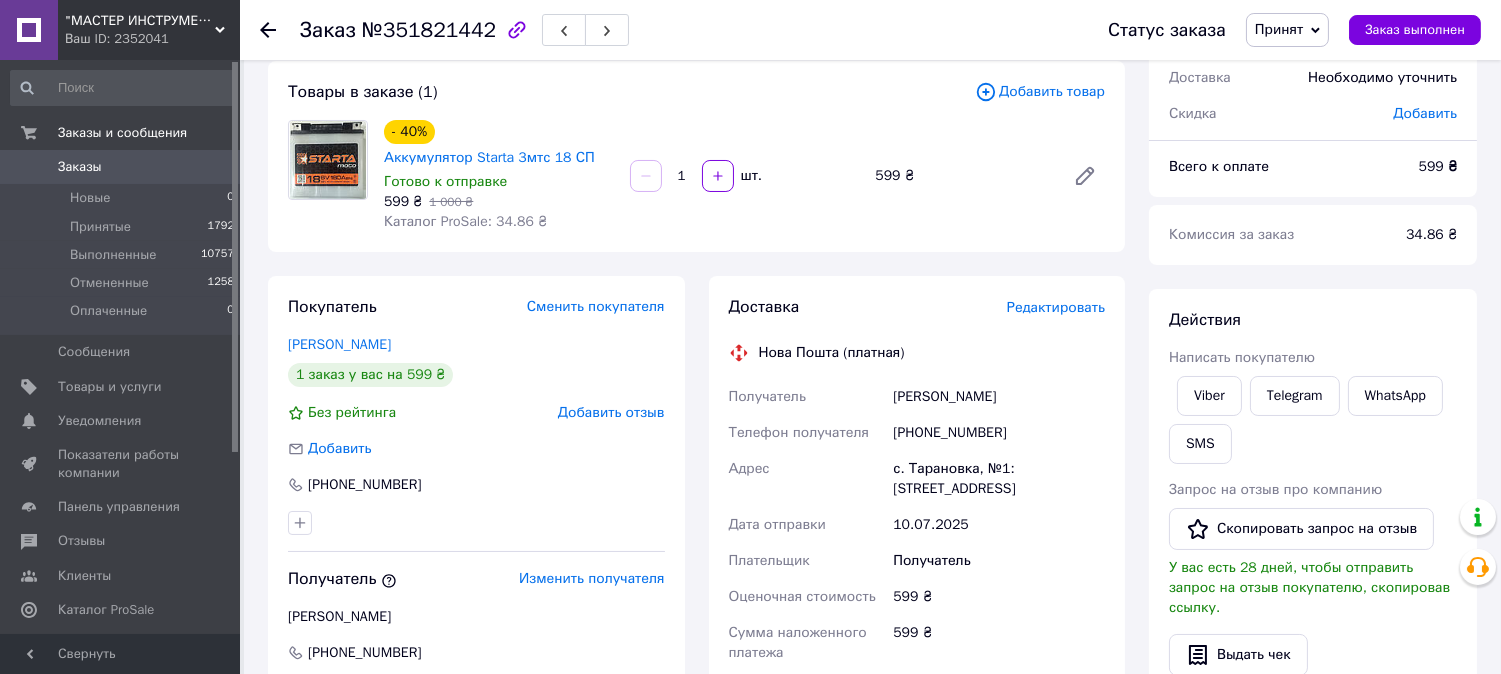 drag, startPoint x: 1027, startPoint y: 395, endPoint x: 858, endPoint y: 392, distance: 169.02663 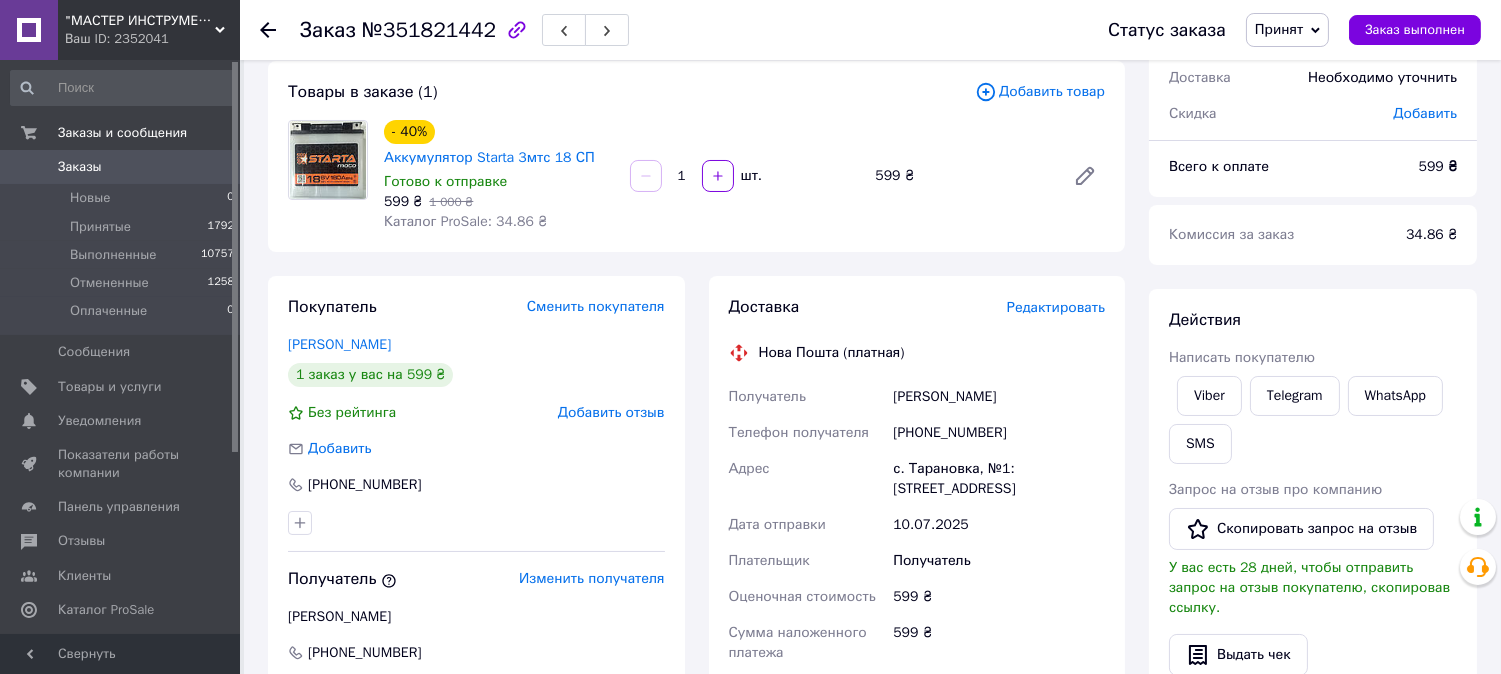 click on "Заказы" at bounding box center [121, 167] 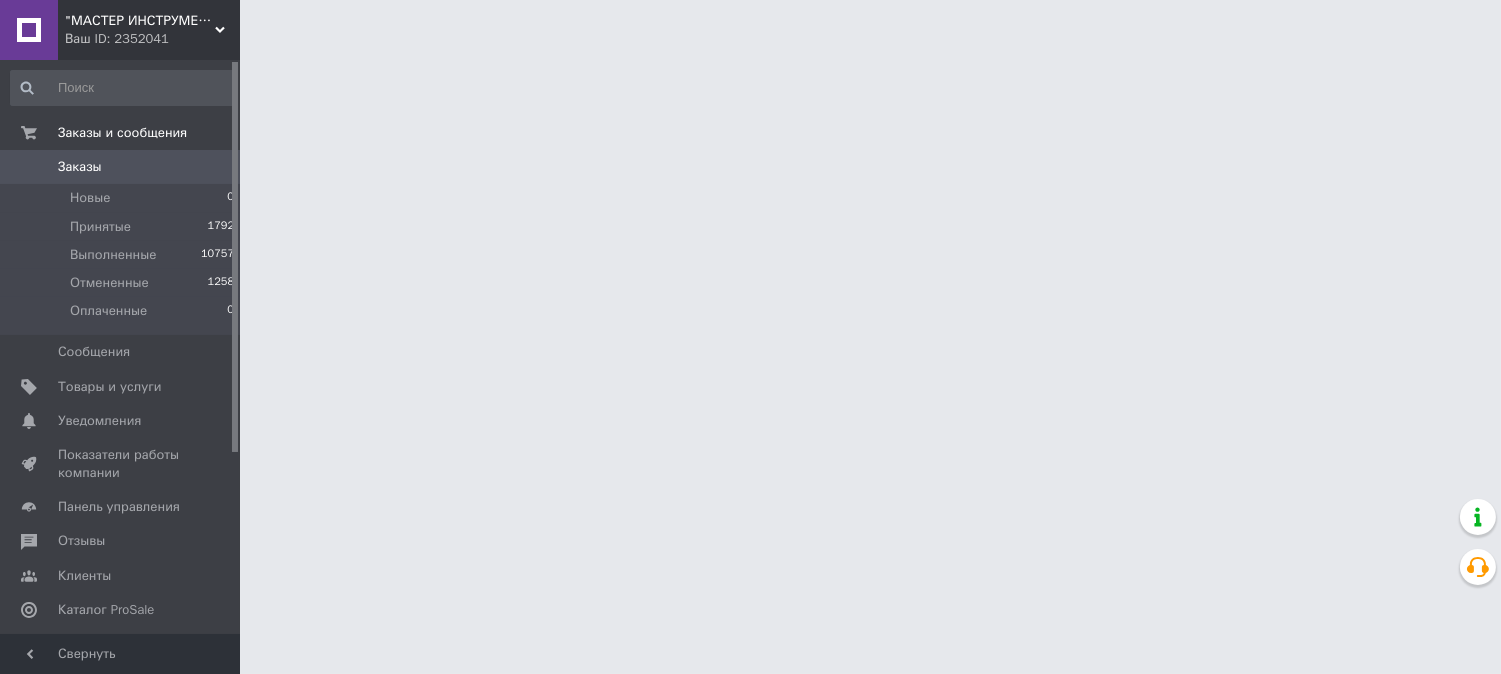 scroll, scrollTop: 0, scrollLeft: 0, axis: both 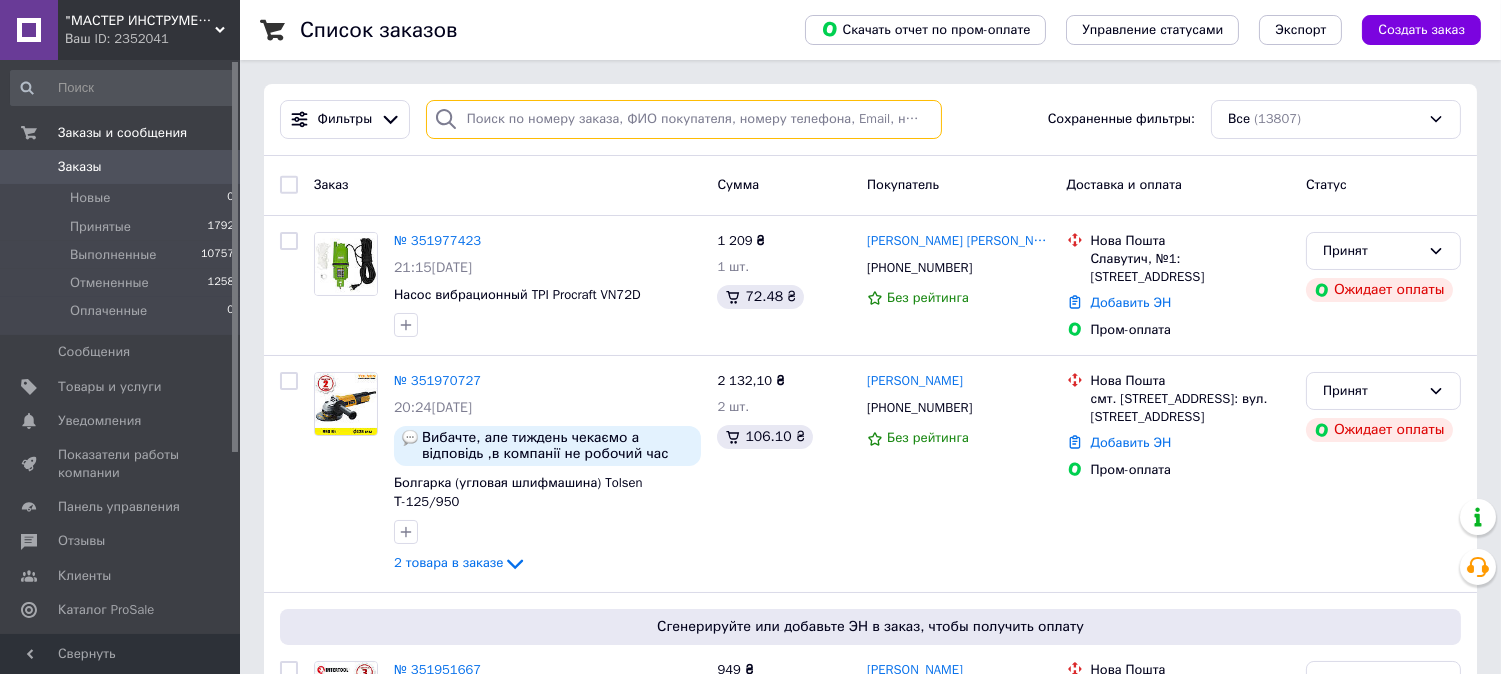 click at bounding box center (684, 119) 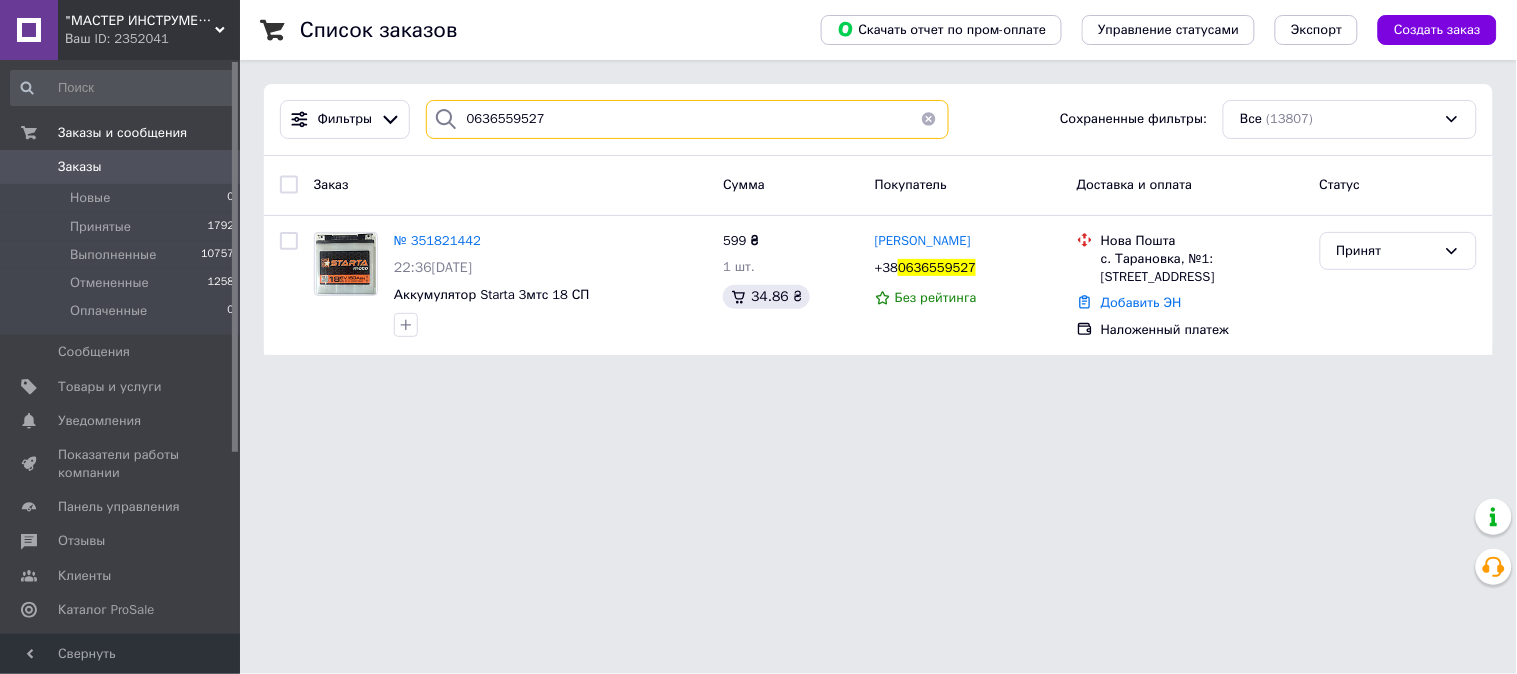 type on "0636559527" 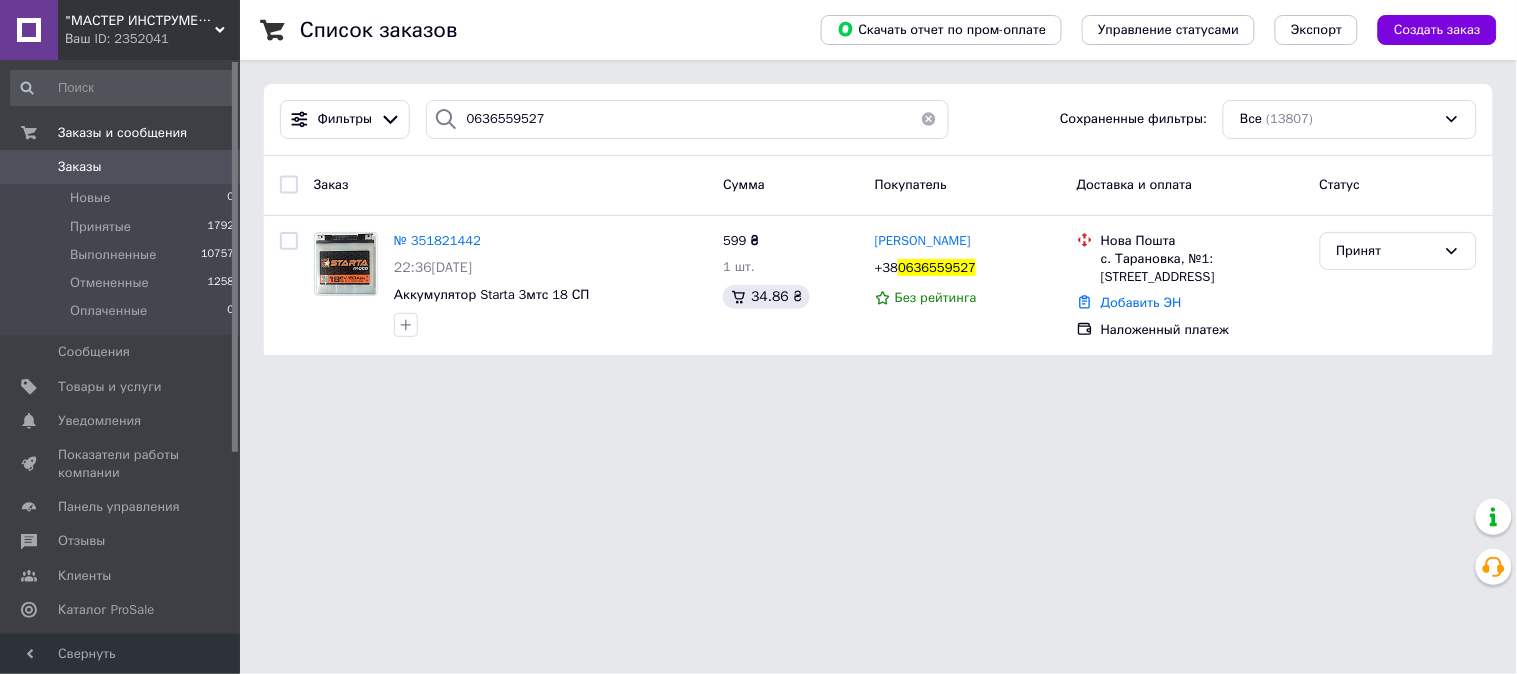 click on "Ваш ID: 2352041" at bounding box center [152, 39] 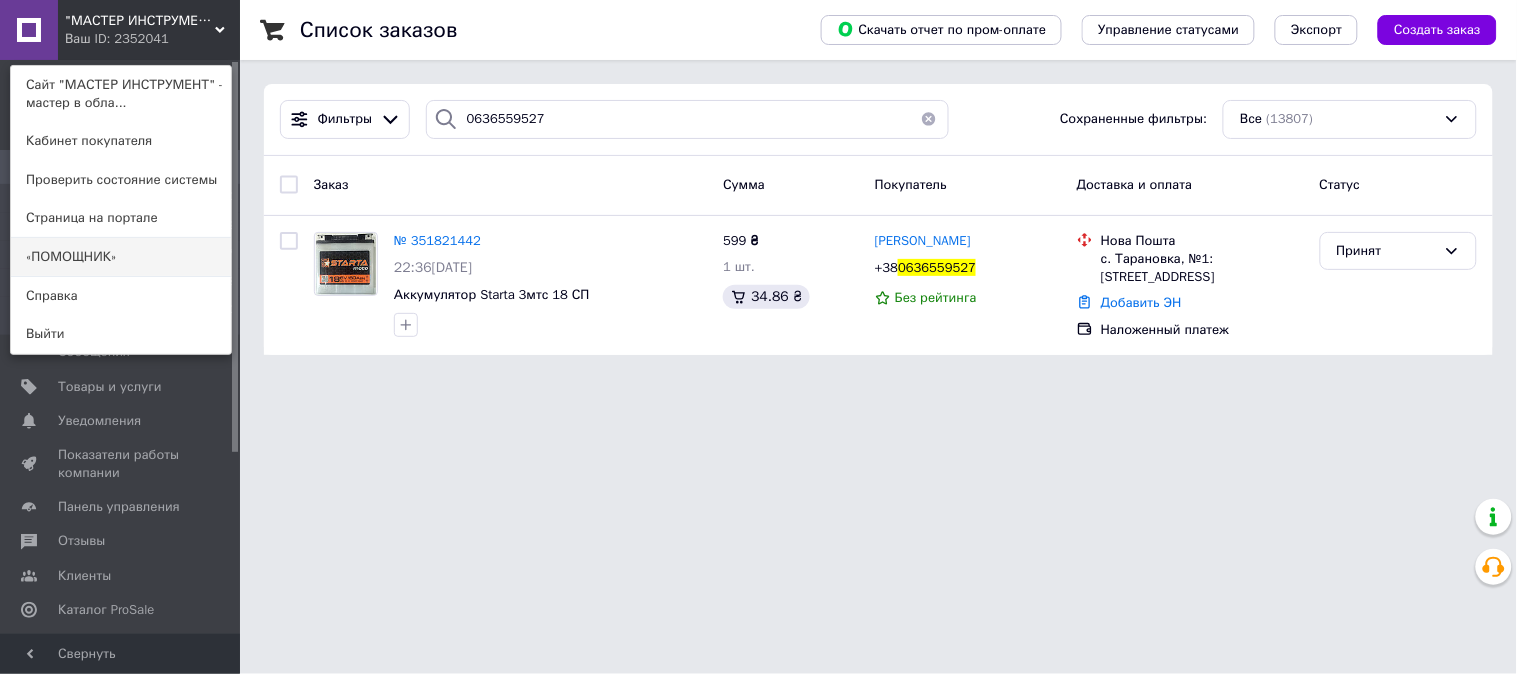 click on "«ПОМОЩНИК»" at bounding box center [121, 257] 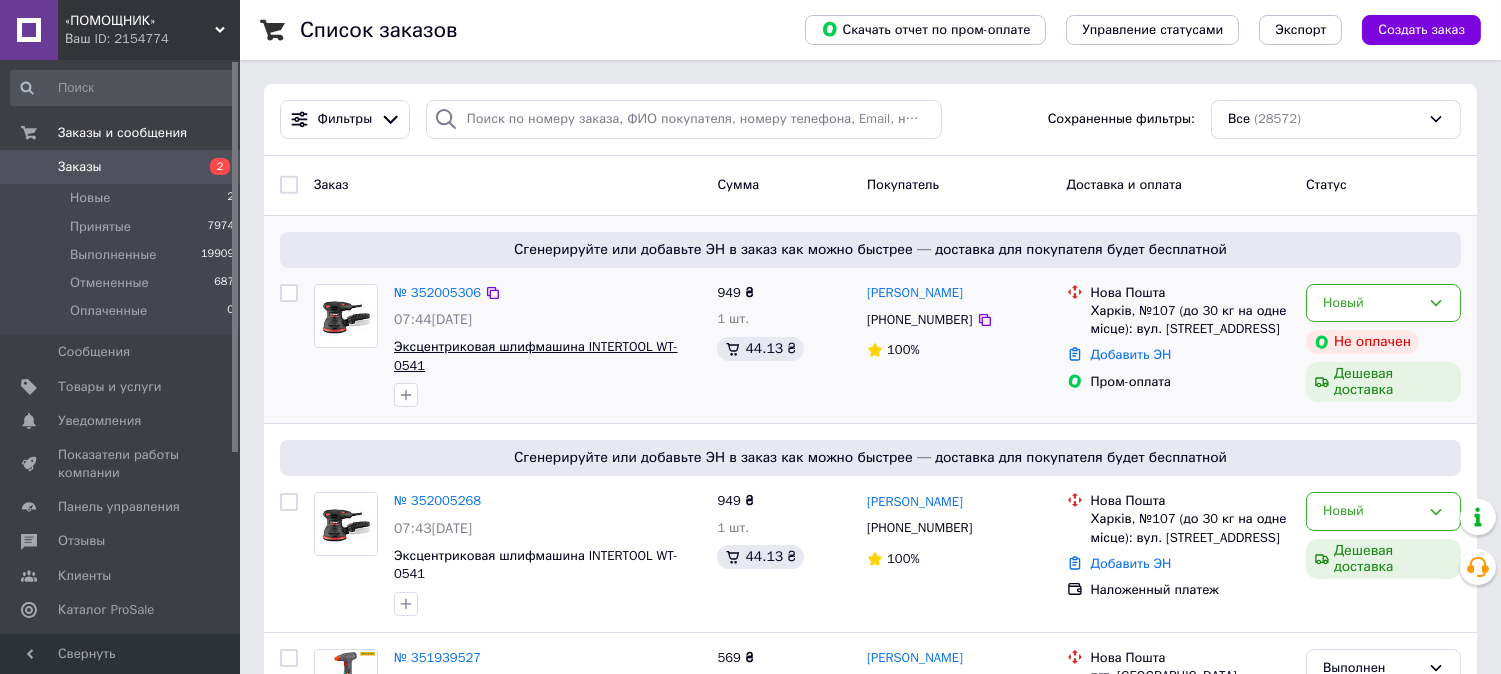 scroll, scrollTop: 111, scrollLeft: 0, axis: vertical 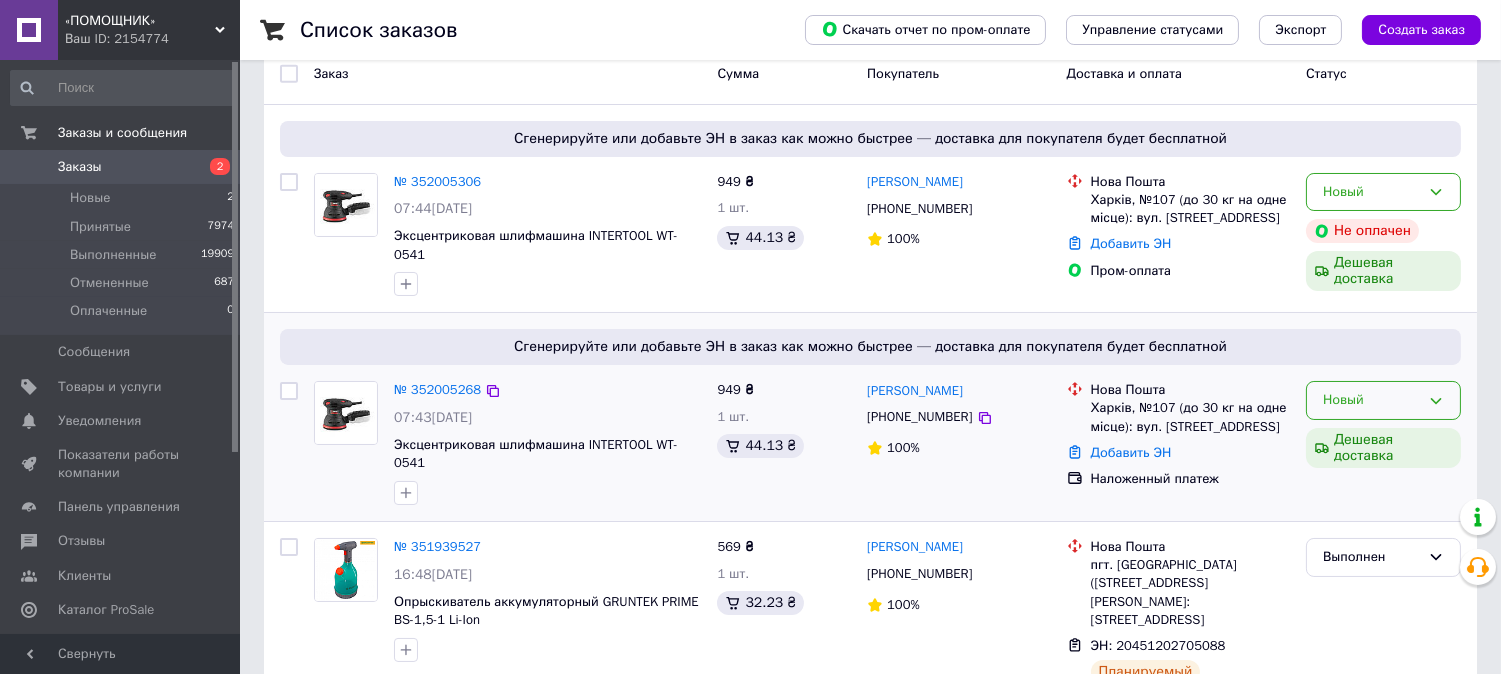 click on "Новый" at bounding box center [1371, 400] 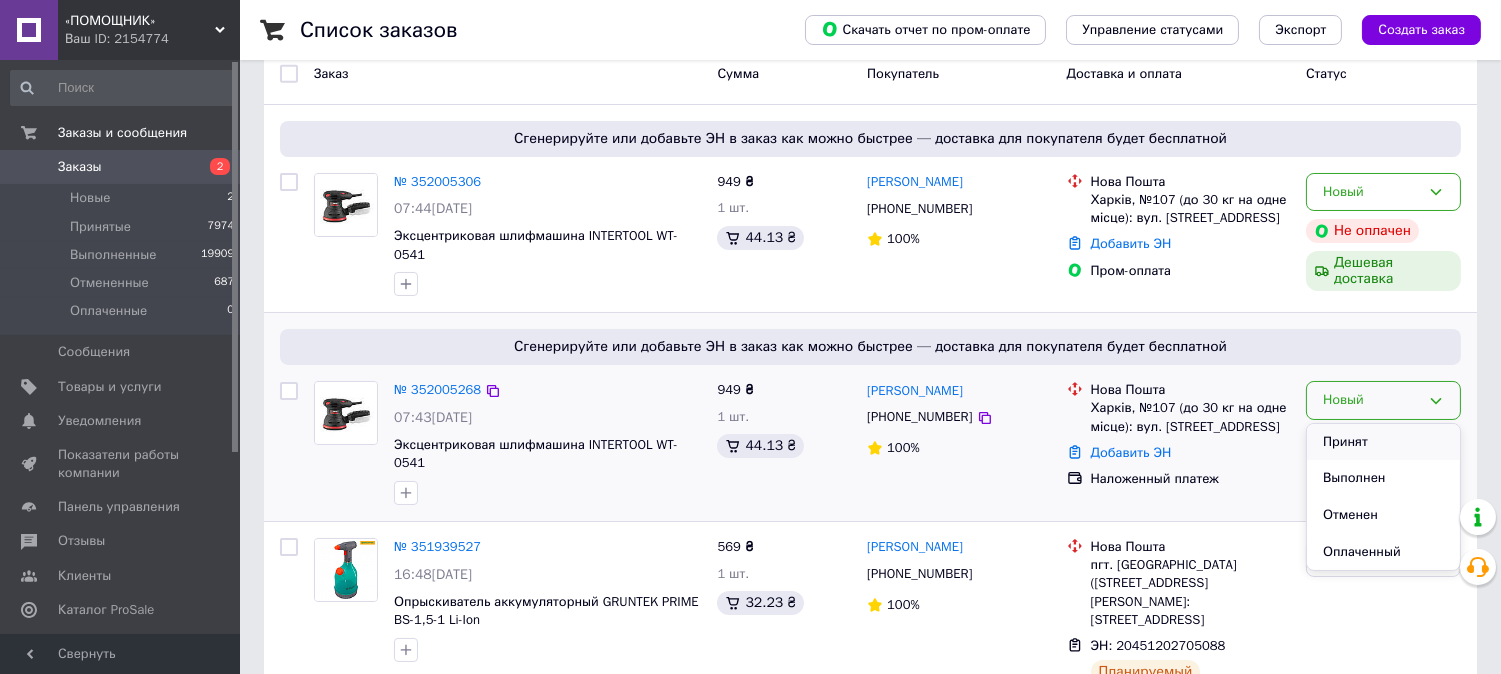 click on "Принят" at bounding box center (1383, 442) 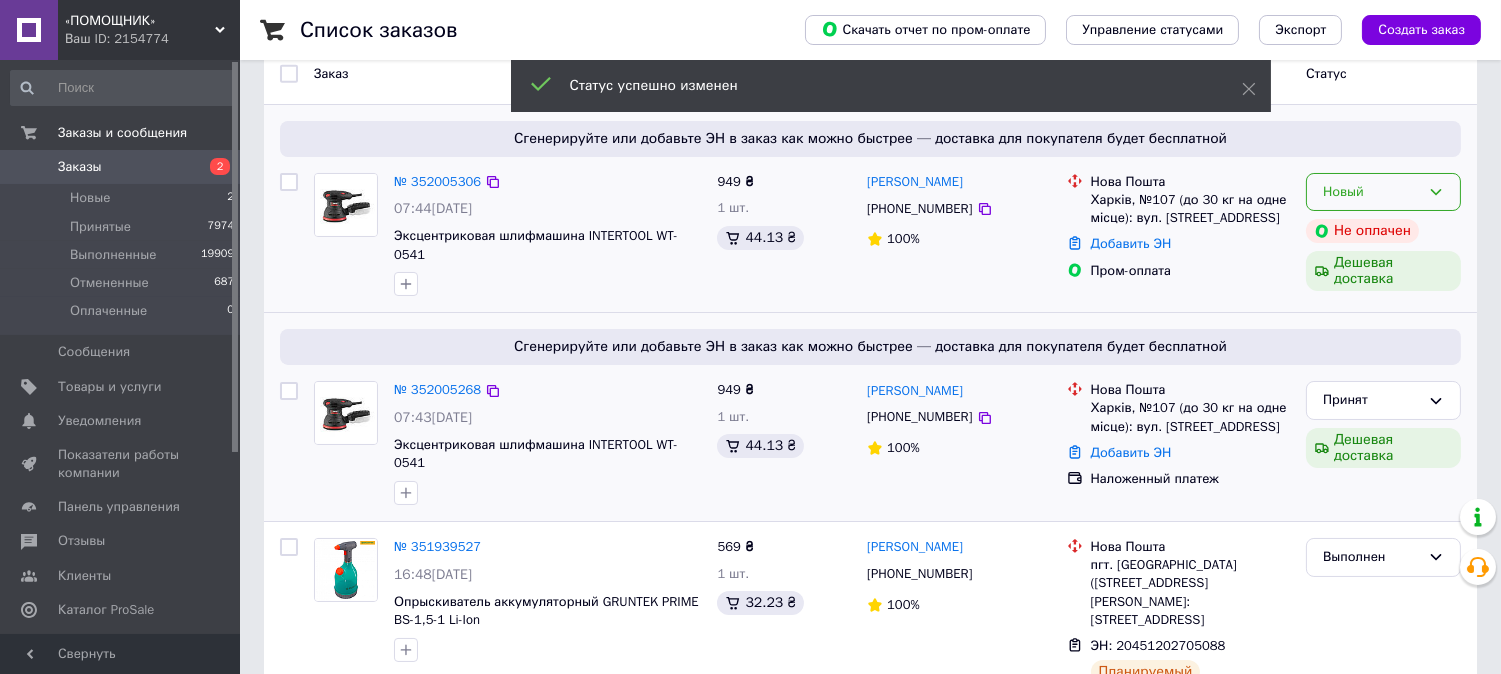 click on "Новый" at bounding box center [1371, 192] 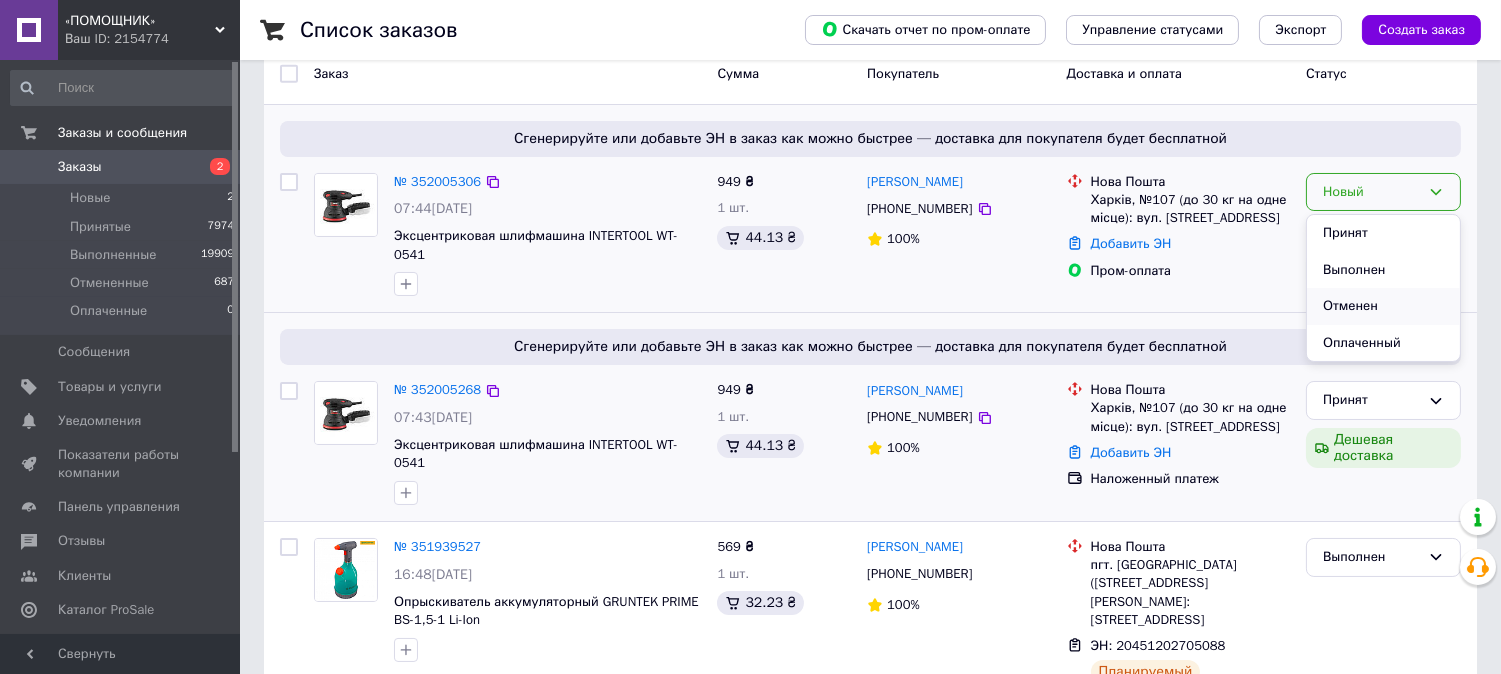 click on "Отменен" at bounding box center (1383, 306) 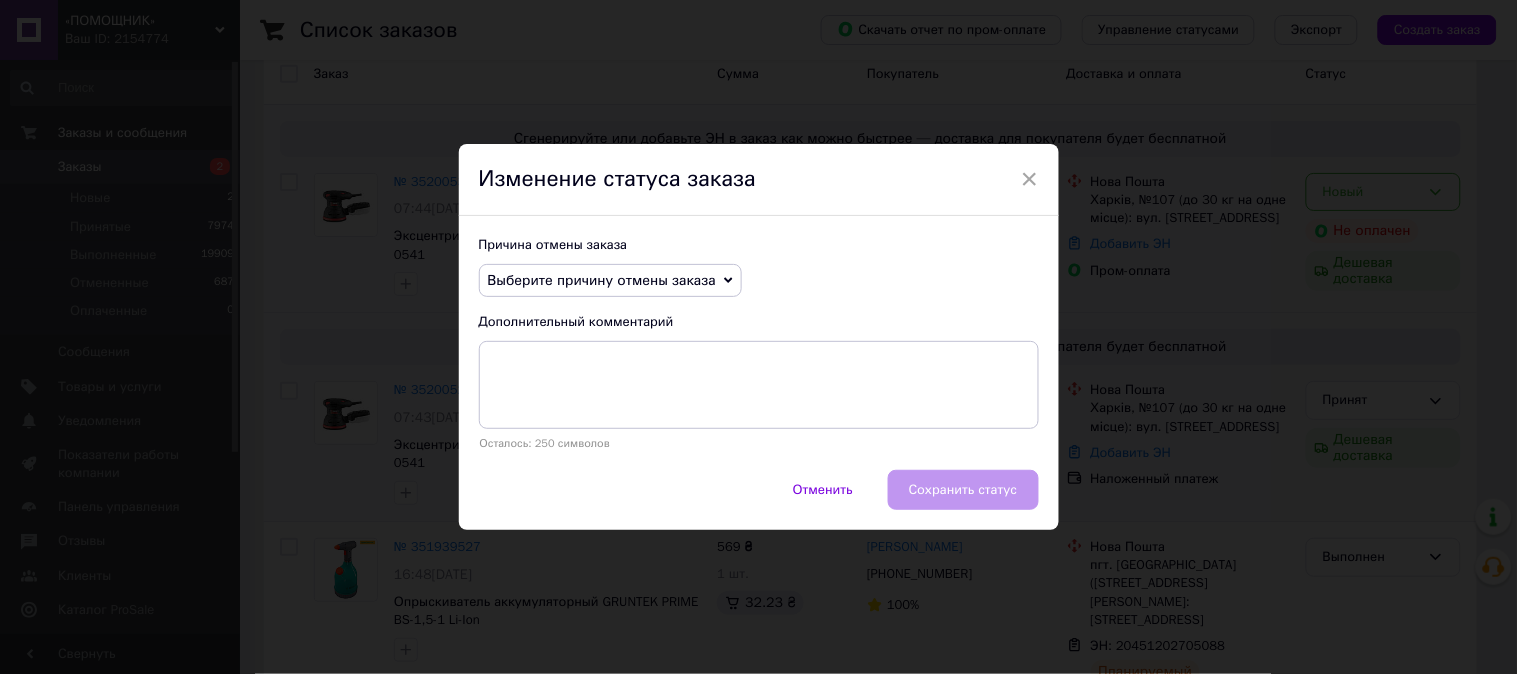 click on "Выберите причину отмены заказа" at bounding box center [602, 280] 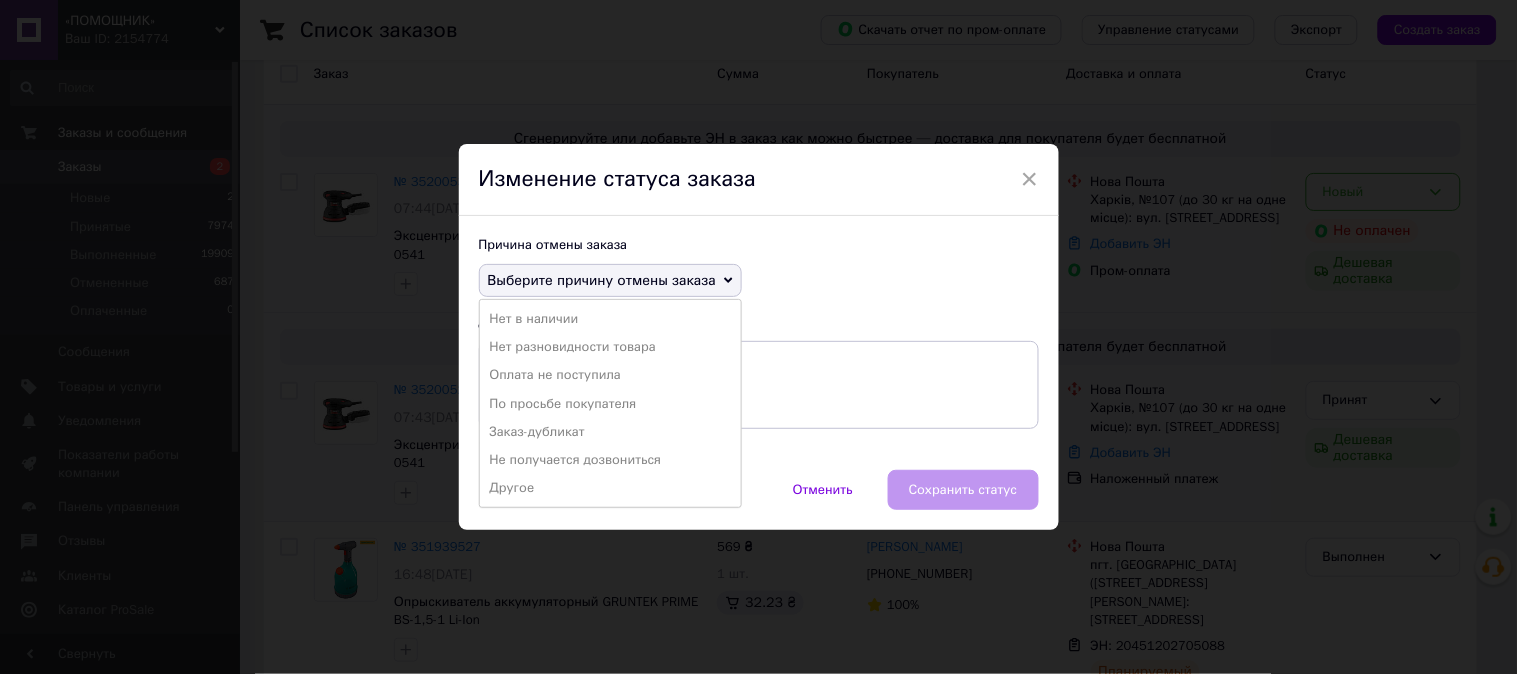 click on "Оплата не поступила" at bounding box center [610, 375] 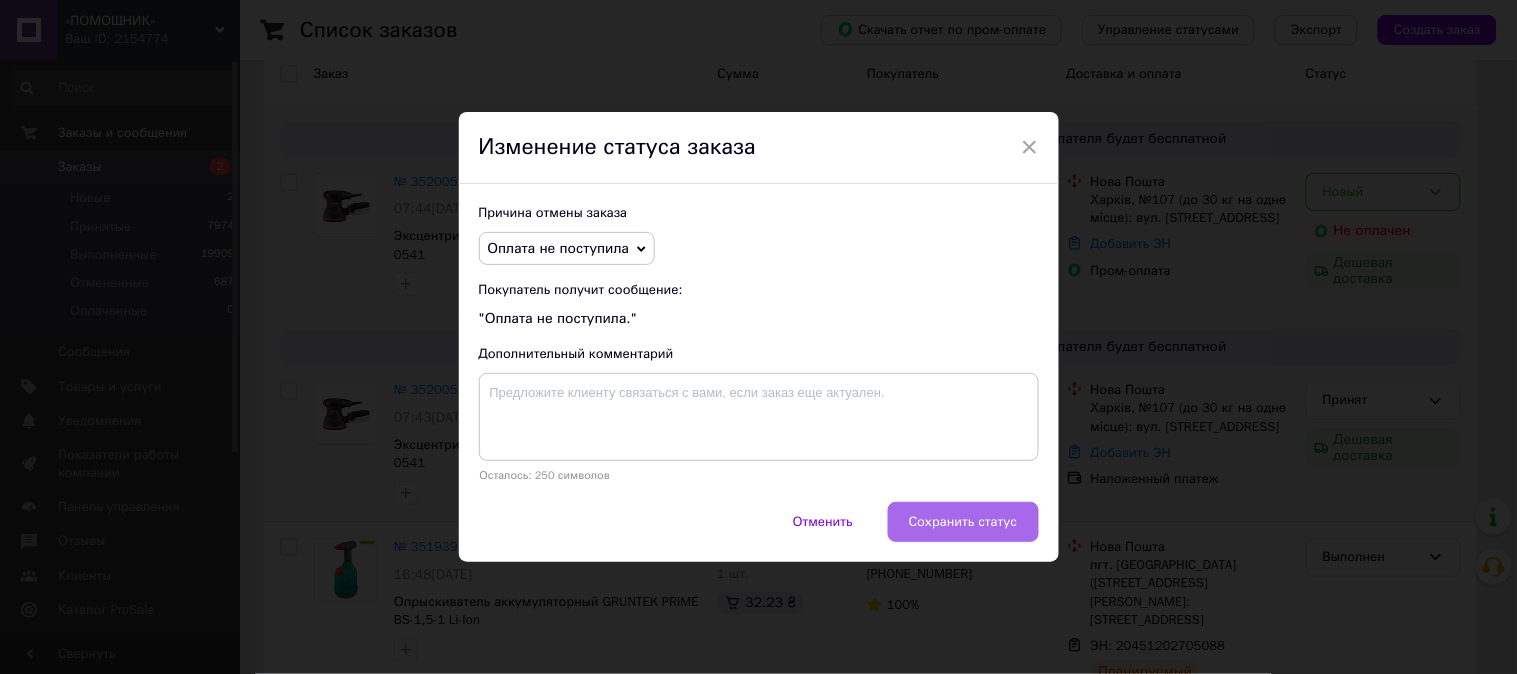 click on "Сохранить статус" at bounding box center [963, 522] 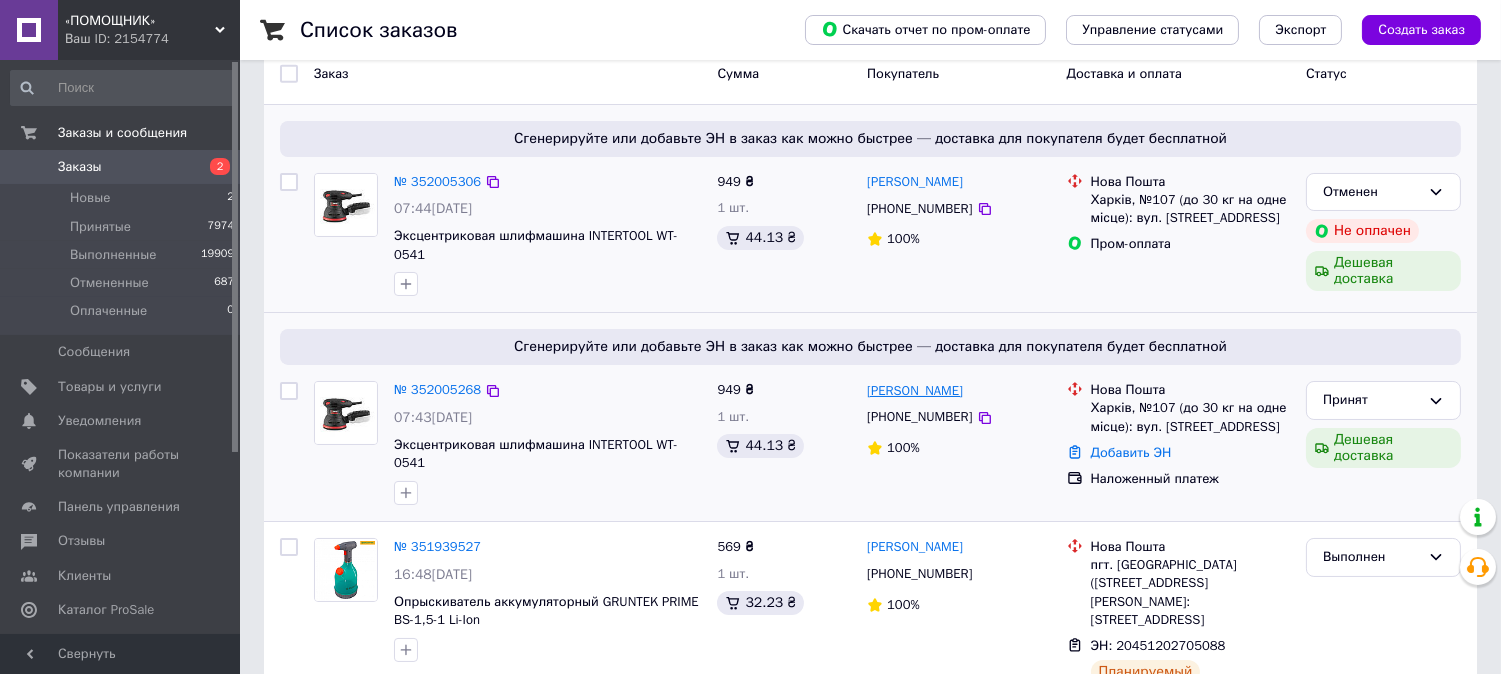 drag, startPoint x: 996, startPoint y: 364, endPoint x: 867, endPoint y: 373, distance: 129.31357 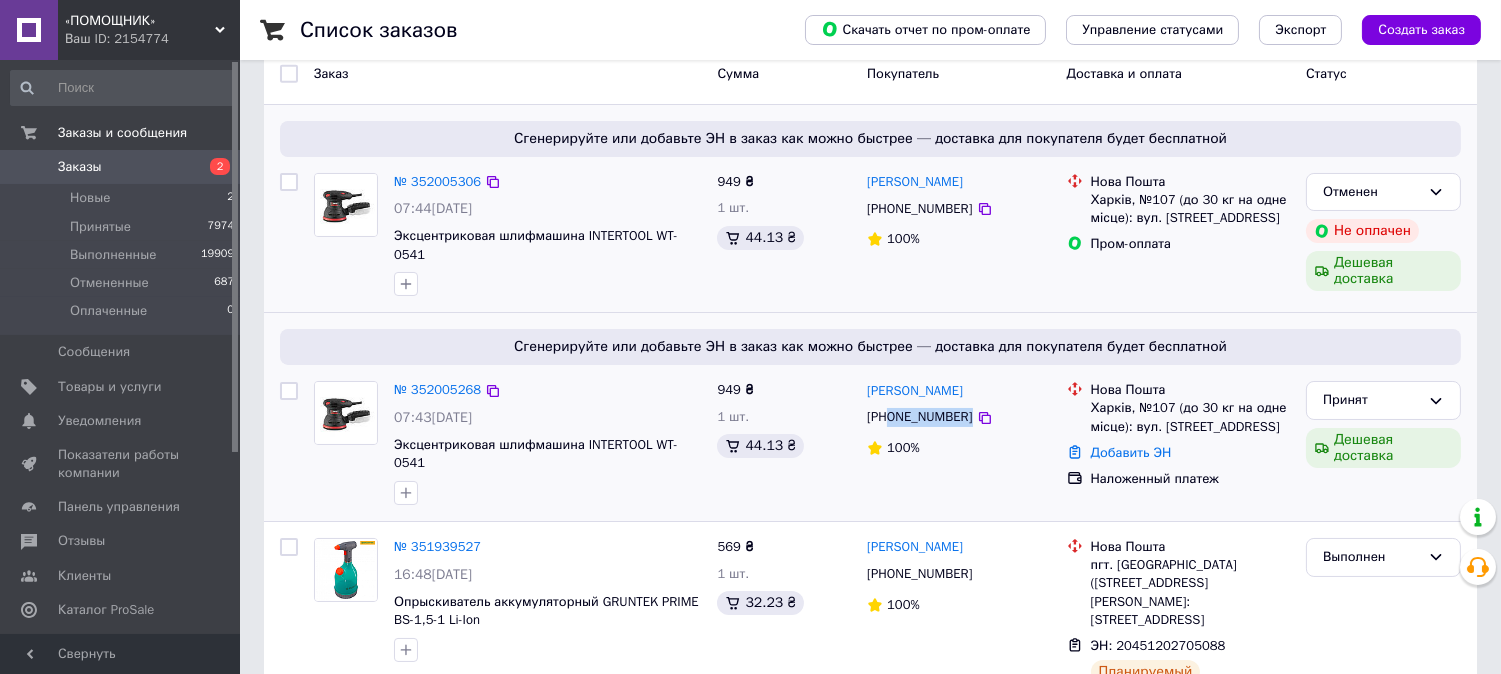 copy on "0994212432" 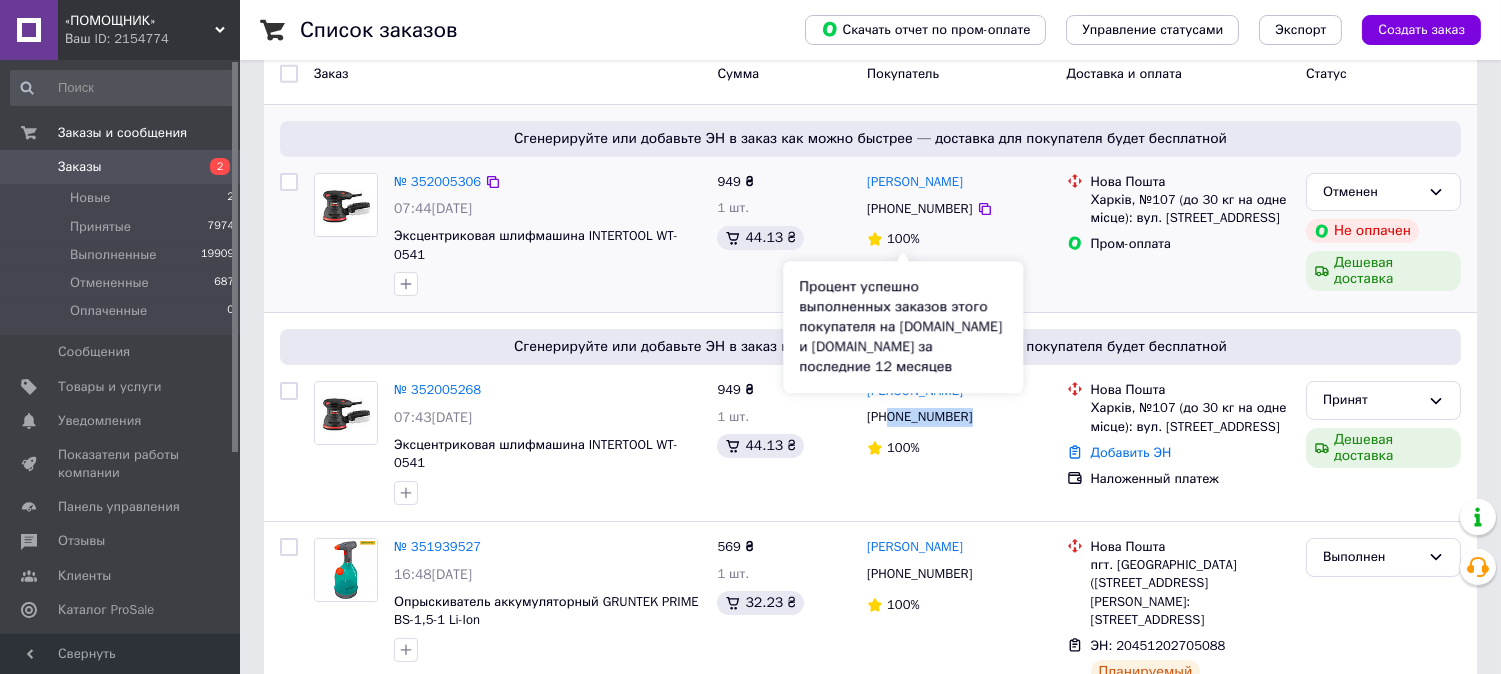 copy on "0994212432" 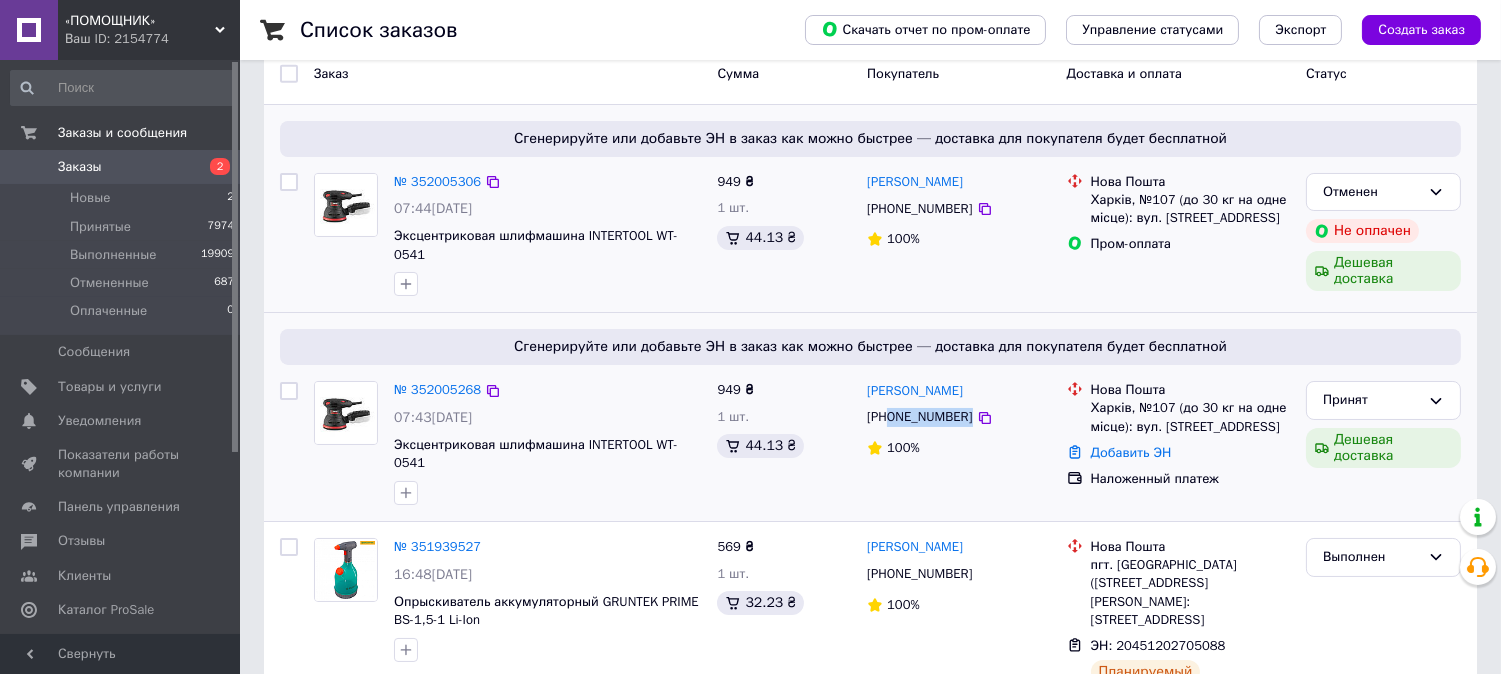 drag, startPoint x: 1160, startPoint y: 432, endPoint x: 1092, endPoint y: 386, distance: 82.0975 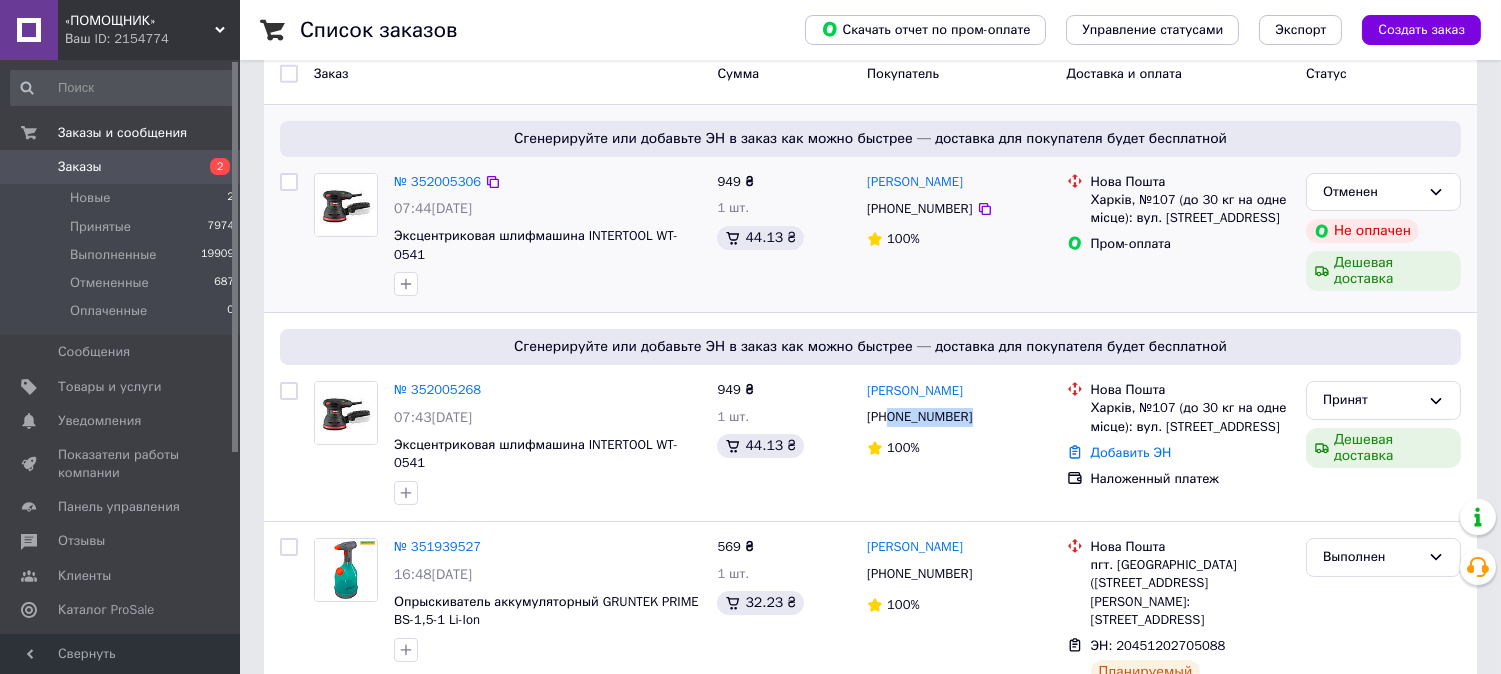 copy on "Харків, №107 (до 30 кг на одне місце): вул. Полтавський шлях, 115" 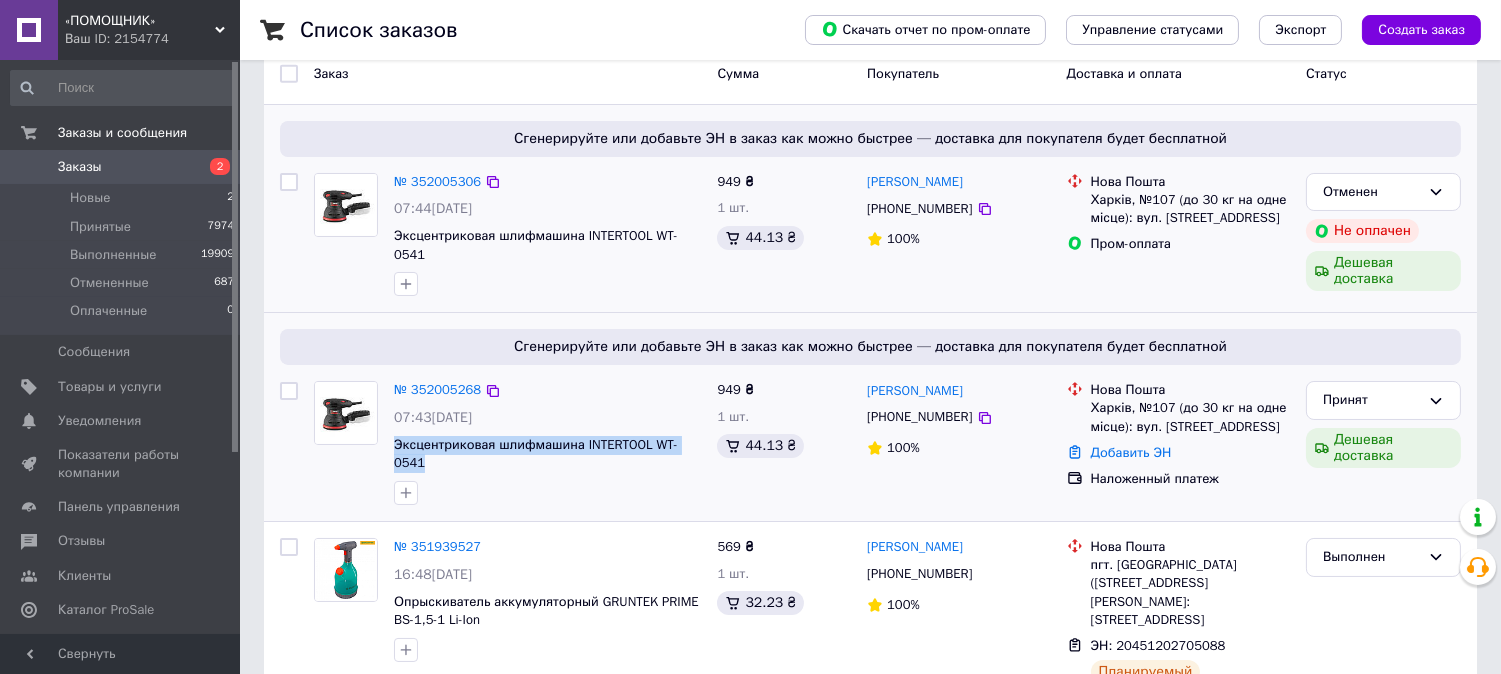 drag, startPoint x: 704, startPoint y: 427, endPoint x: 390, endPoint y: 426, distance: 314.0016 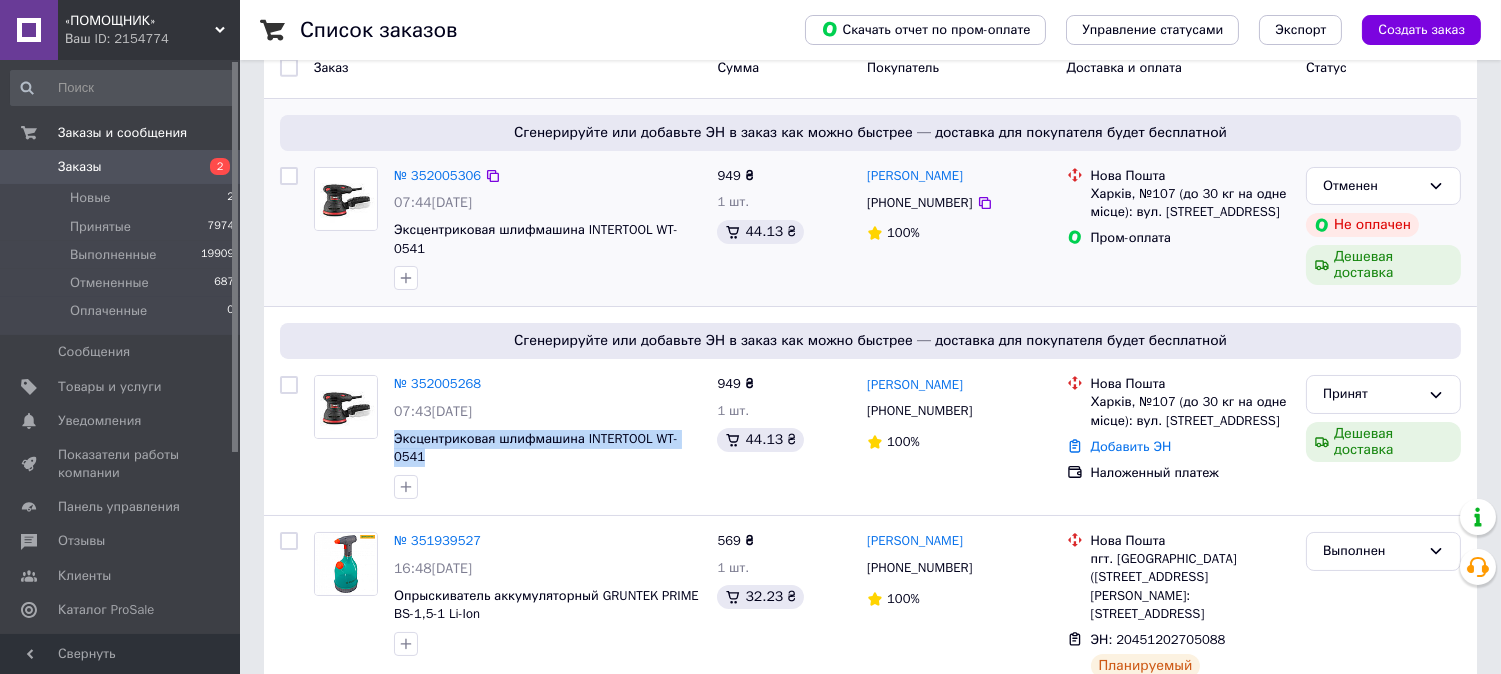scroll, scrollTop: 333, scrollLeft: 0, axis: vertical 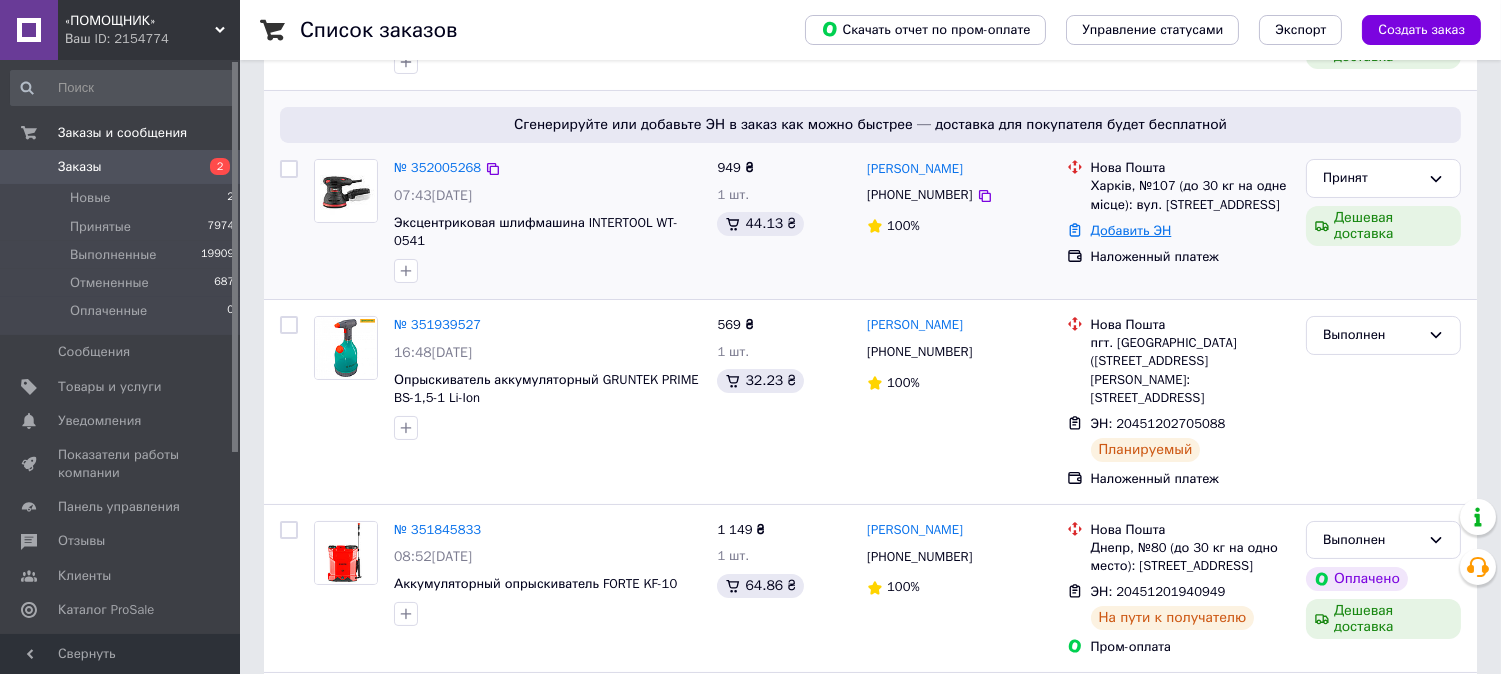 click on "Добавить ЭН" at bounding box center (1131, 230) 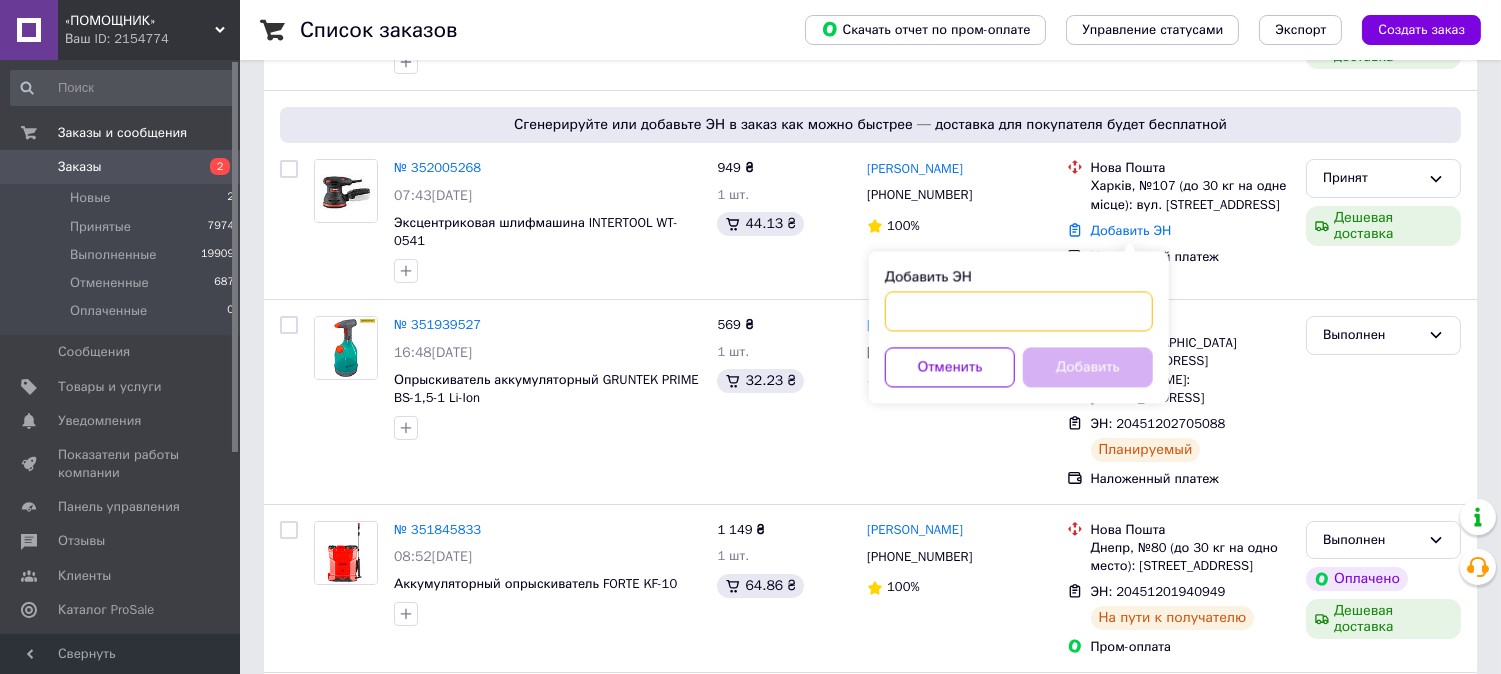 click on "Добавить ЭН" at bounding box center (1019, 311) 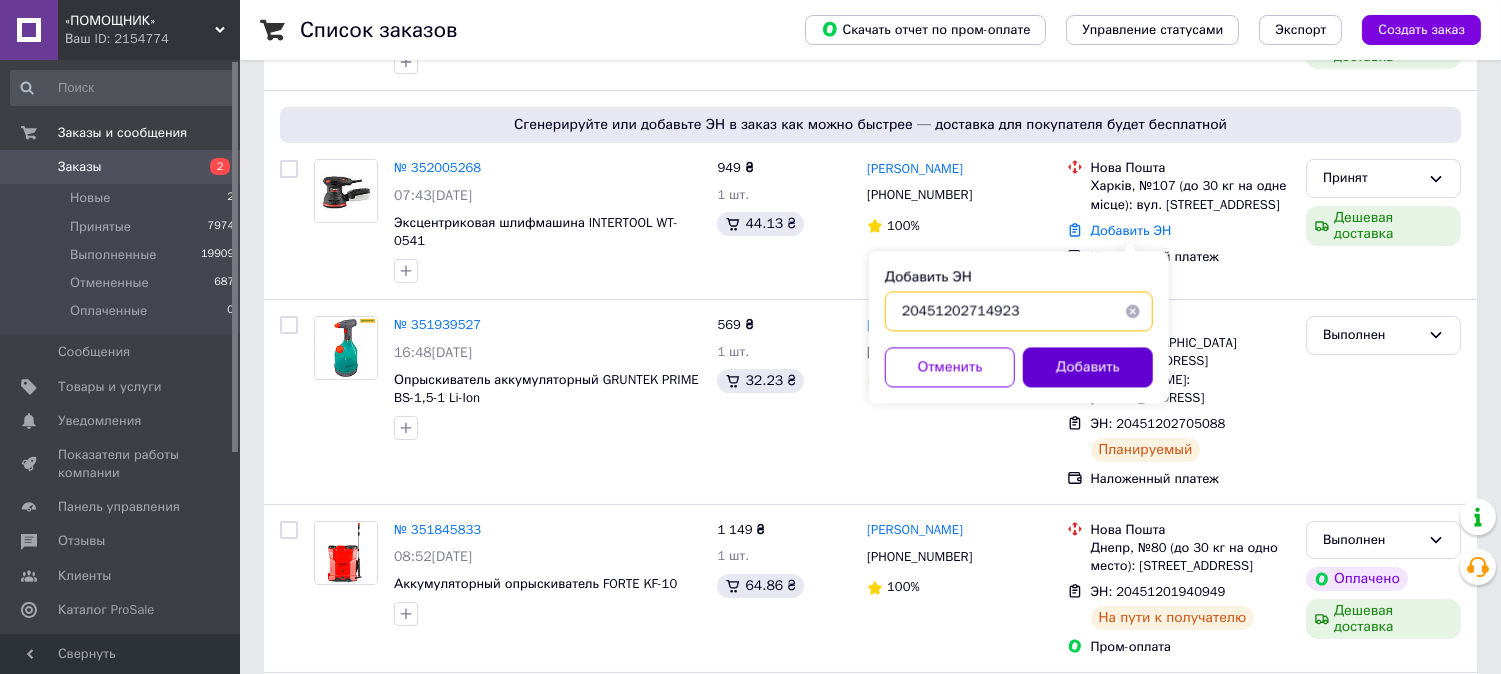 type on "20451202714923" 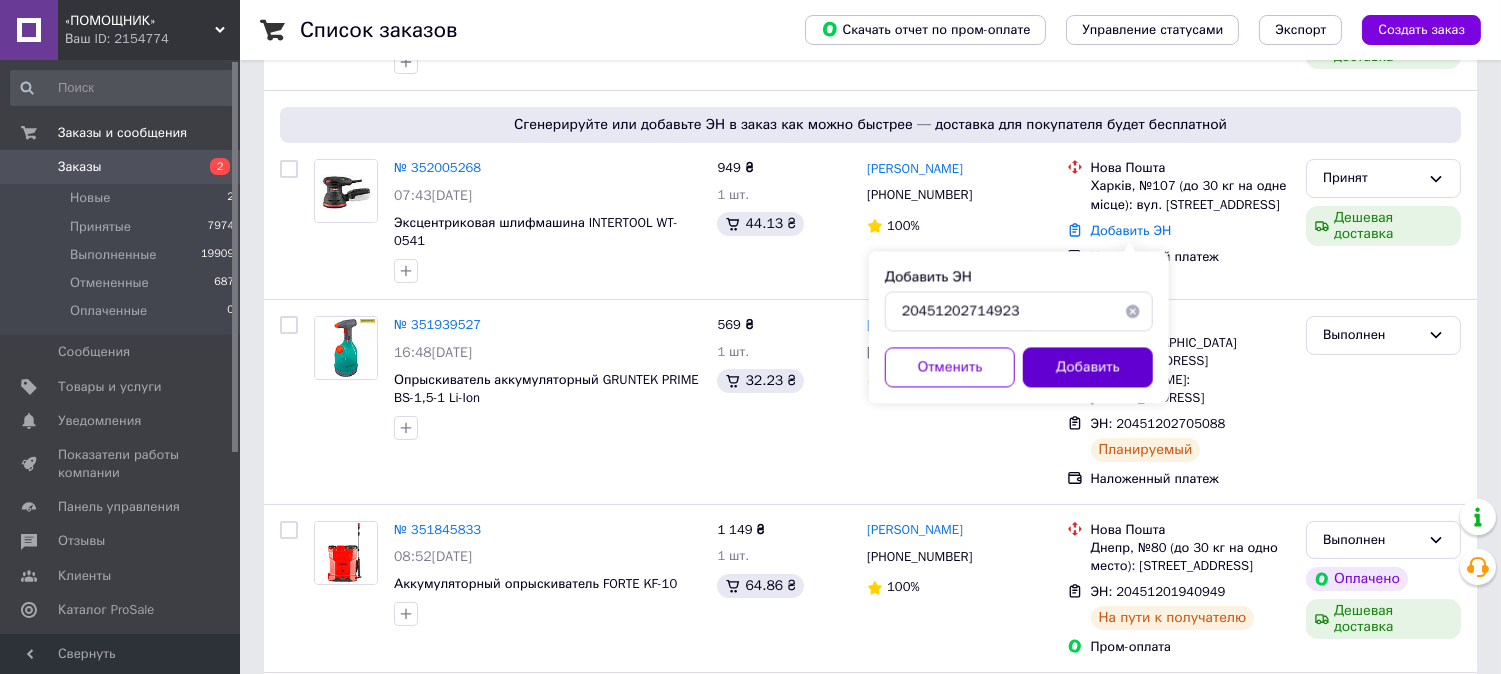 click on "Добавить" at bounding box center (1088, 367) 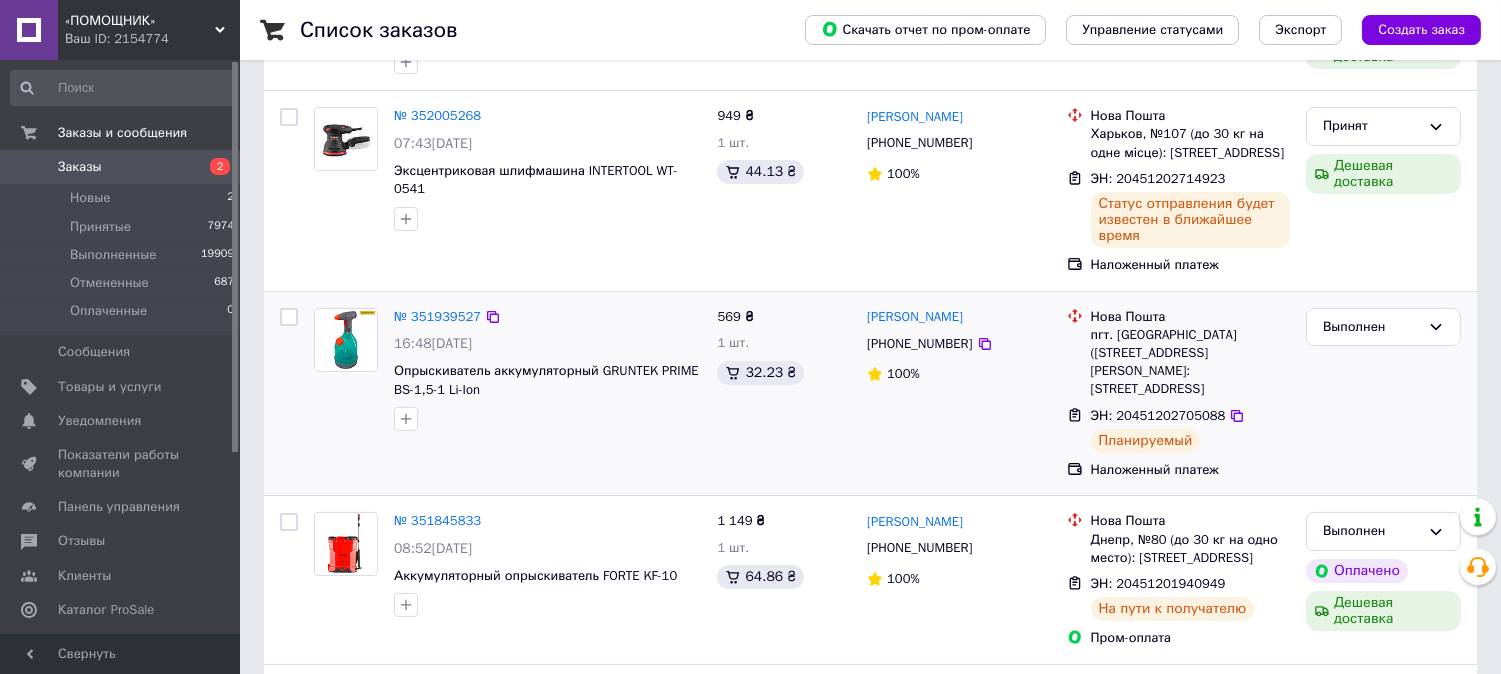 scroll, scrollTop: 111, scrollLeft: 0, axis: vertical 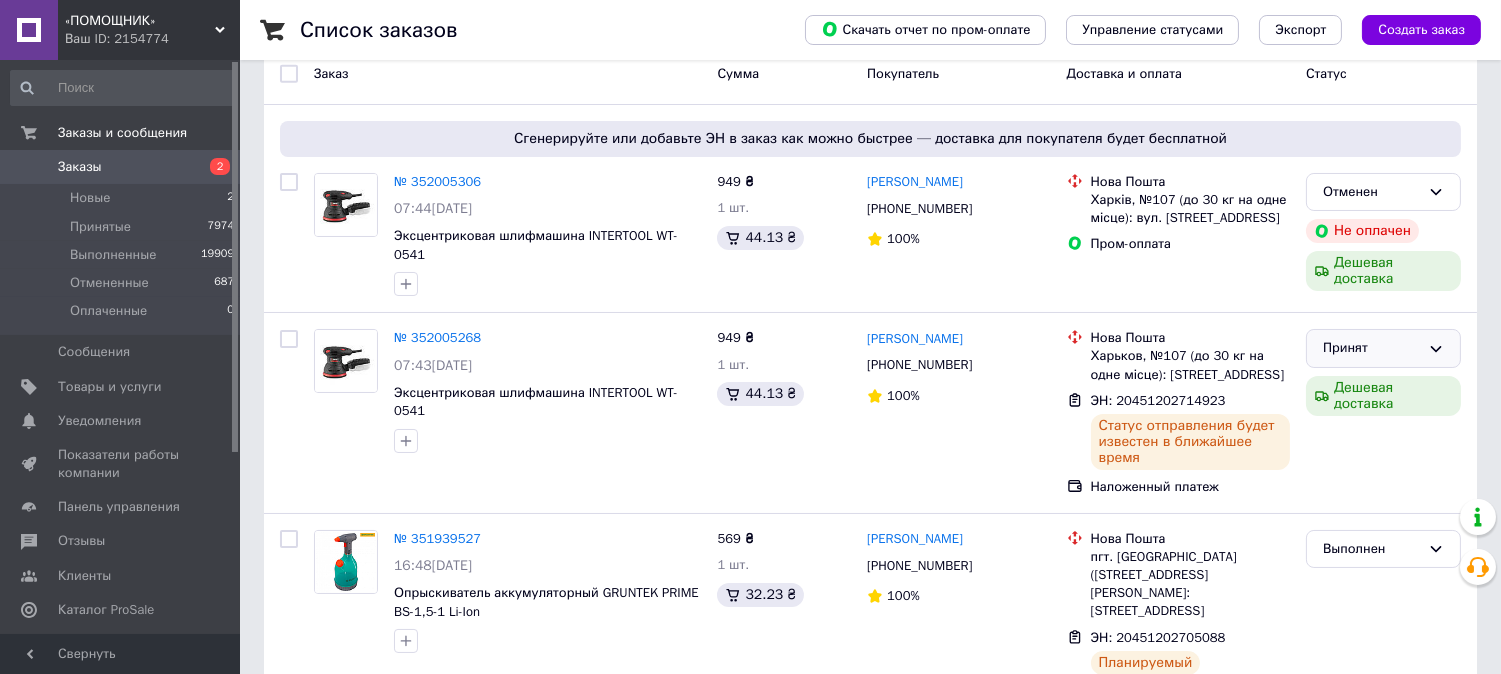 click on "Принят" at bounding box center [1371, 348] 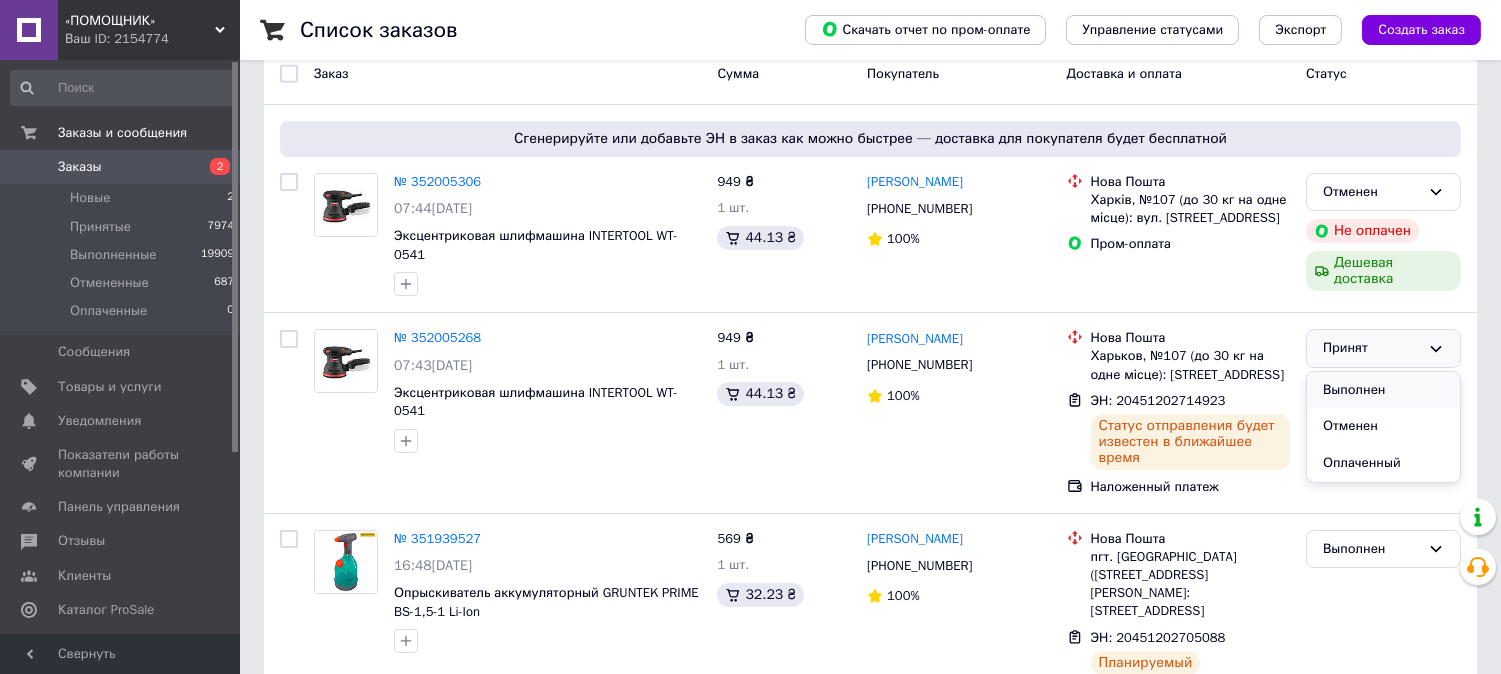 click on "Выполнен" at bounding box center (1383, 390) 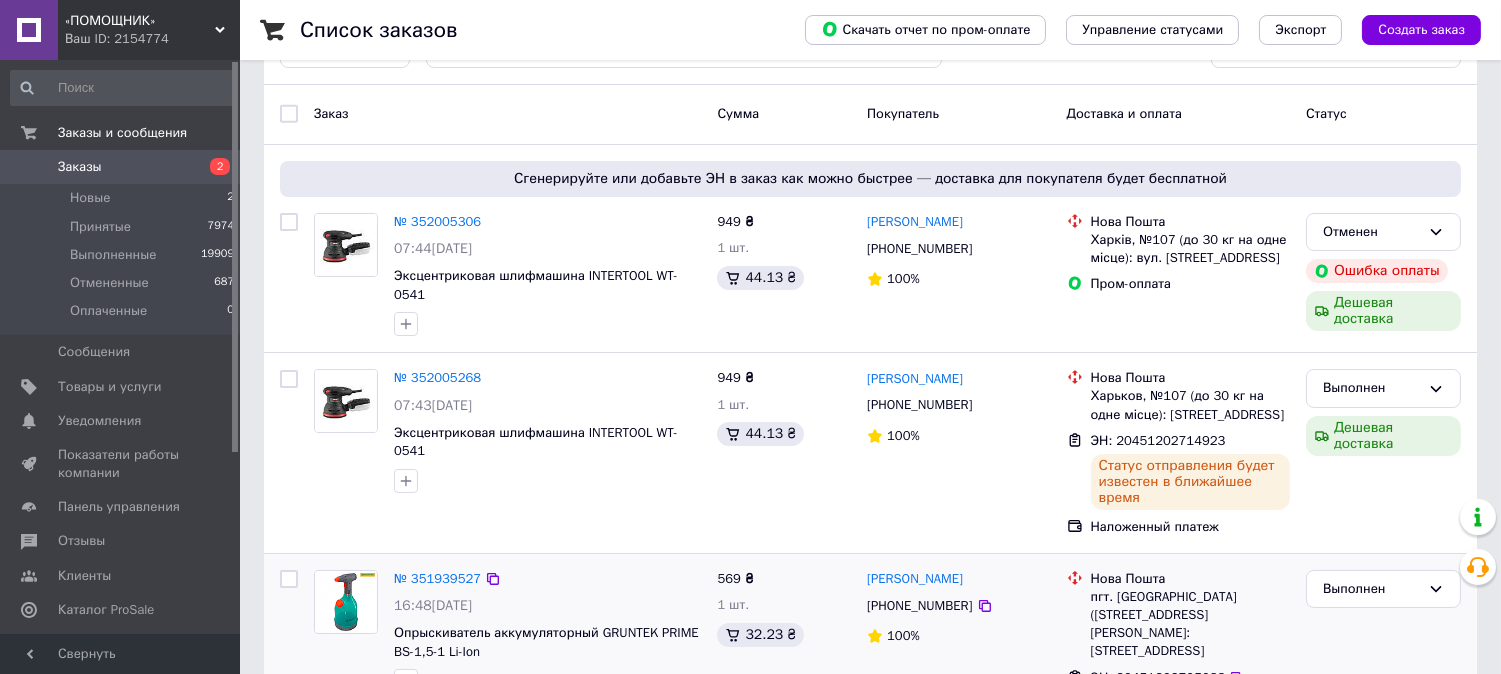 scroll, scrollTop: 0, scrollLeft: 0, axis: both 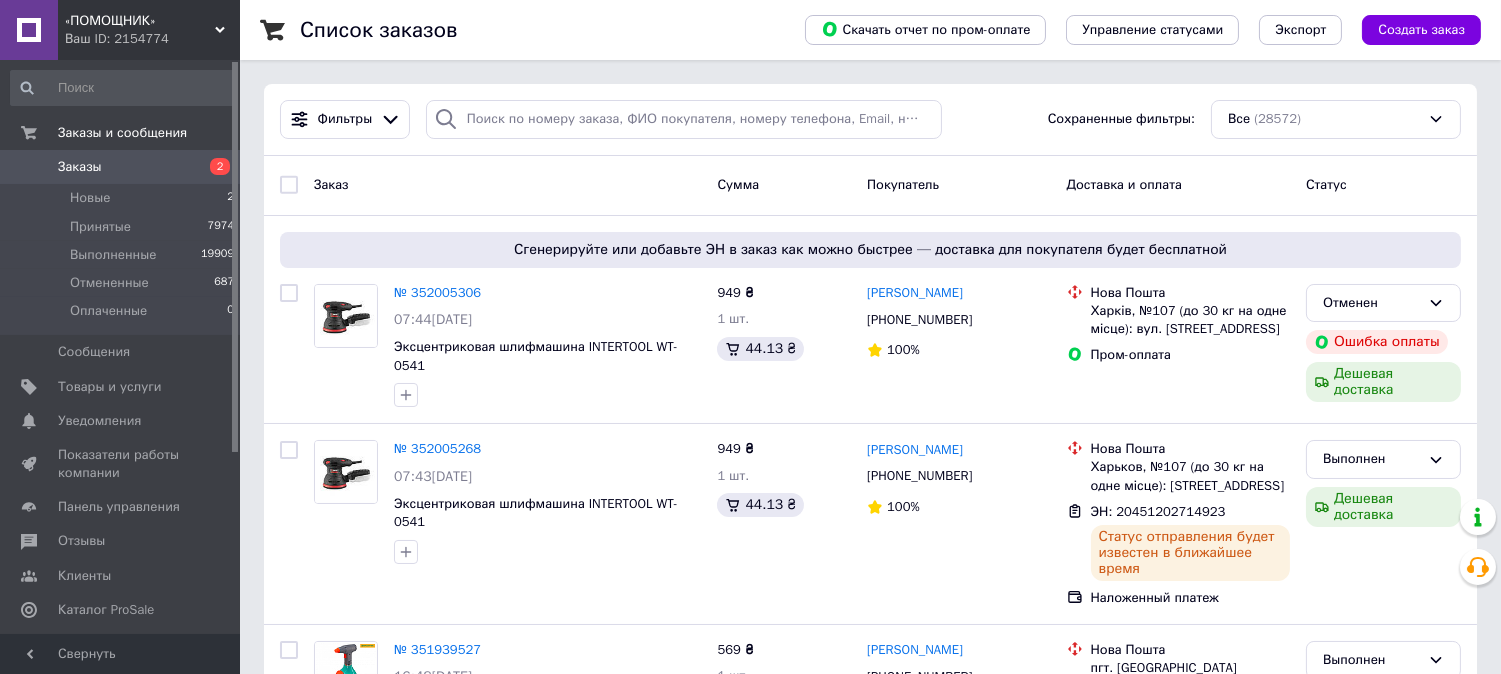 click on "«ПОМОЩНИК»" at bounding box center (140, 21) 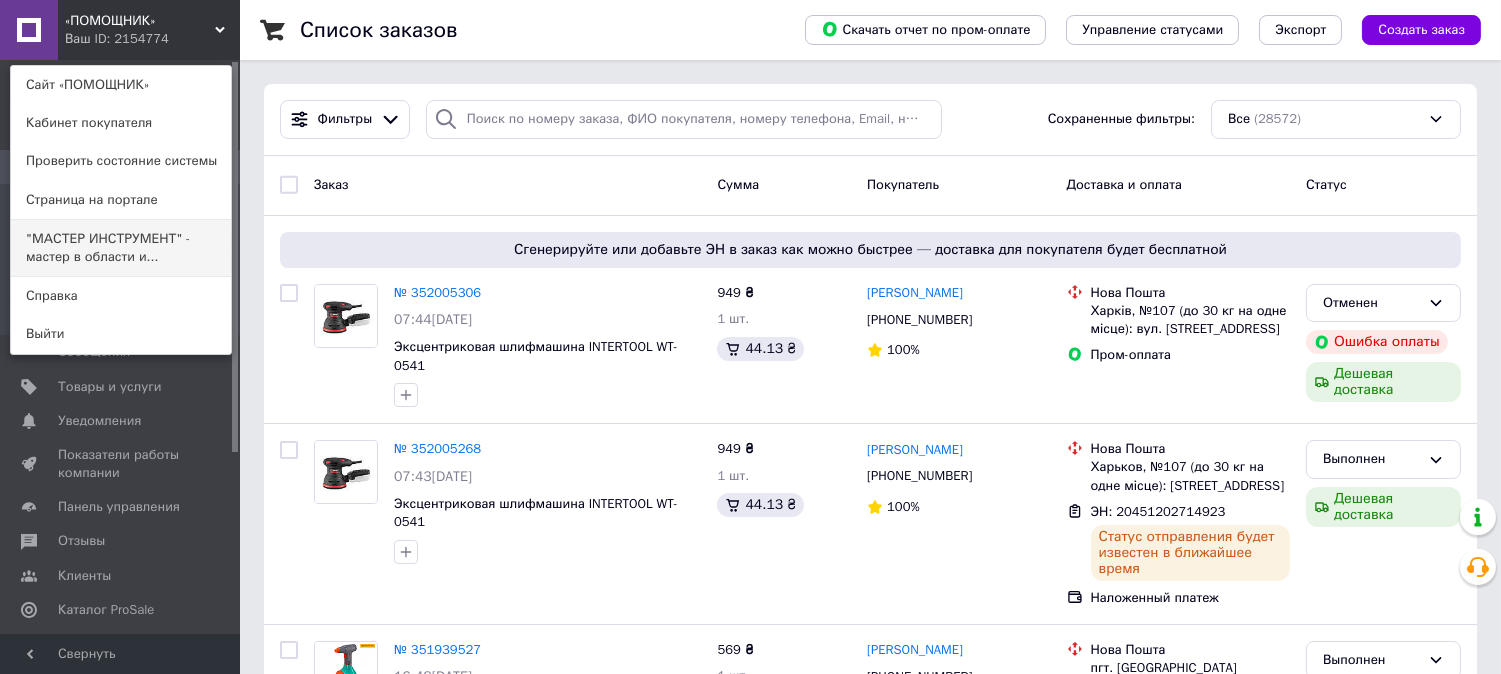 click on ""МАСТЕР ИНСТРУМЕНТ" - мастер в области и..." at bounding box center [121, 248] 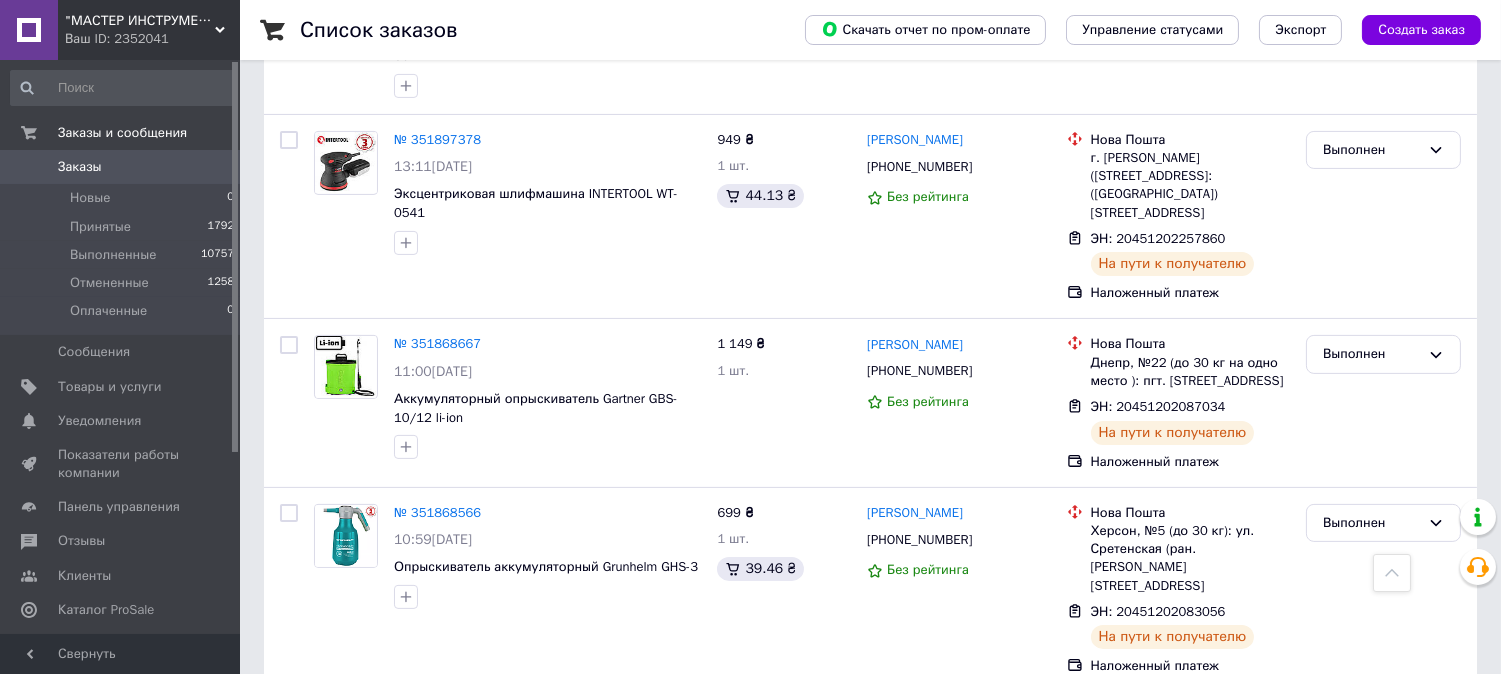 scroll, scrollTop: 1222, scrollLeft: 0, axis: vertical 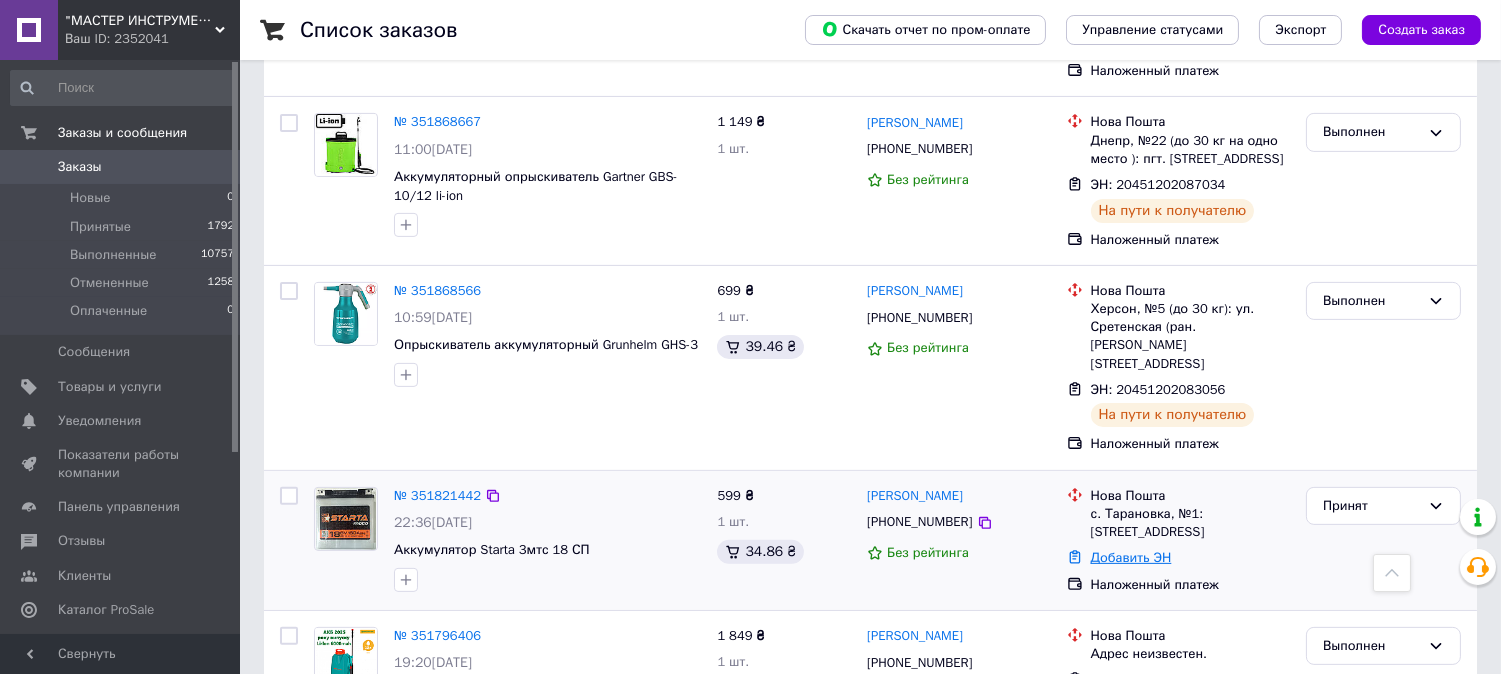 click on "Добавить ЭН" at bounding box center [1131, 557] 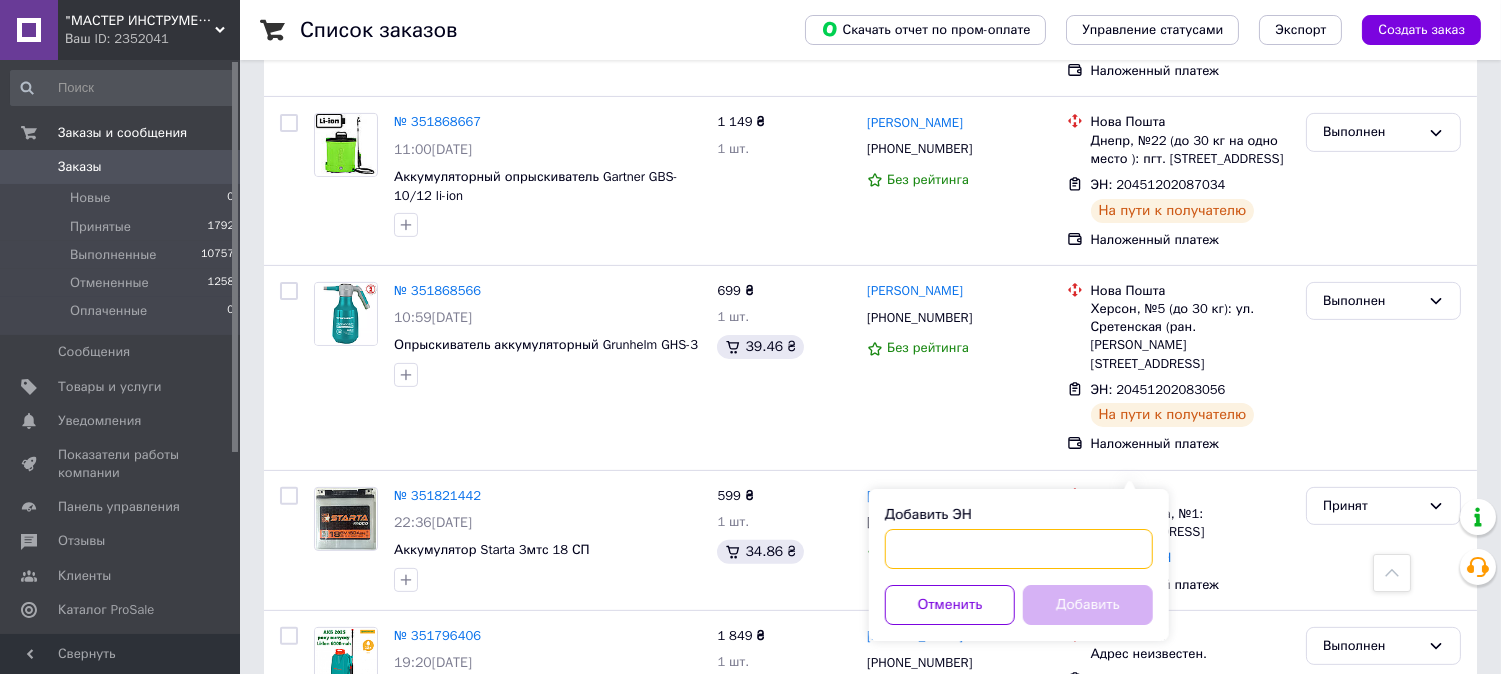 click on "Добавить ЭН" at bounding box center (1019, 549) 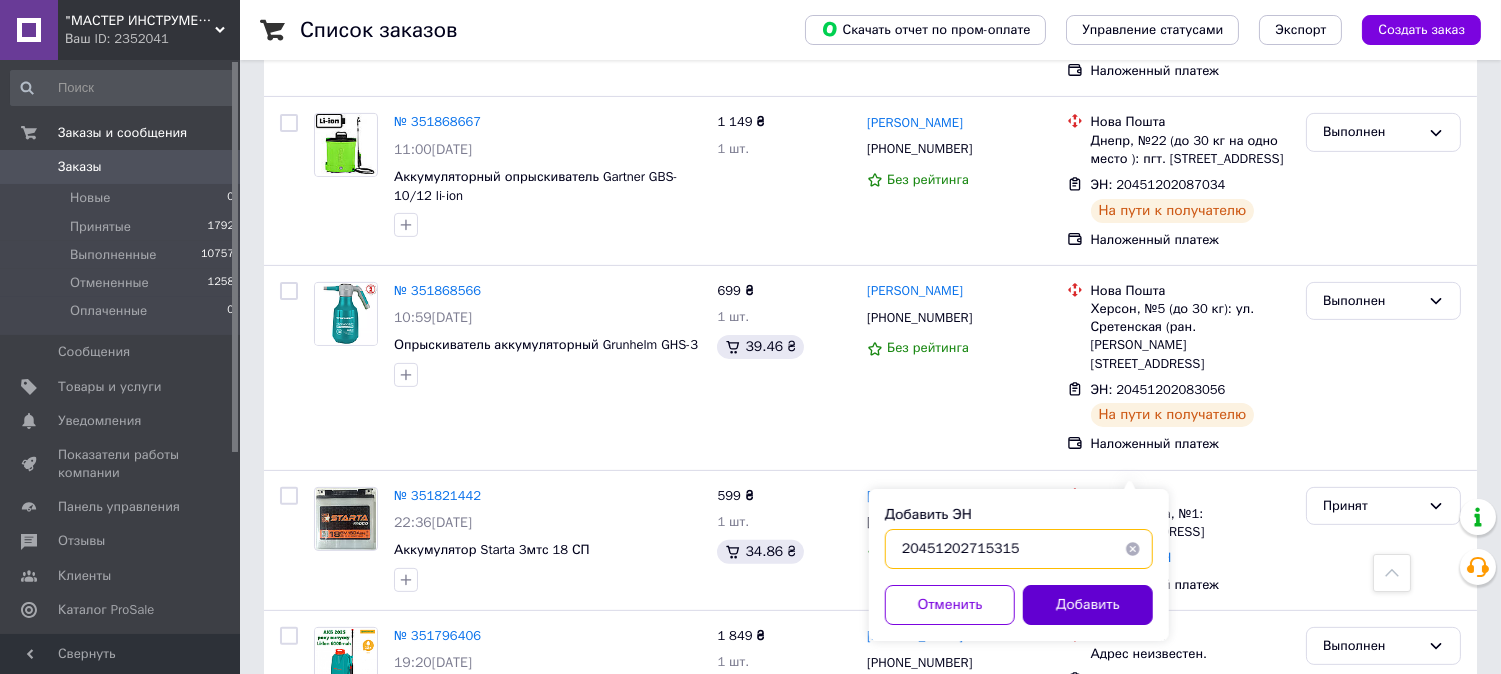 type on "20451202715315" 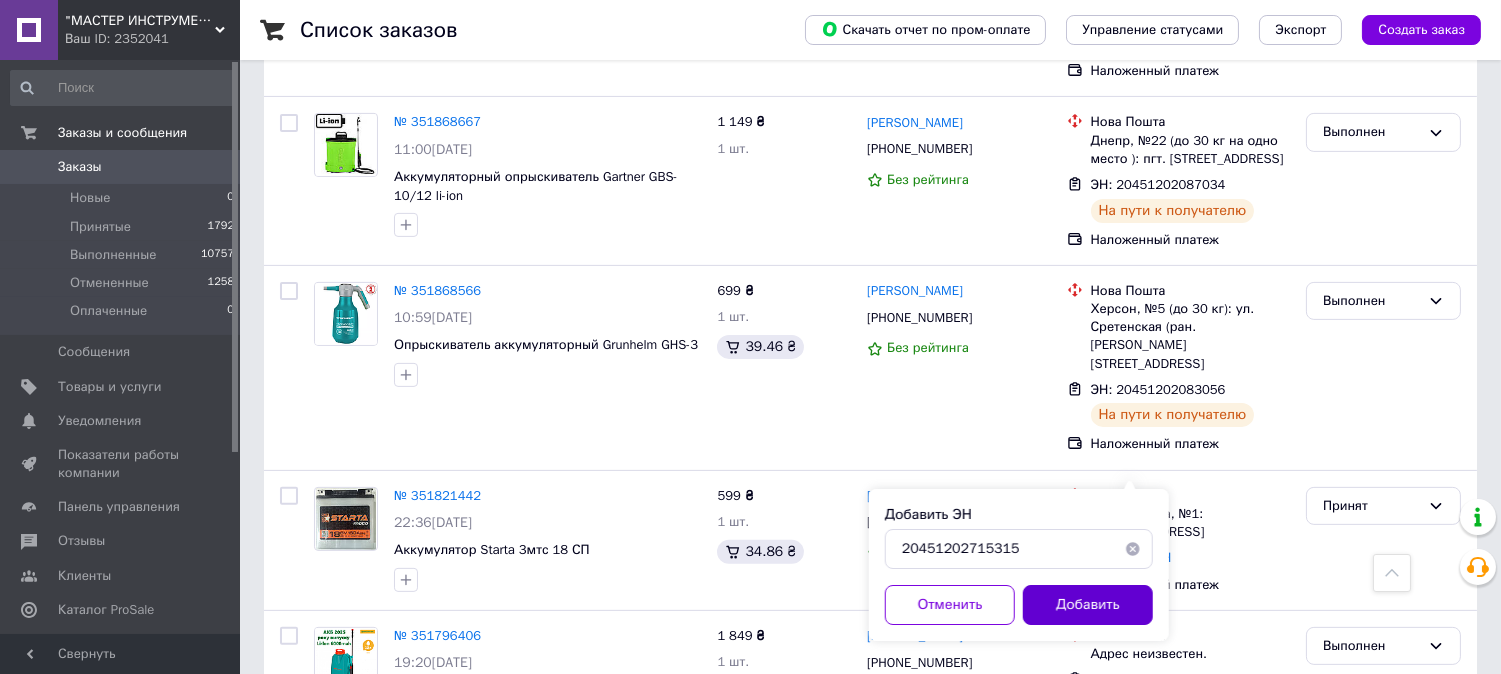 click on "Добавить" at bounding box center [1088, 605] 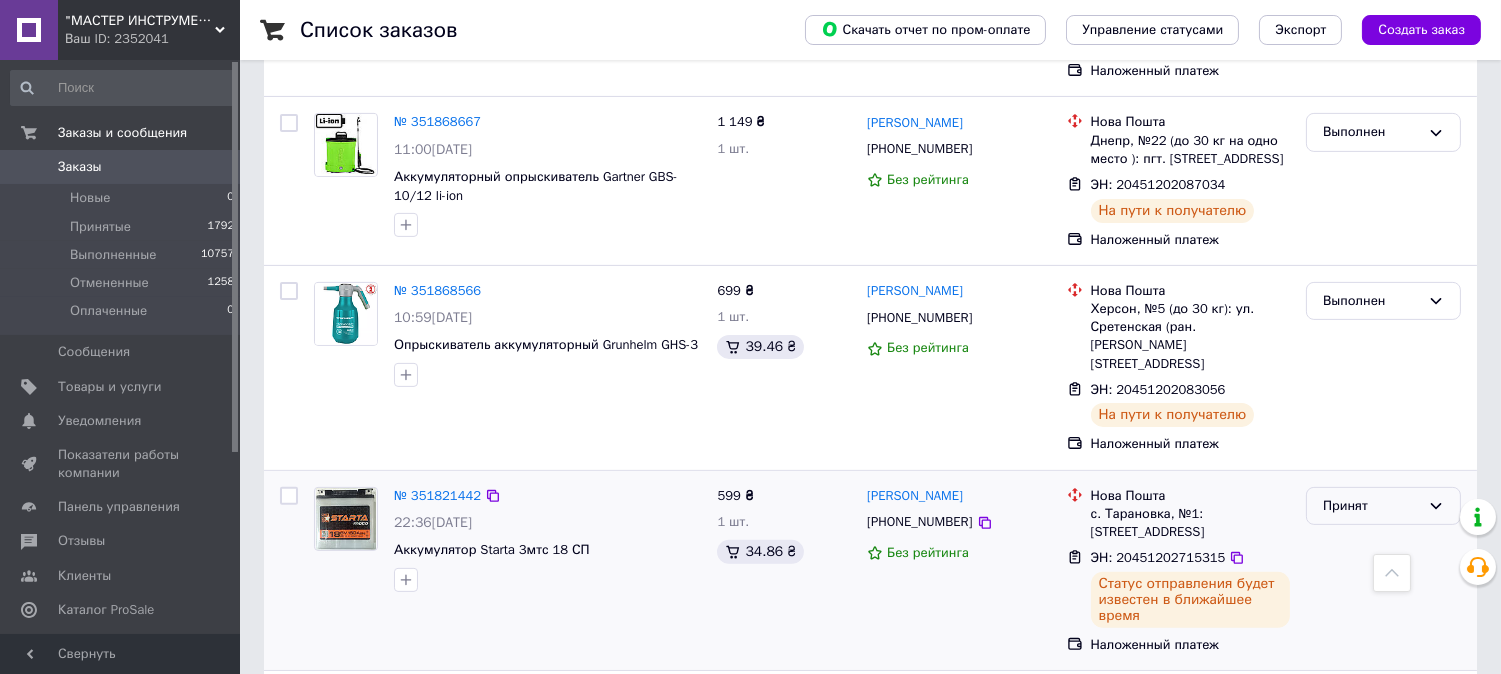 click on "Принят" at bounding box center [1371, 506] 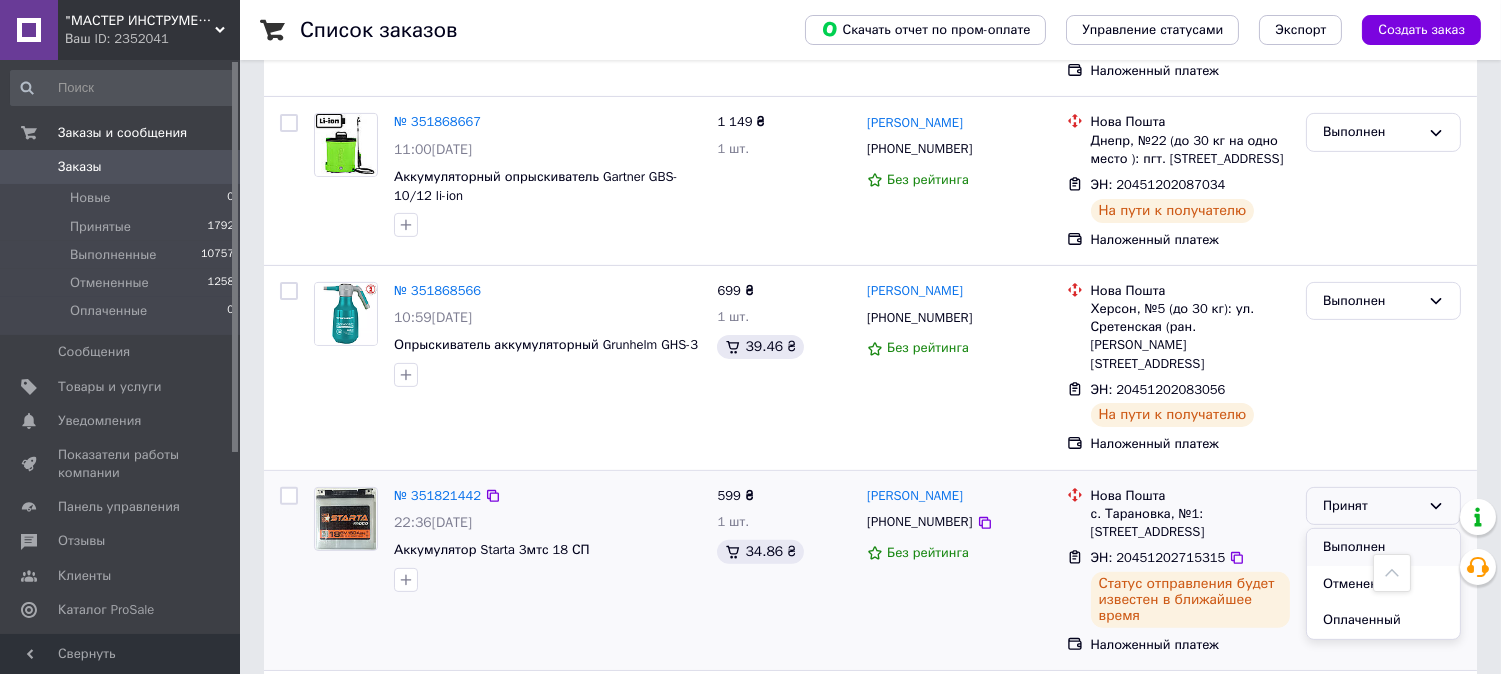 click on "Выполнен" at bounding box center (1383, 547) 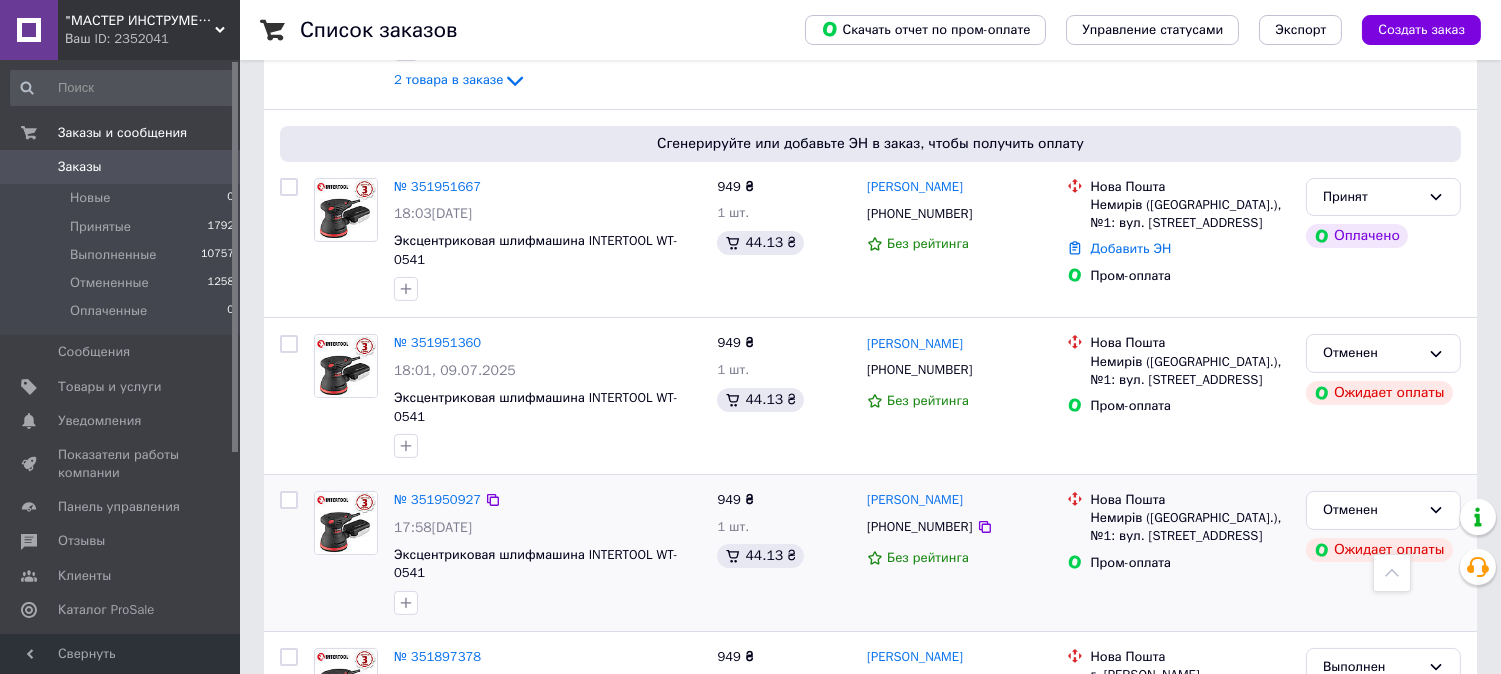 scroll, scrollTop: 444, scrollLeft: 0, axis: vertical 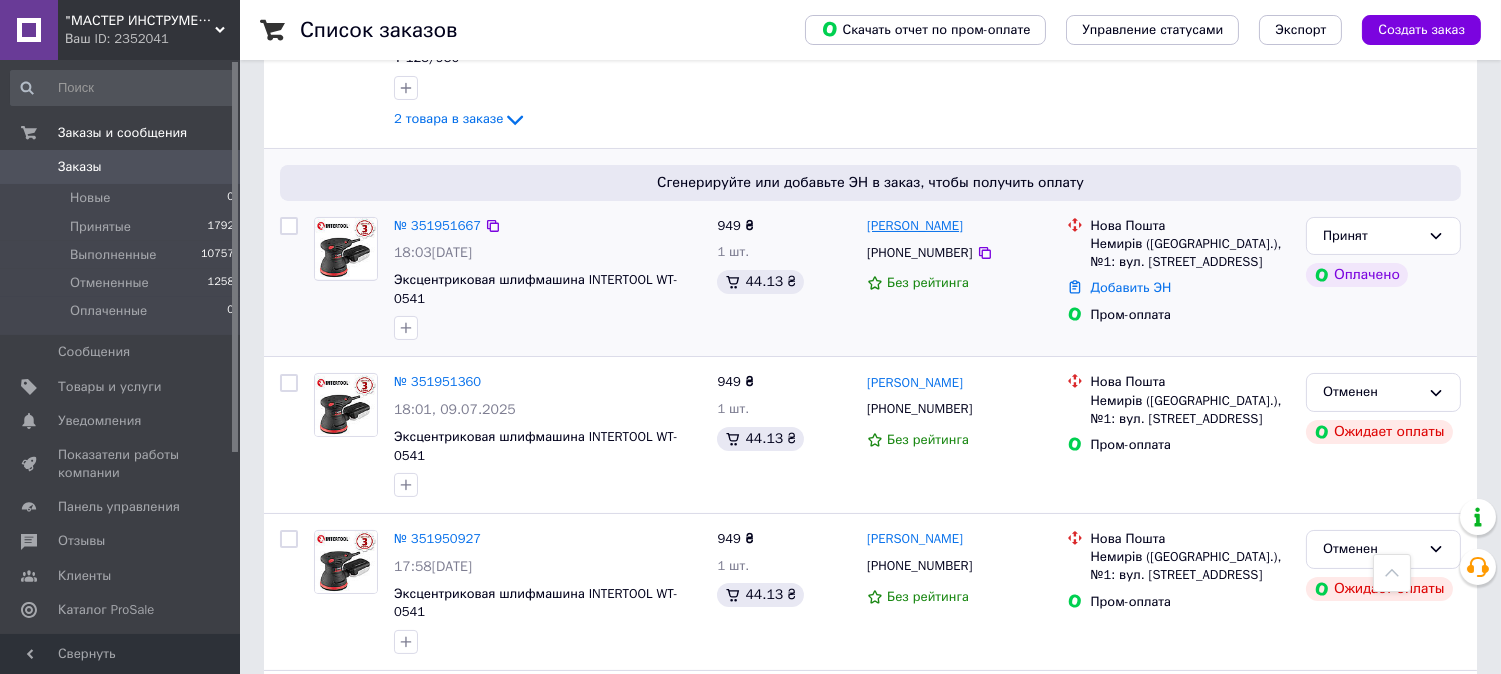 drag, startPoint x: 1016, startPoint y: 195, endPoint x: 868, endPoint y: 211, distance: 148.86235 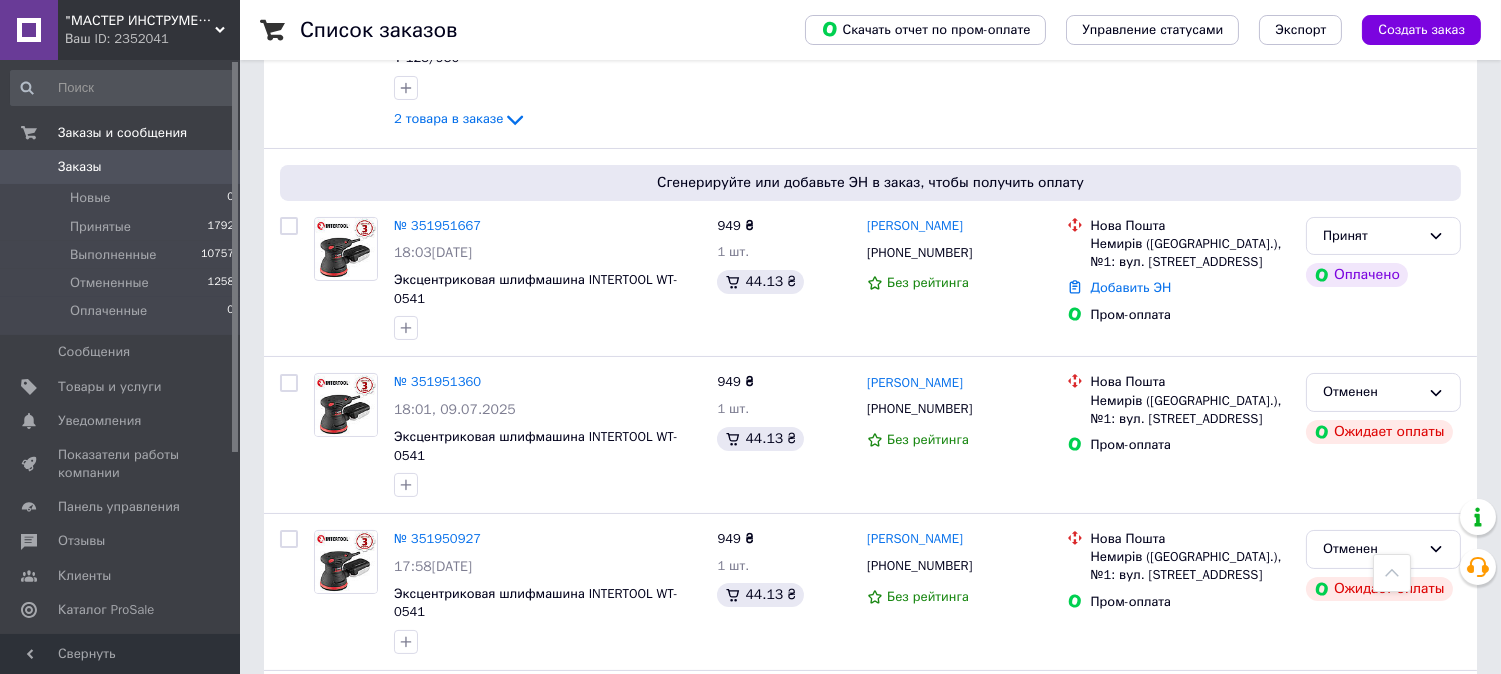 copy on "[PERSON_NAME]" 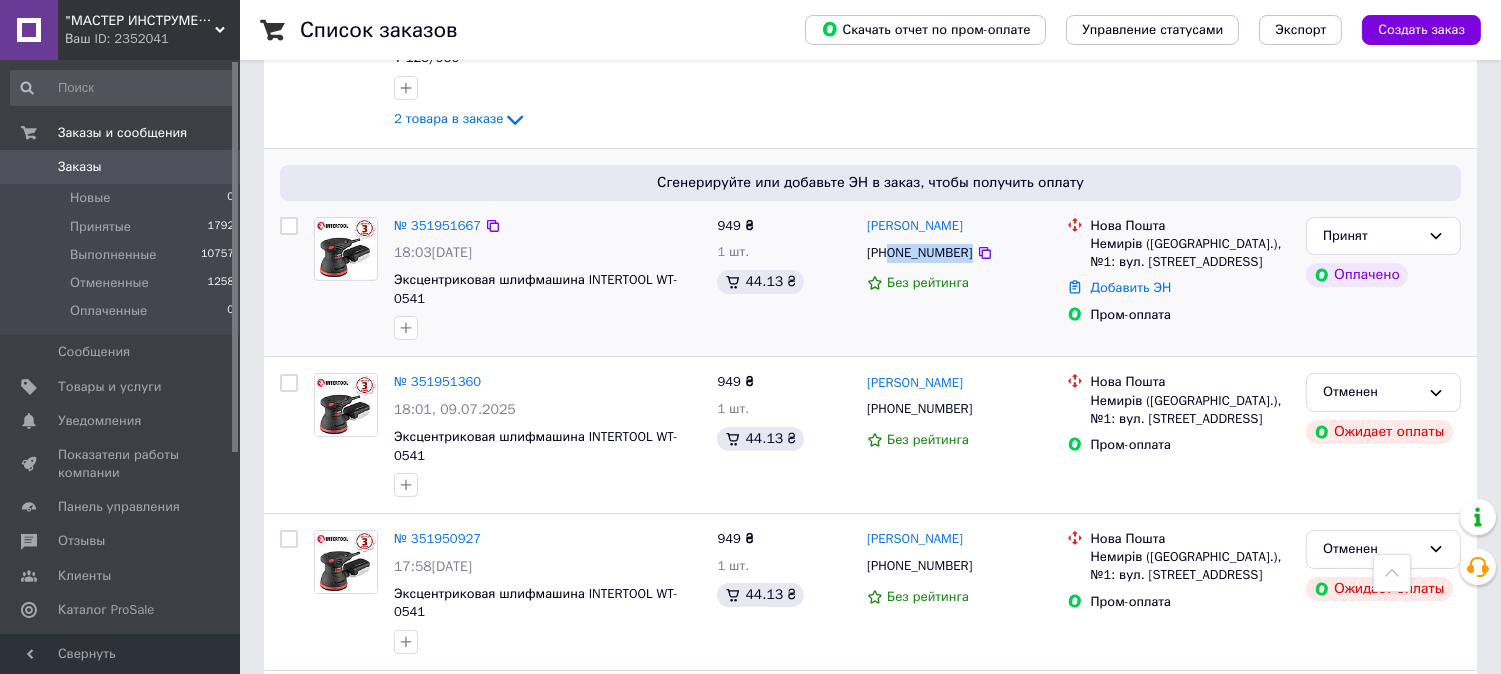 drag, startPoint x: 1021, startPoint y: 224, endPoint x: 890, endPoint y: 241, distance: 132.09845 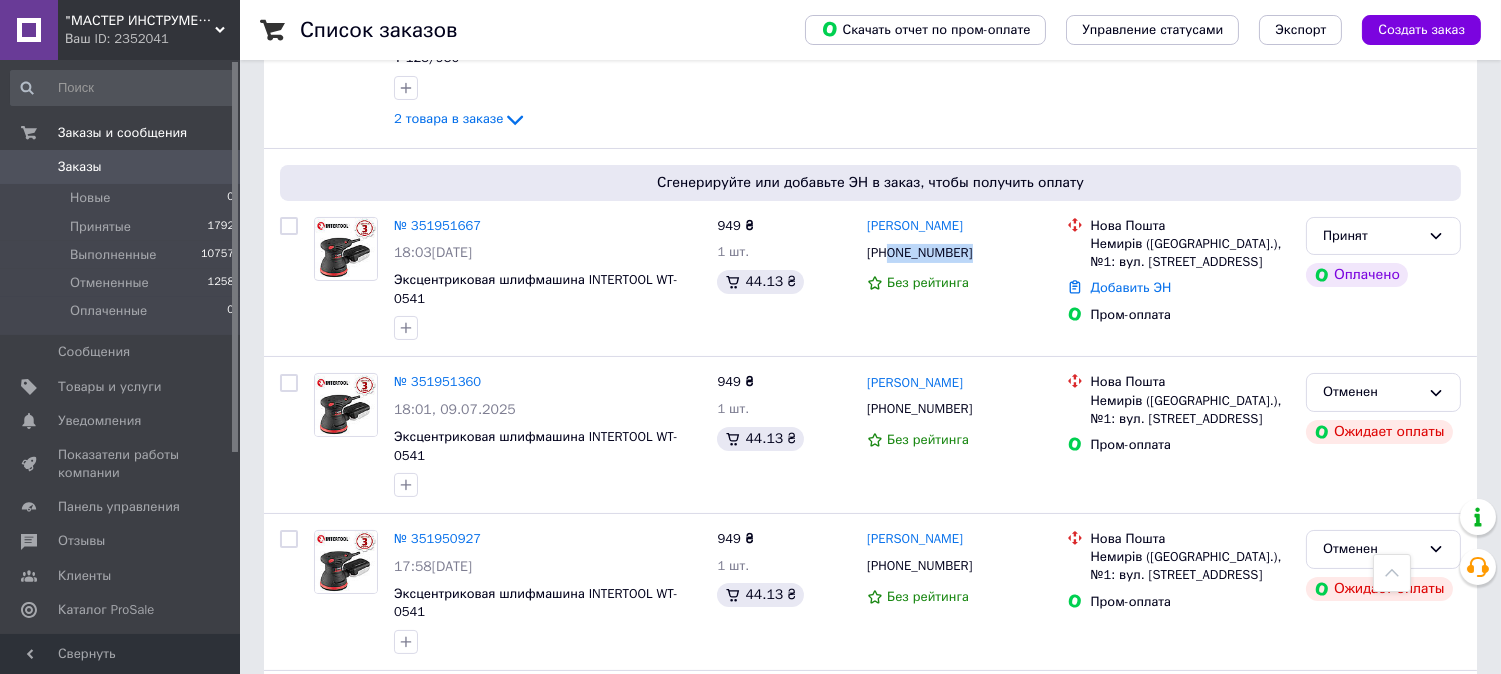 copy on "0988151311" 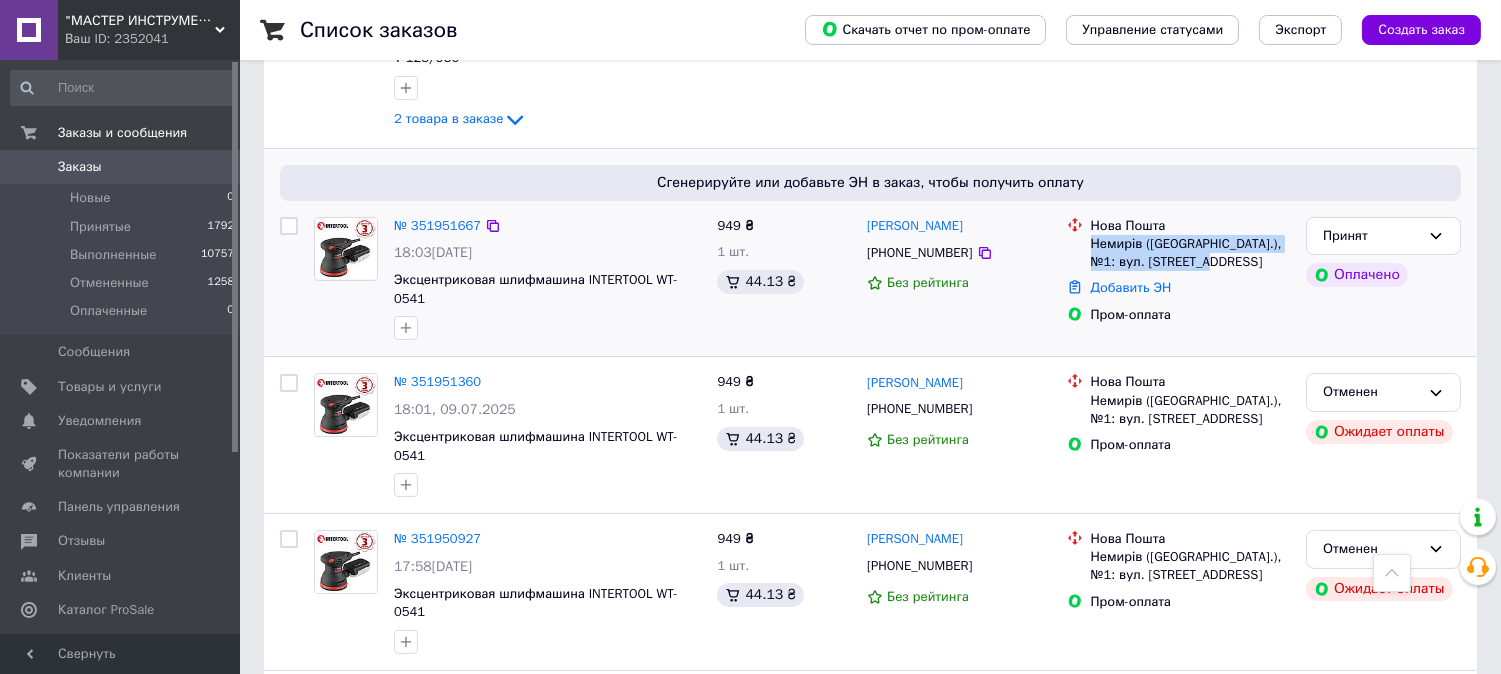 drag, startPoint x: 1218, startPoint y: 246, endPoint x: 1094, endPoint y: 227, distance: 125.4472 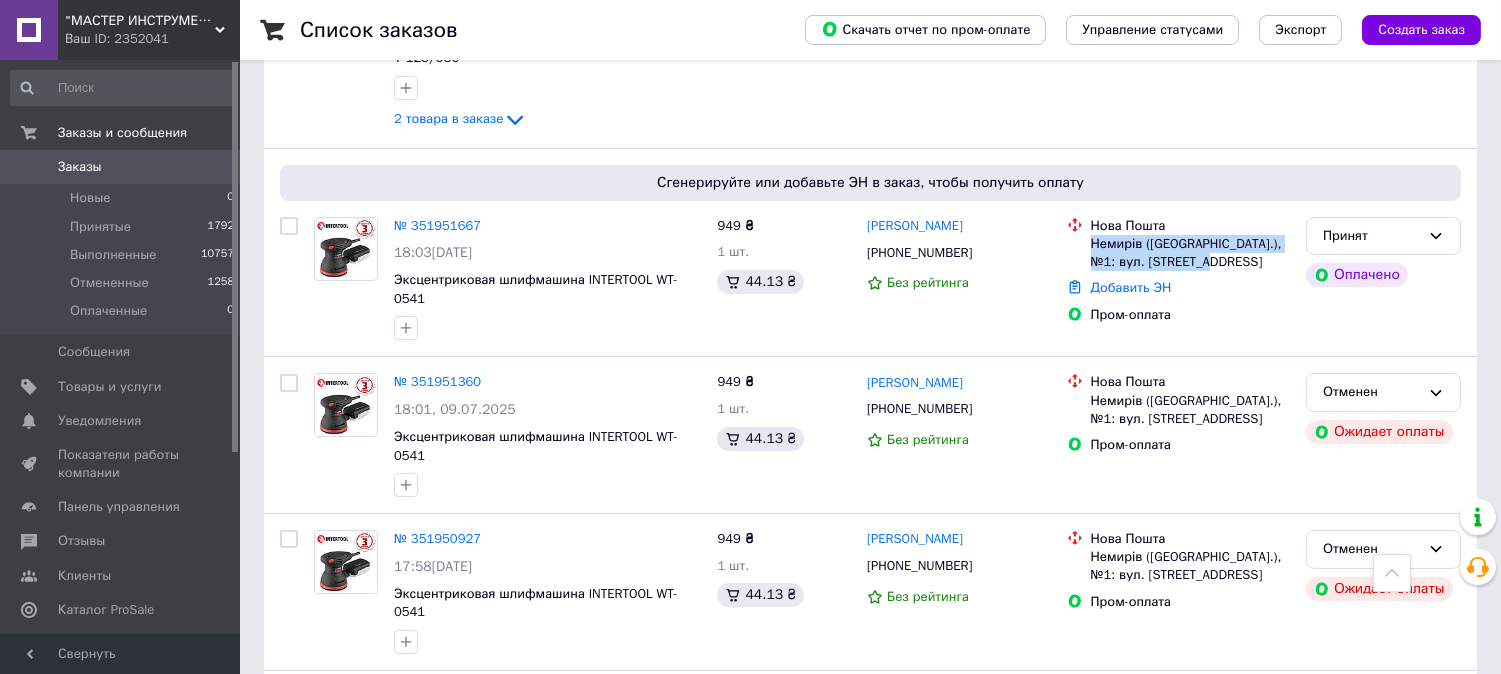 copy on "Немирів ([GEOGRAPHIC_DATA].), №1: вул. [STREET_ADDRESS]" 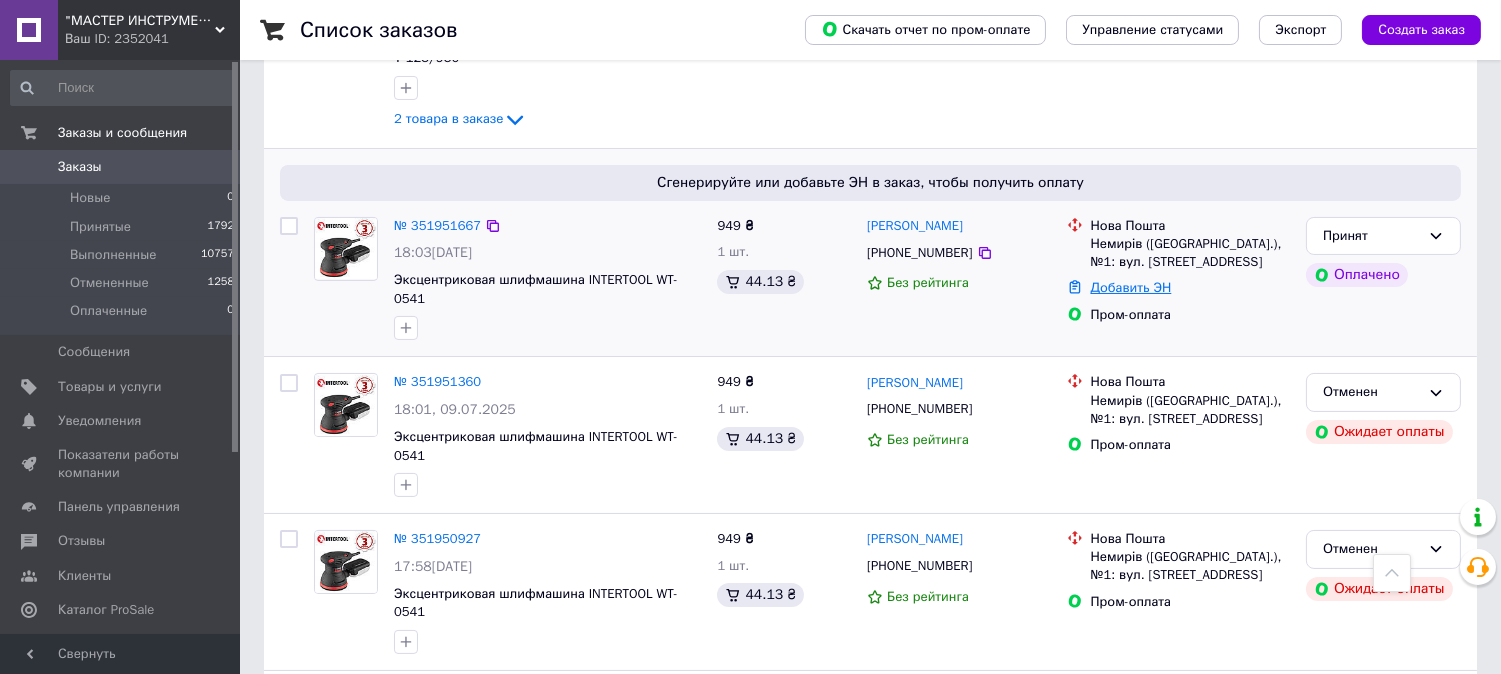 click on "Добавить ЭН" at bounding box center [1131, 287] 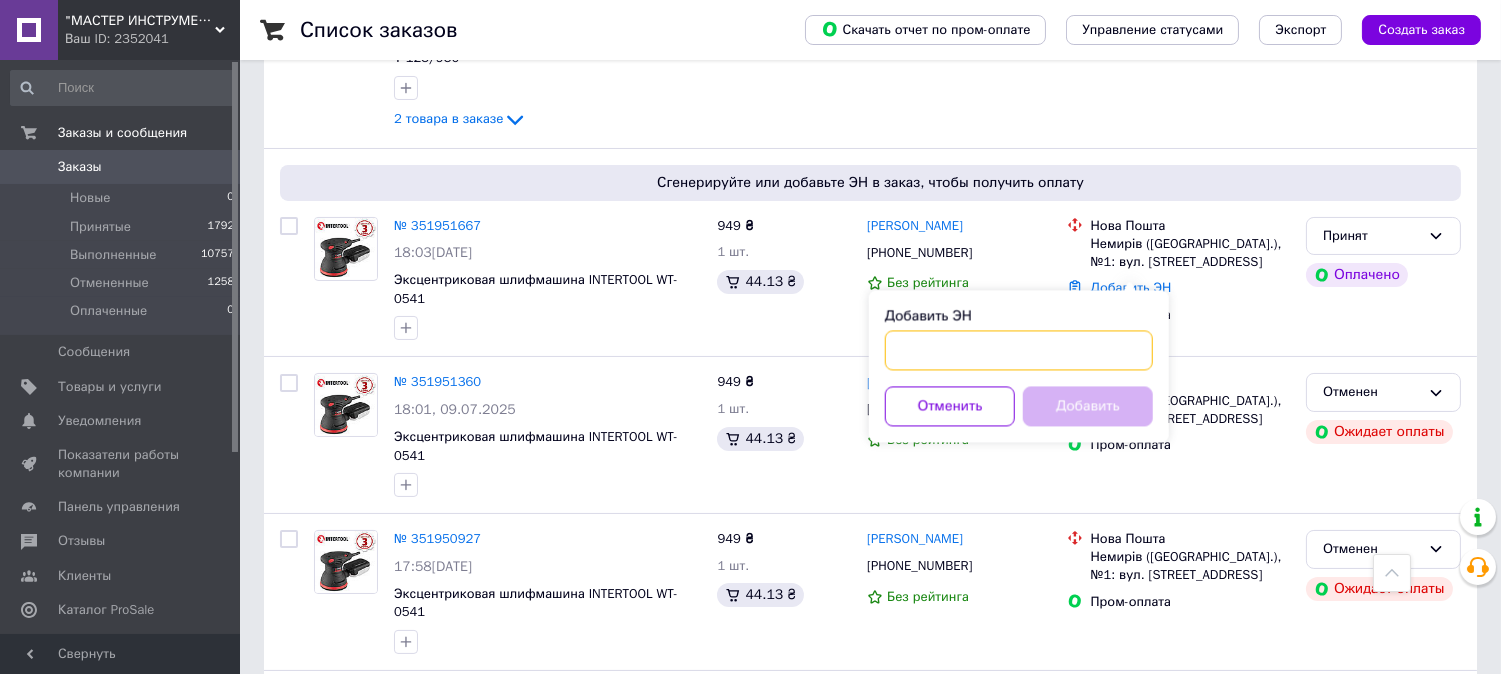click on "Добавить ЭН" at bounding box center (1019, 350) 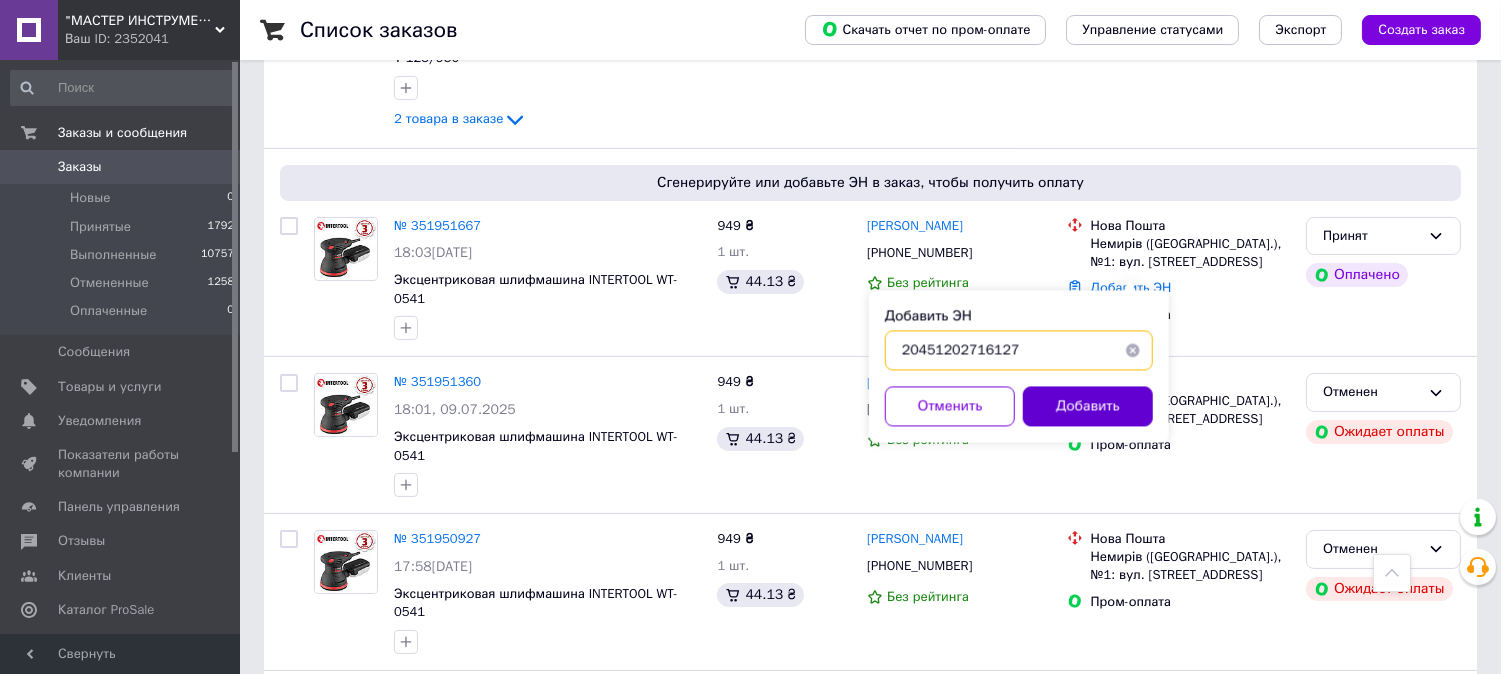 type on "20451202716127" 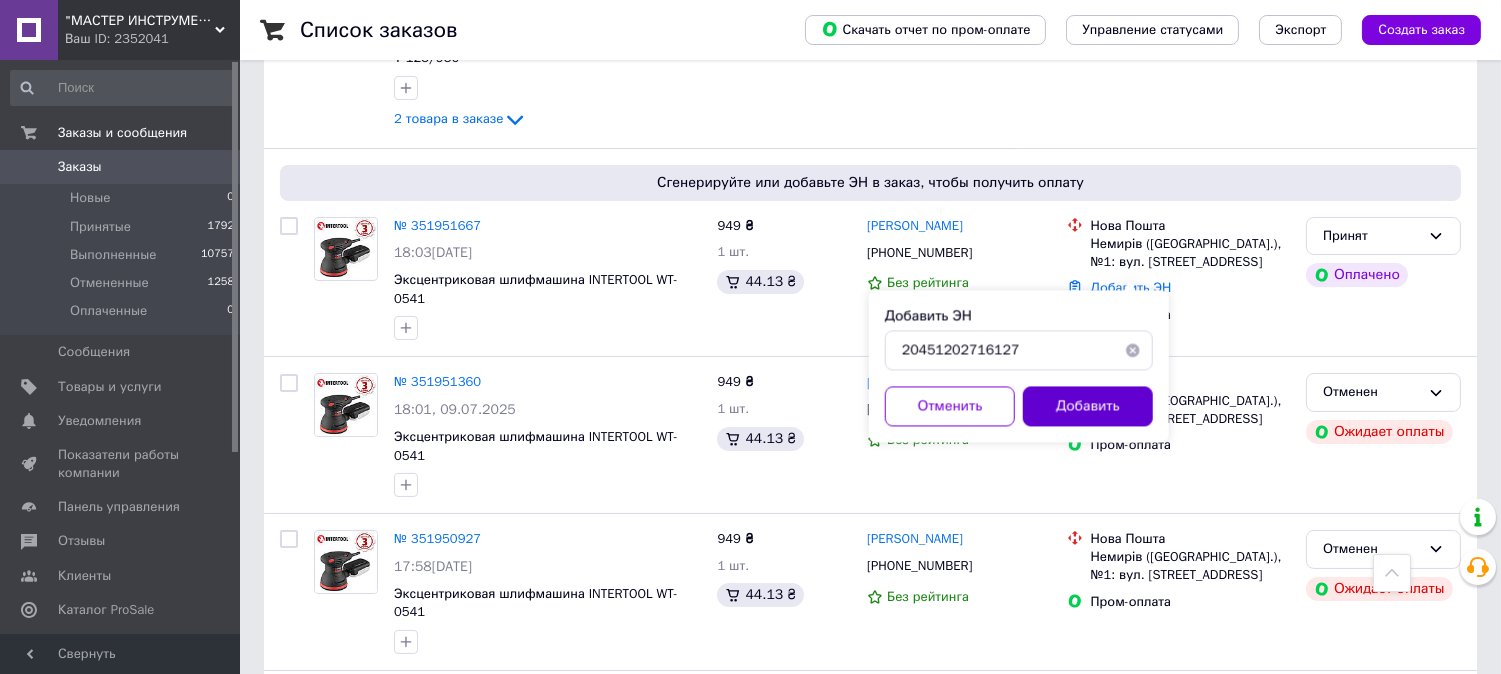 click on "Добавить" at bounding box center [1088, 406] 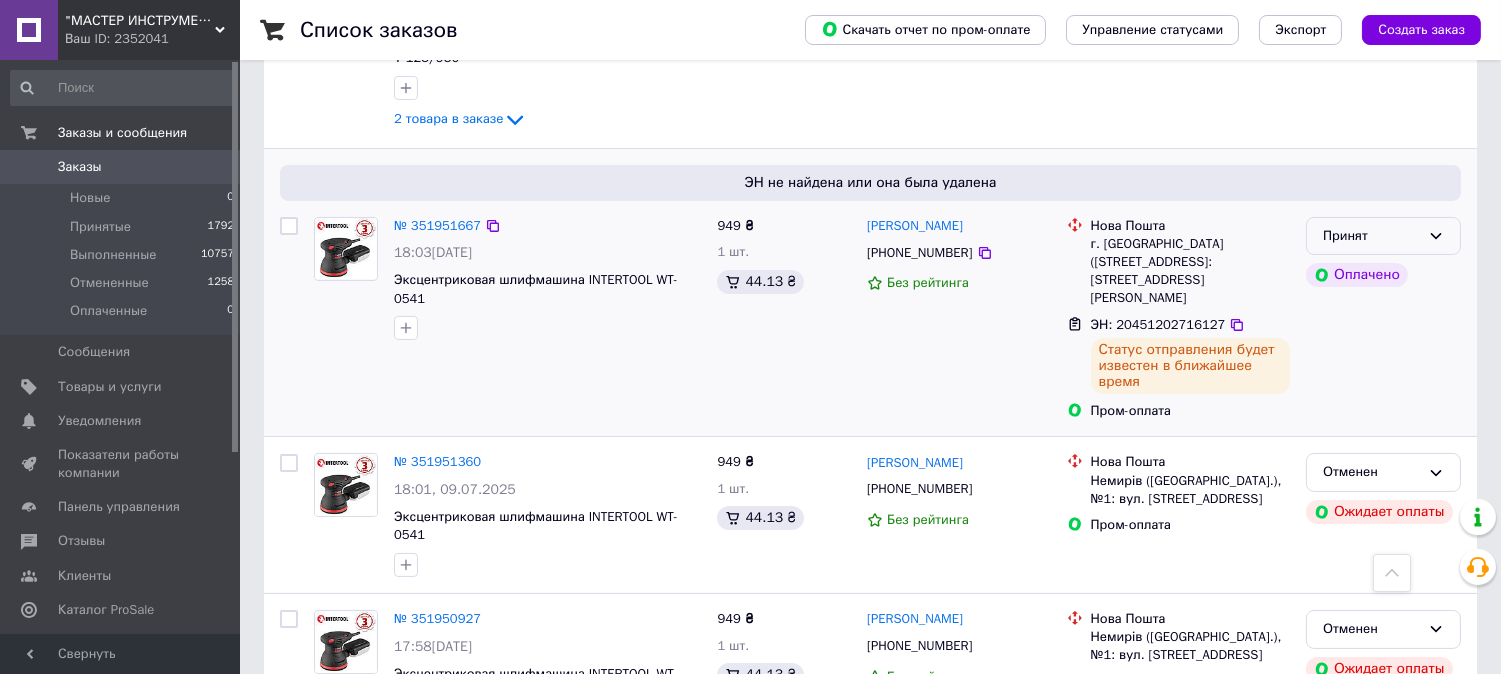 click on "Принят" at bounding box center (1371, 236) 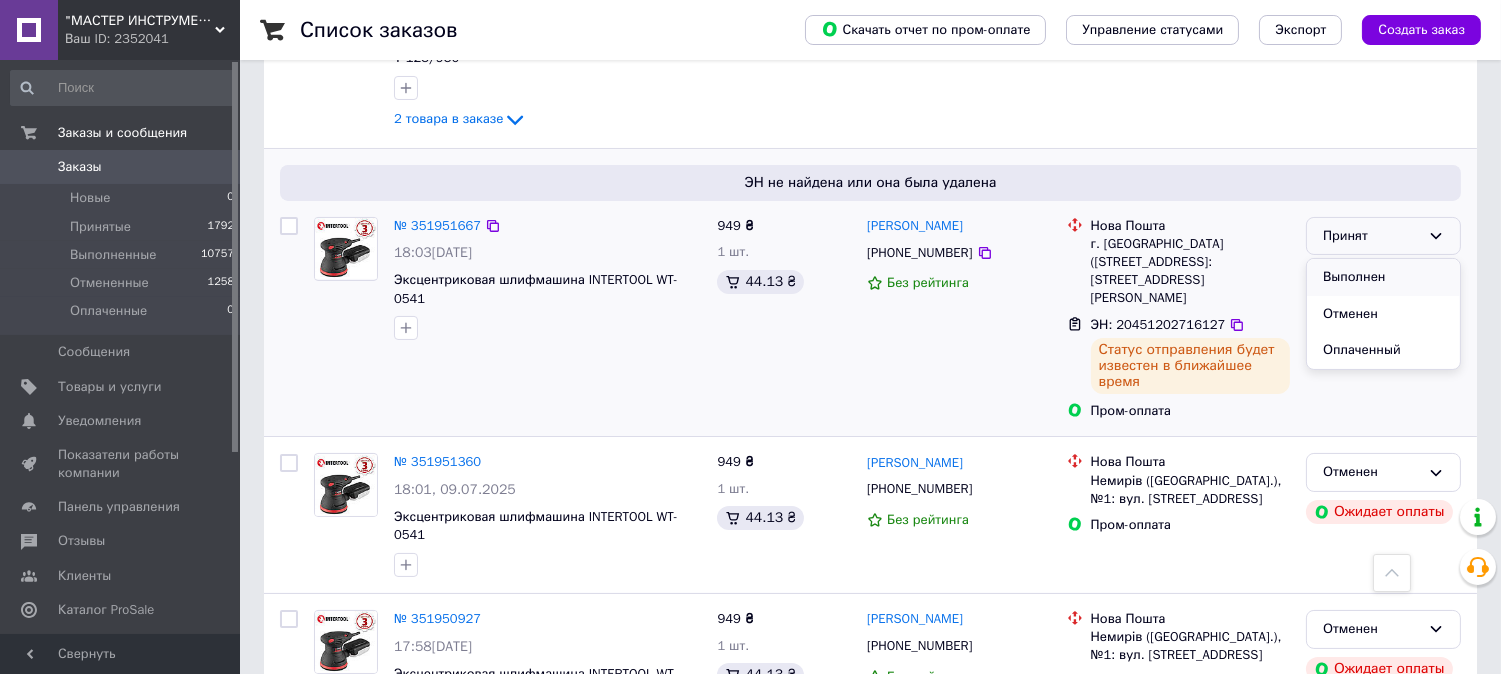 click on "Выполнен" at bounding box center (1383, 277) 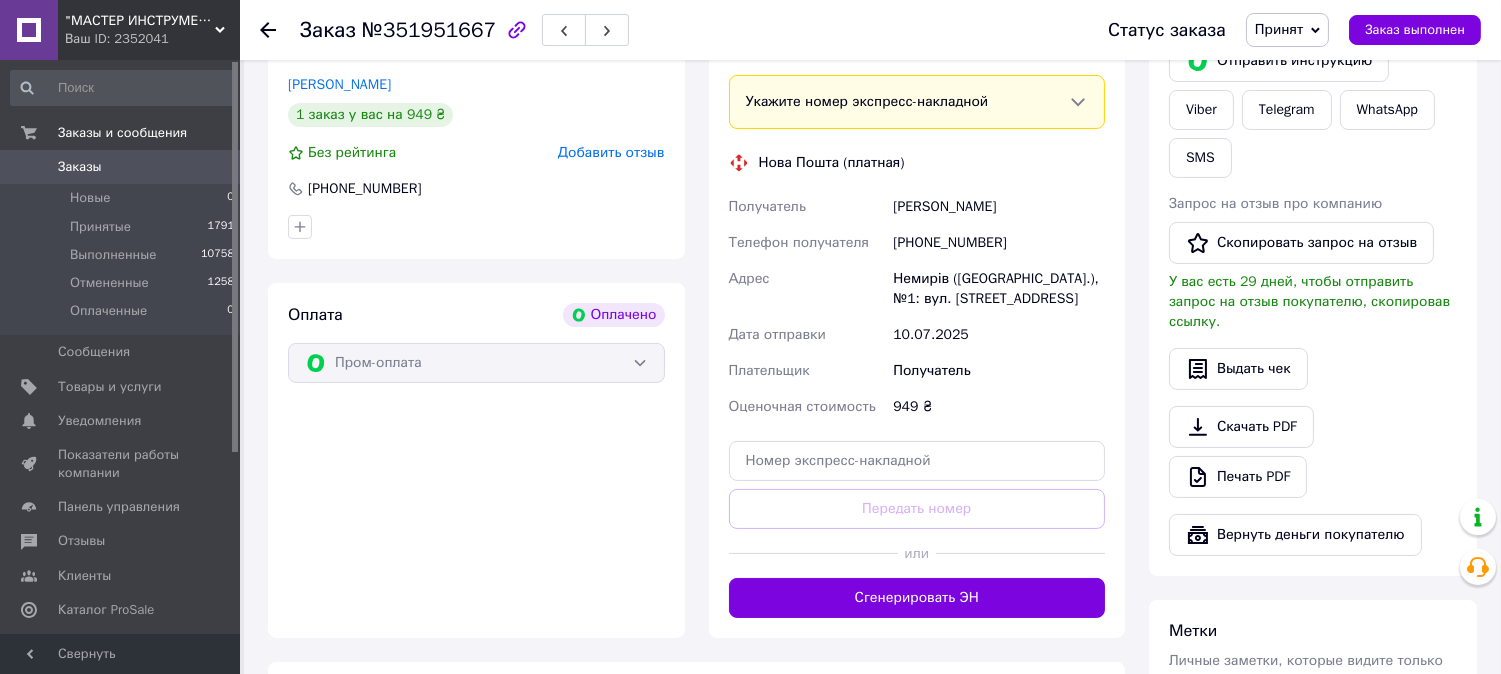 scroll, scrollTop: 555, scrollLeft: 0, axis: vertical 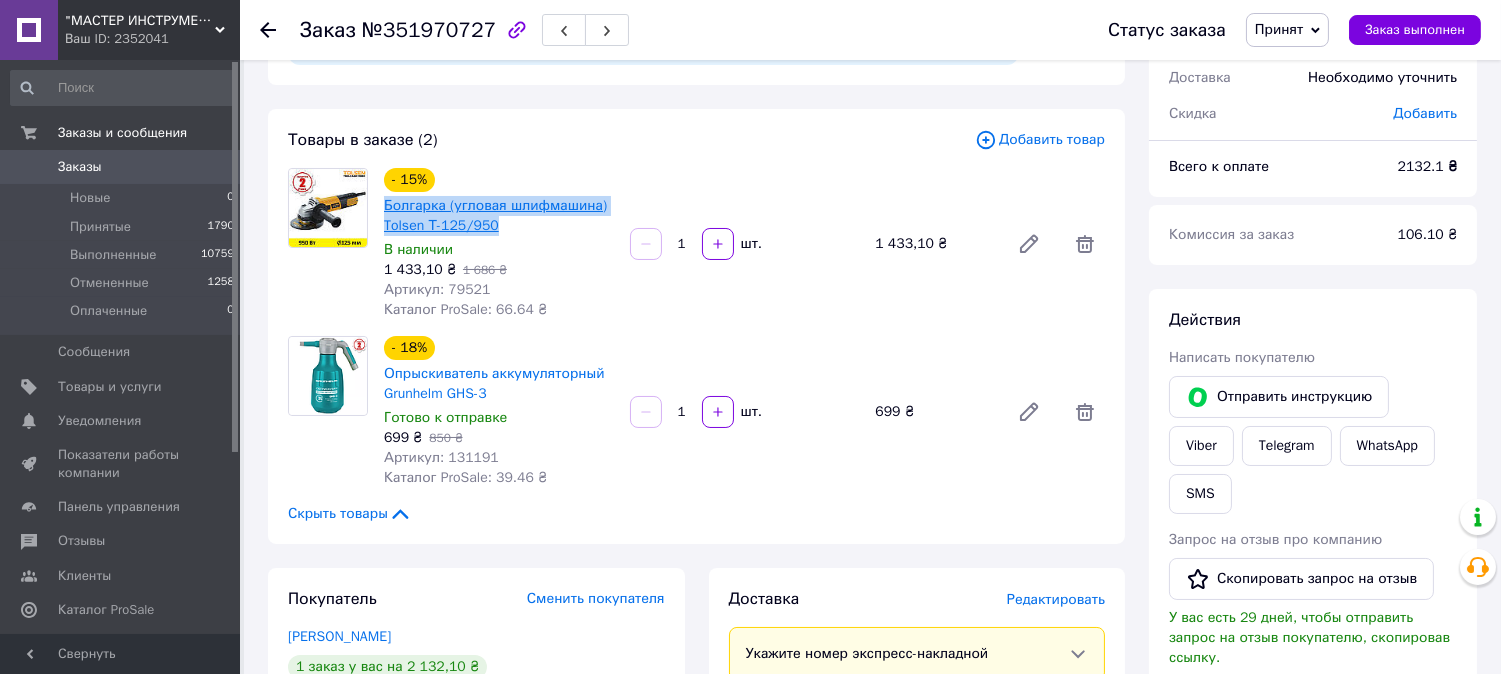 drag, startPoint x: 510, startPoint y: 226, endPoint x: 386, endPoint y: 206, distance: 125.60255 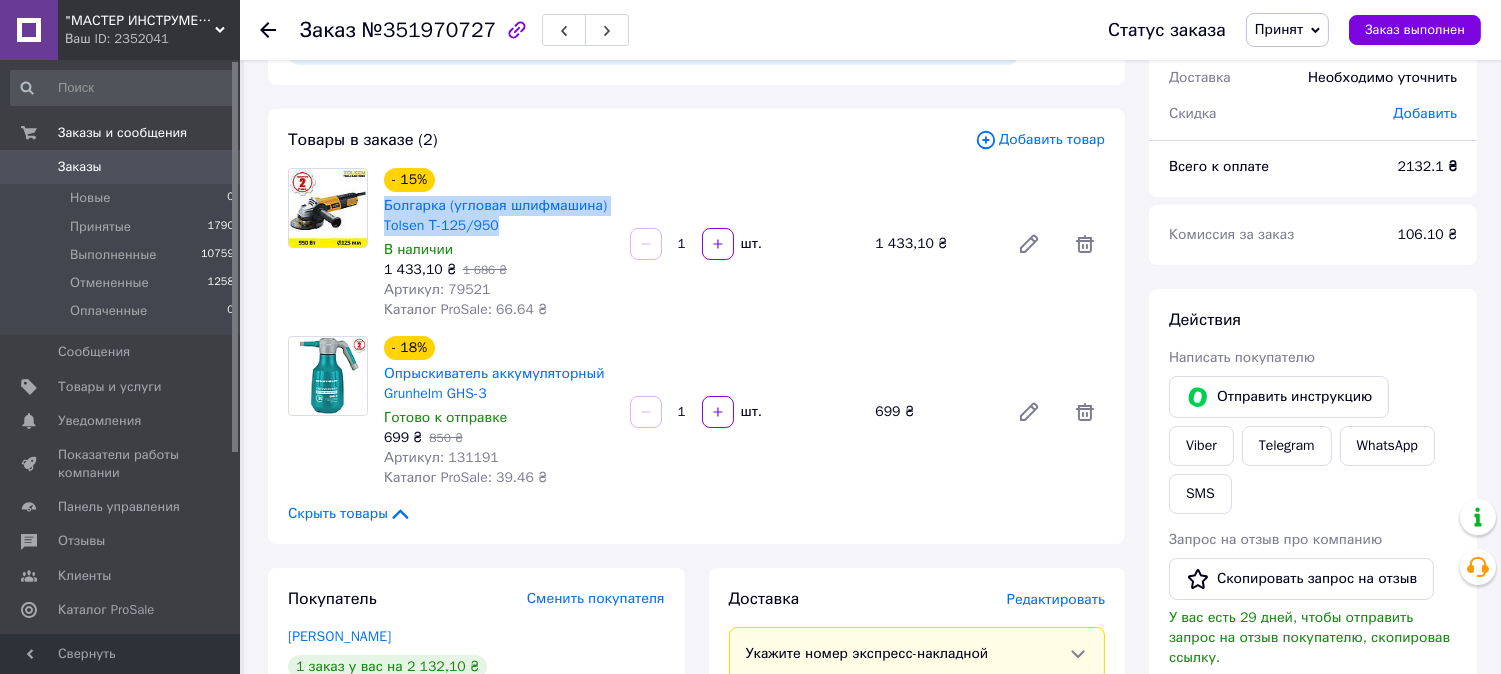 copy on "Болгарка (угловая шлифмашина) Tolsen Т-125/950" 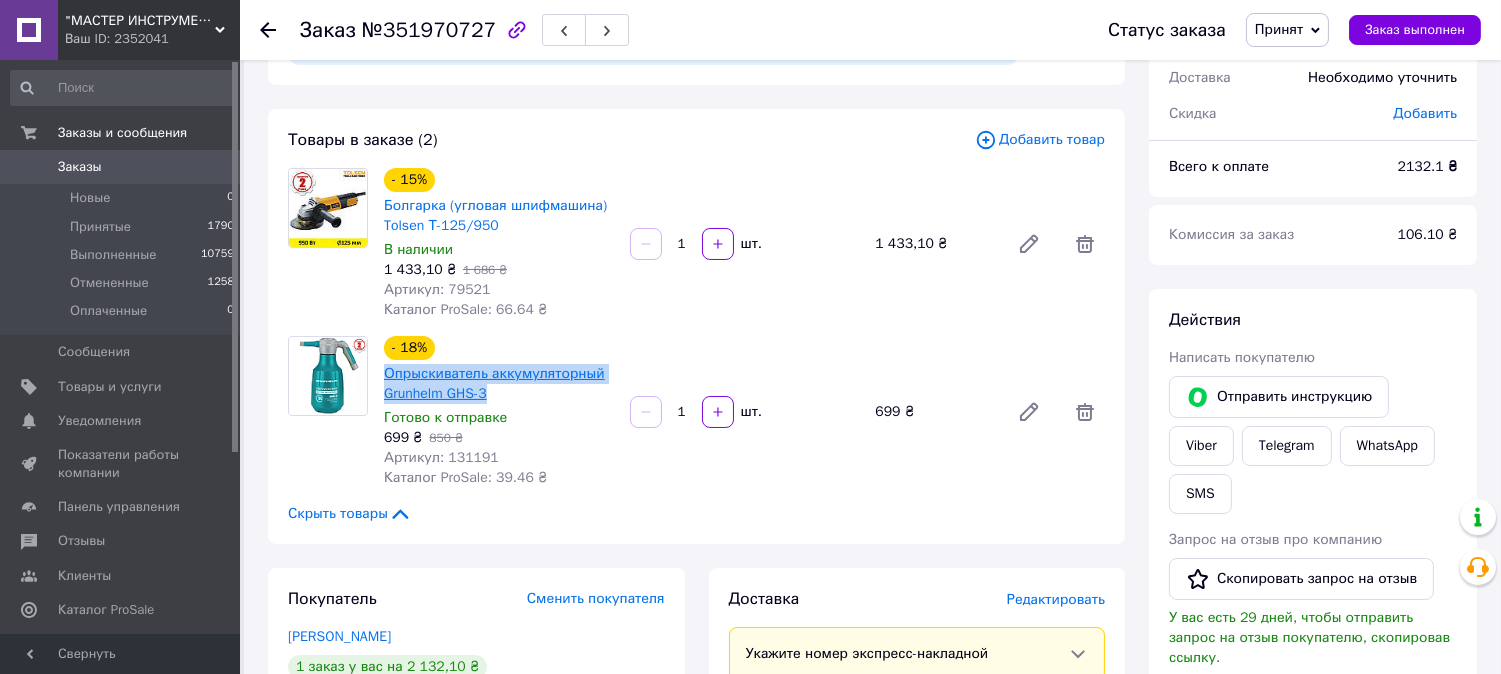 drag, startPoint x: 494, startPoint y: 393, endPoint x: 383, endPoint y: 376, distance: 112.29426 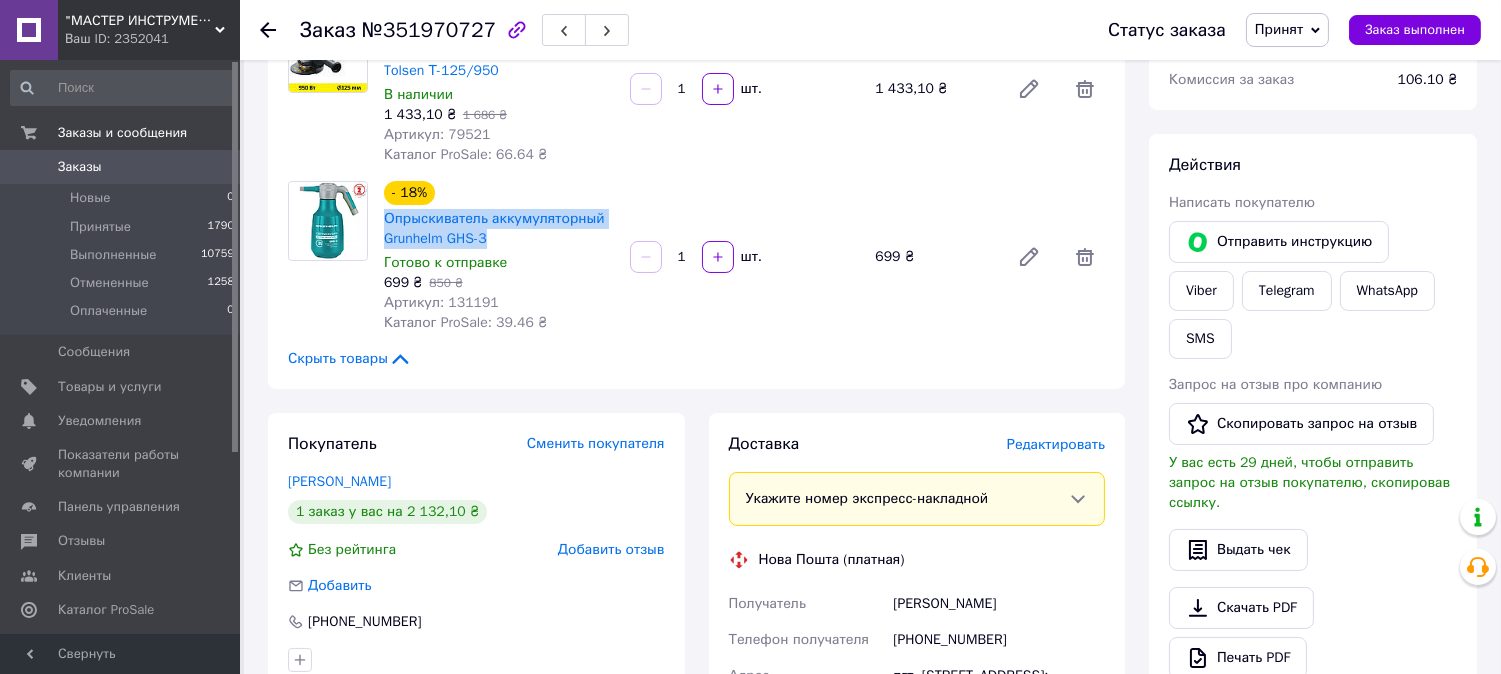 scroll, scrollTop: 444, scrollLeft: 0, axis: vertical 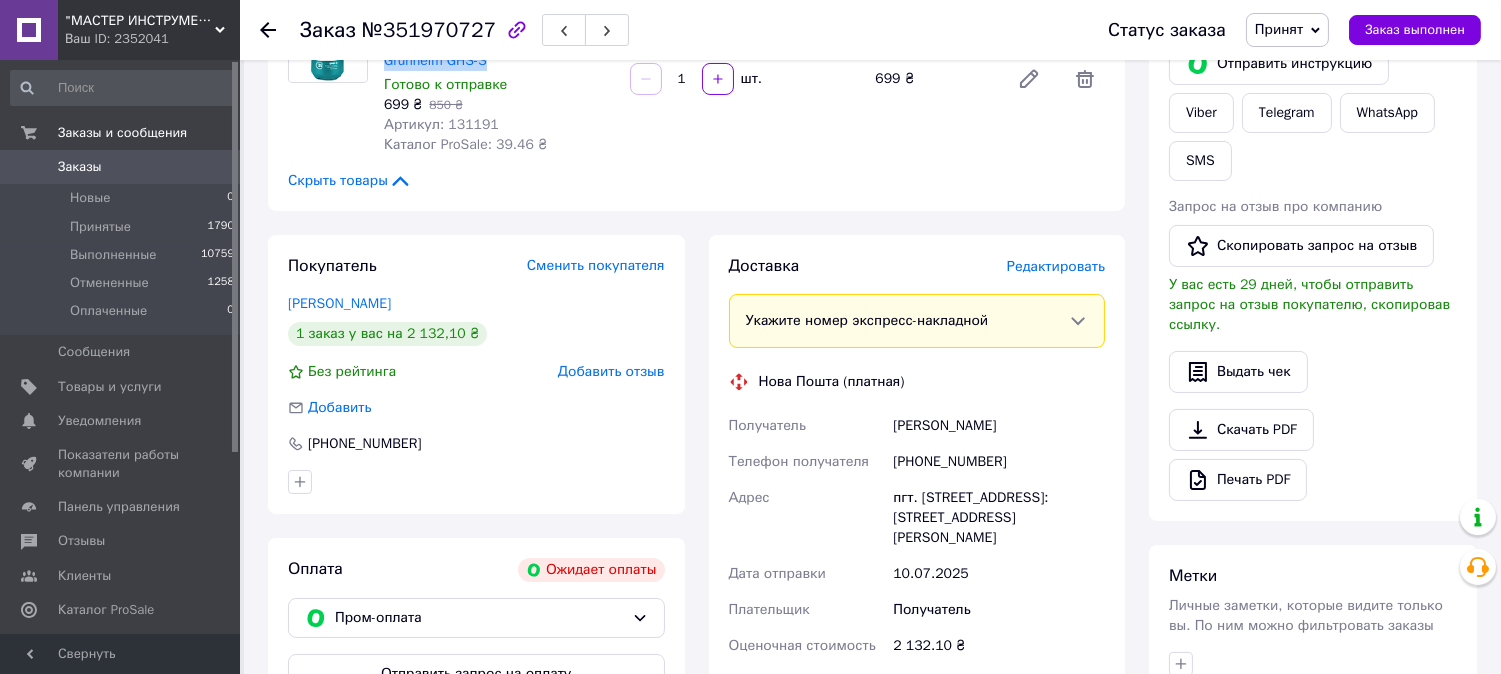 drag, startPoint x: 1004, startPoint y: 423, endPoint x: 892, endPoint y: 416, distance: 112.21854 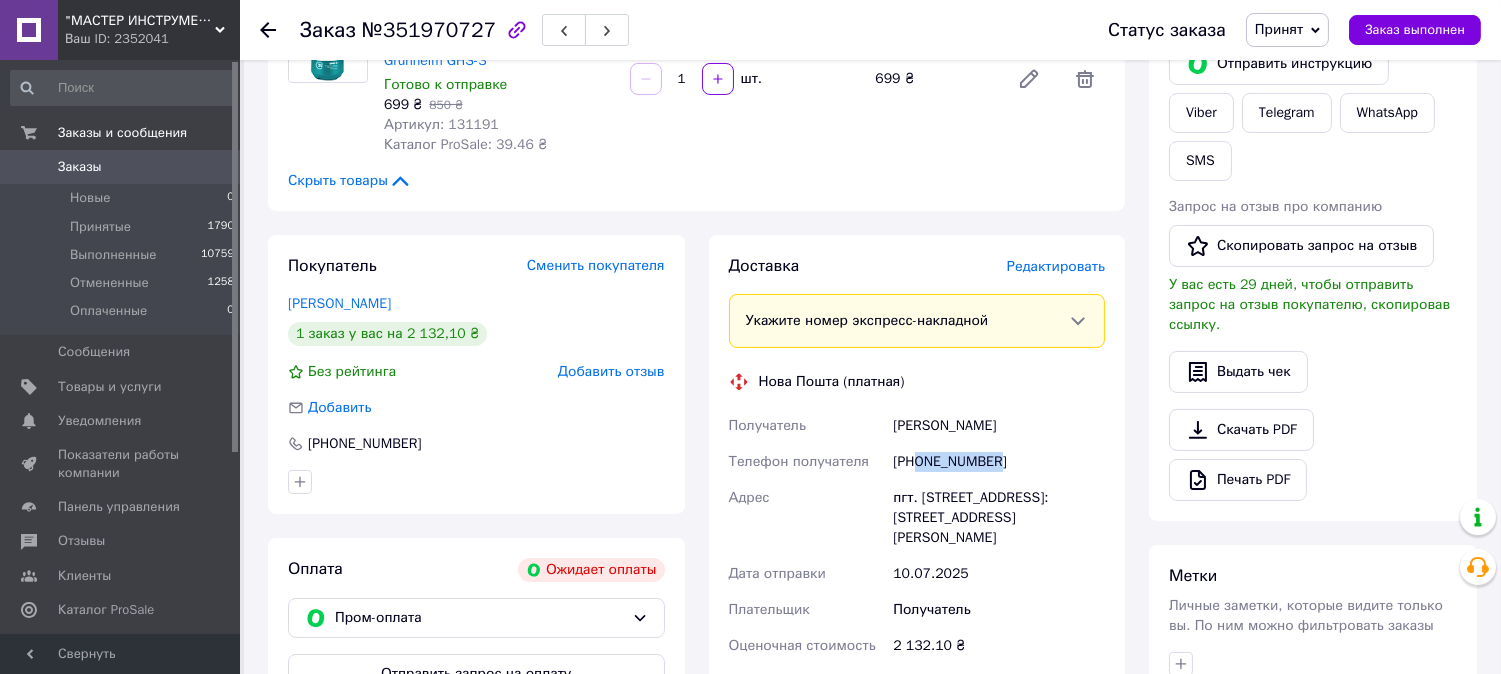 drag, startPoint x: 1037, startPoint y: 461, endPoint x: 920, endPoint y: 468, distance: 117.20921 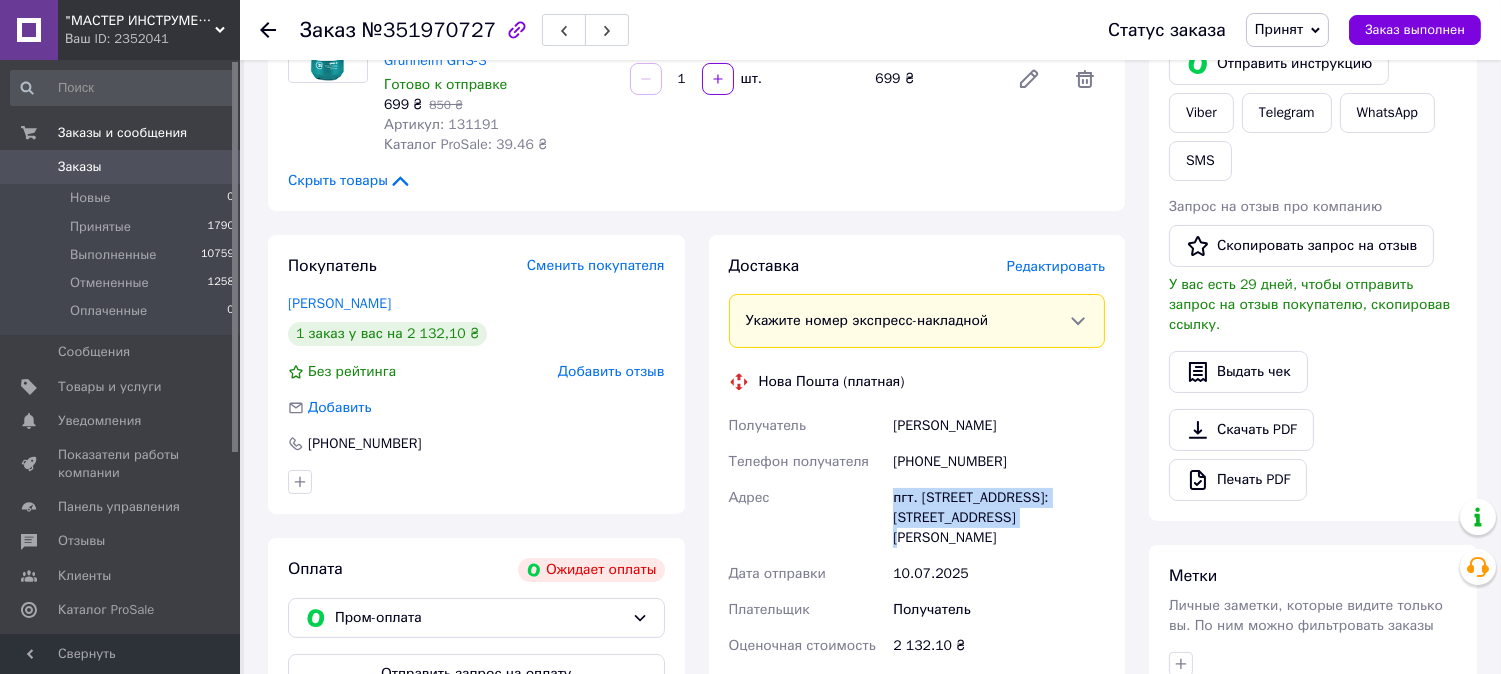 drag, startPoint x: 967, startPoint y: 520, endPoint x: 882, endPoint y: 504, distance: 86.492775 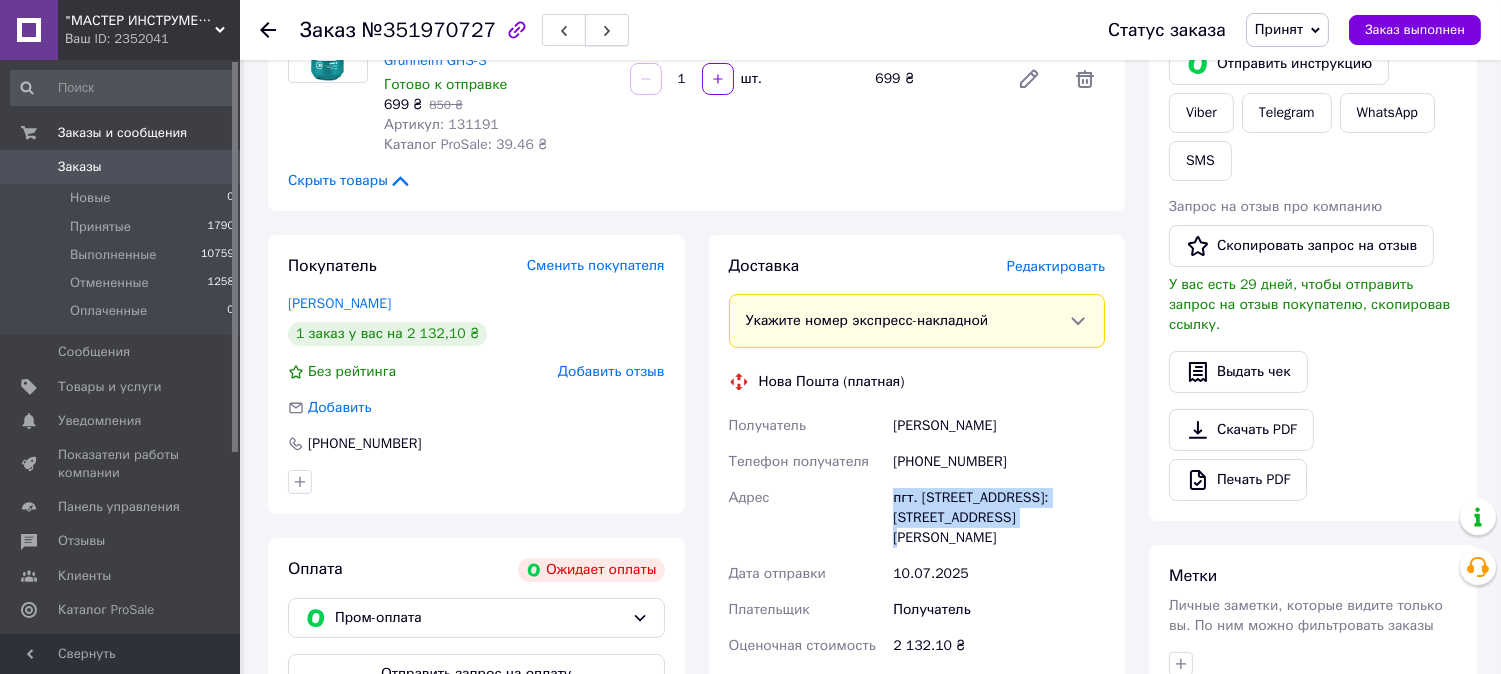 copy on "Адрес пгт. Нововоронцовка, №1: ул. Гагарина, 1" 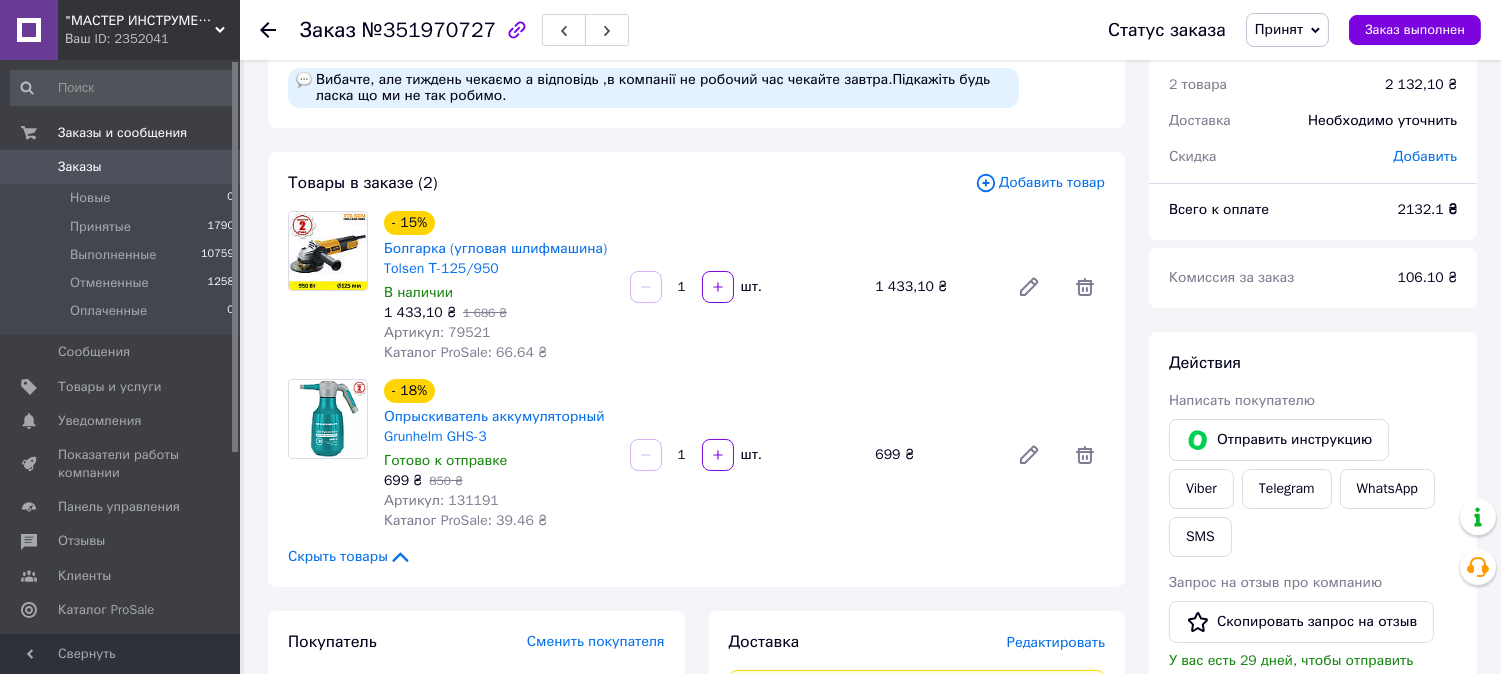 scroll, scrollTop: 0, scrollLeft: 0, axis: both 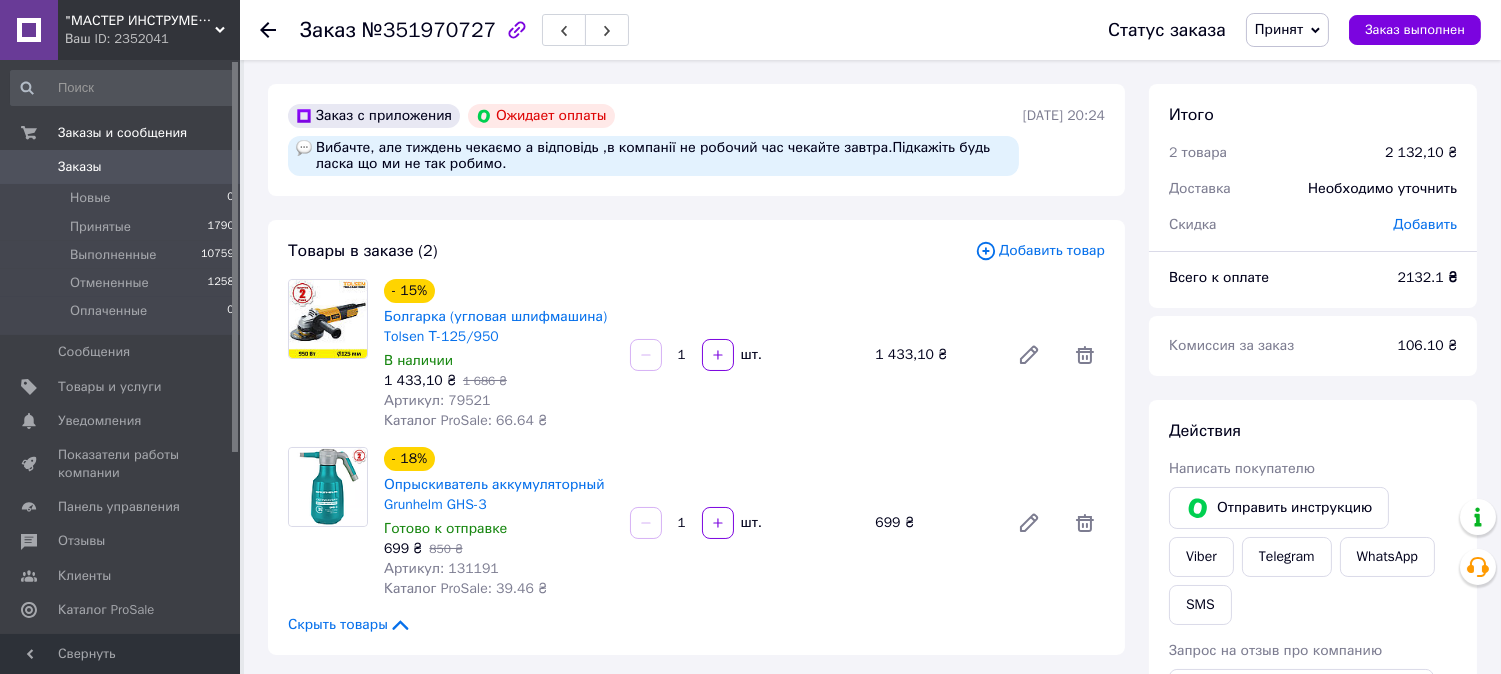 click on "Заказы" at bounding box center (121, 167) 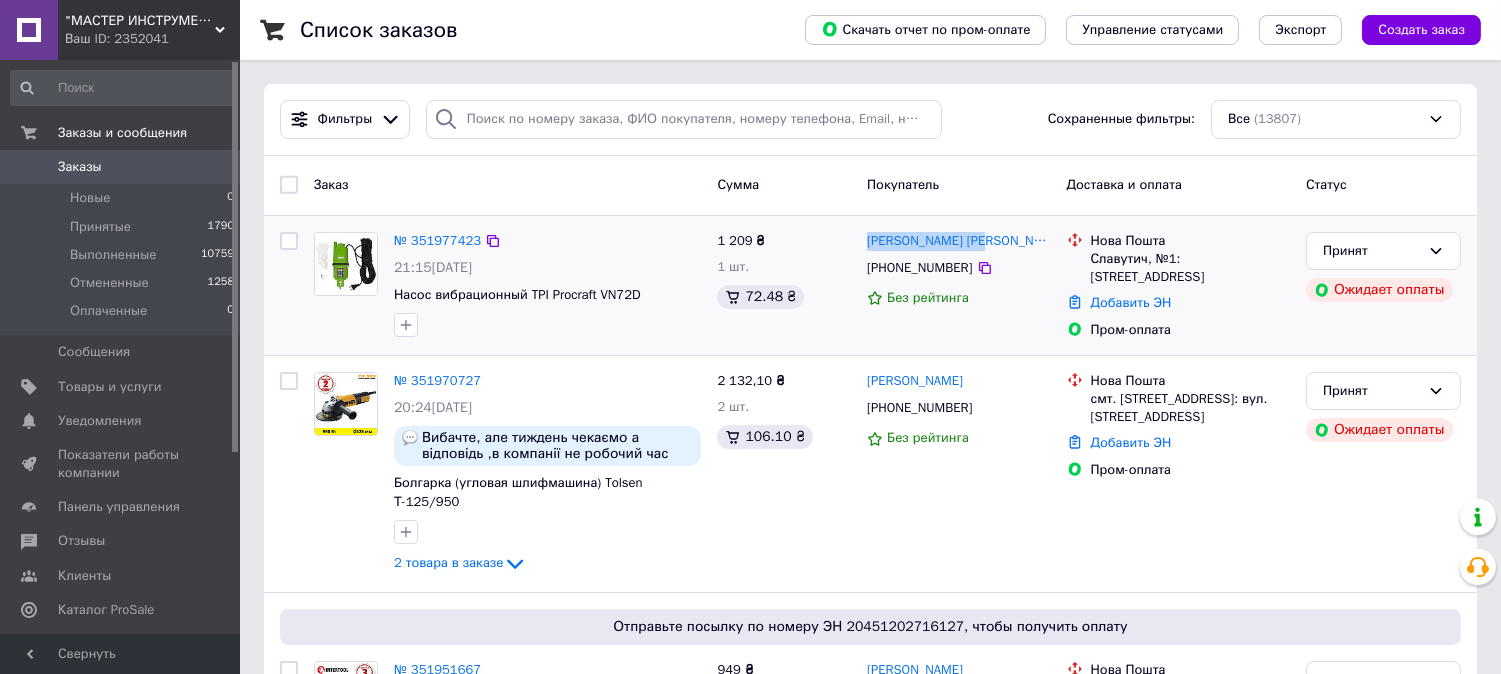 drag, startPoint x: 1007, startPoint y: 246, endPoint x: 858, endPoint y: 243, distance: 149.0302 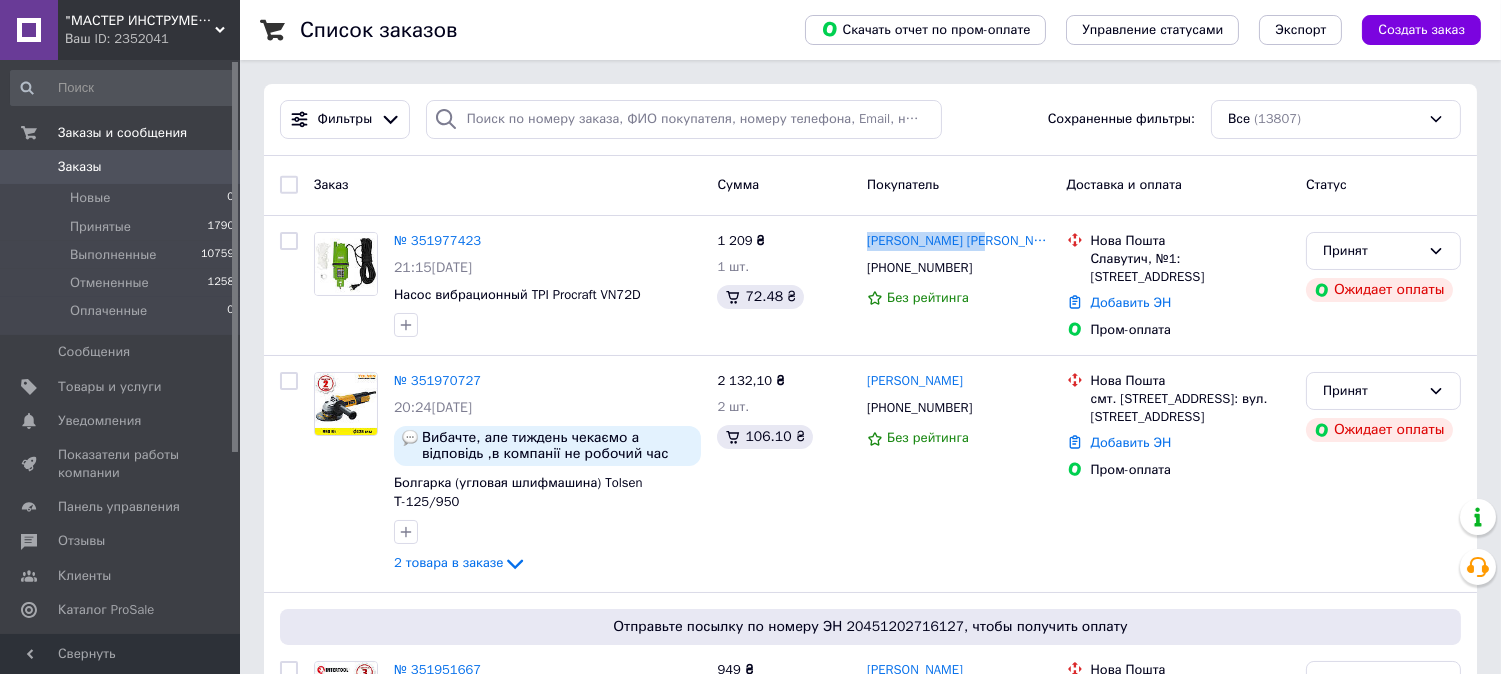 copy on "[PERSON_NAME] [PERSON_NAME]" 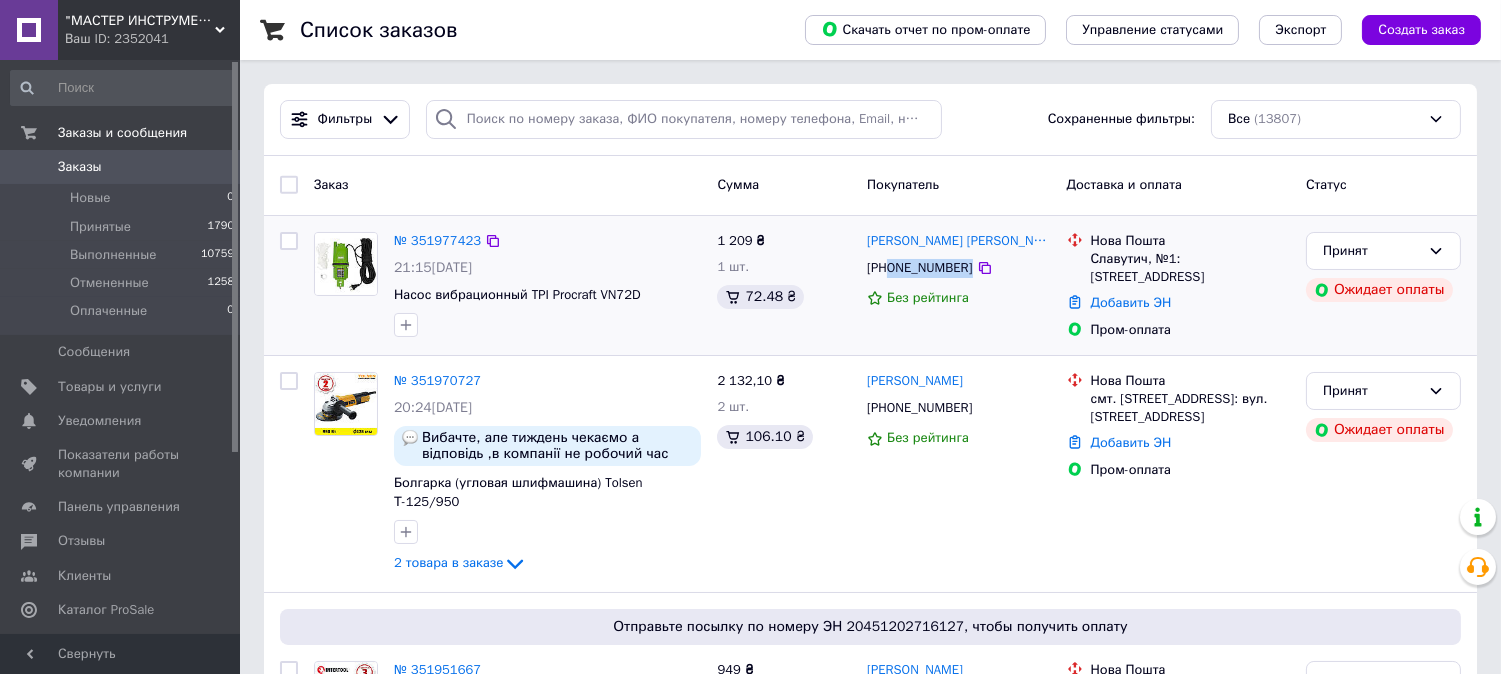 drag, startPoint x: 1006, startPoint y: 262, endPoint x: 892, endPoint y: 275, distance: 114.73883 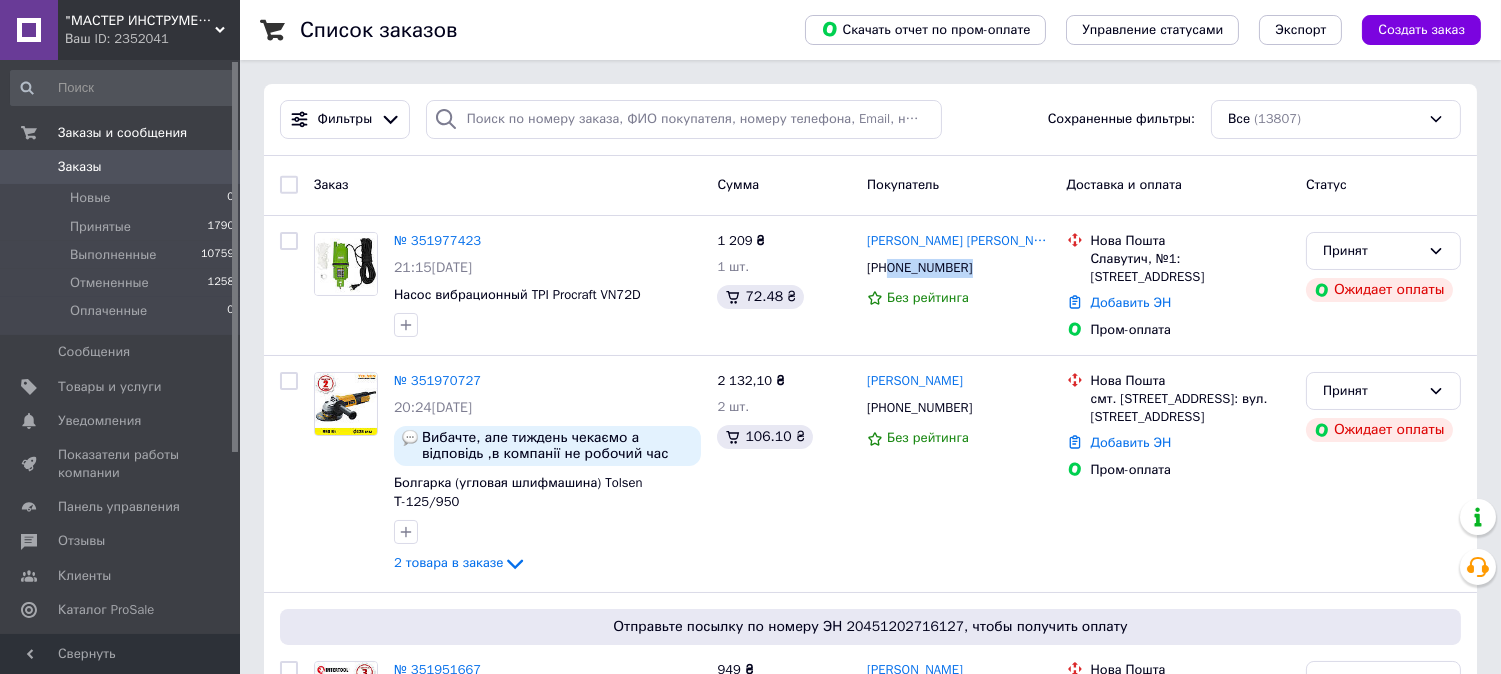 copy on "0954717276" 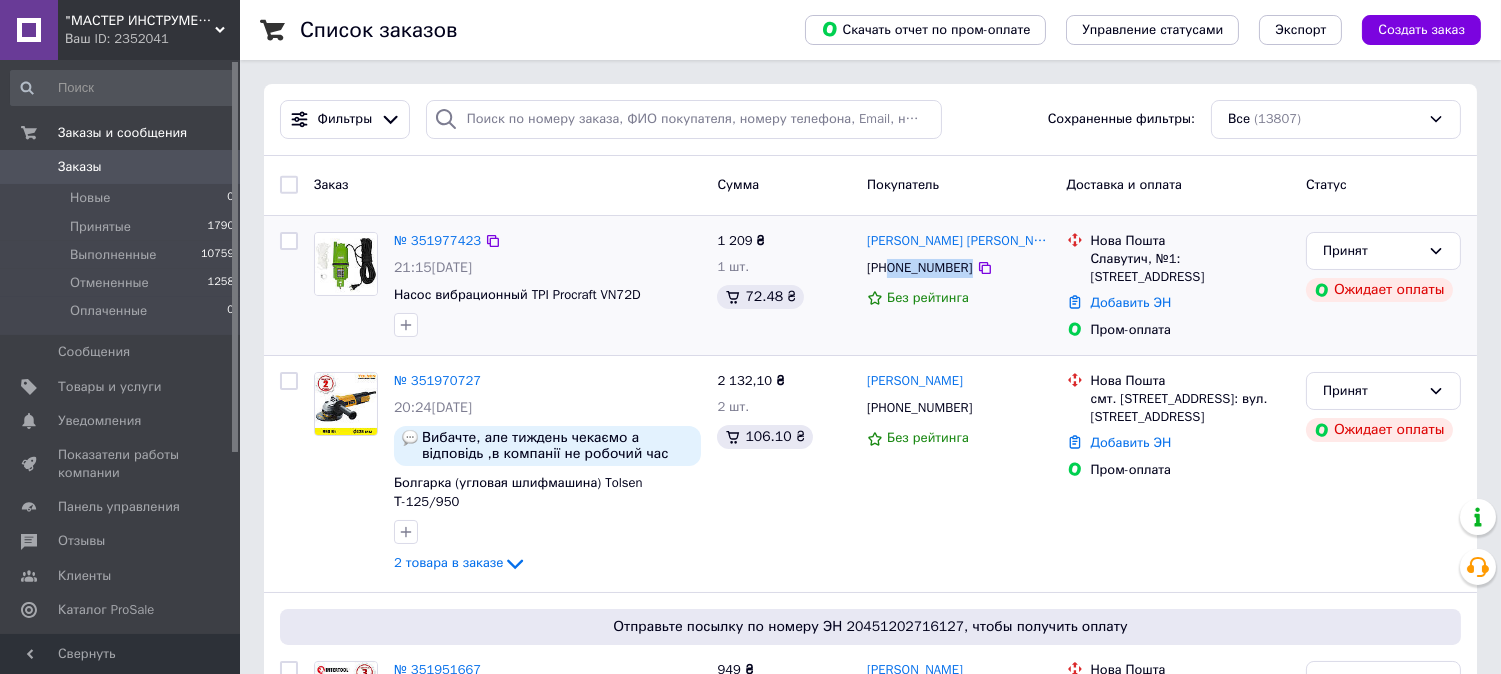 drag, startPoint x: 1163, startPoint y: 278, endPoint x: 1091, endPoint y: 261, distance: 73.97973 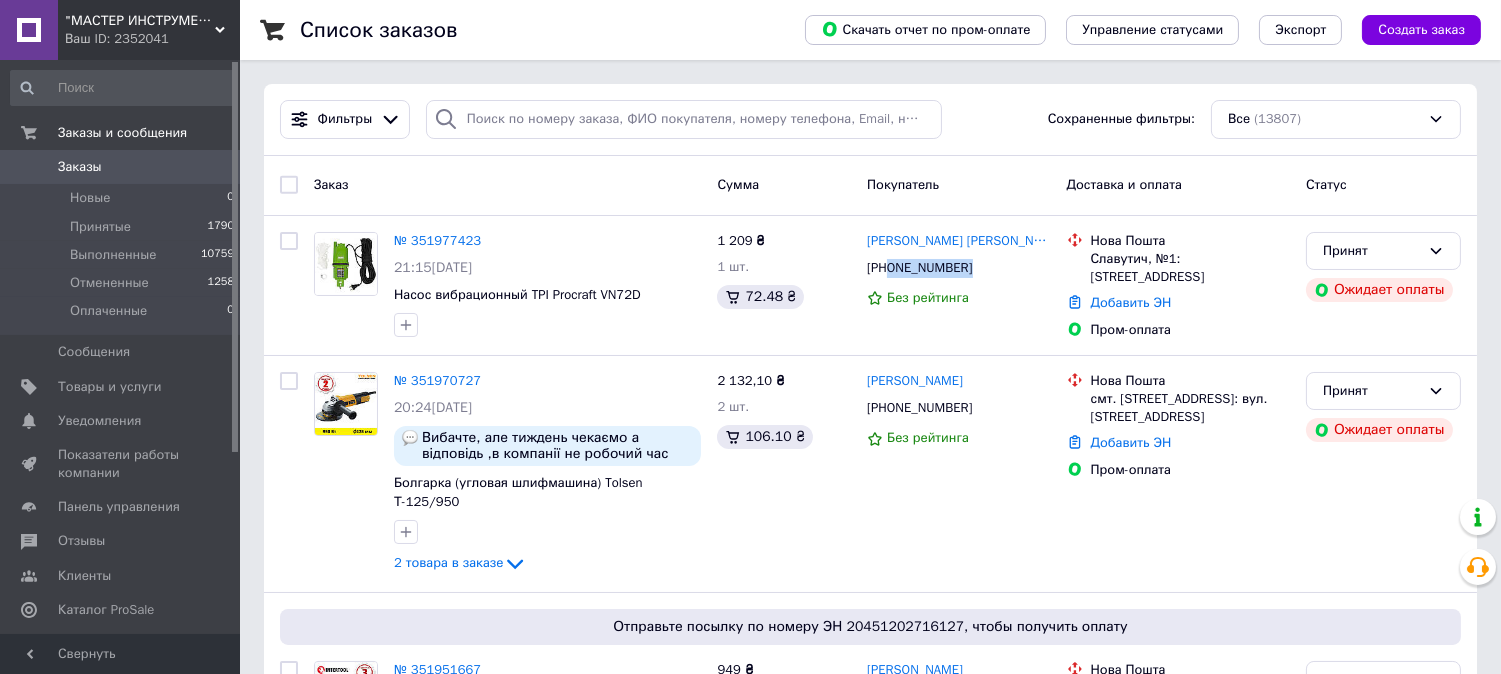 copy on "Славутич, №1: [STREET_ADDRESS]" 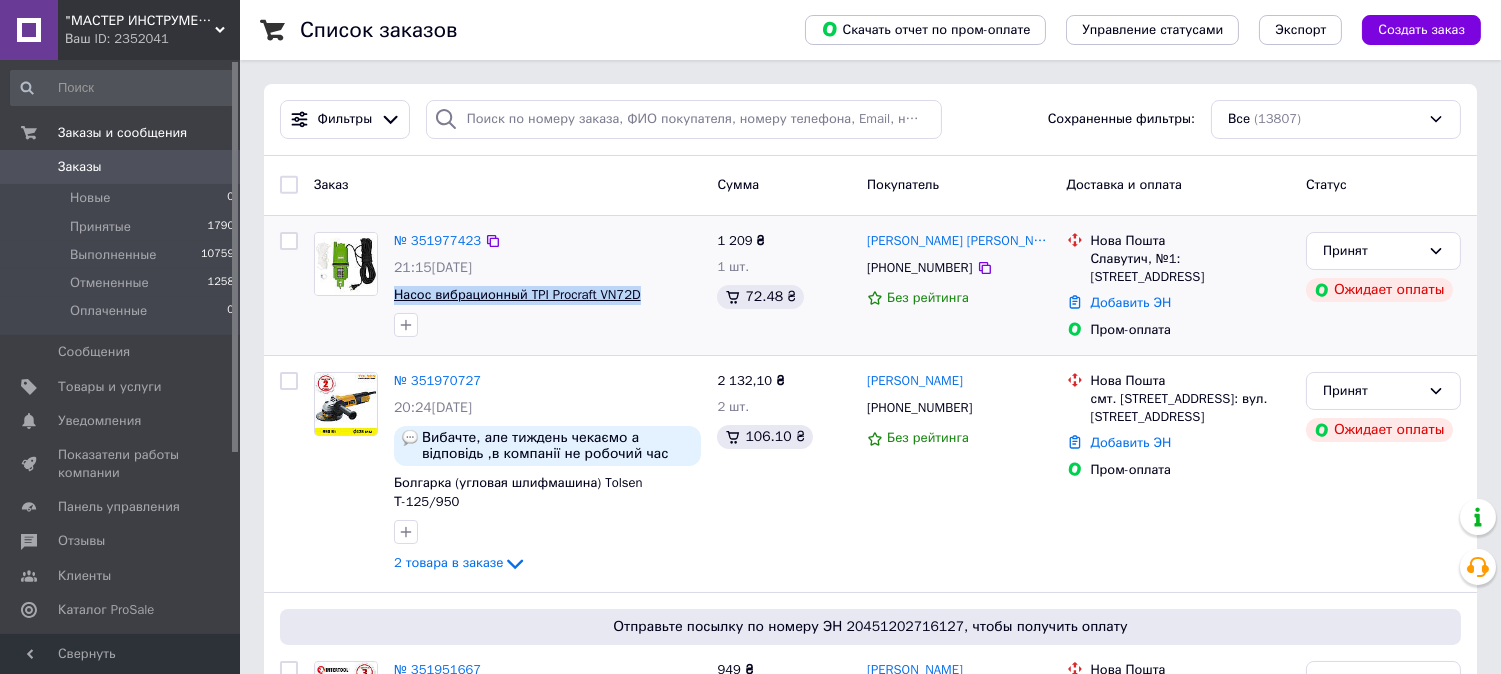 drag, startPoint x: 654, startPoint y: 295, endPoint x: 395, endPoint y: 300, distance: 259.04825 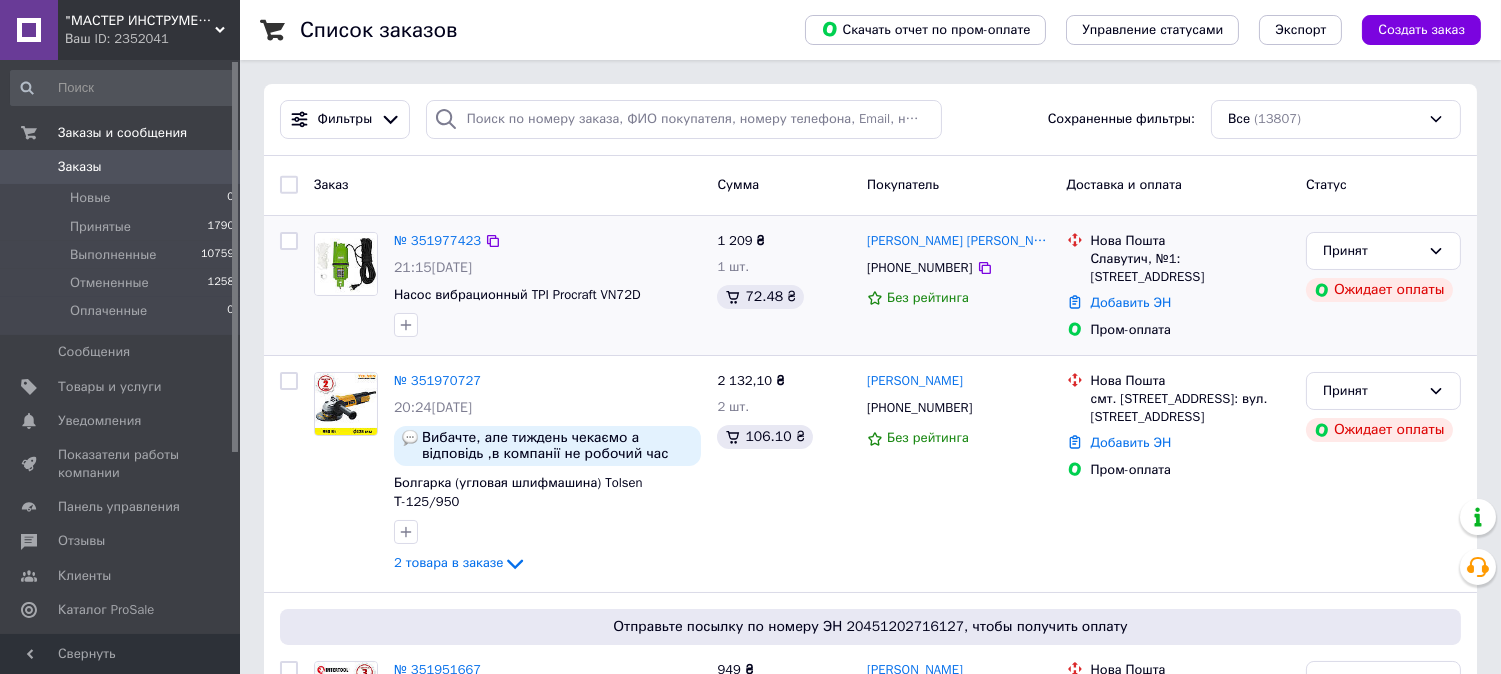 click on "№ 351977423" at bounding box center (437, 241) 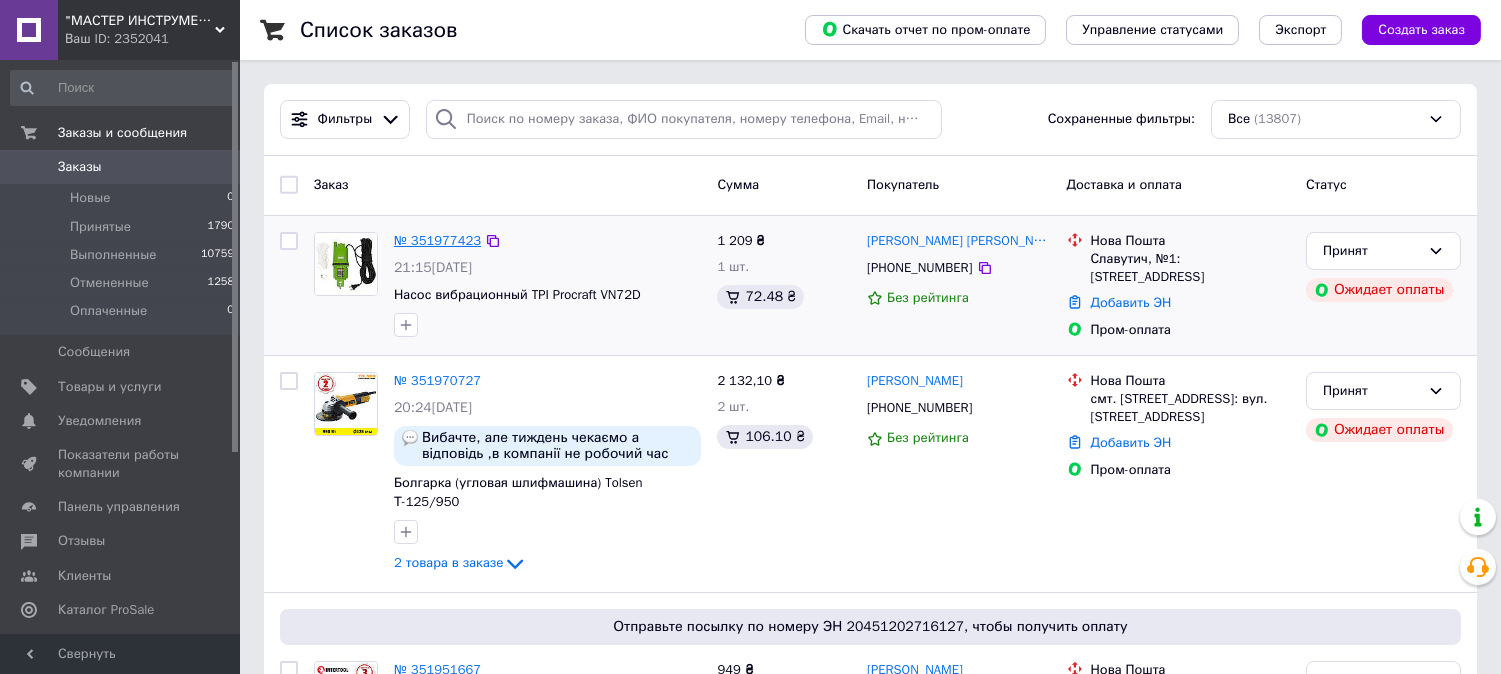click on "№ 351977423" at bounding box center (437, 240) 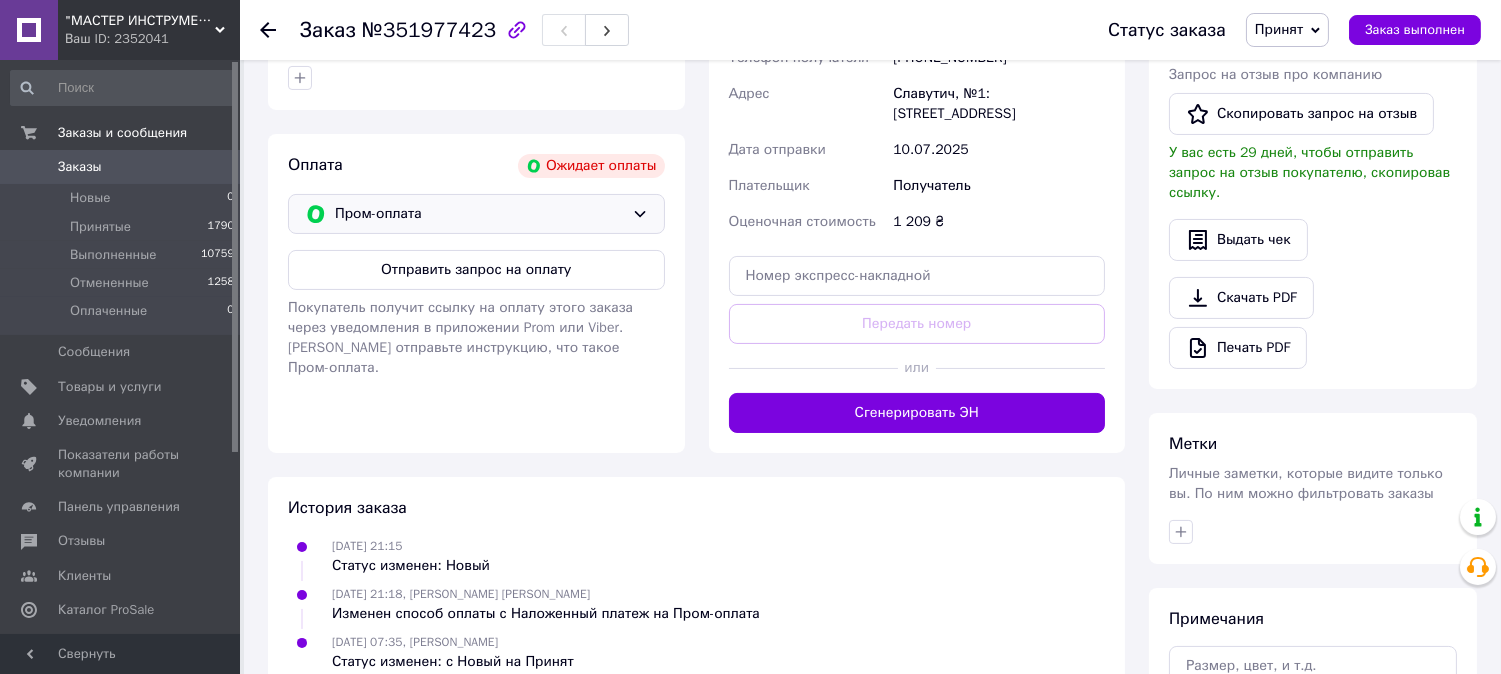 scroll, scrollTop: 536, scrollLeft: 0, axis: vertical 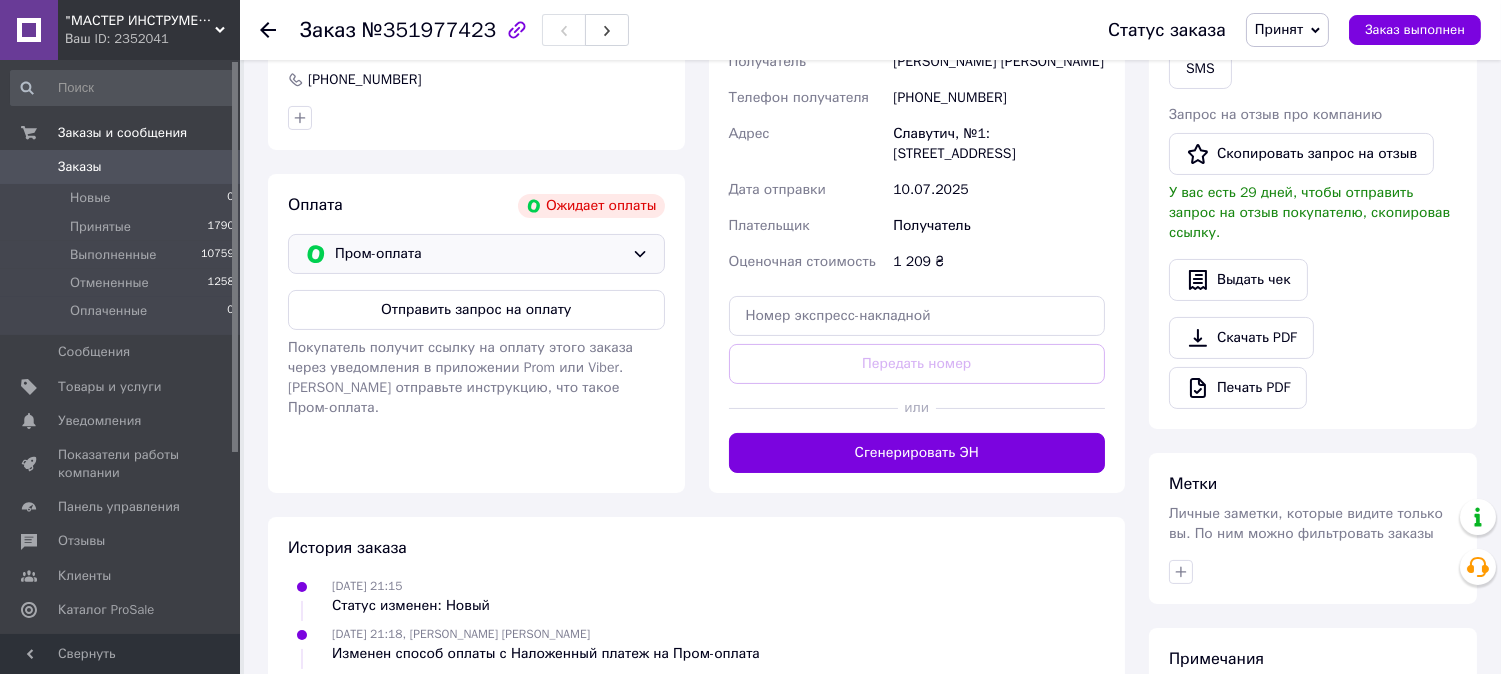 click on "Пром-оплата" at bounding box center [479, 254] 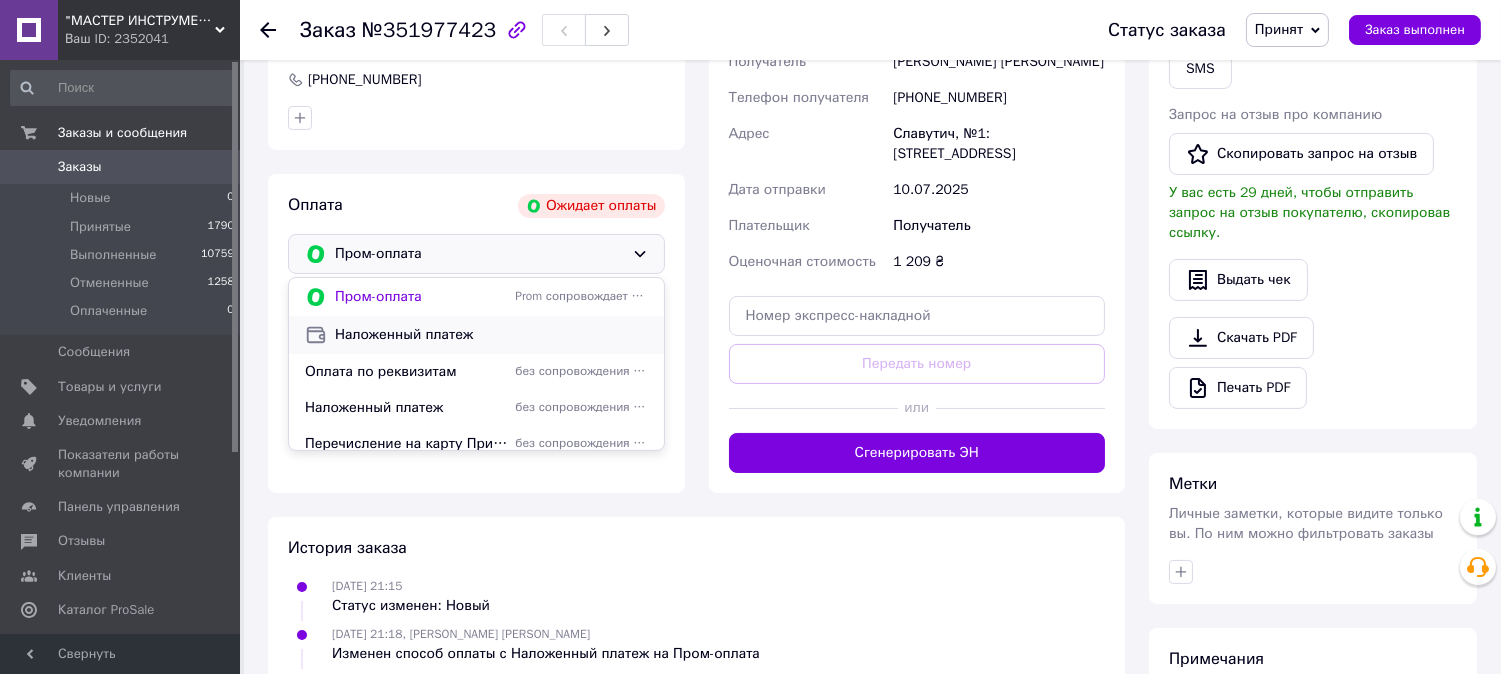 click on "Наложенный платеж" at bounding box center [491, 335] 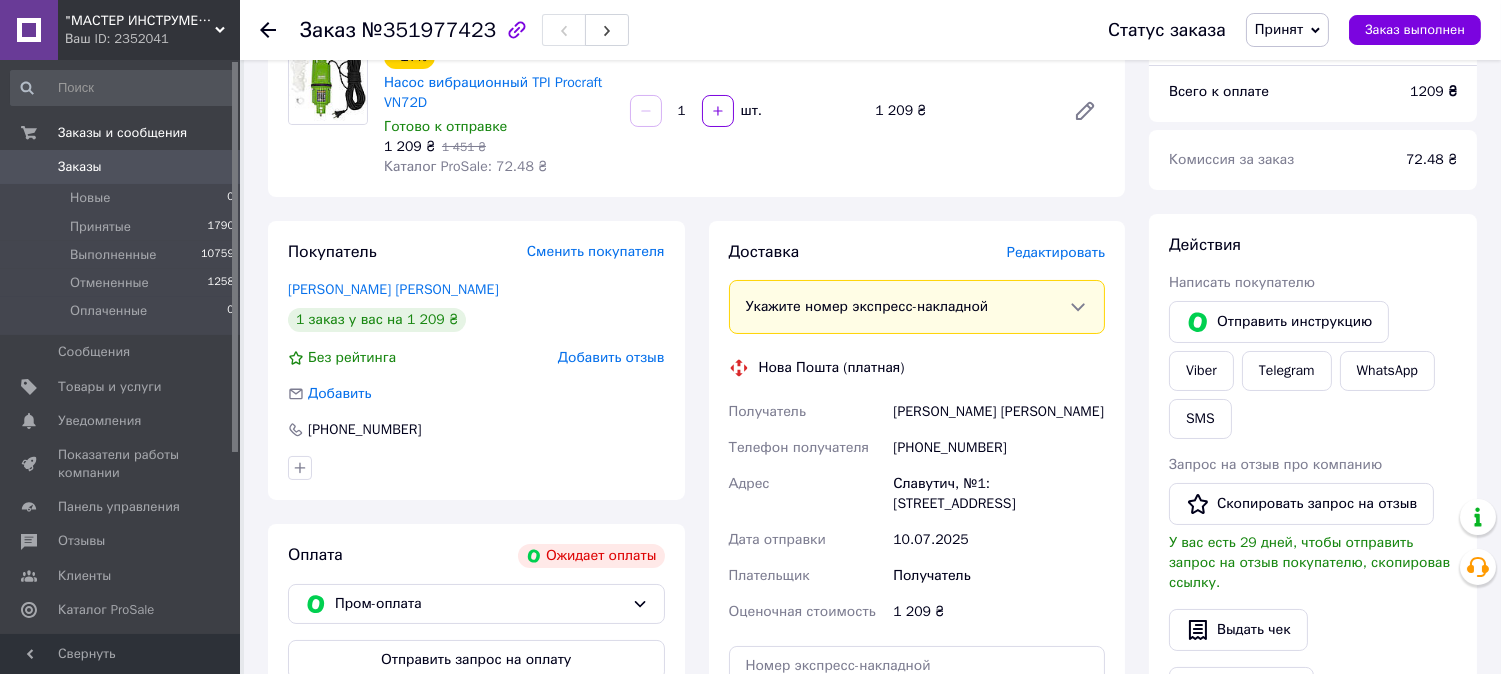 scroll, scrollTop: 444, scrollLeft: 0, axis: vertical 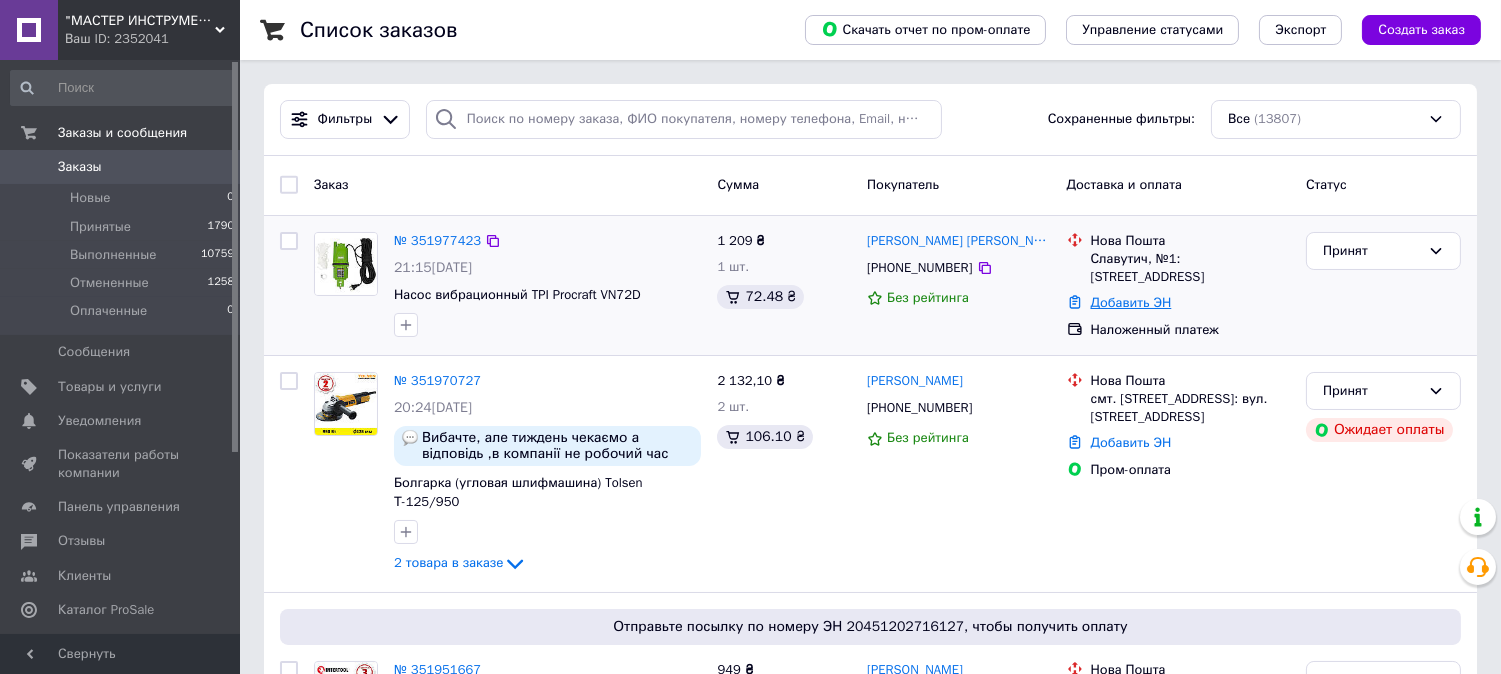 click on "Добавить ЭН" at bounding box center (1131, 302) 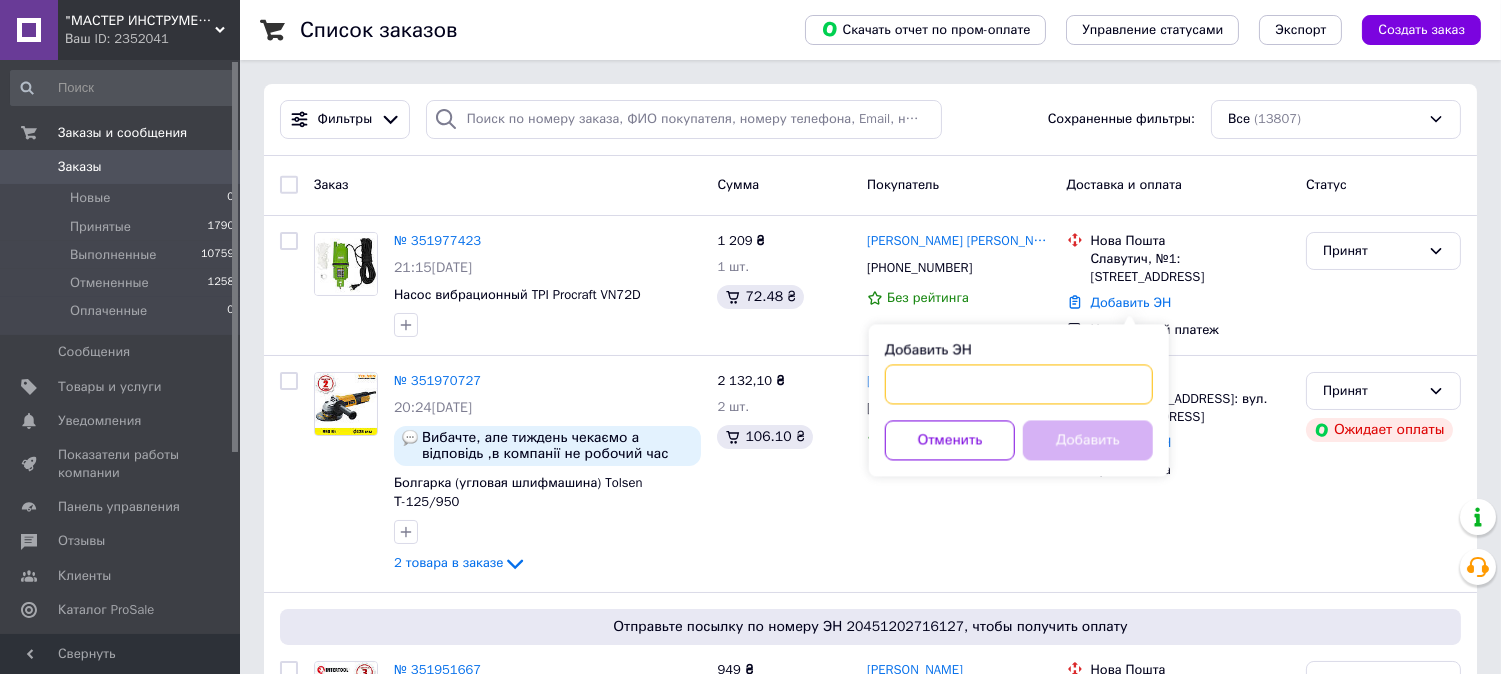 click on "Добавить ЭН" at bounding box center [1019, 384] 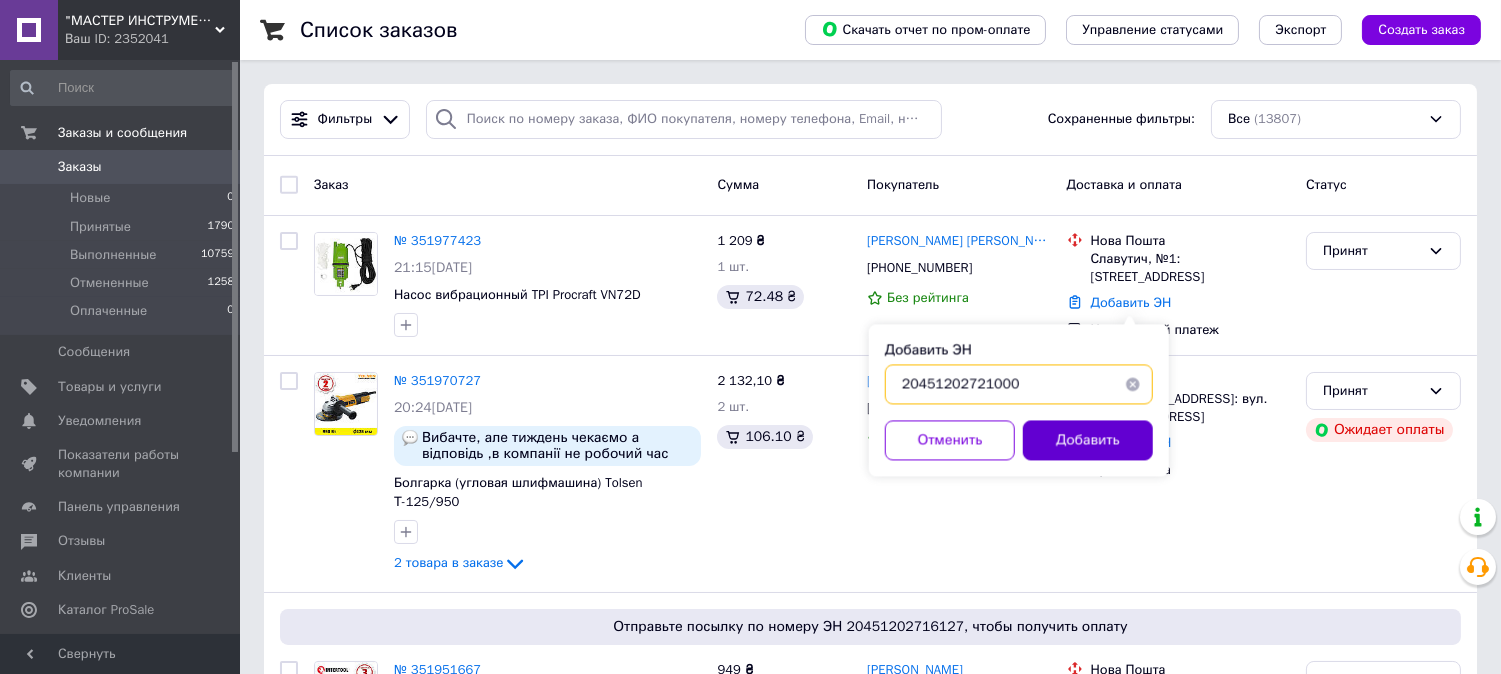 type on "20451202721000" 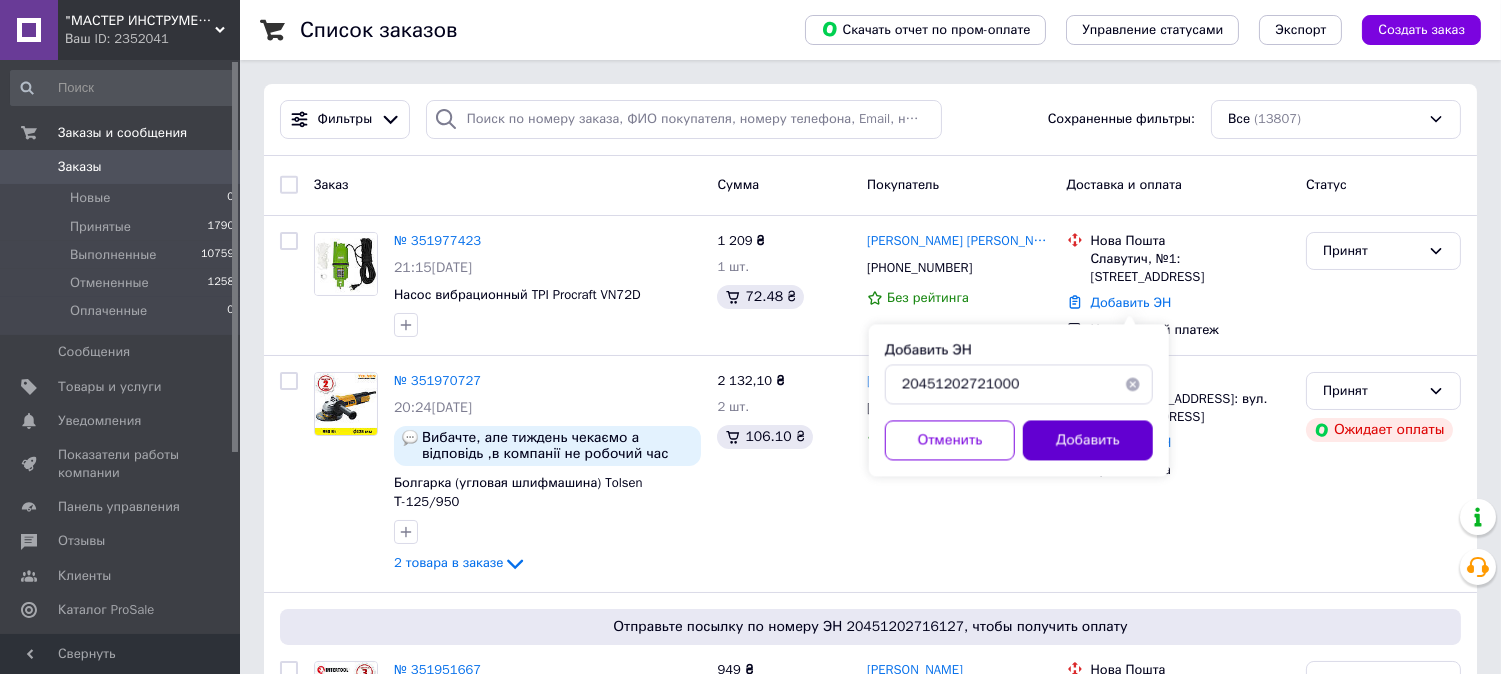 click on "Добавить" at bounding box center [1088, 440] 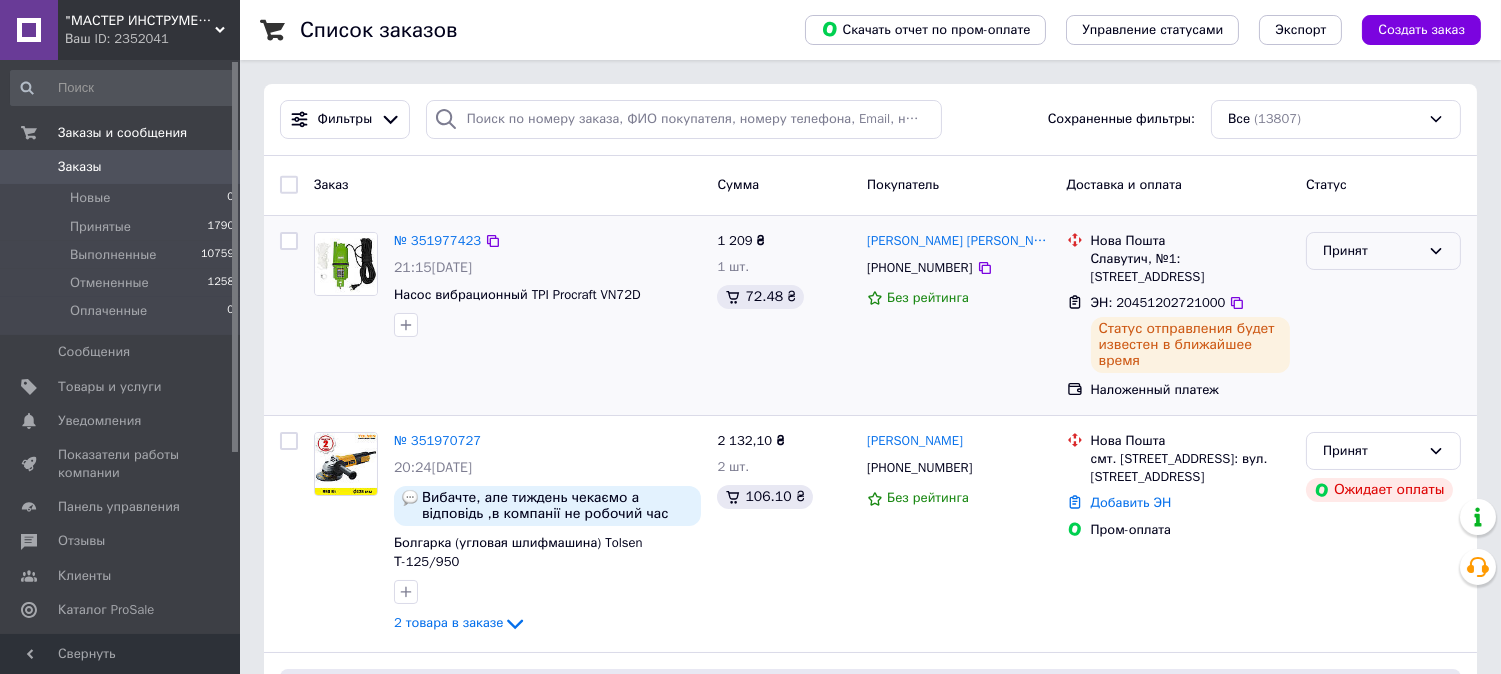 click on "Принят" at bounding box center [1371, 251] 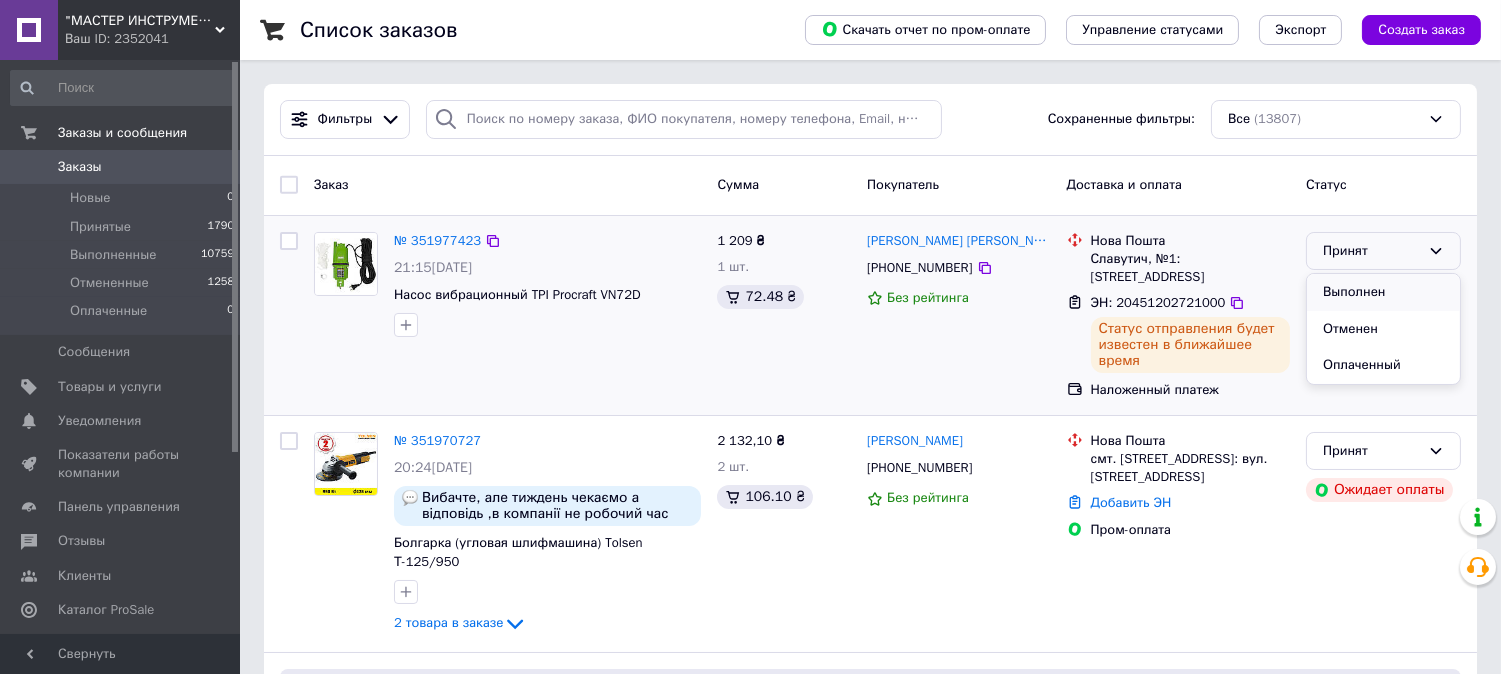 click on "Выполнен" at bounding box center [1383, 292] 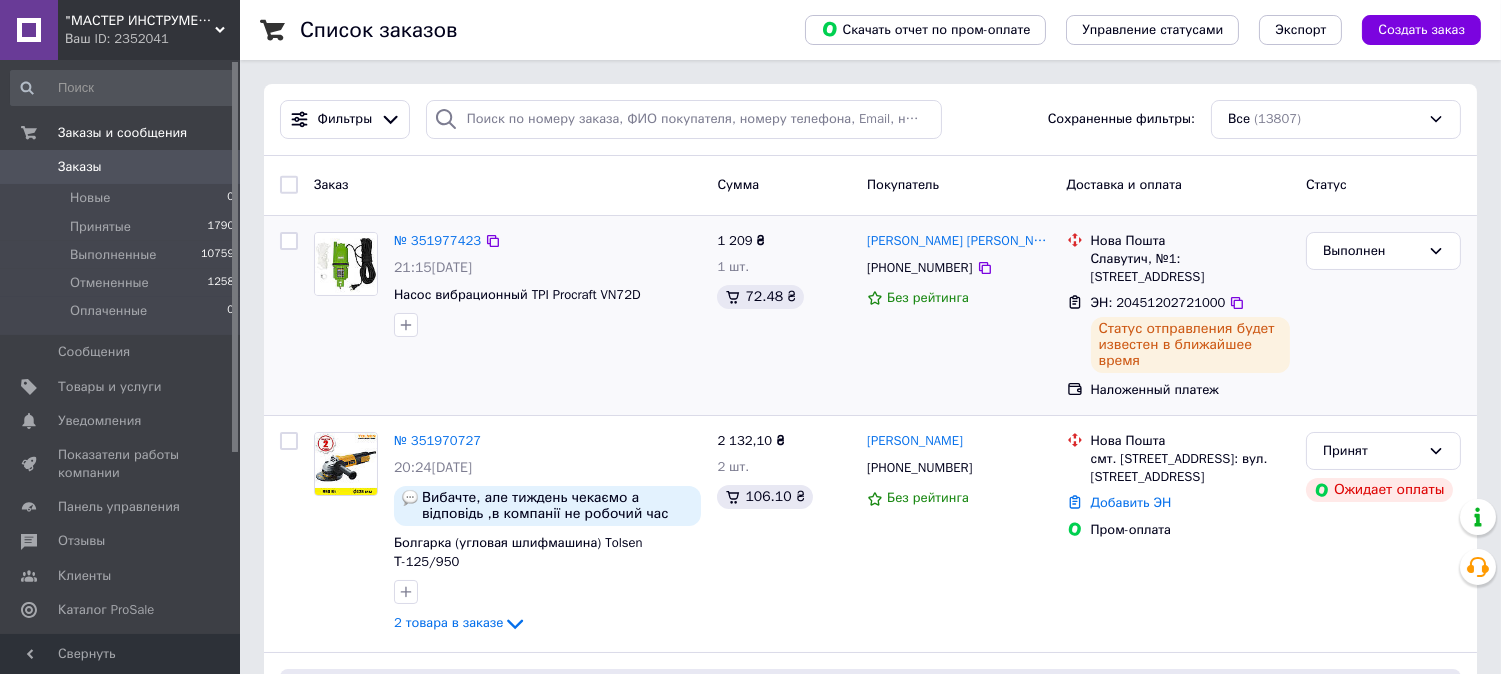 click on ""МАСТЕР ИНСТРУМЕНТ" - мастер в области инструмента Ваш ID: 2352041" at bounding box center (149, 30) 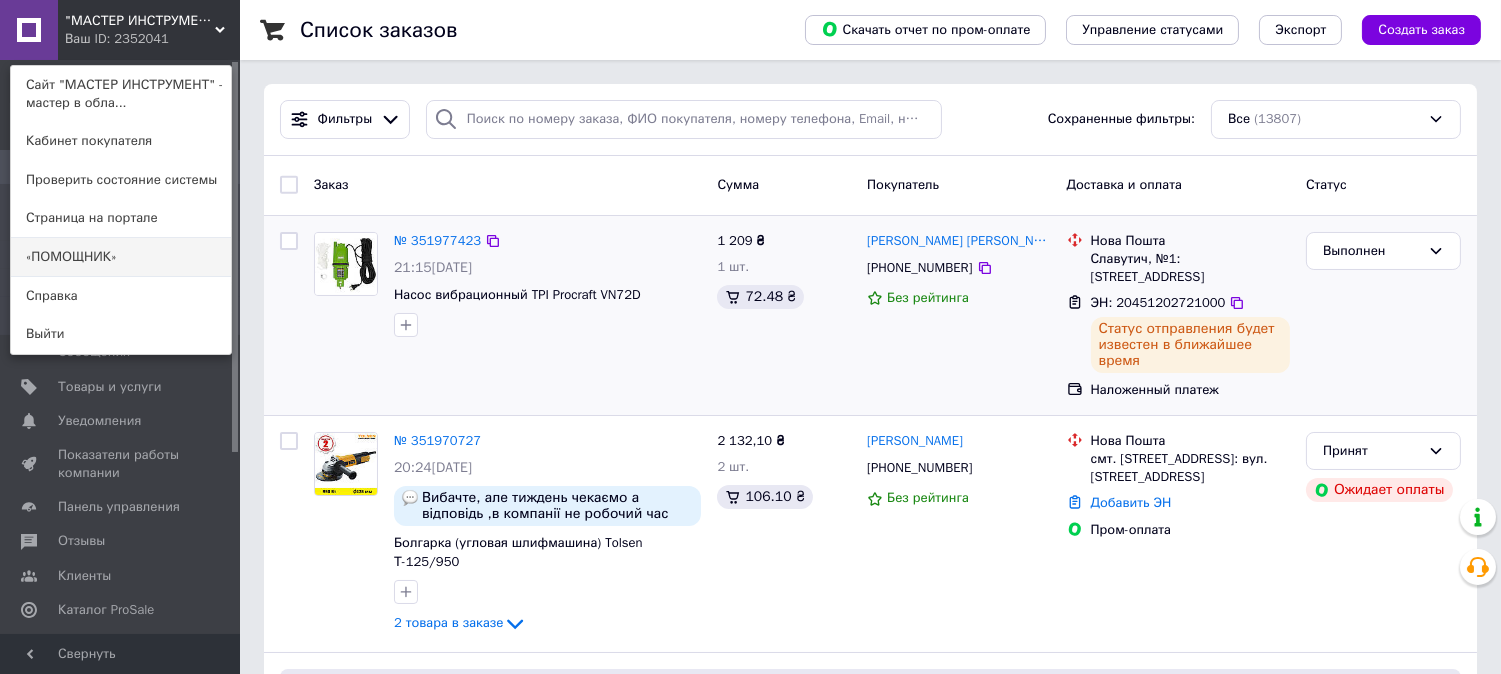 click on "«ПОМОЩНИК»" at bounding box center [121, 257] 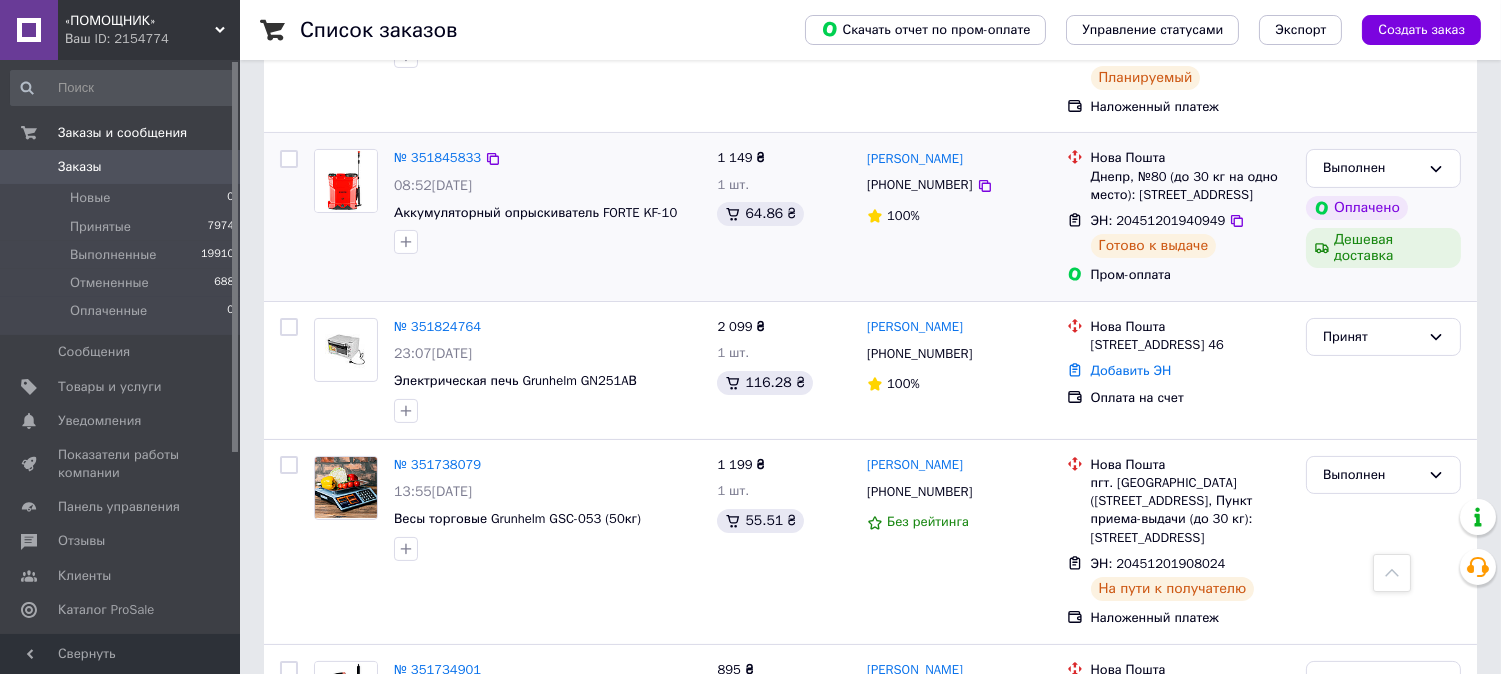 scroll, scrollTop: 666, scrollLeft: 0, axis: vertical 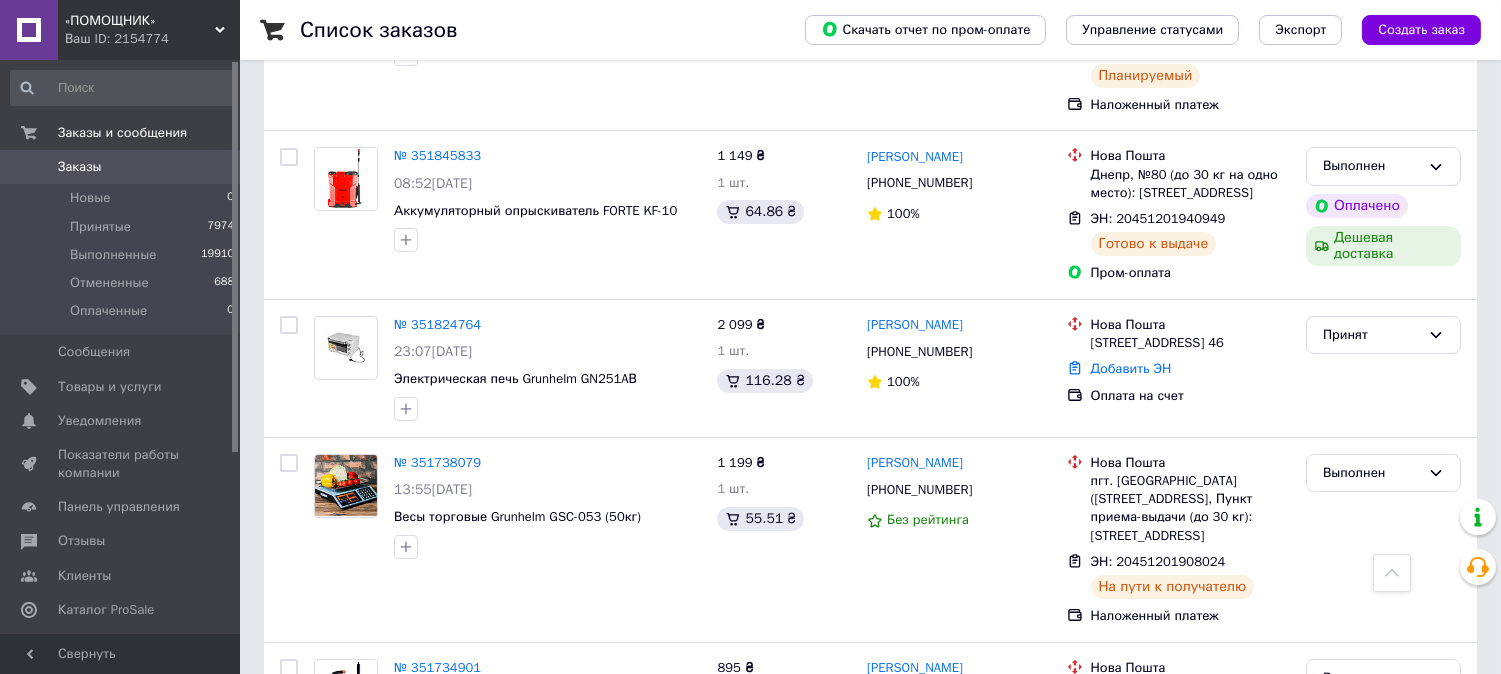 click on "«ПОМОЩНИК» Ваш ID: 2154774" at bounding box center [149, 30] 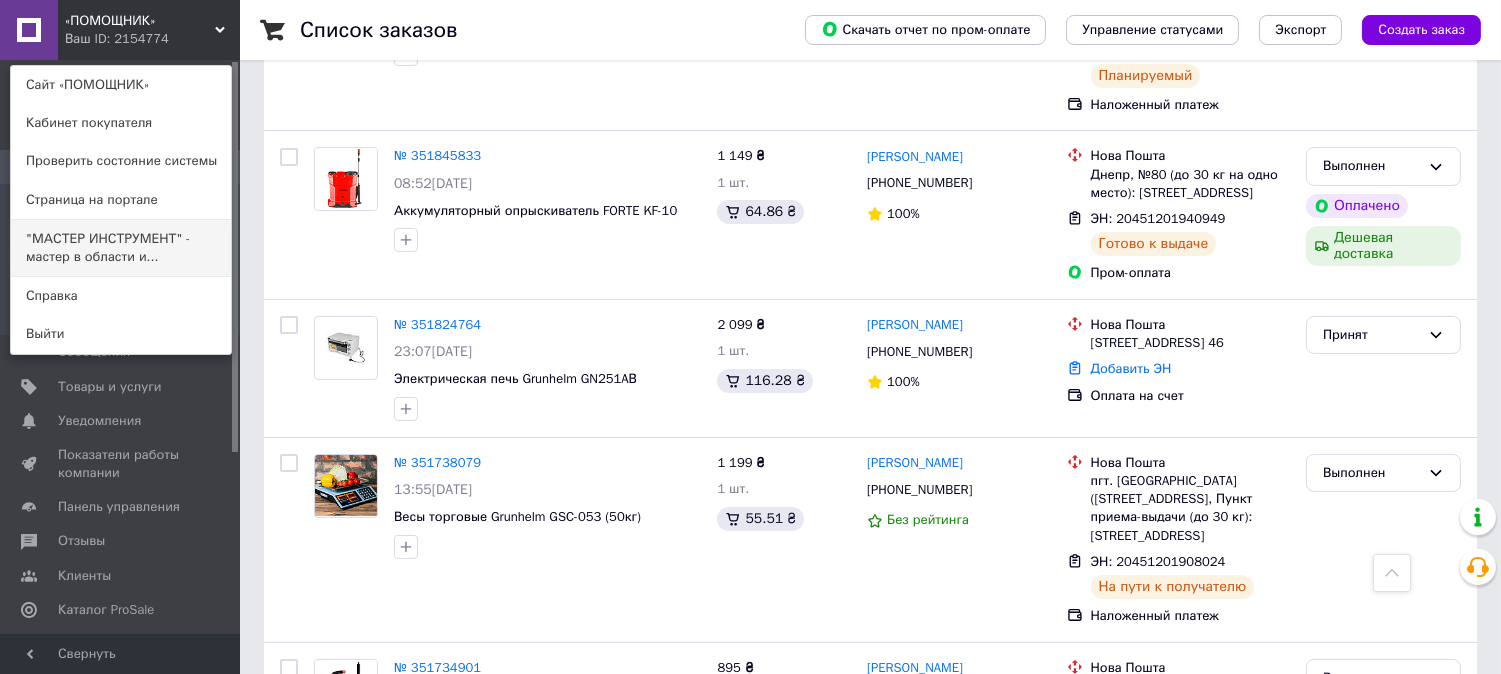 click on ""МАСТЕР ИНСТРУМЕНТ" - мастер в области и..." at bounding box center [121, 248] 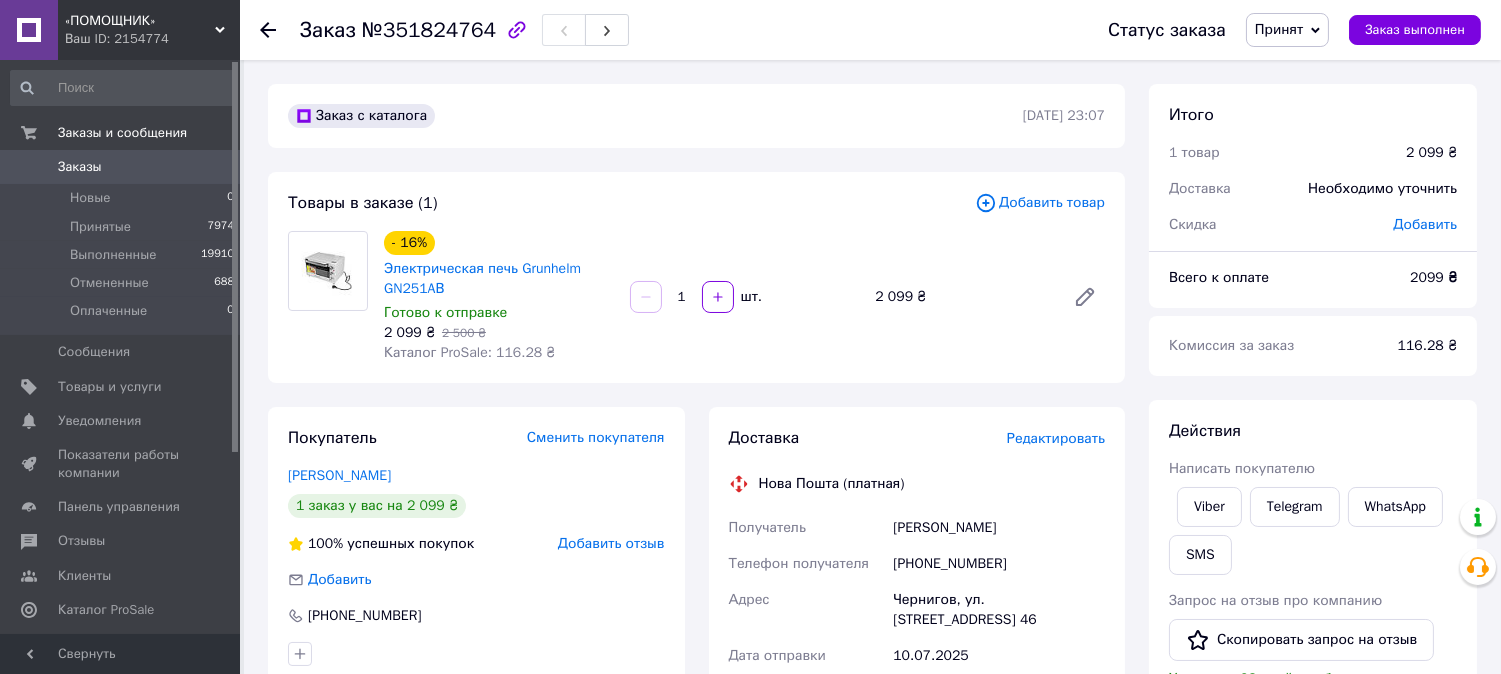 scroll, scrollTop: 111, scrollLeft: 0, axis: vertical 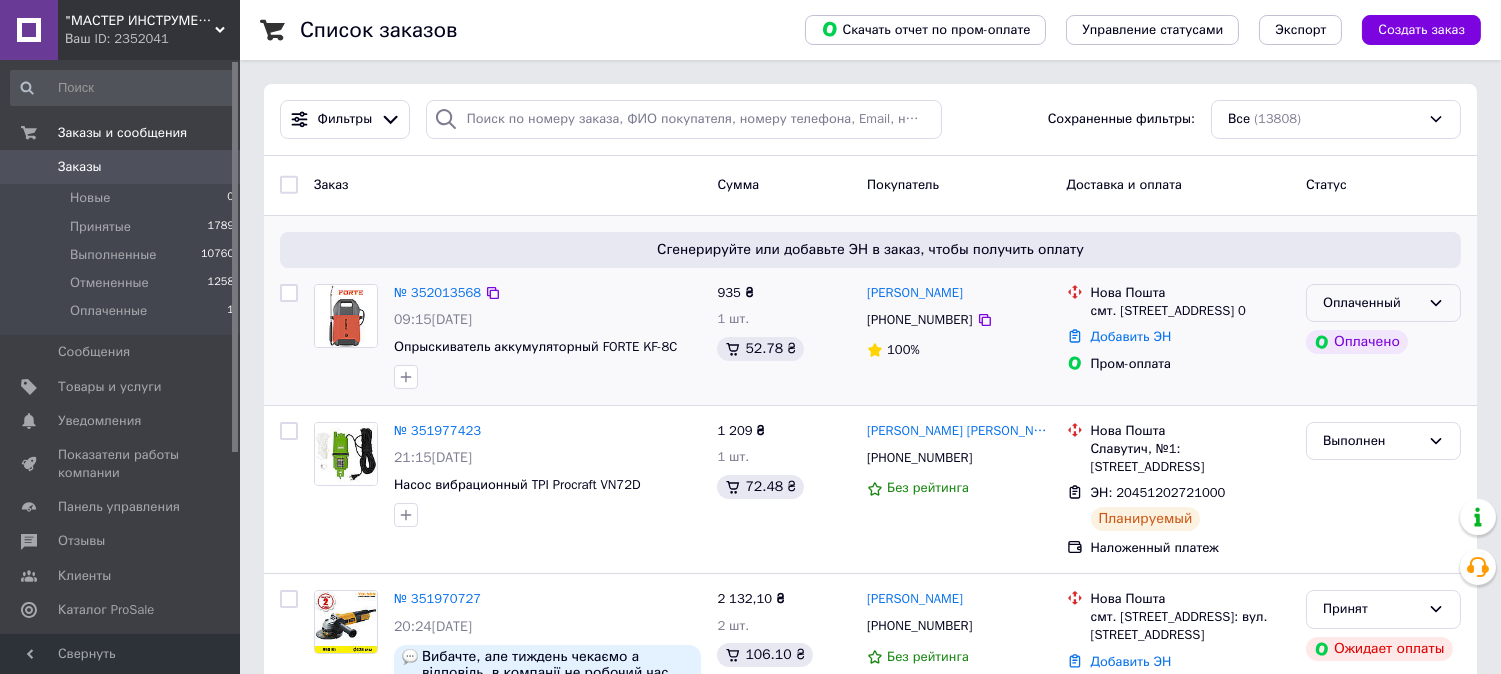 click on "Оплаченный" at bounding box center (1371, 303) 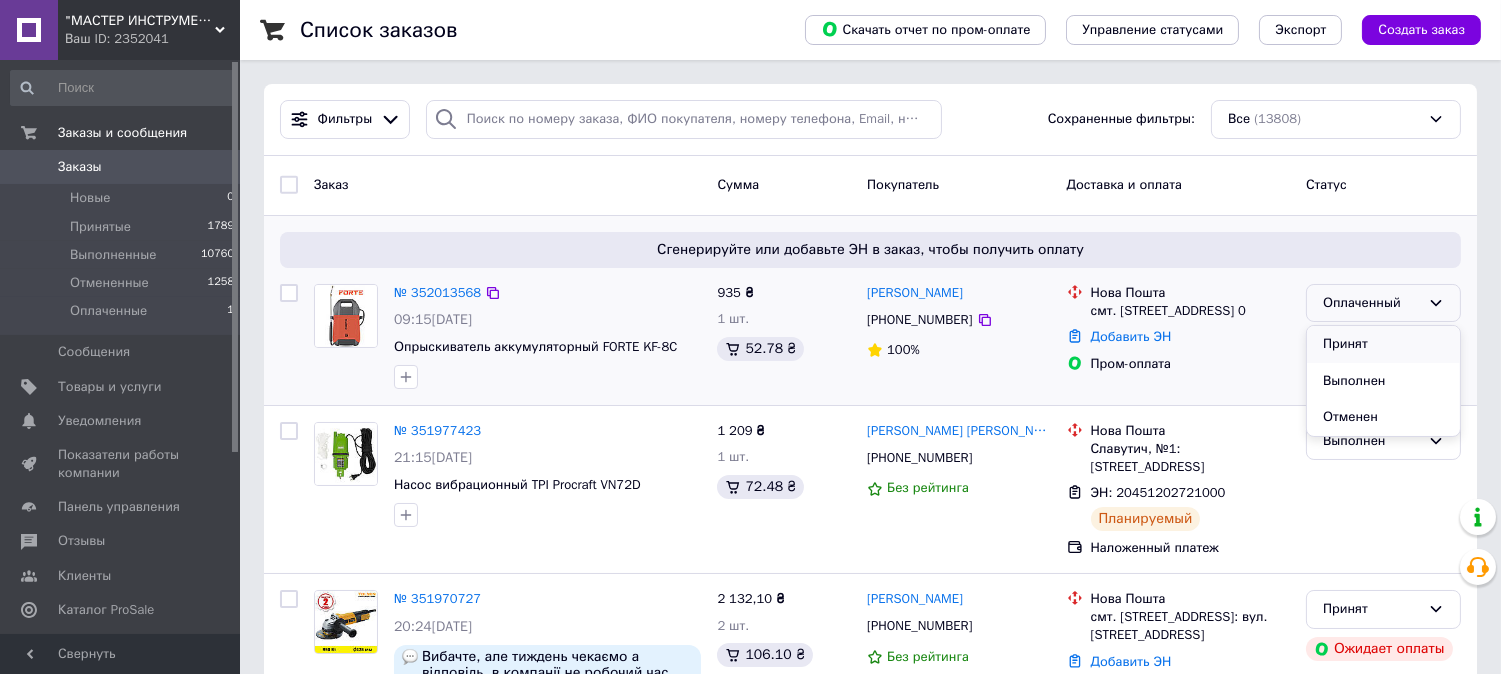 click on "Принят" at bounding box center (1383, 344) 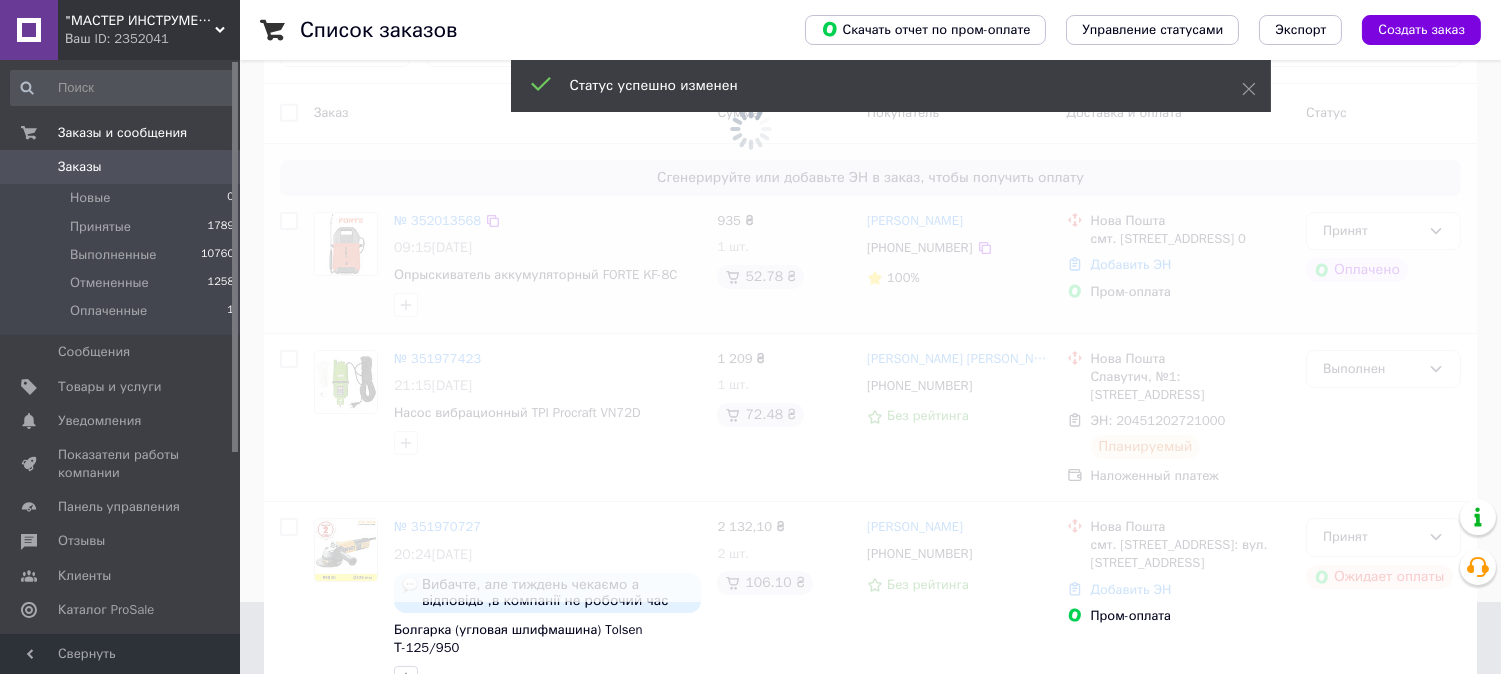 scroll, scrollTop: 111, scrollLeft: 0, axis: vertical 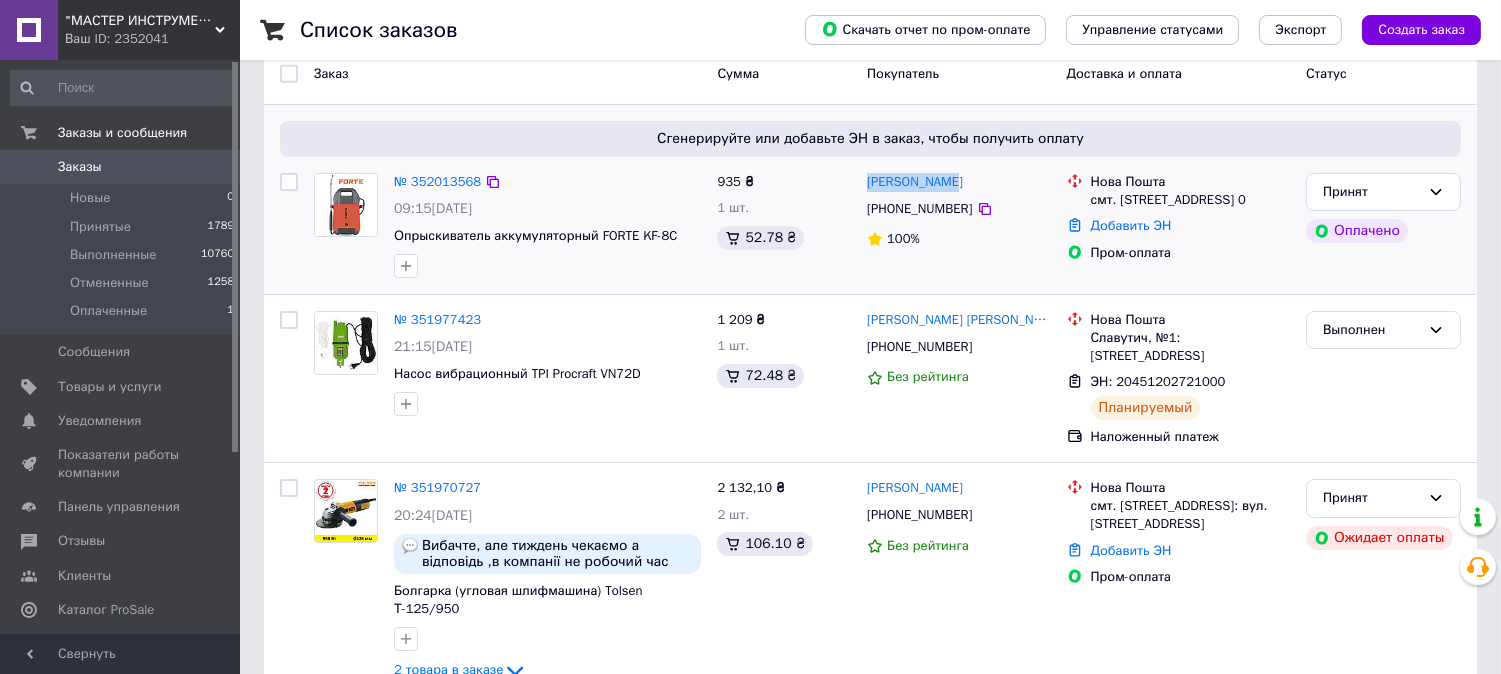 drag, startPoint x: 975, startPoint y: 181, endPoint x: 864, endPoint y: 181, distance: 111 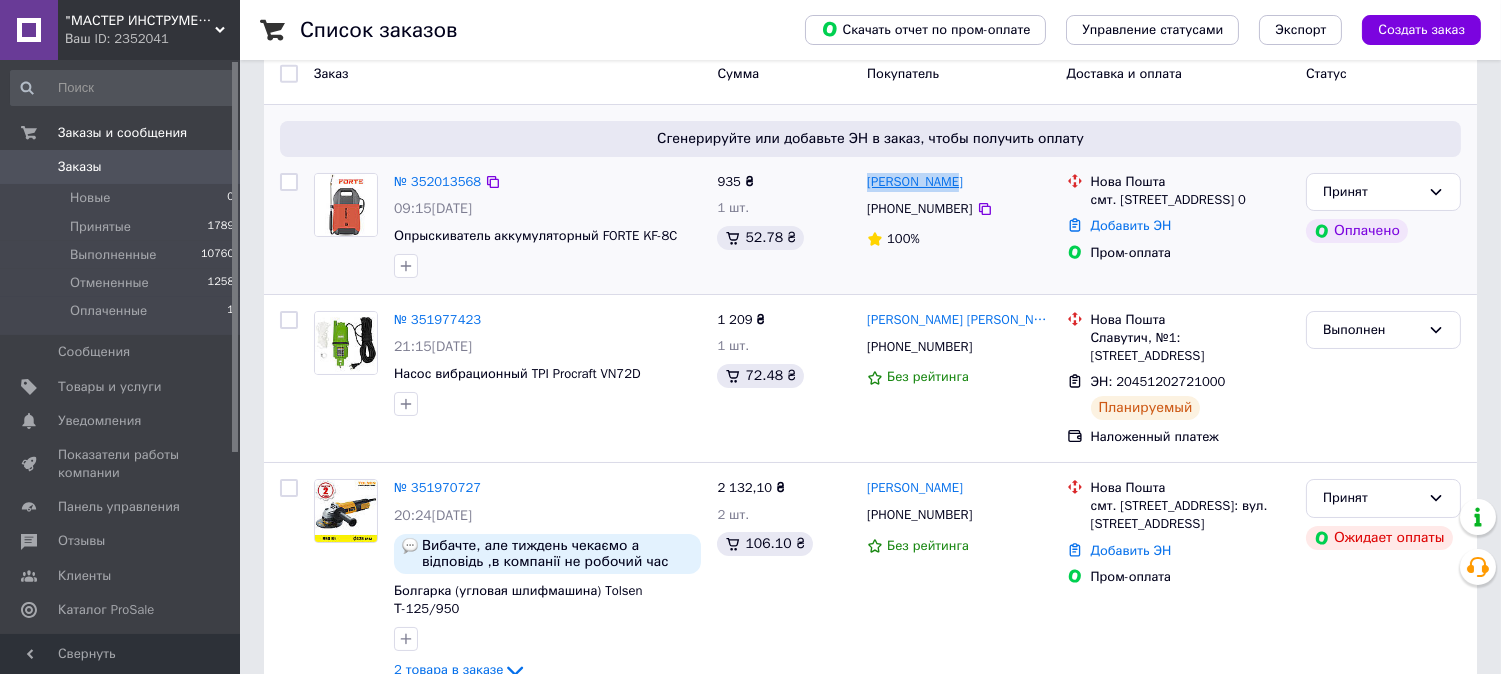 copy on "[PERSON_NAME]" 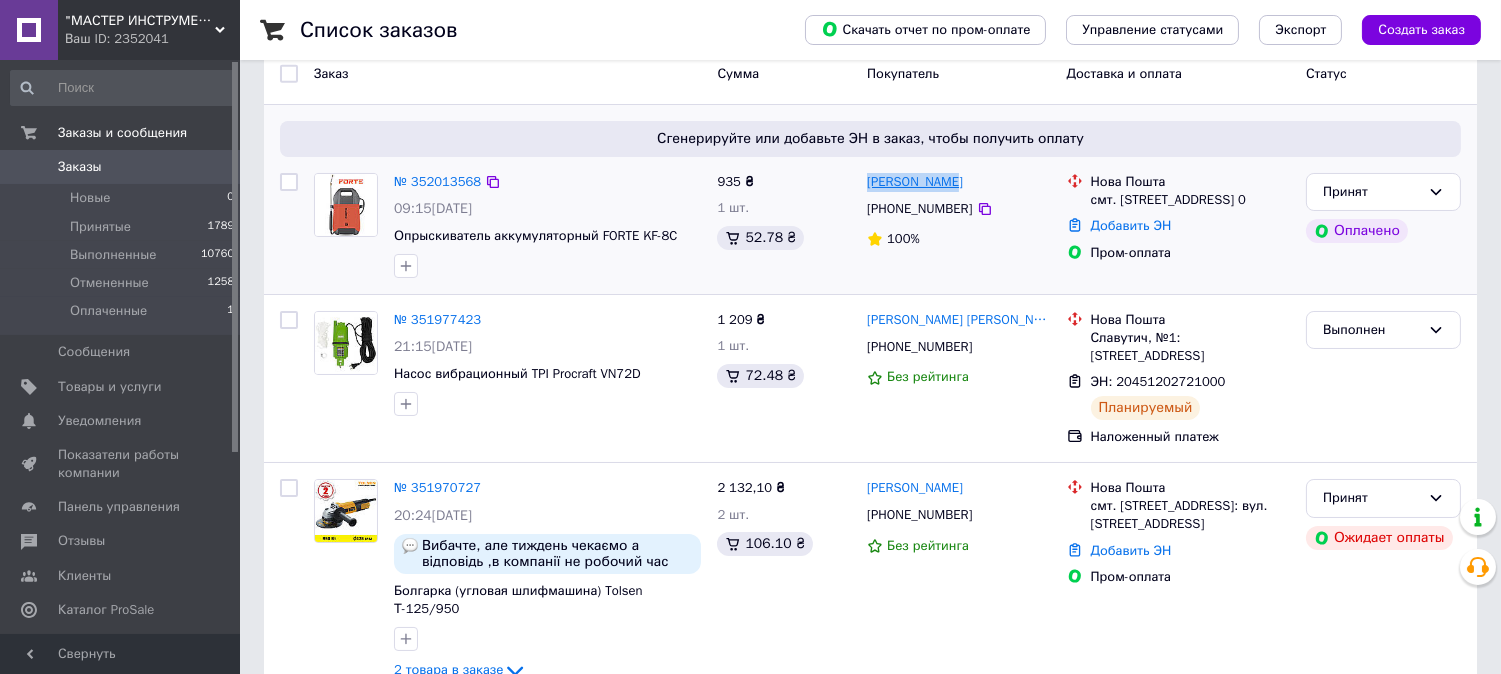 copy on "[PERSON_NAME]" 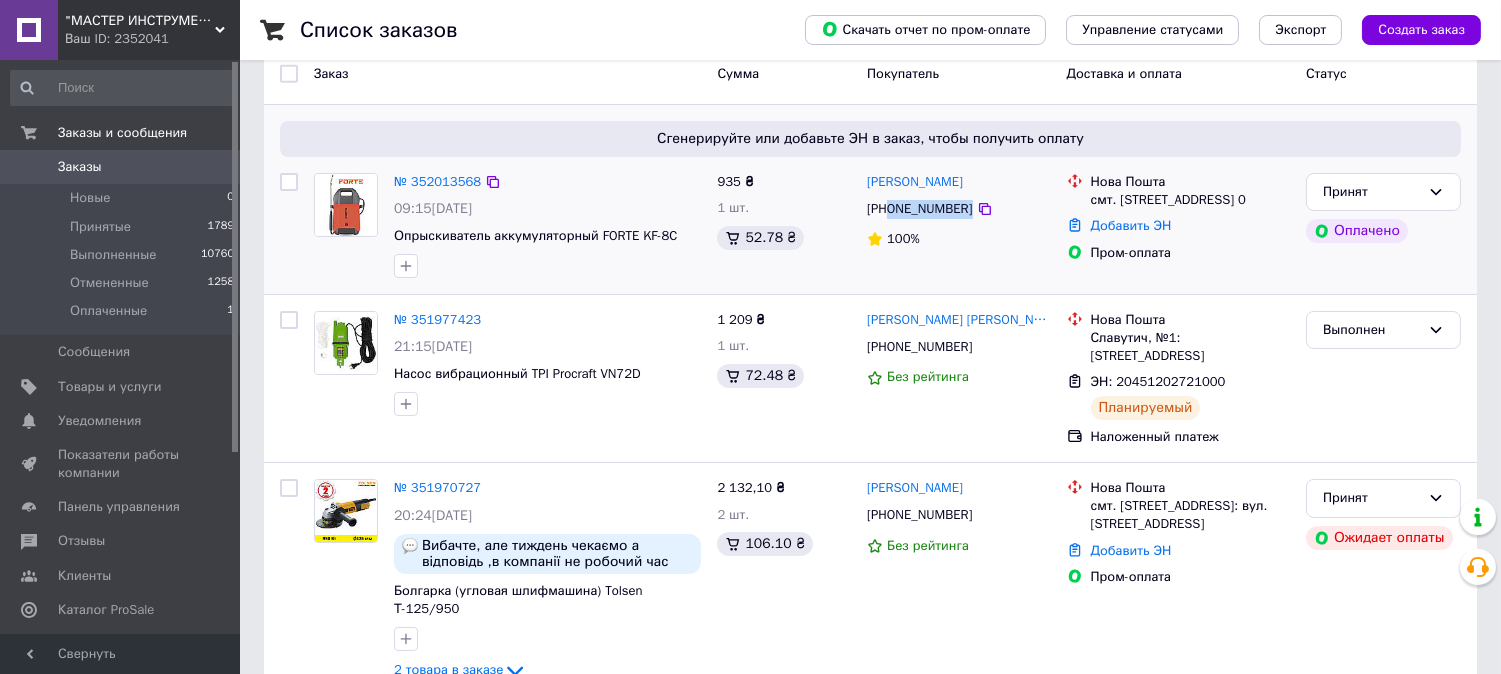drag, startPoint x: 923, startPoint y: 206, endPoint x: 888, endPoint y: 211, distance: 35.35534 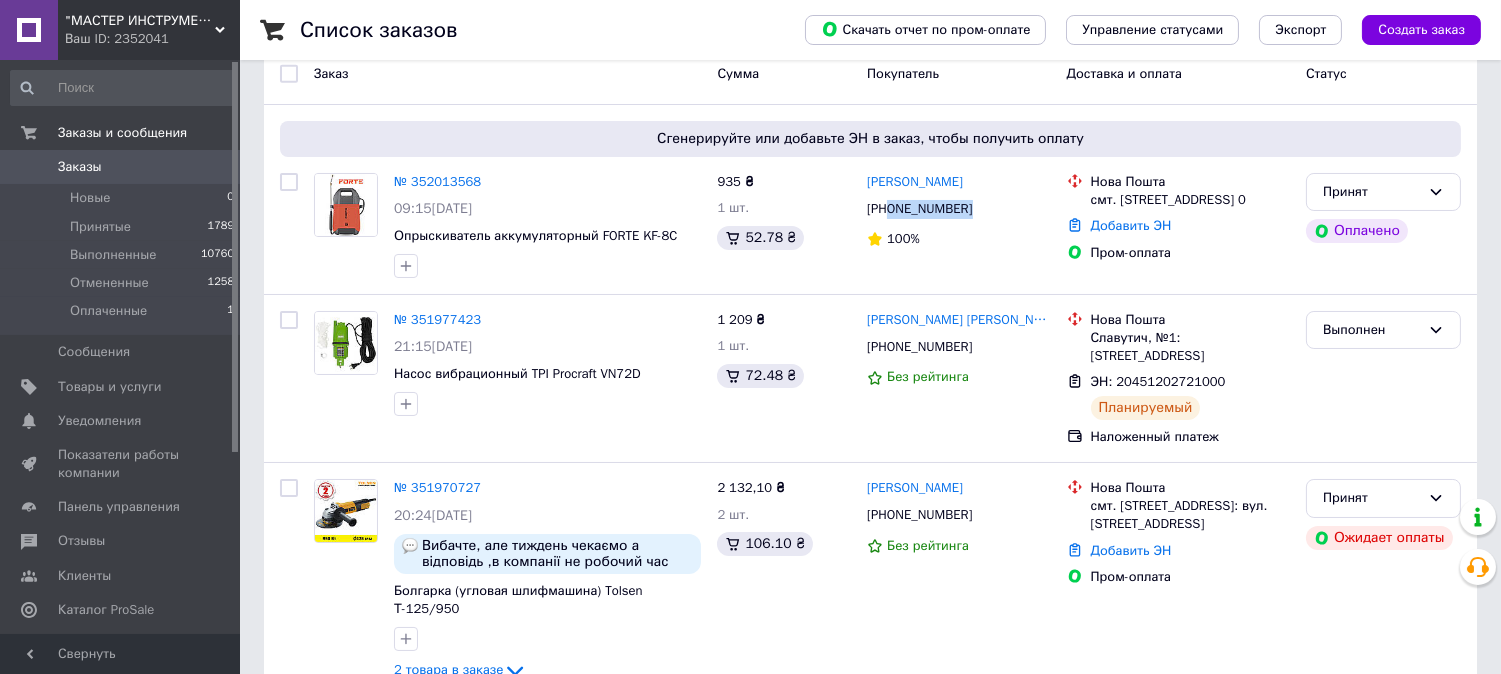copy on "0982973115" 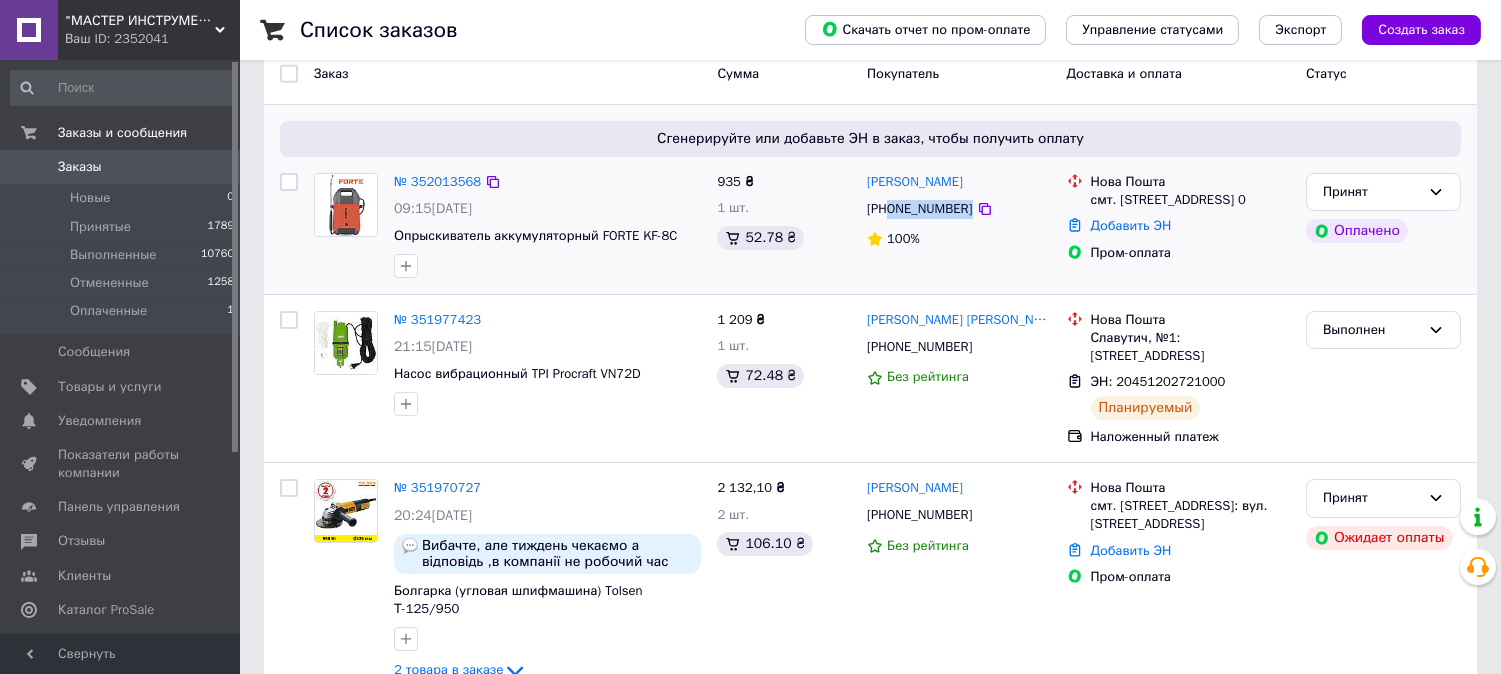 drag, startPoint x: 1174, startPoint y: 218, endPoint x: 1090, endPoint y: 204, distance: 85.158676 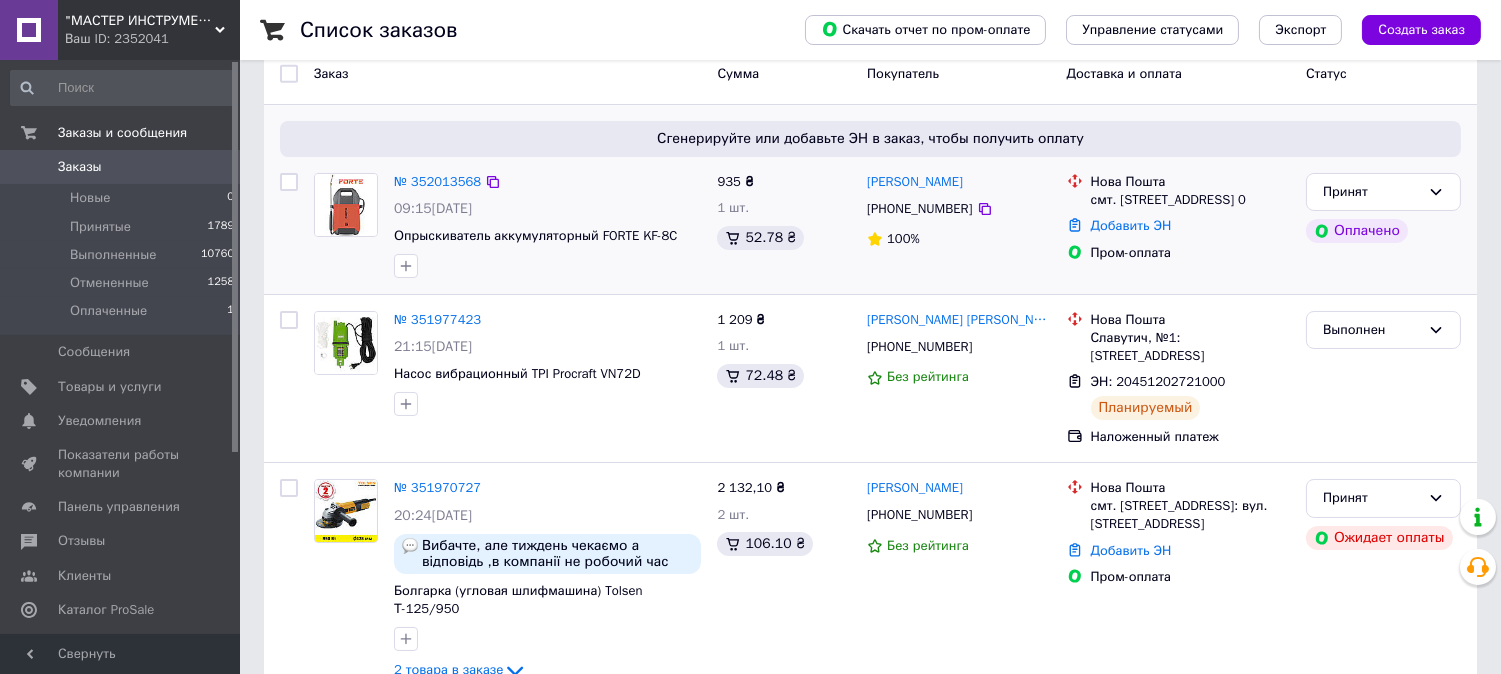 drag, startPoint x: 1133, startPoint y: 221, endPoint x: 1091, endPoint y: 202, distance: 46.09772 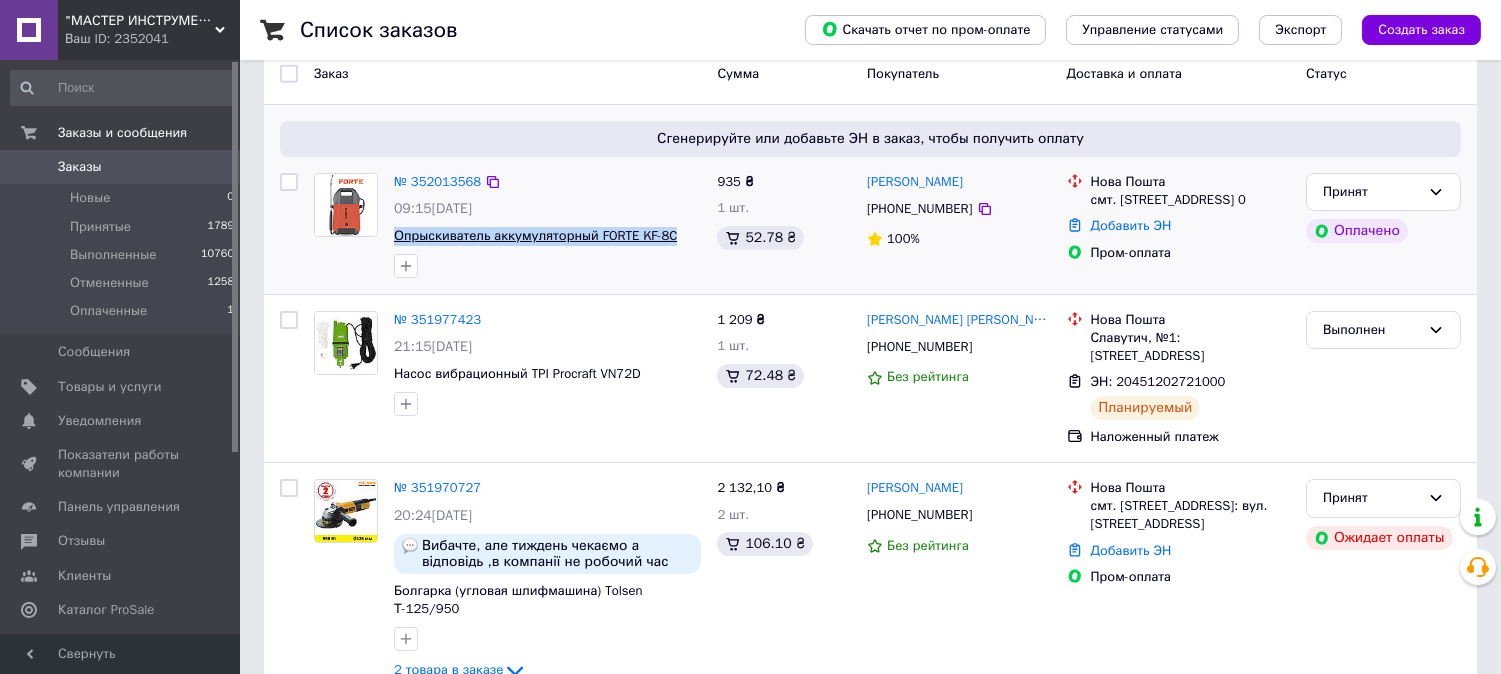 drag, startPoint x: 678, startPoint y: 234, endPoint x: 394, endPoint y: 236, distance: 284.00705 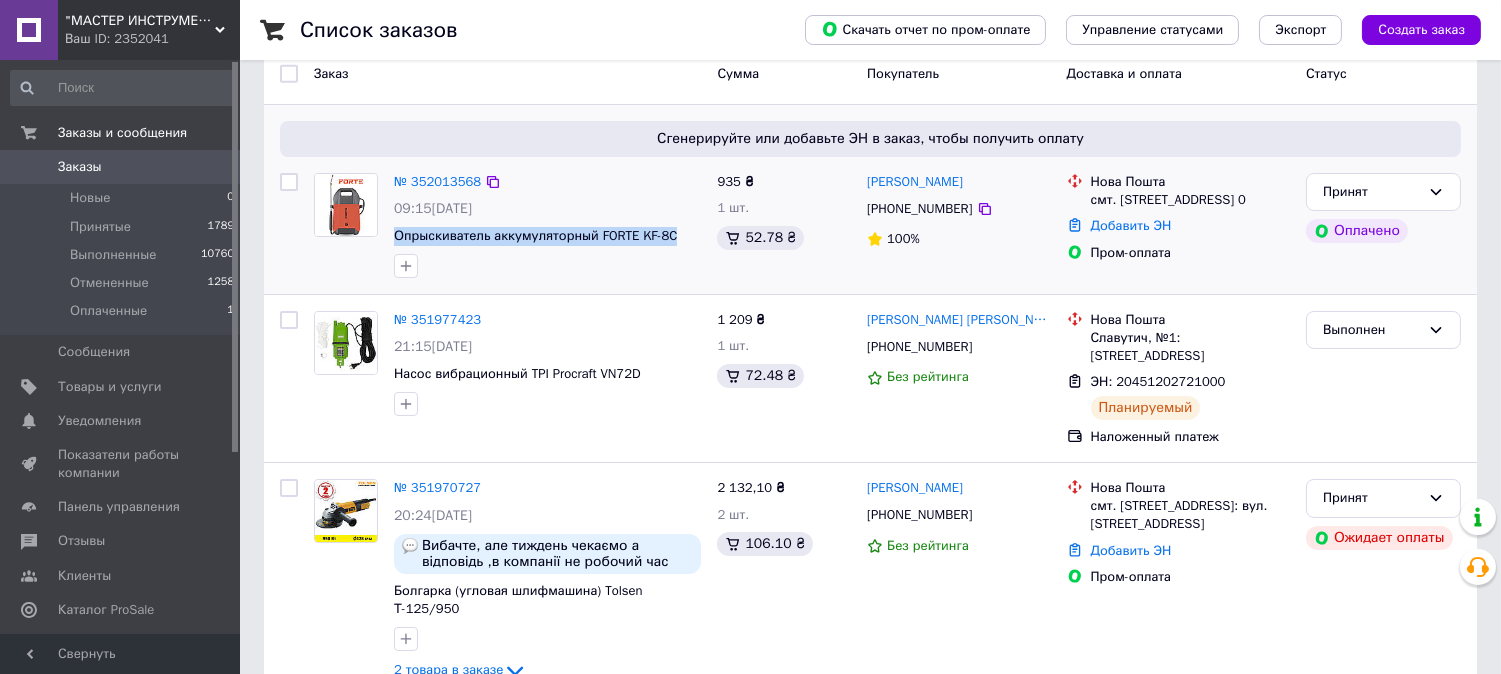 copy on "Опрыскиватель аккумуляторный FORTE KF-8C" 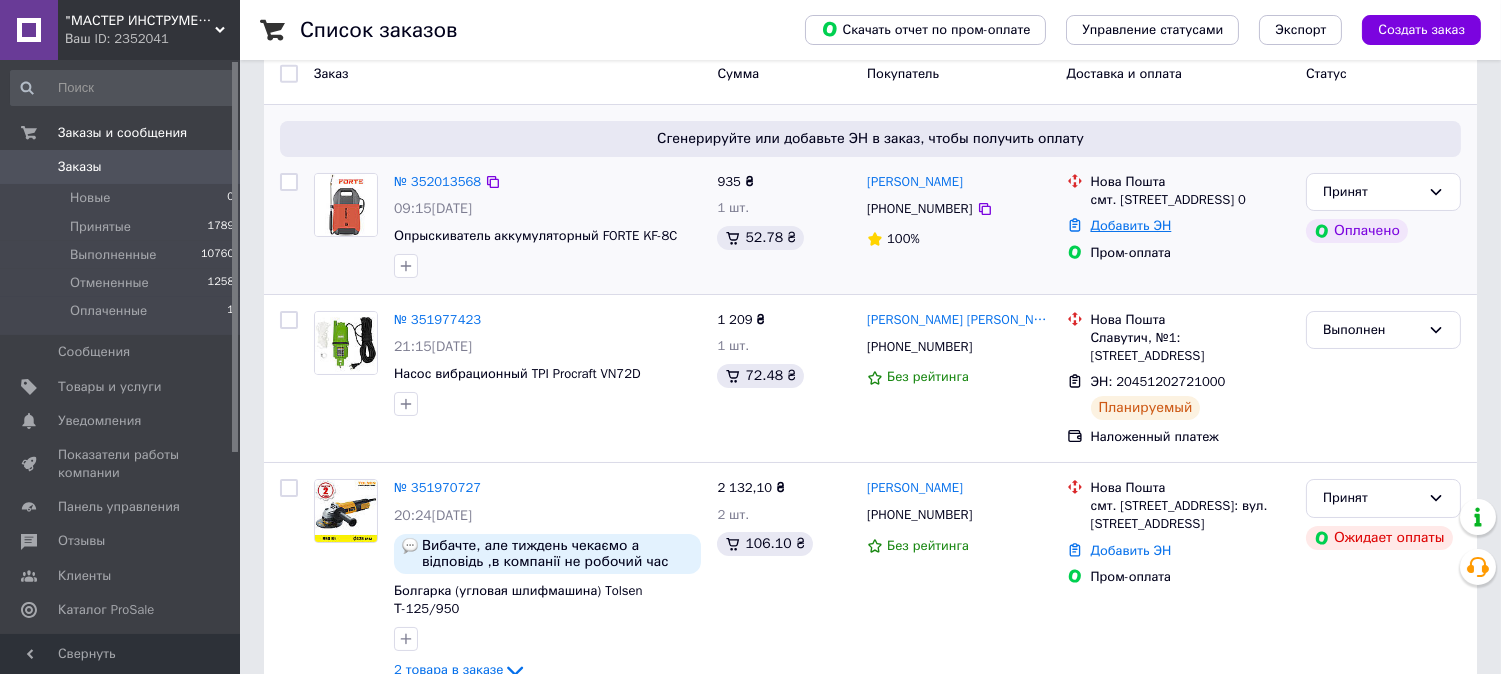click on "Добавить ЭН" at bounding box center [1131, 225] 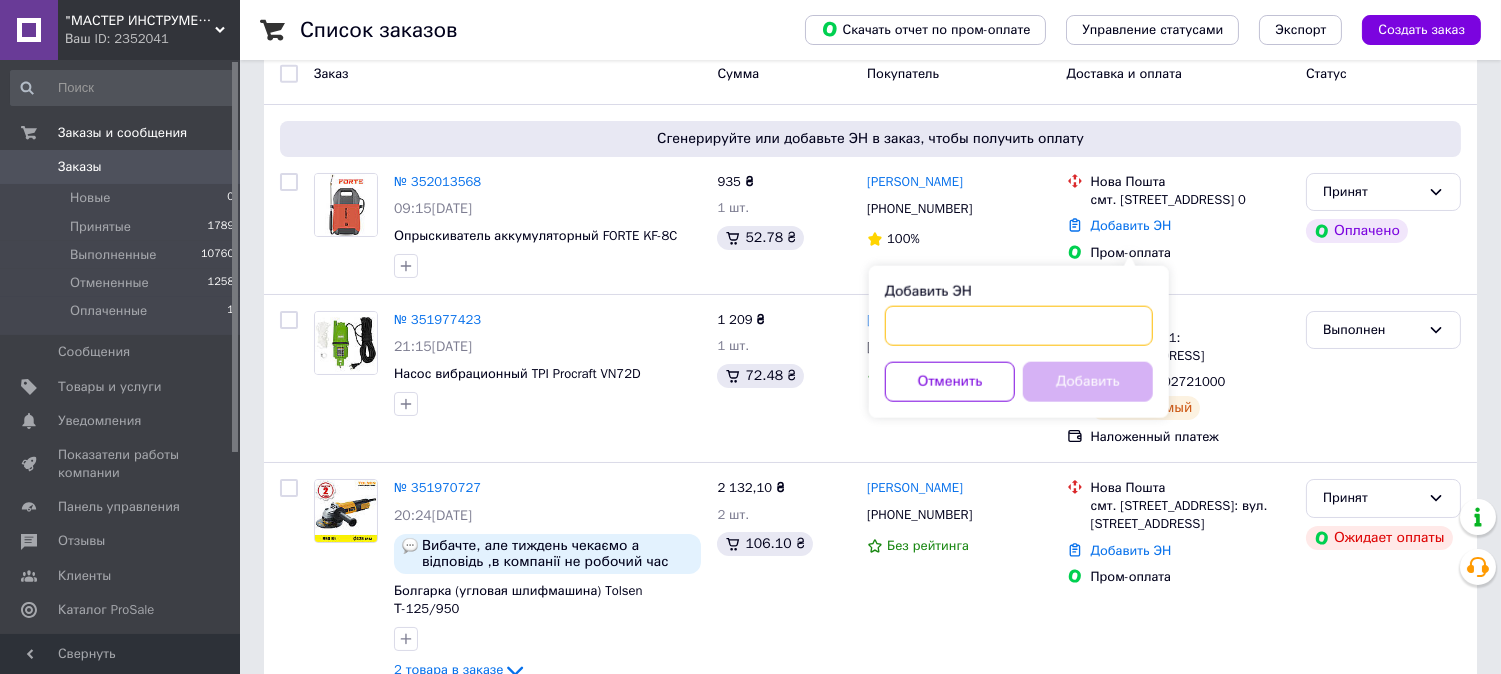 click on "Добавить ЭН" at bounding box center [1019, 326] 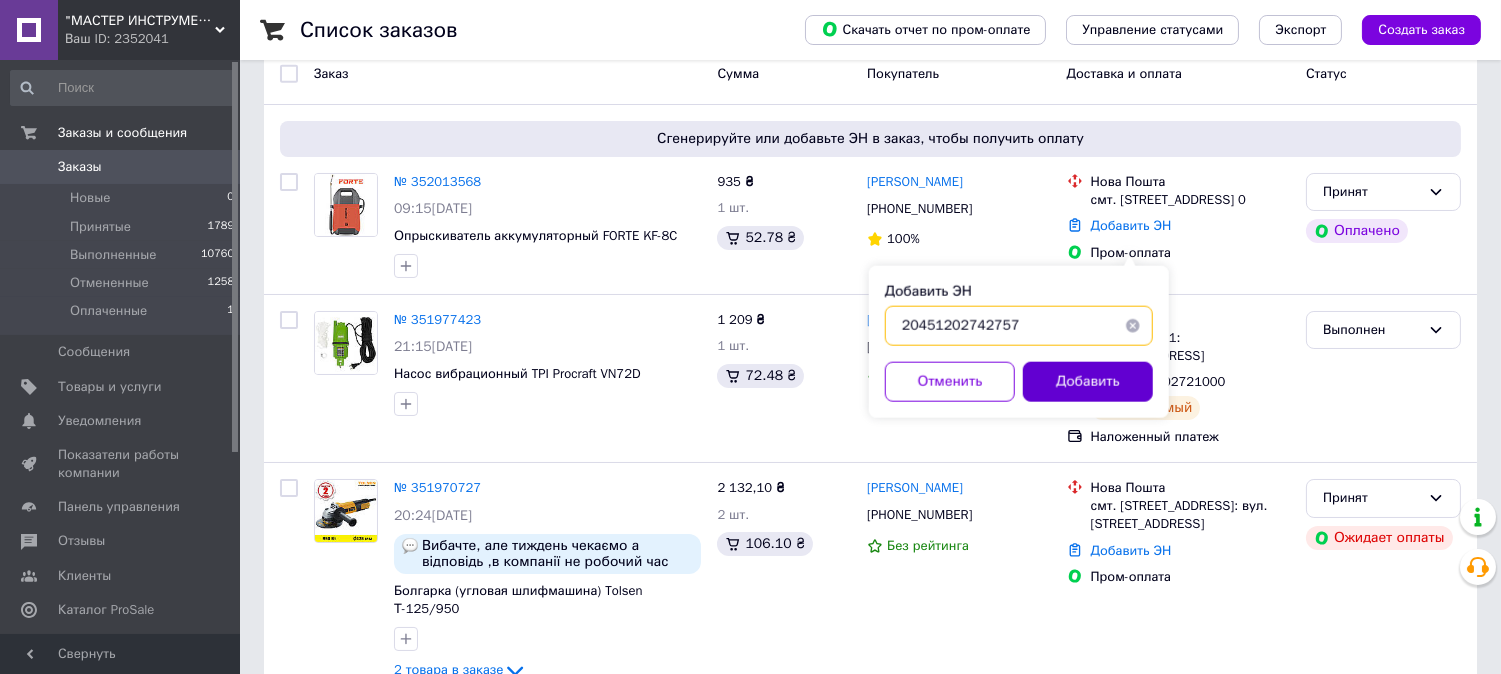 type on "20451202742757" 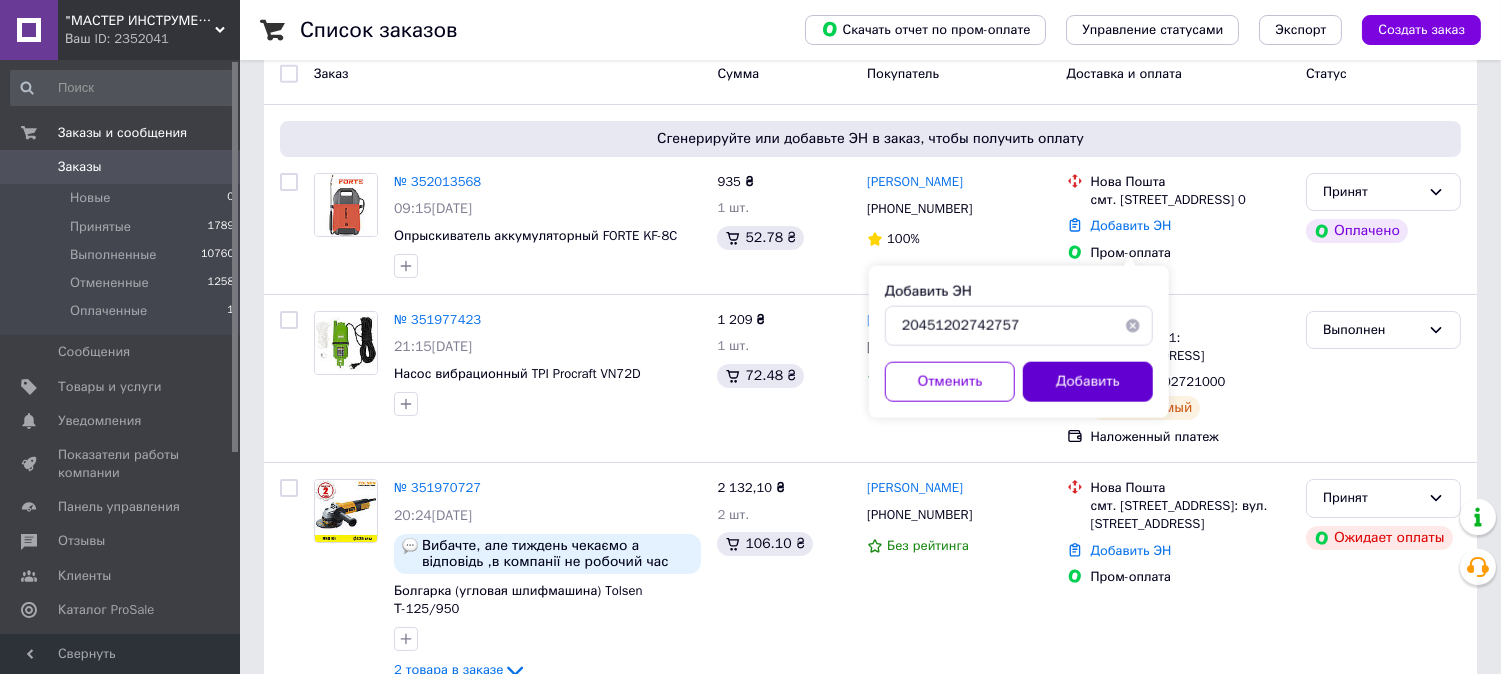 click on "Добавить" at bounding box center [1088, 382] 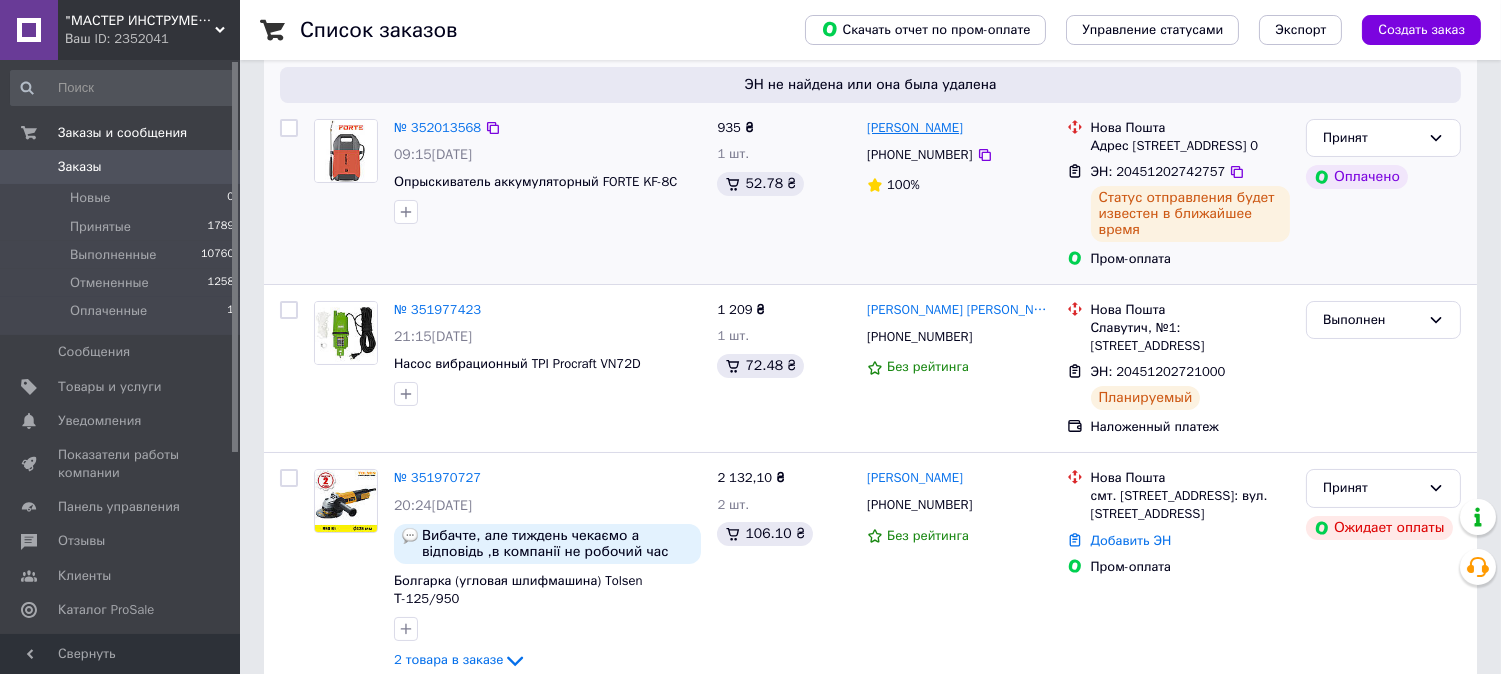 scroll, scrollTop: 111, scrollLeft: 0, axis: vertical 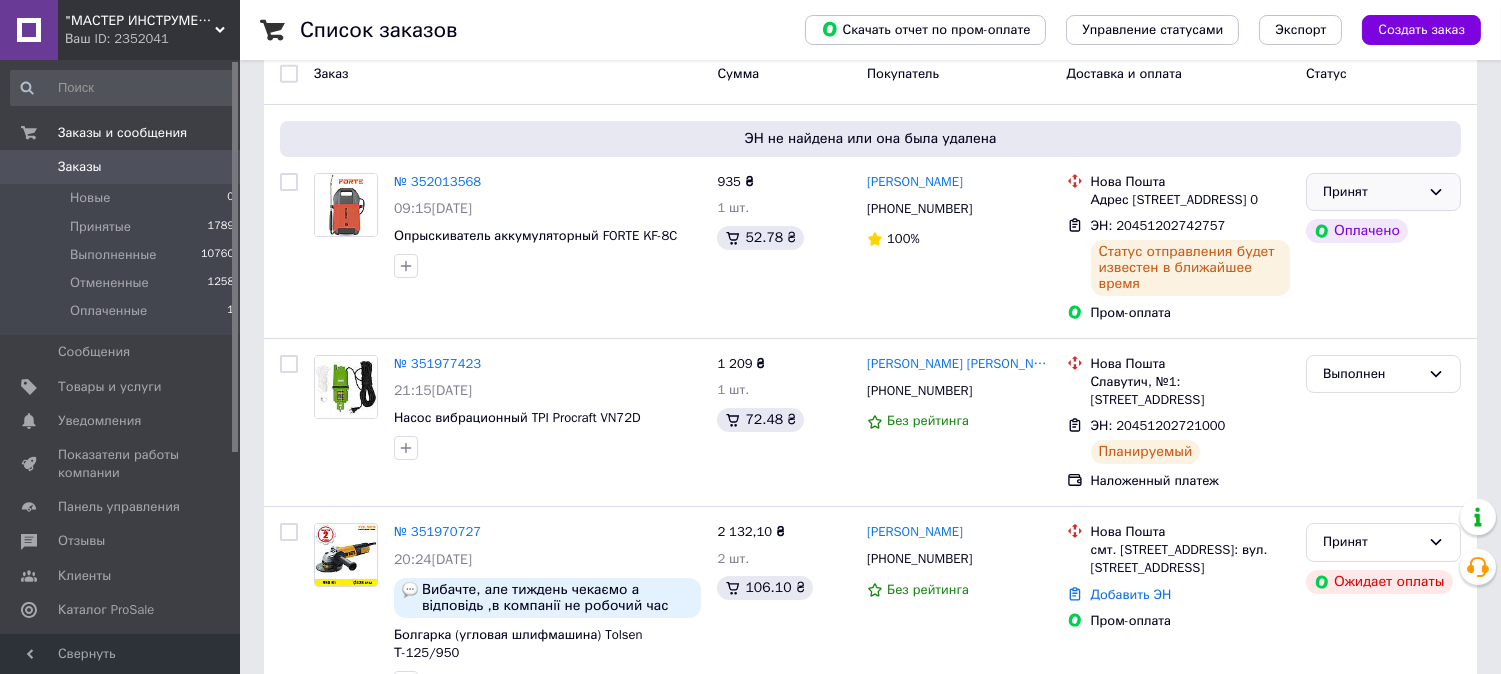 click 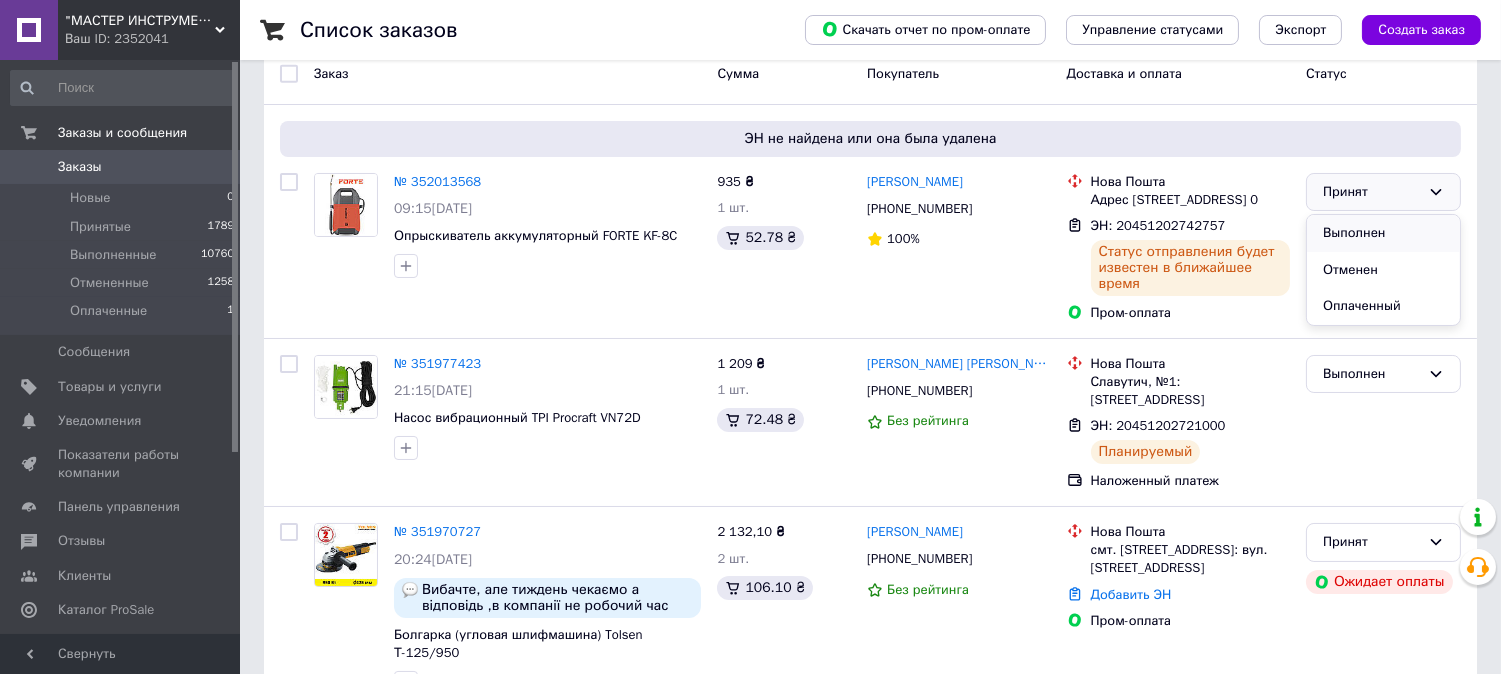 click on "Выполнен" at bounding box center (1383, 233) 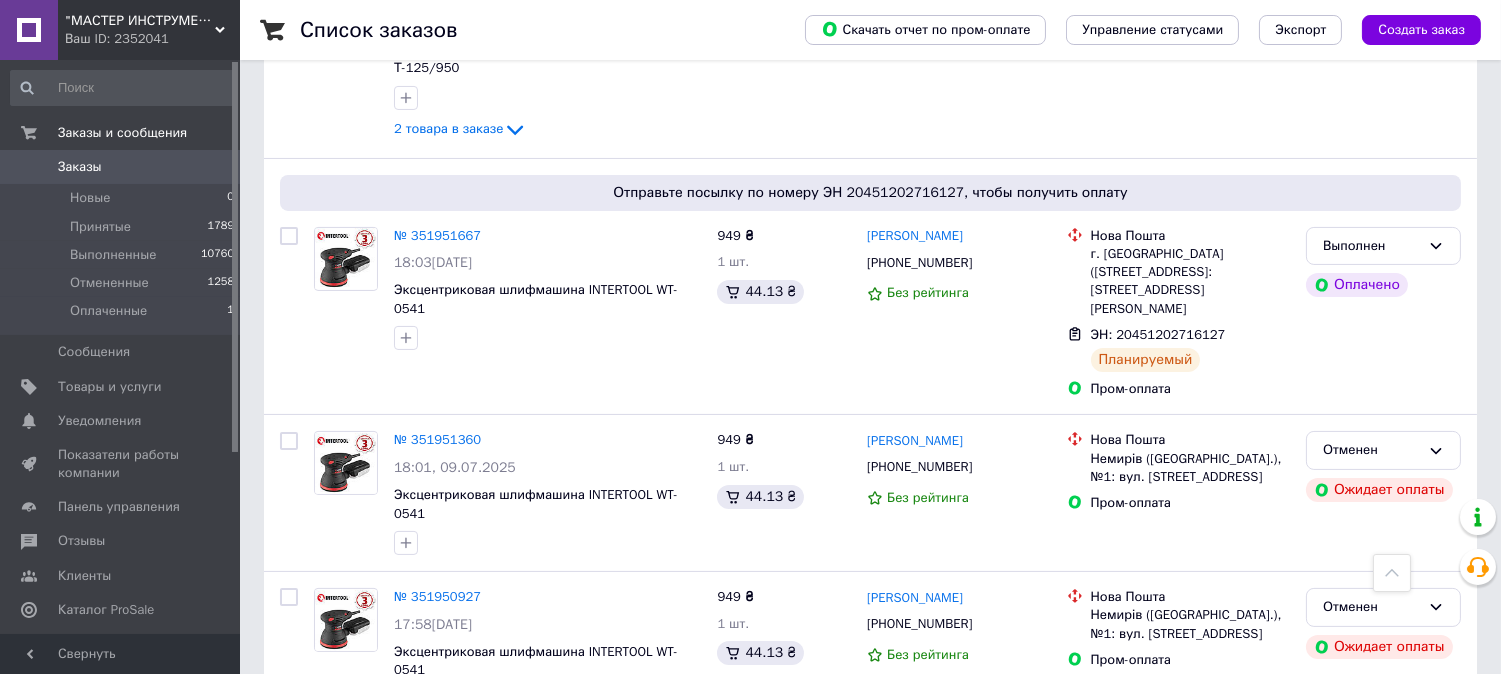 scroll, scrollTop: 777, scrollLeft: 0, axis: vertical 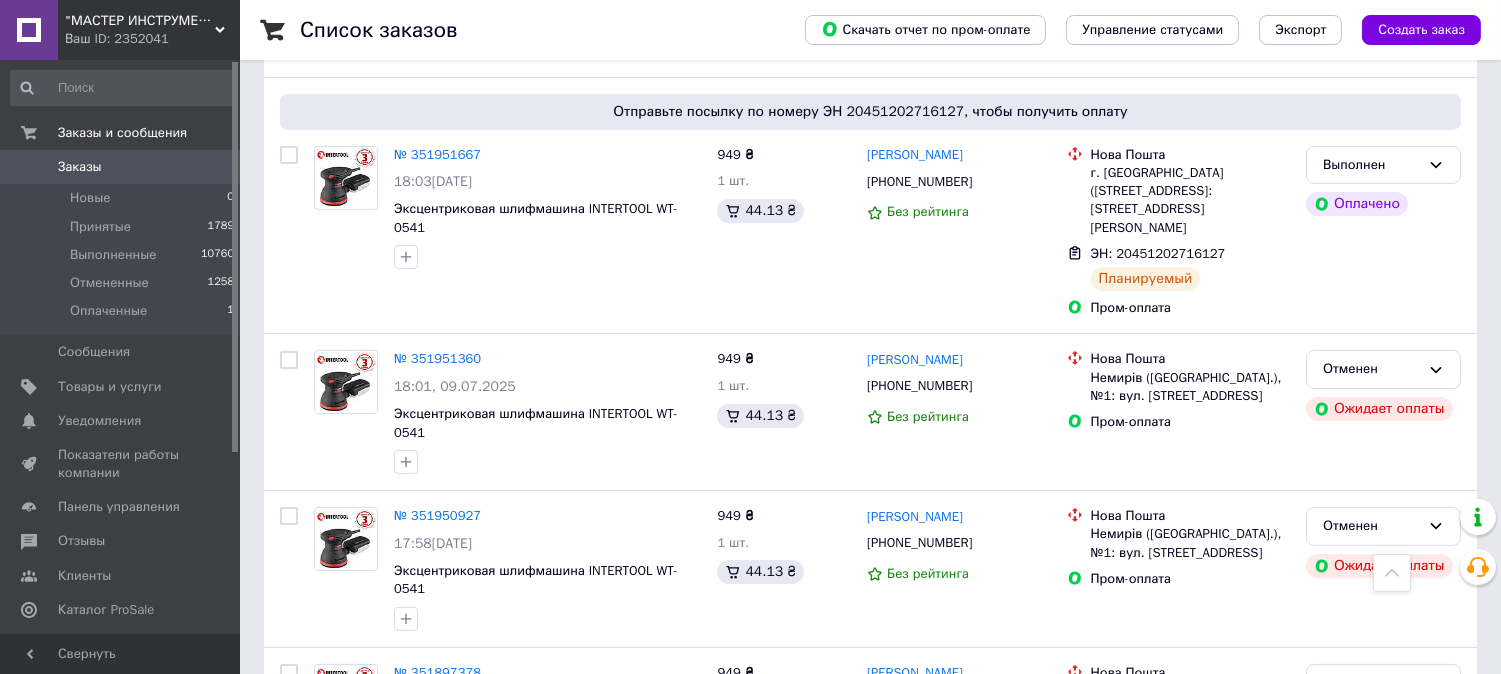 click on ""МАСТЕР ИНСТРУМЕНТ" - мастер в области инструмента Ваш ID: 2352041" at bounding box center (149, 30) 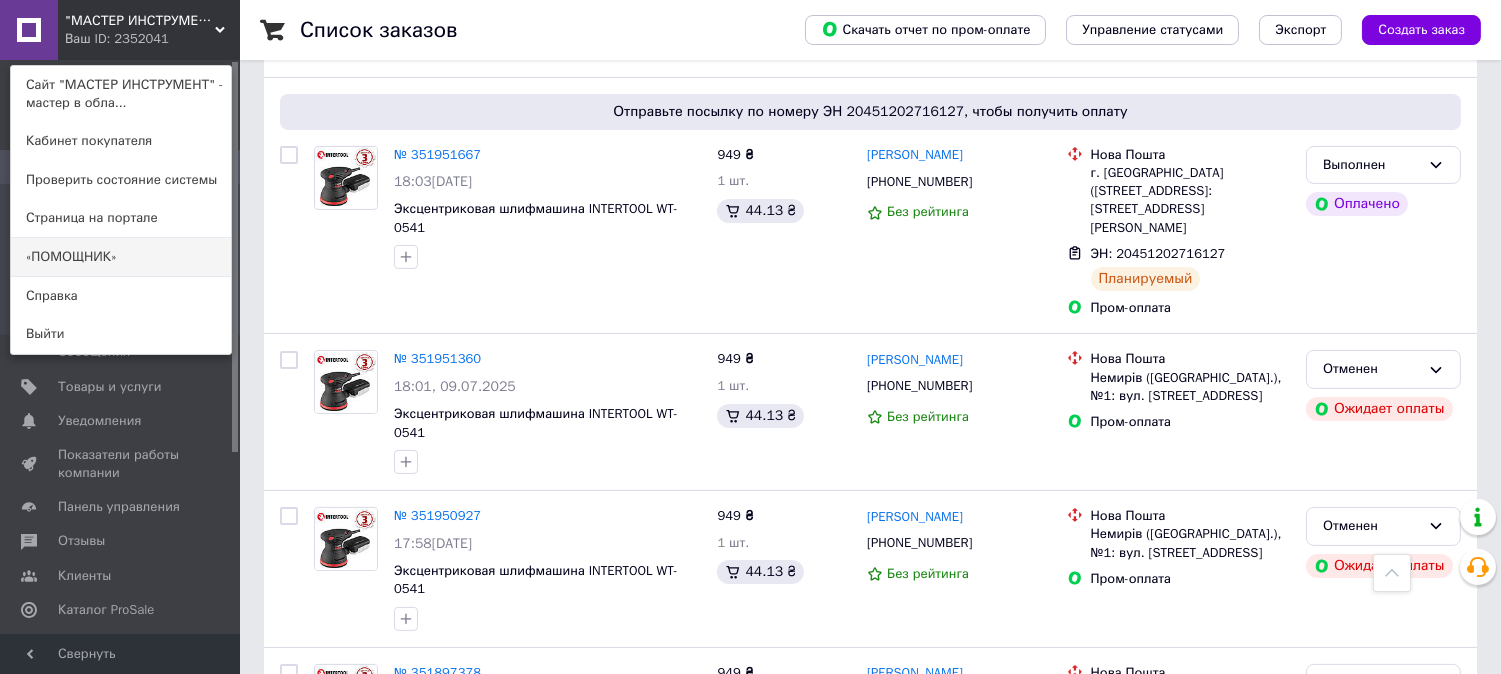click on "«ПОМОЩНИК»" at bounding box center [121, 257] 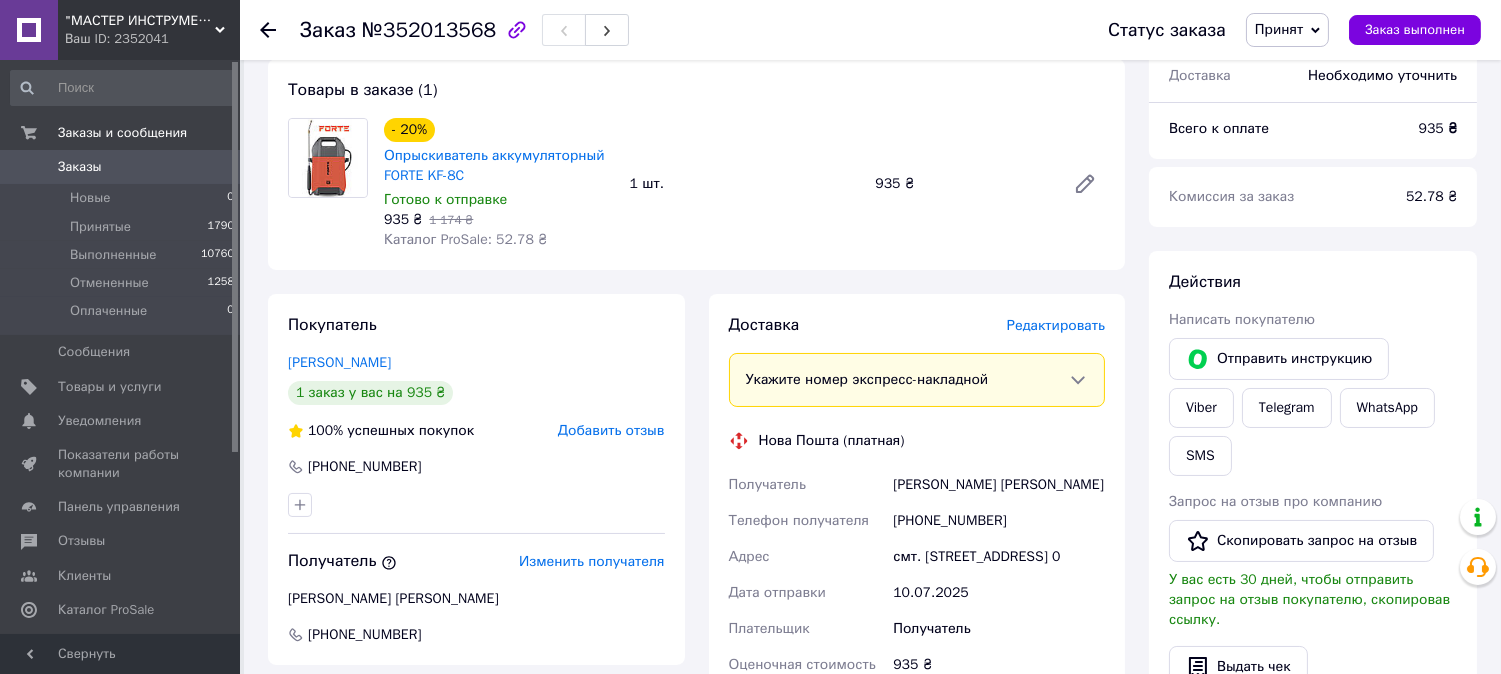scroll, scrollTop: 444, scrollLeft: 0, axis: vertical 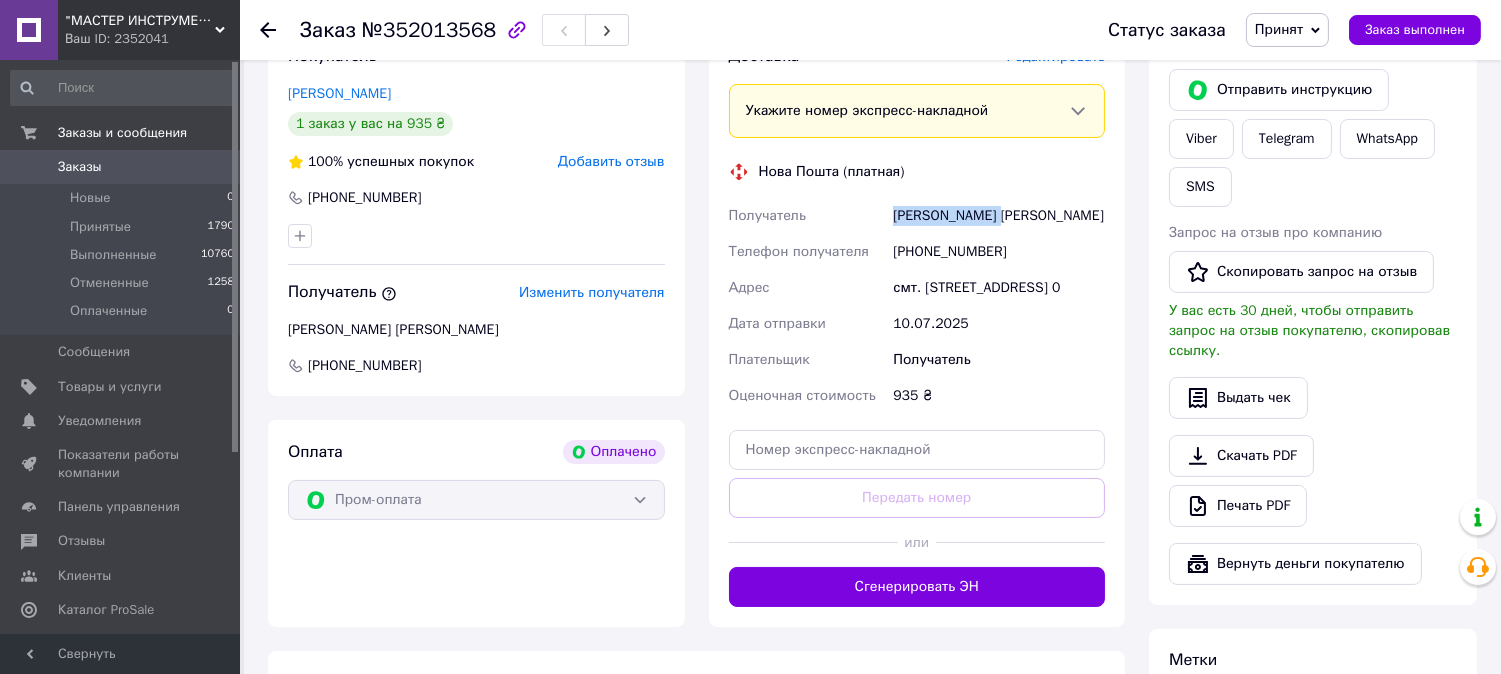 drag, startPoint x: 995, startPoint y: 221, endPoint x: 892, endPoint y: 217, distance: 103.077644 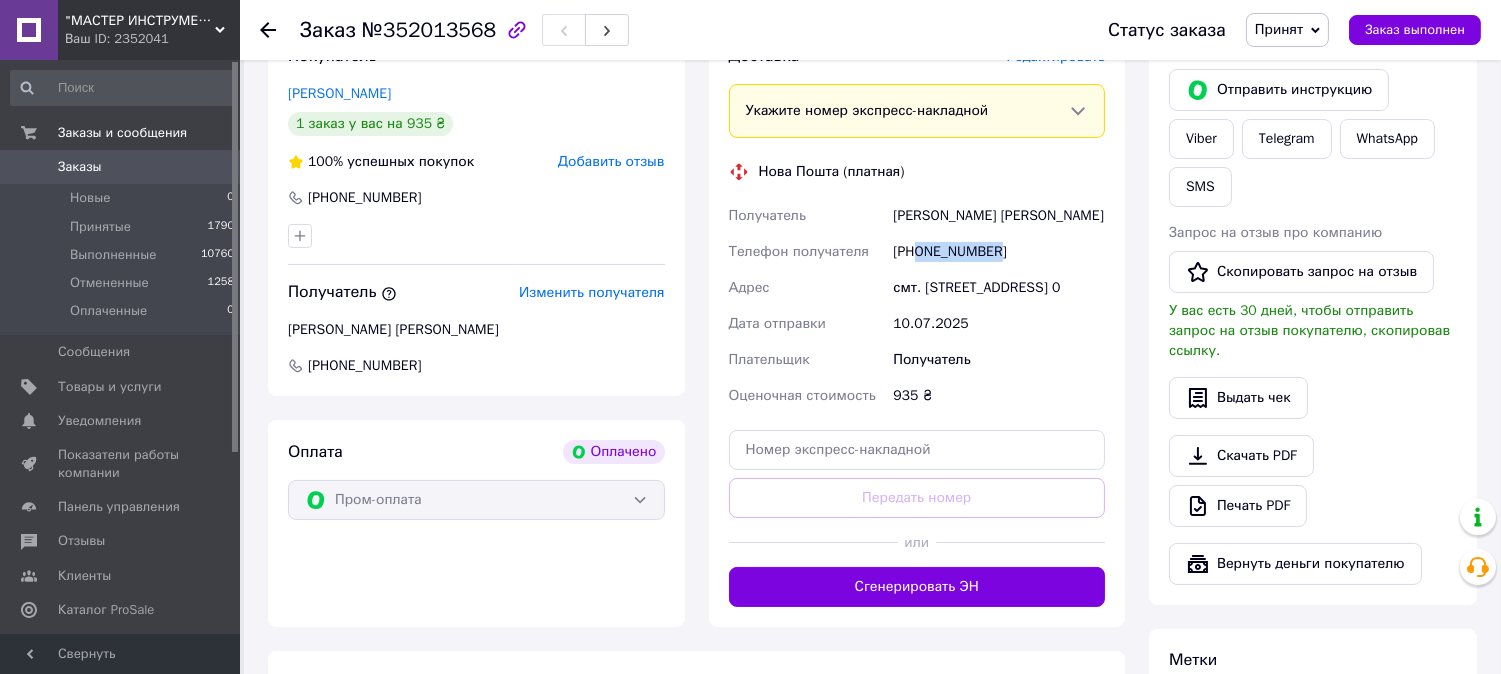 drag, startPoint x: 1022, startPoint y: 250, endPoint x: 917, endPoint y: 251, distance: 105.00476 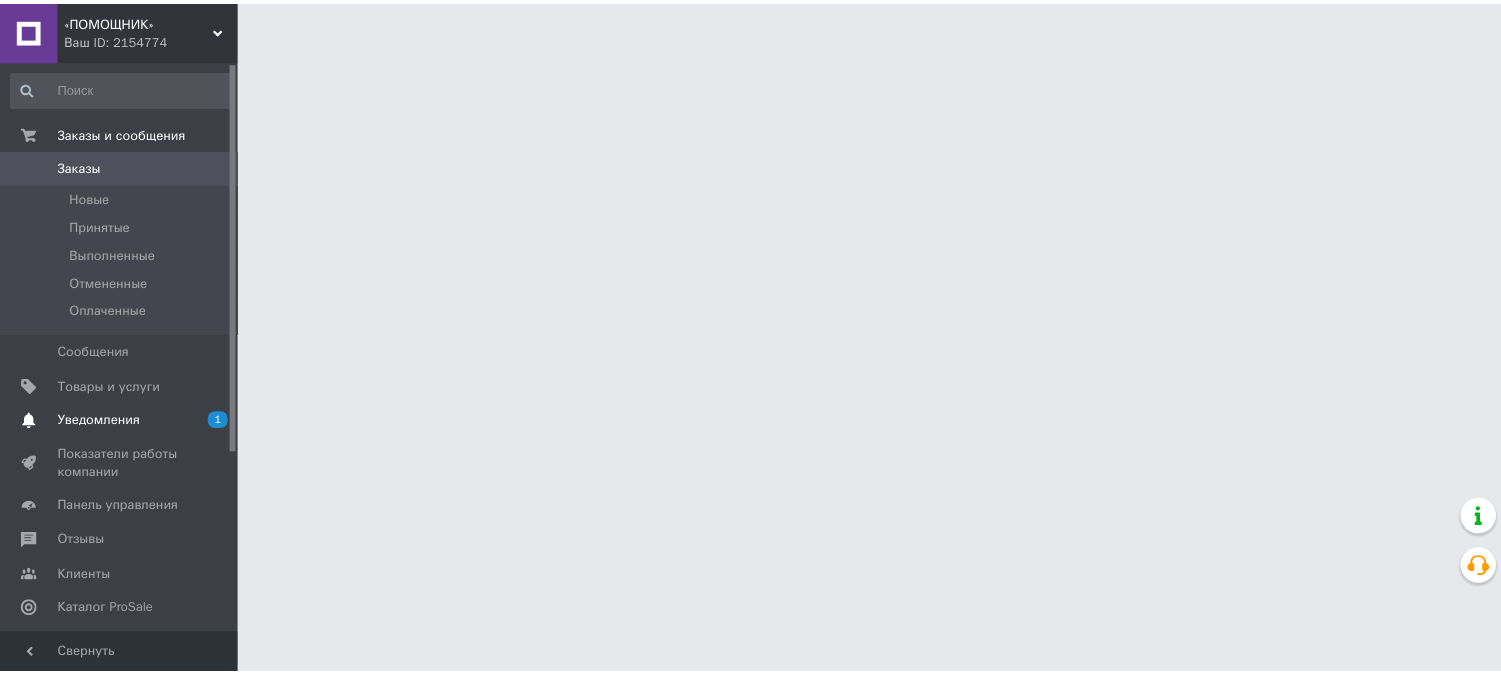 scroll, scrollTop: 0, scrollLeft: 0, axis: both 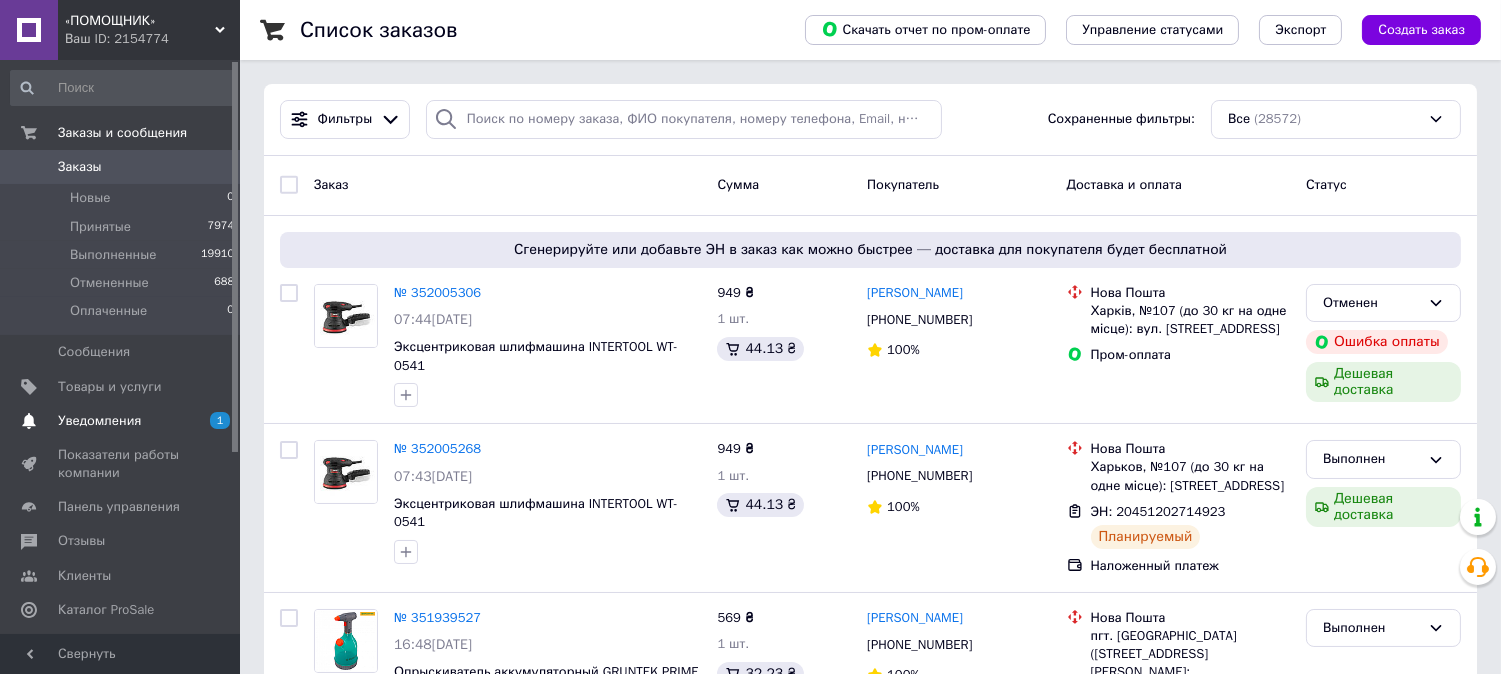 click on "Уведомления" at bounding box center [121, 421] 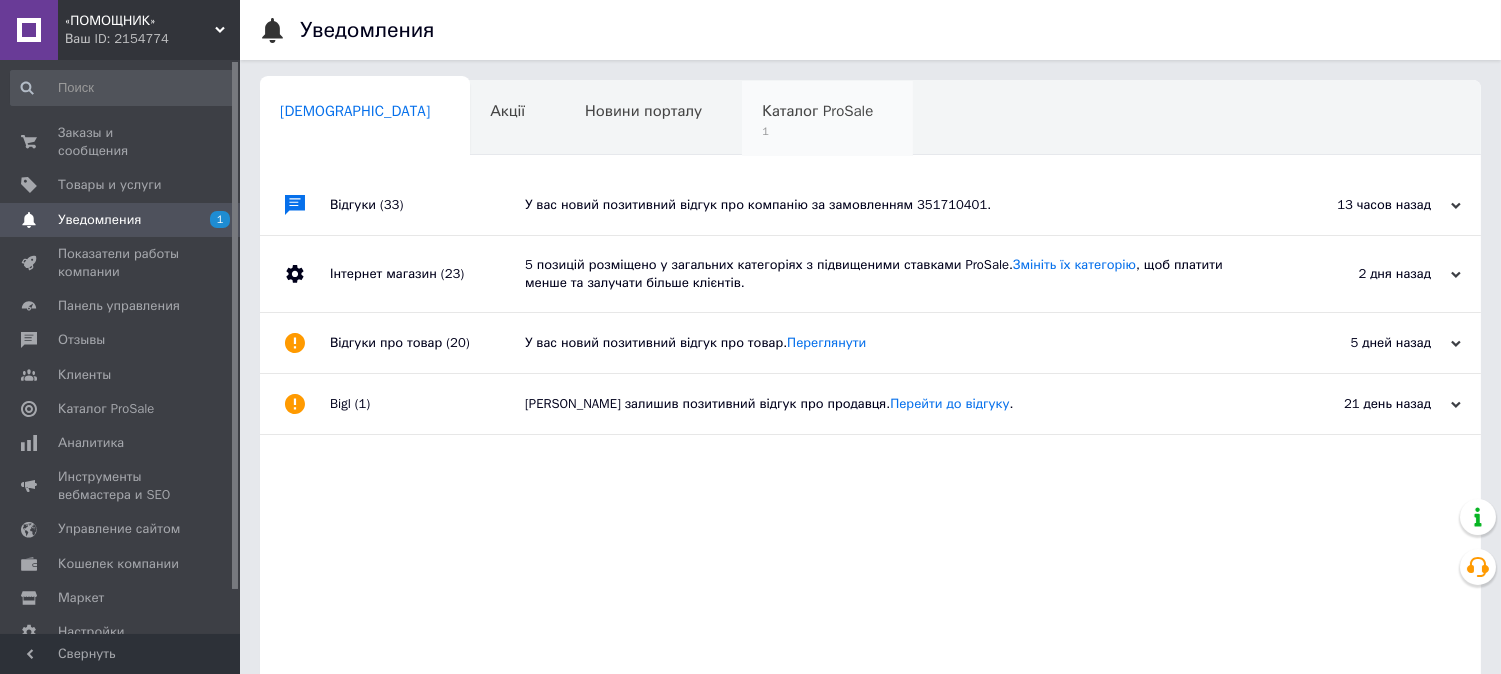 click on "Каталог ProSale" at bounding box center [817, 111] 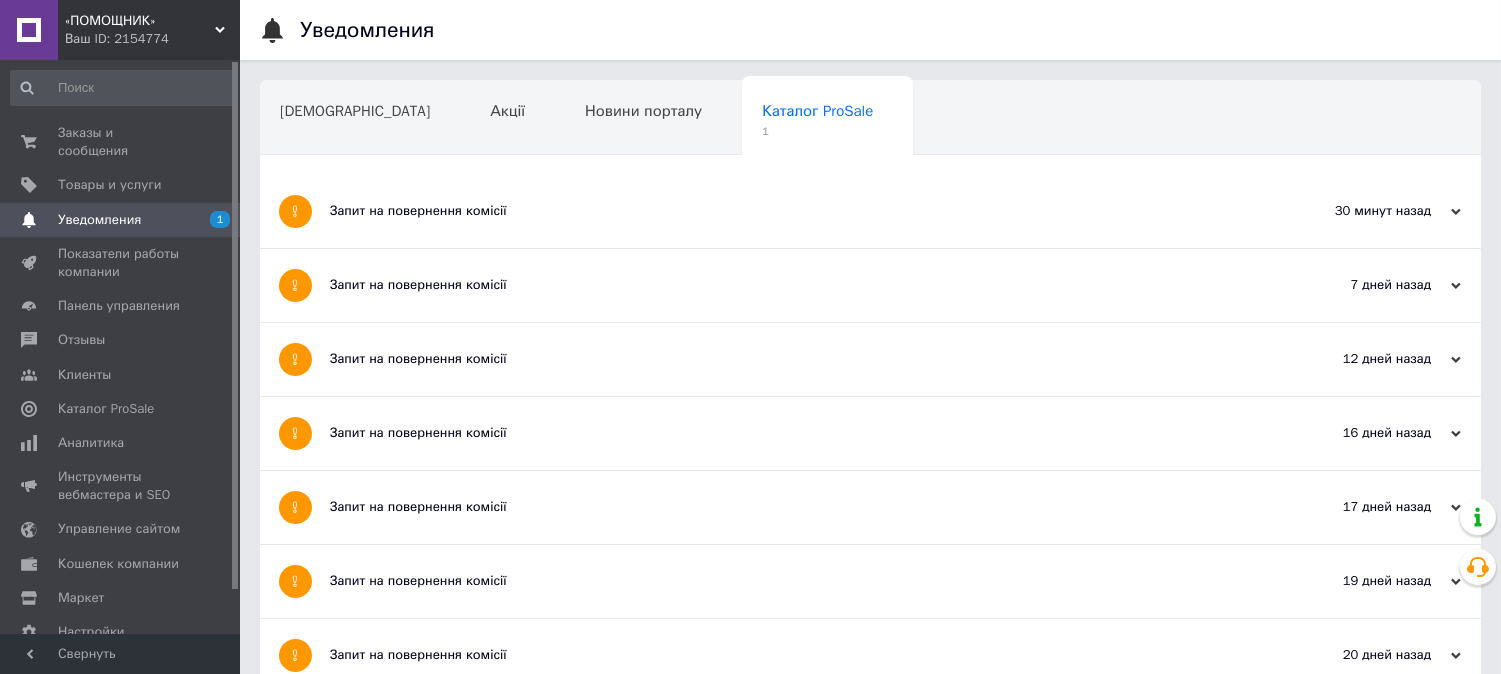 click on "Запит на повернення комісії" at bounding box center [795, 211] 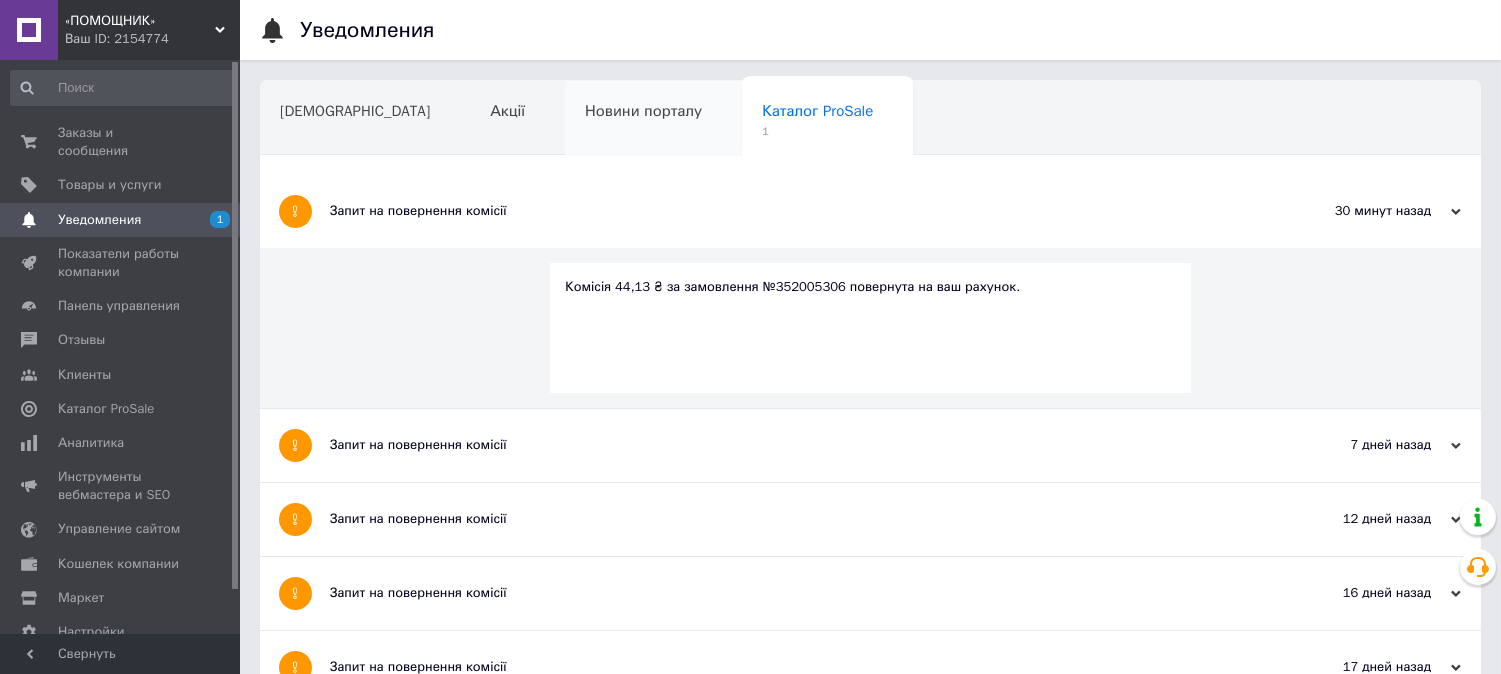 click on "Новини порталу" at bounding box center (653, 119) 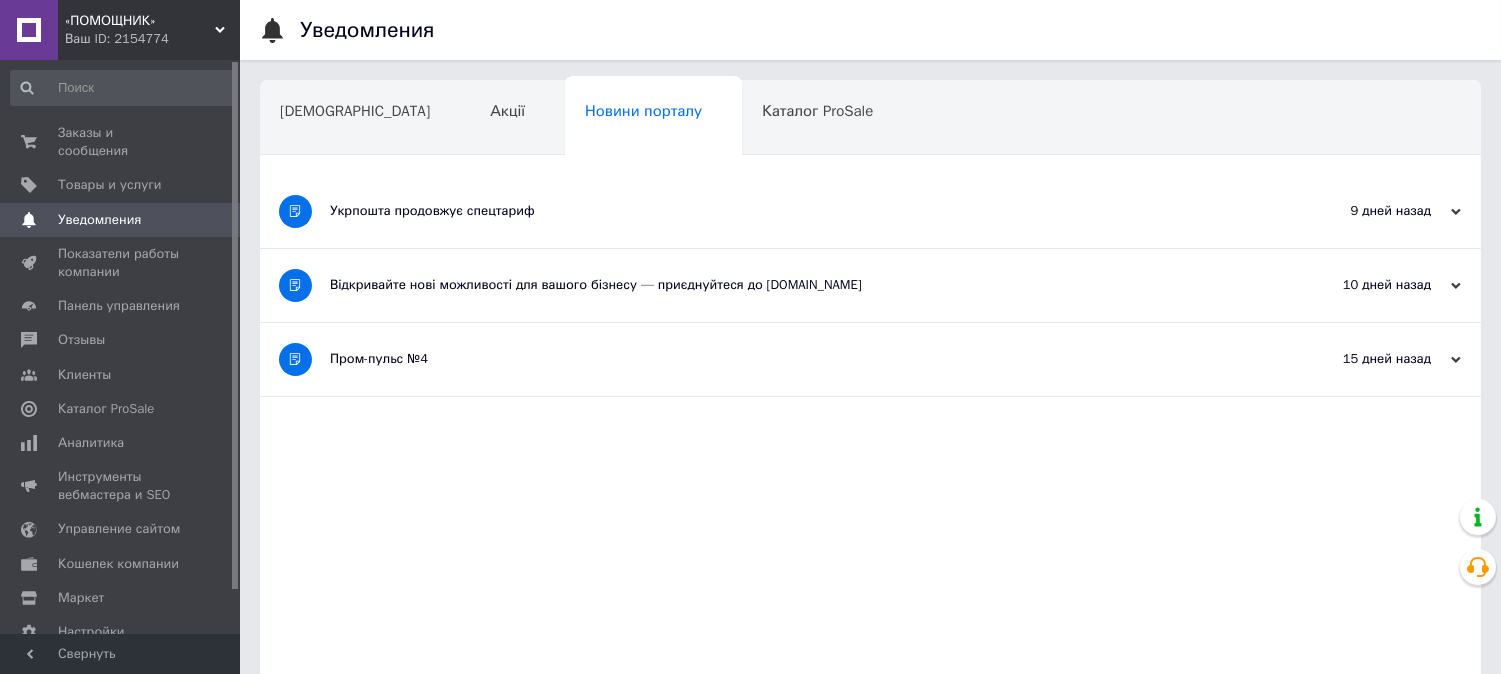 click on "Ваш ID: 2154774" at bounding box center [152, 39] 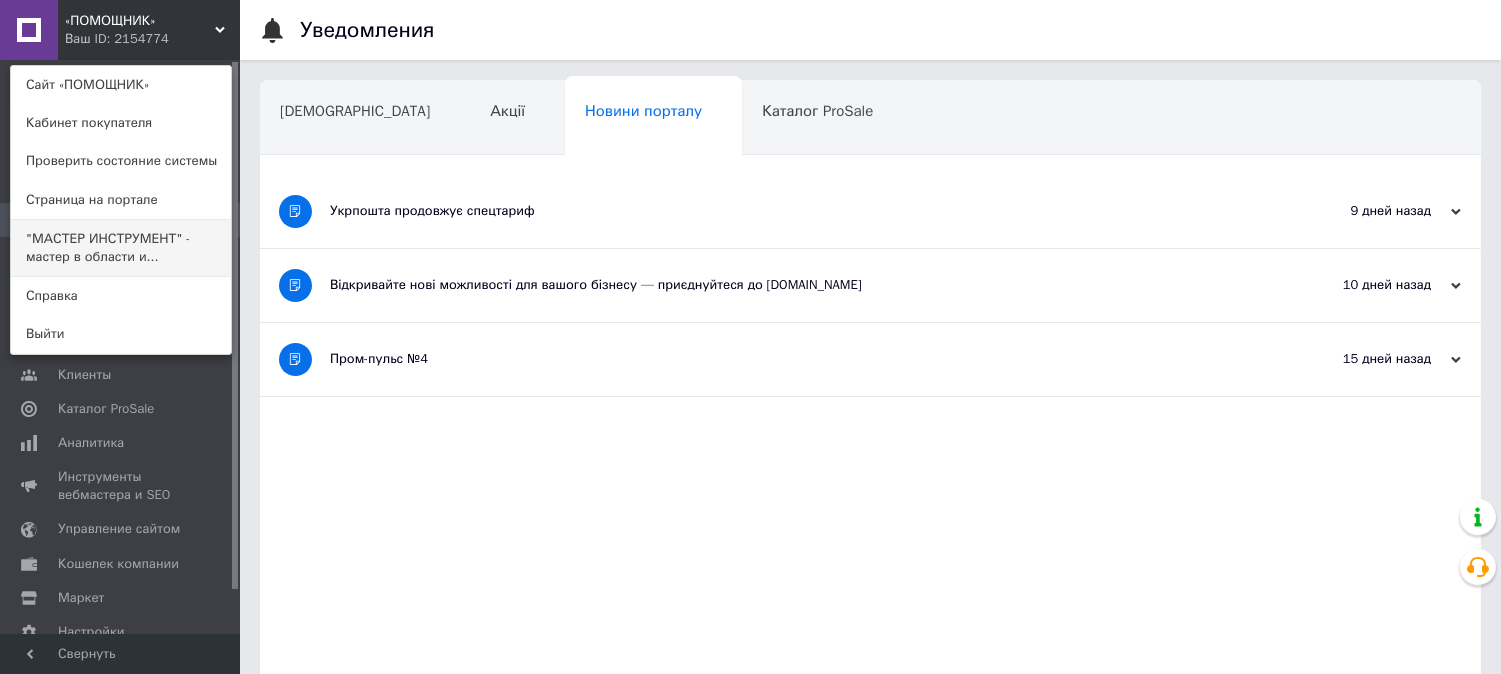 click on ""МАСТЕР ИНСТРУМЕНТ" - мастер в области и..." at bounding box center [121, 248] 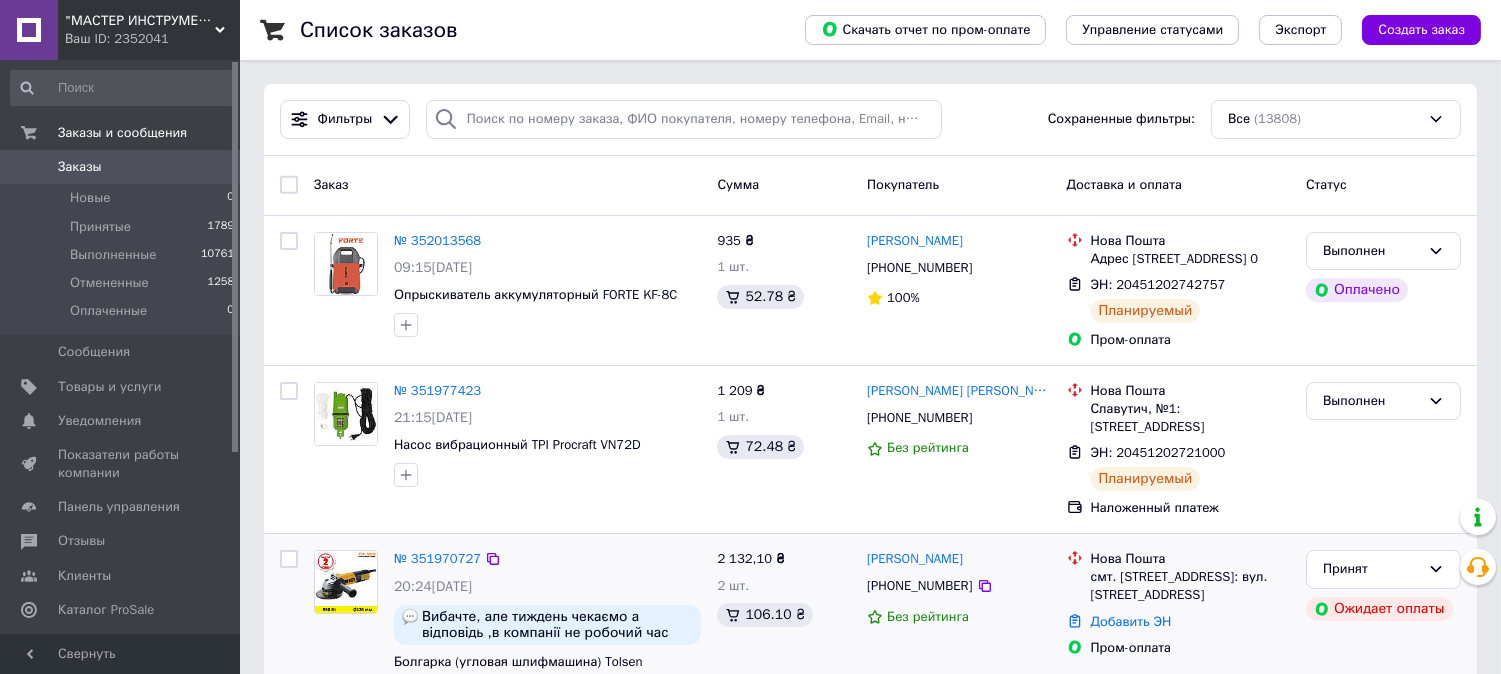 scroll, scrollTop: 274, scrollLeft: 0, axis: vertical 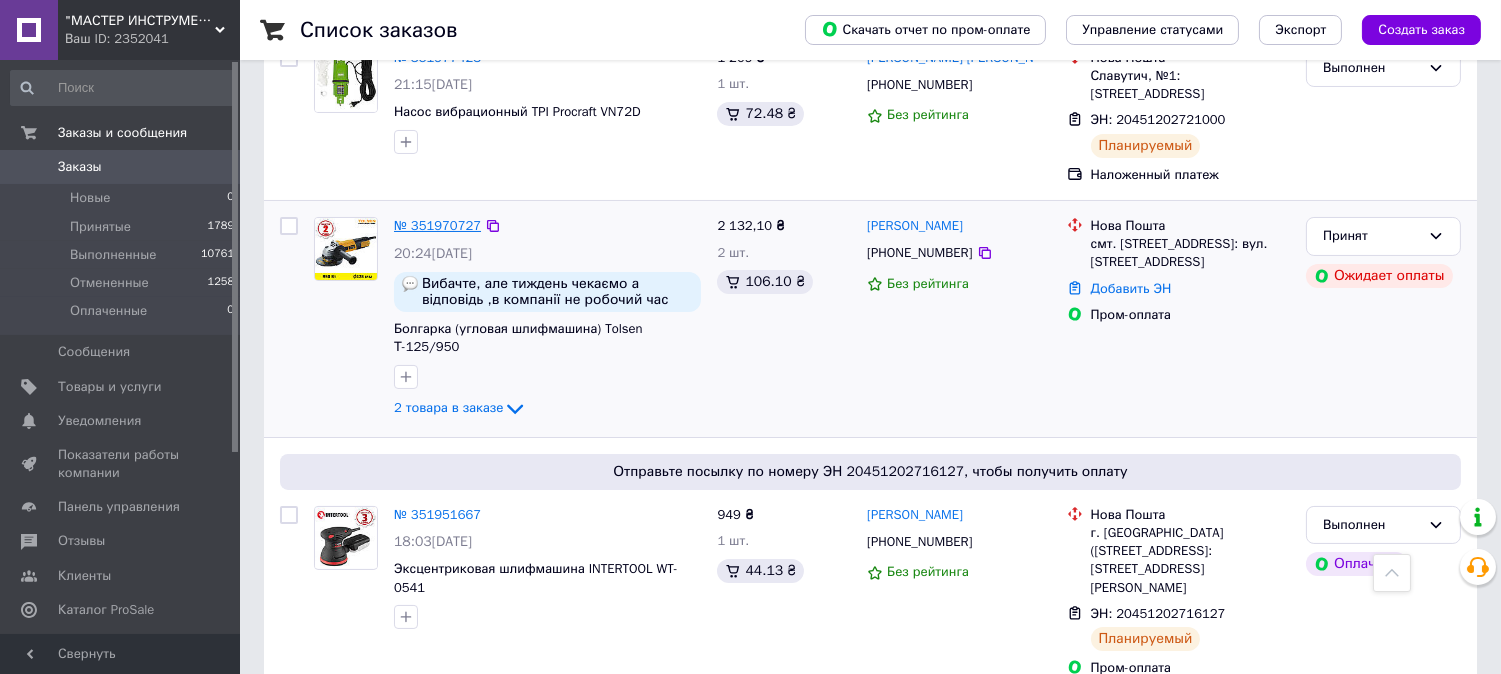 click on "№ 351970727" at bounding box center (437, 225) 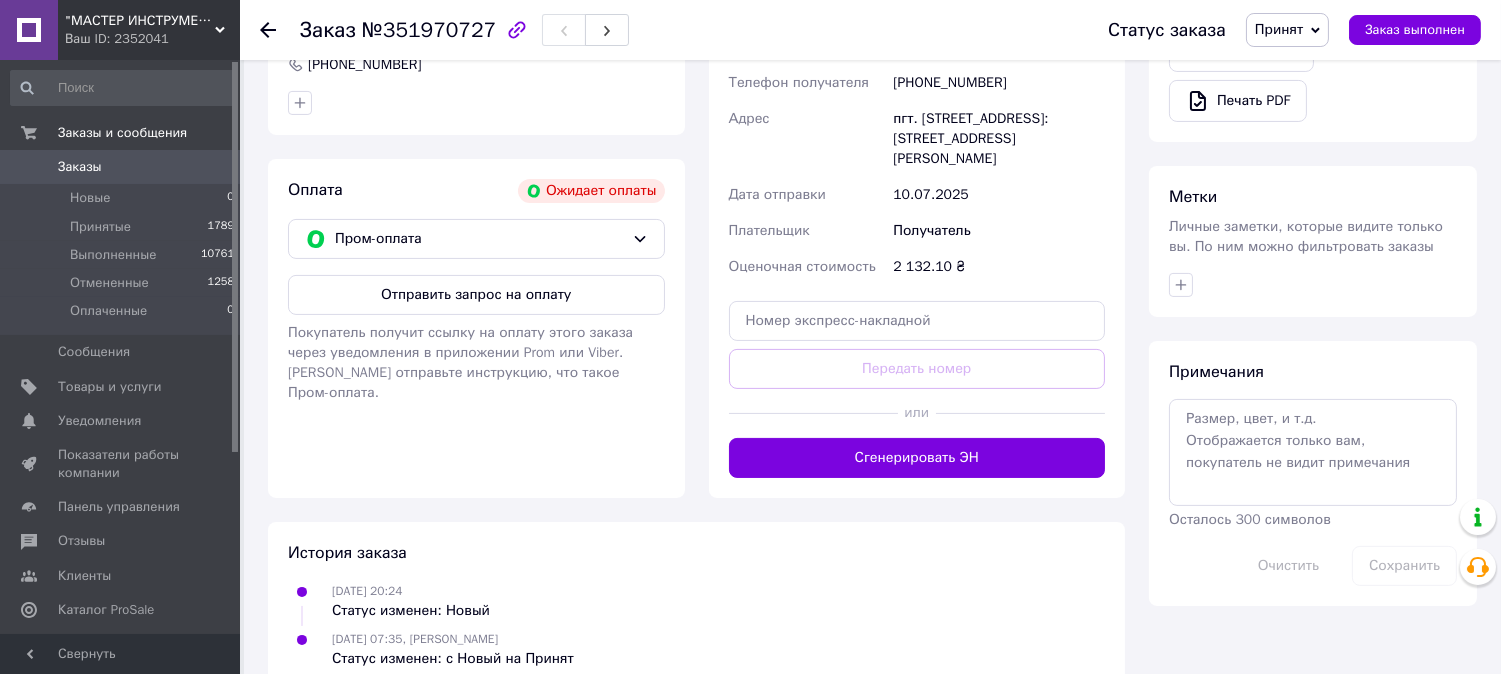 scroll, scrollTop: 842, scrollLeft: 0, axis: vertical 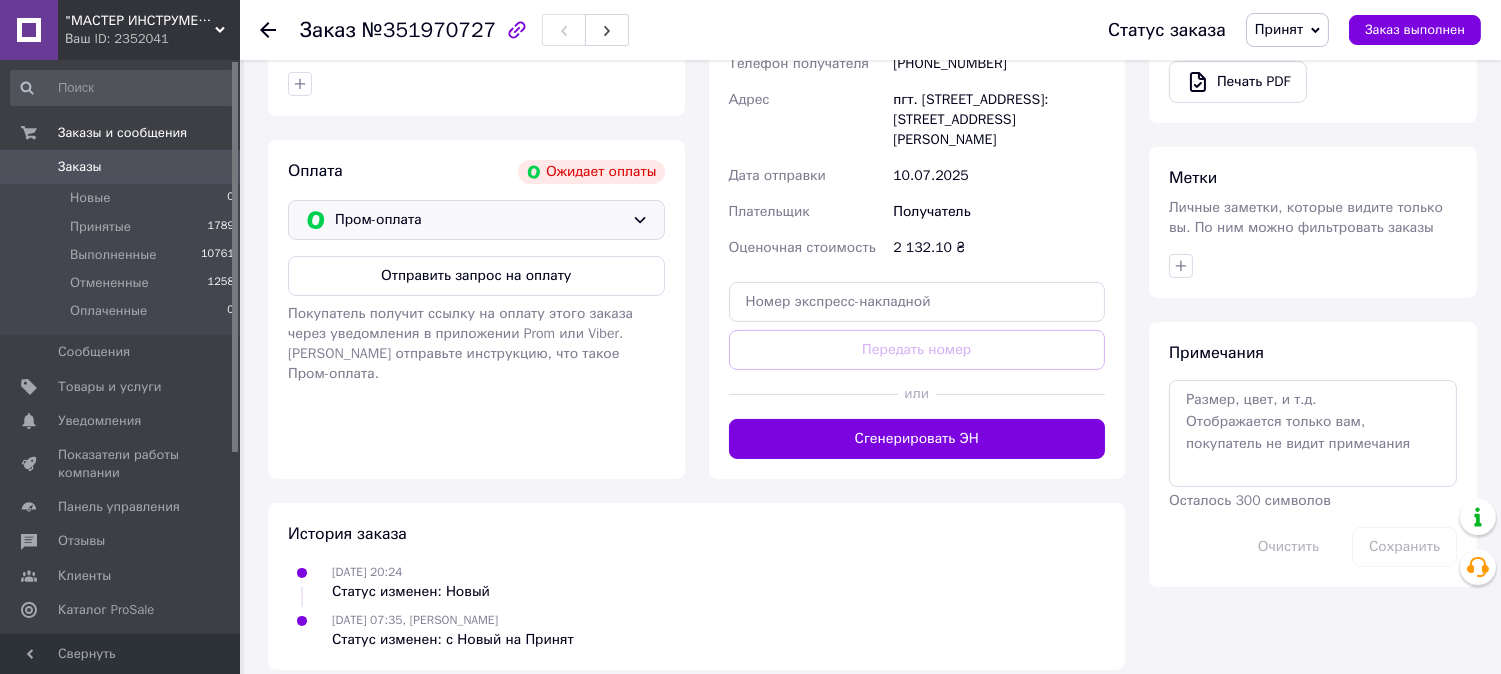 click on "Пром-оплата" at bounding box center (479, 220) 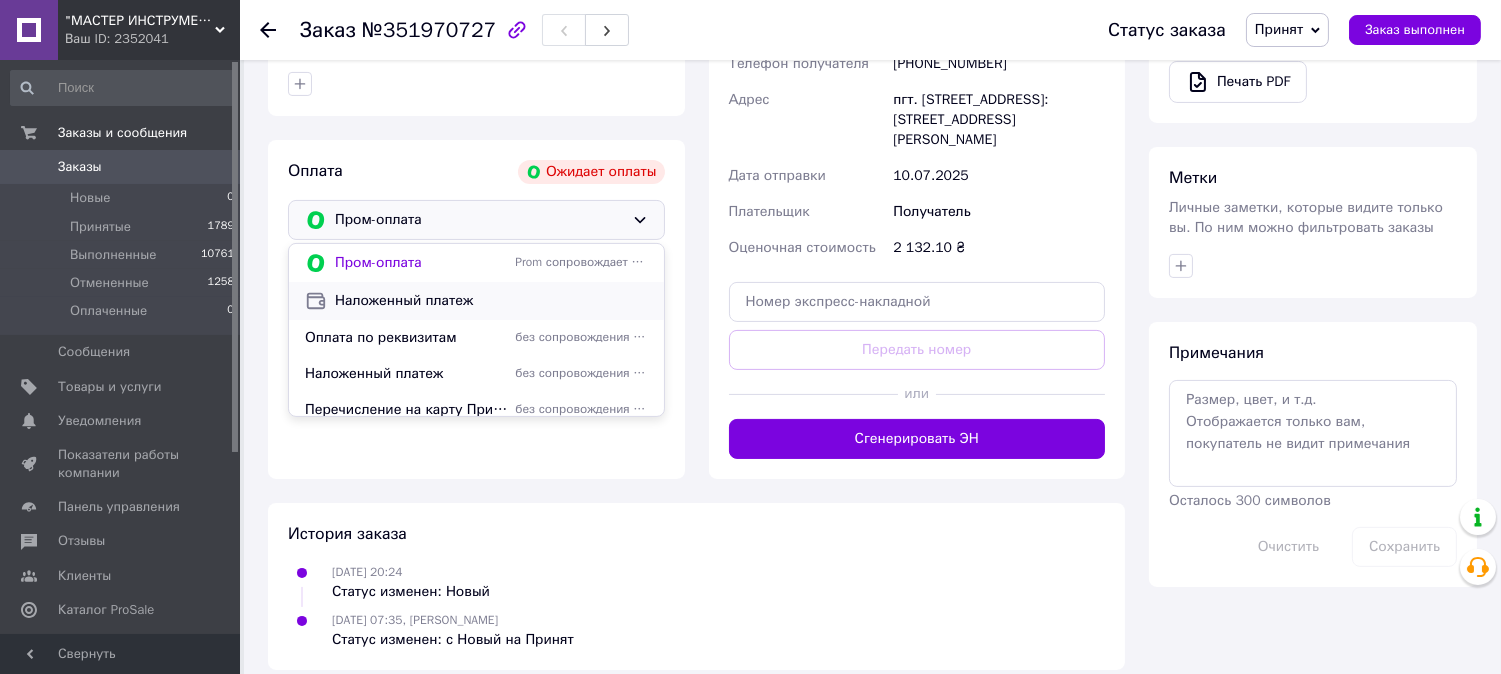 click on "Наложенный платеж" at bounding box center [491, 301] 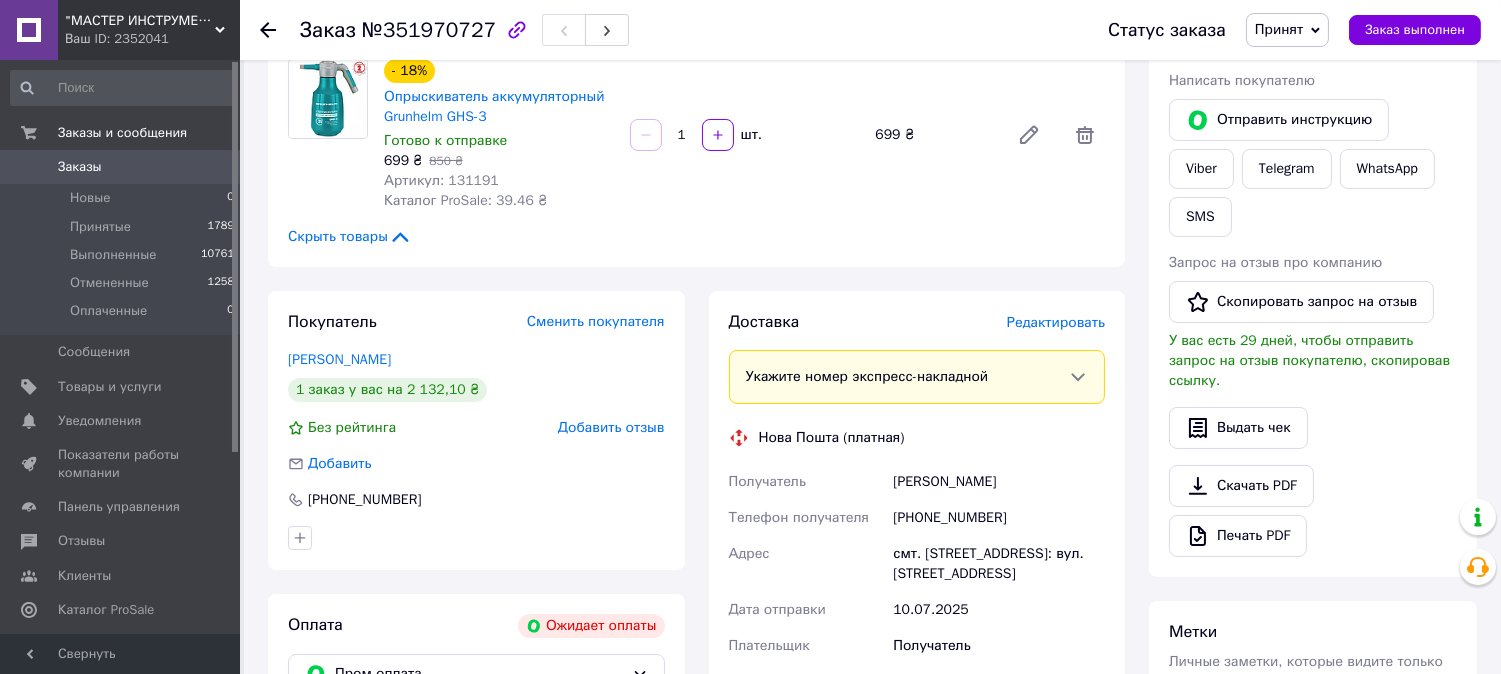 scroll, scrollTop: 444, scrollLeft: 0, axis: vertical 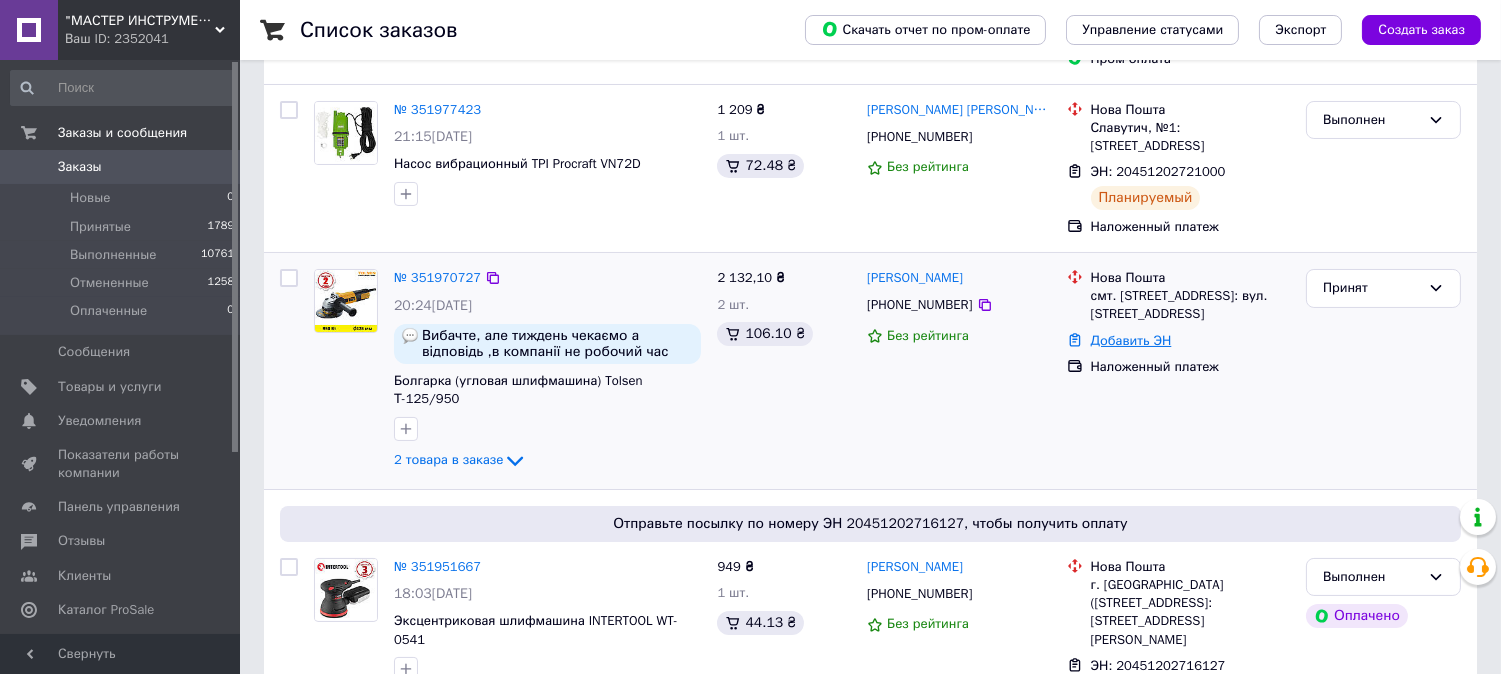 click on "Добавить ЭН" at bounding box center (1131, 340) 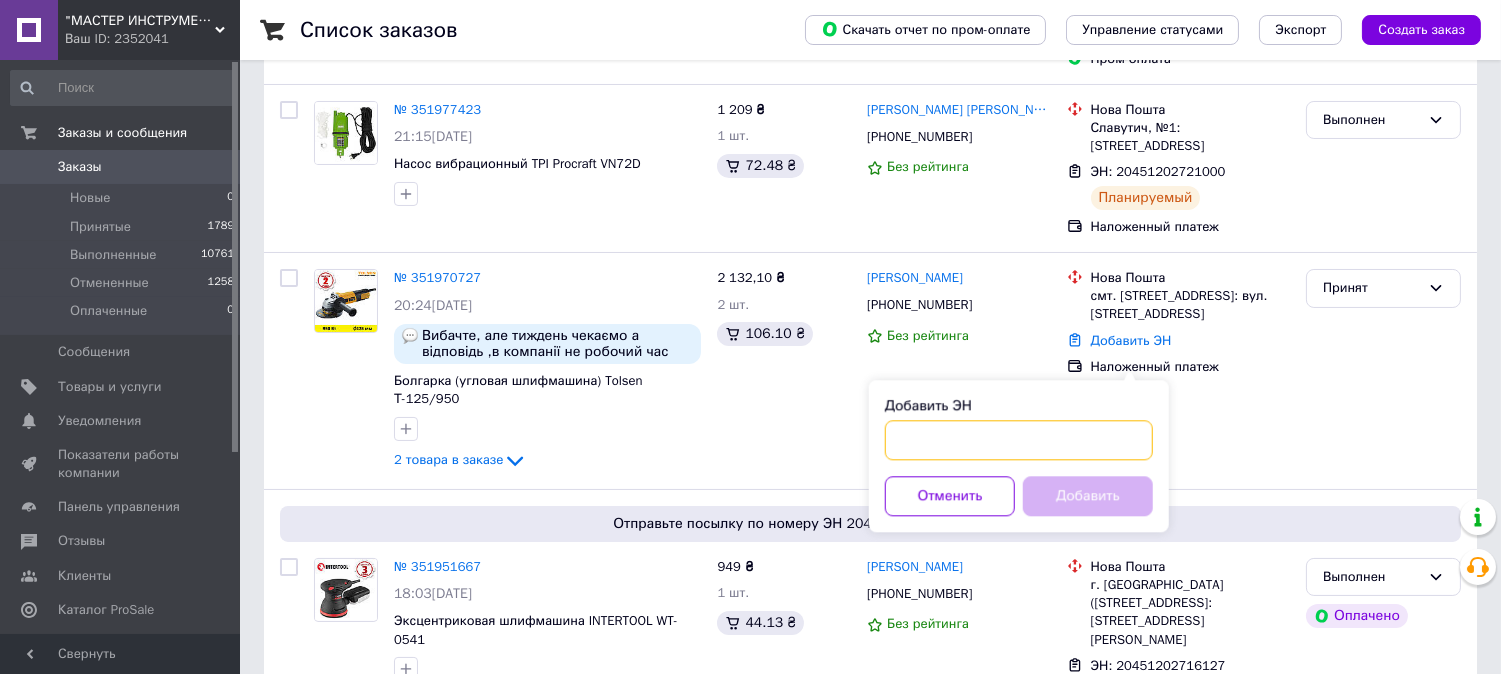 click on "Добавить ЭН" at bounding box center (1019, 440) 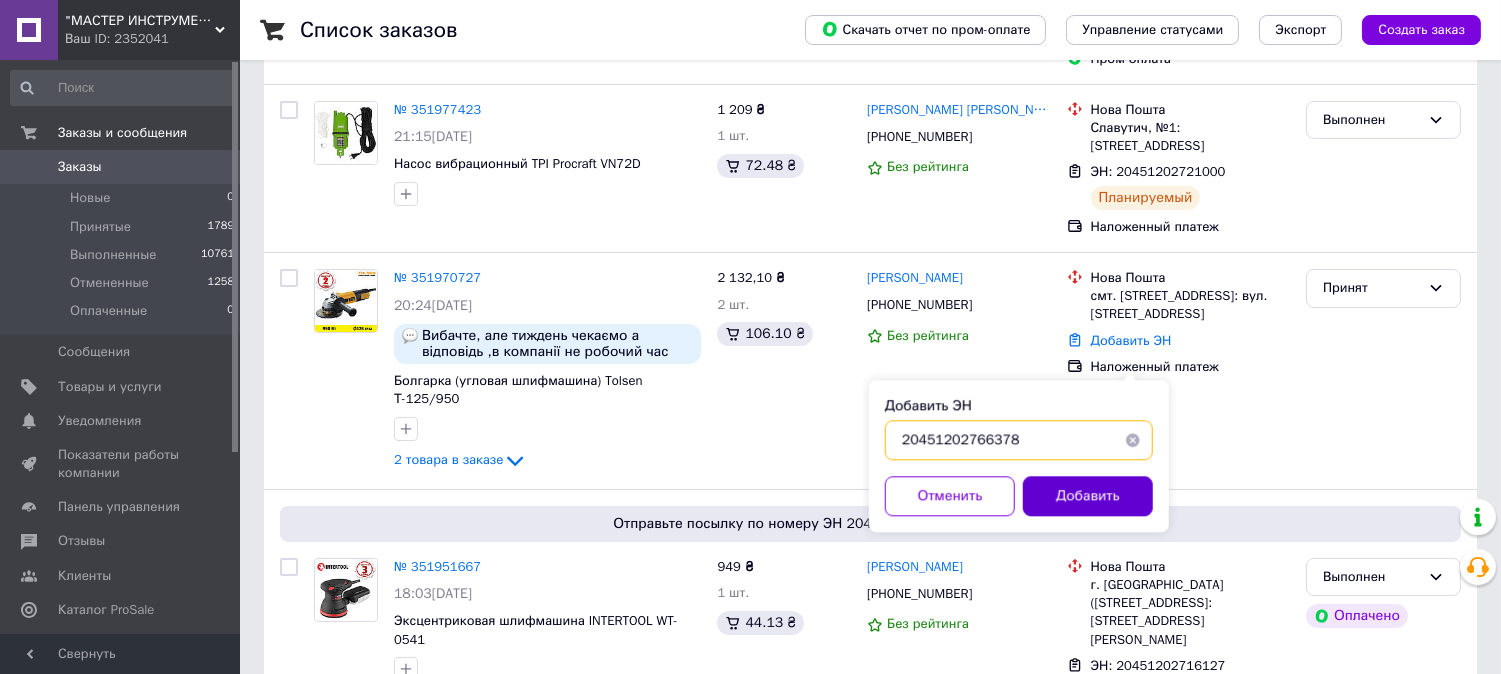 type on "20451202766378" 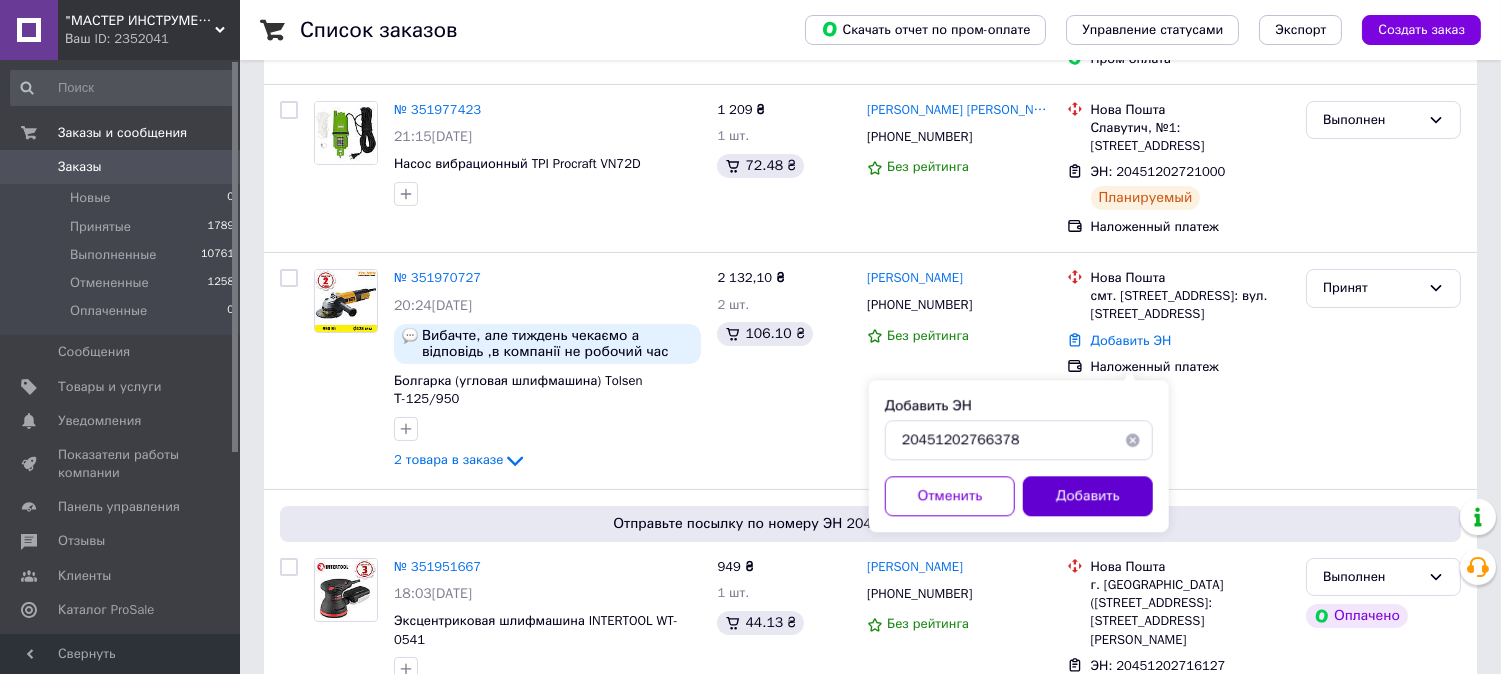 click on "Добавить" at bounding box center [1088, 496] 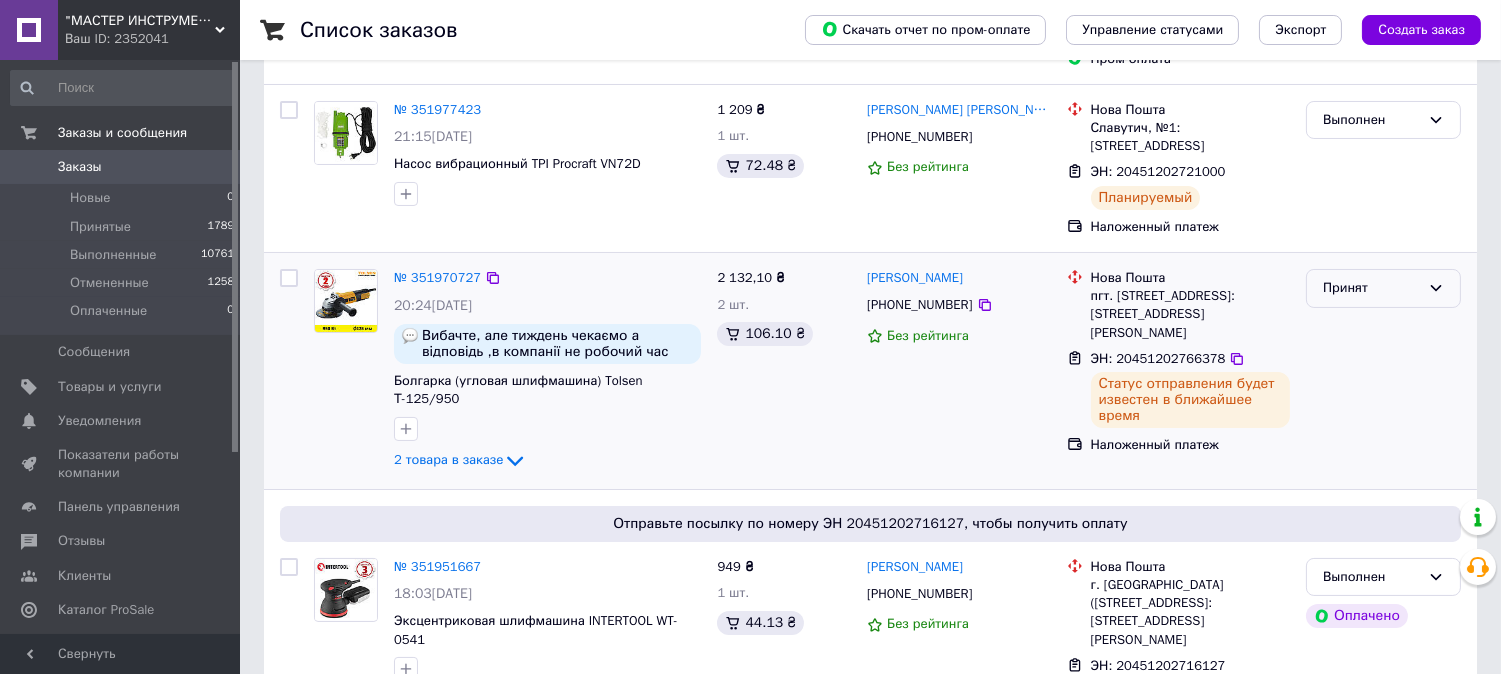 click 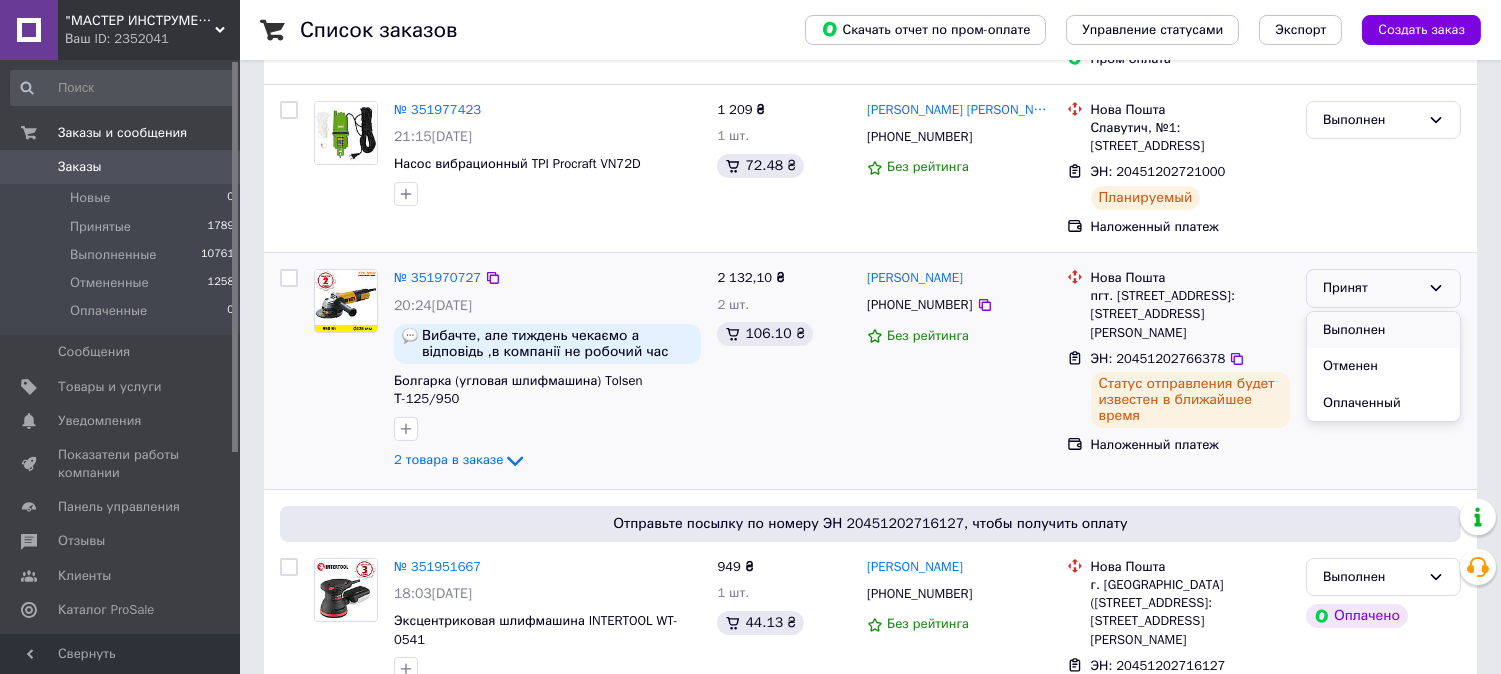 click on "Выполнен" at bounding box center (1383, 330) 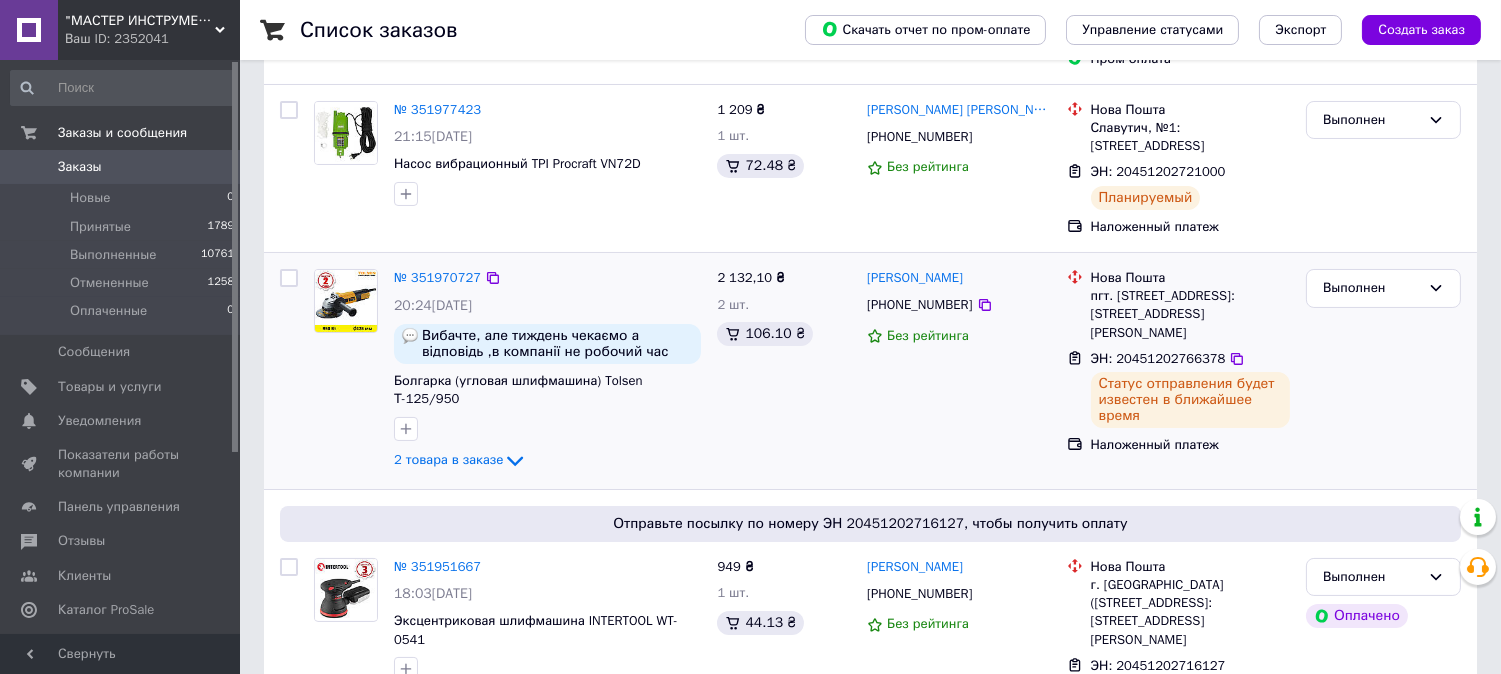 scroll, scrollTop: 0, scrollLeft: 0, axis: both 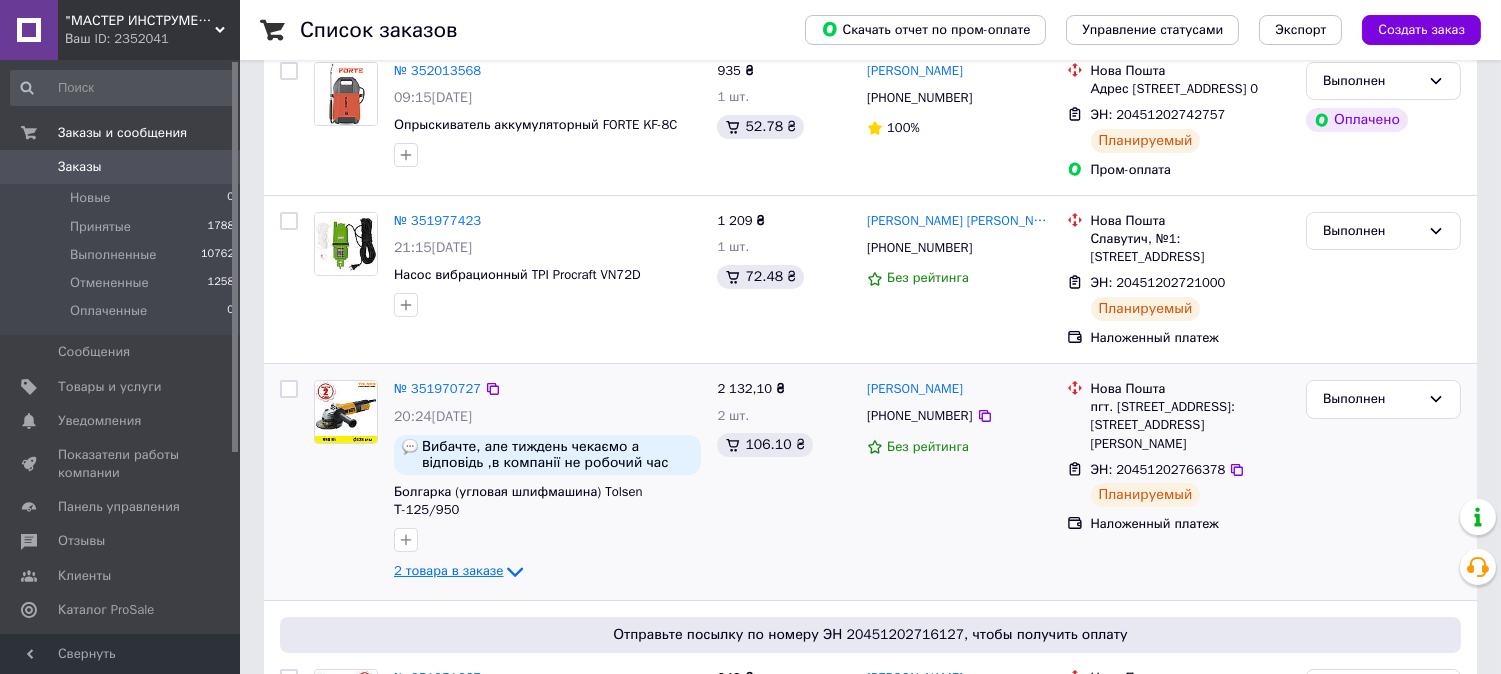 click 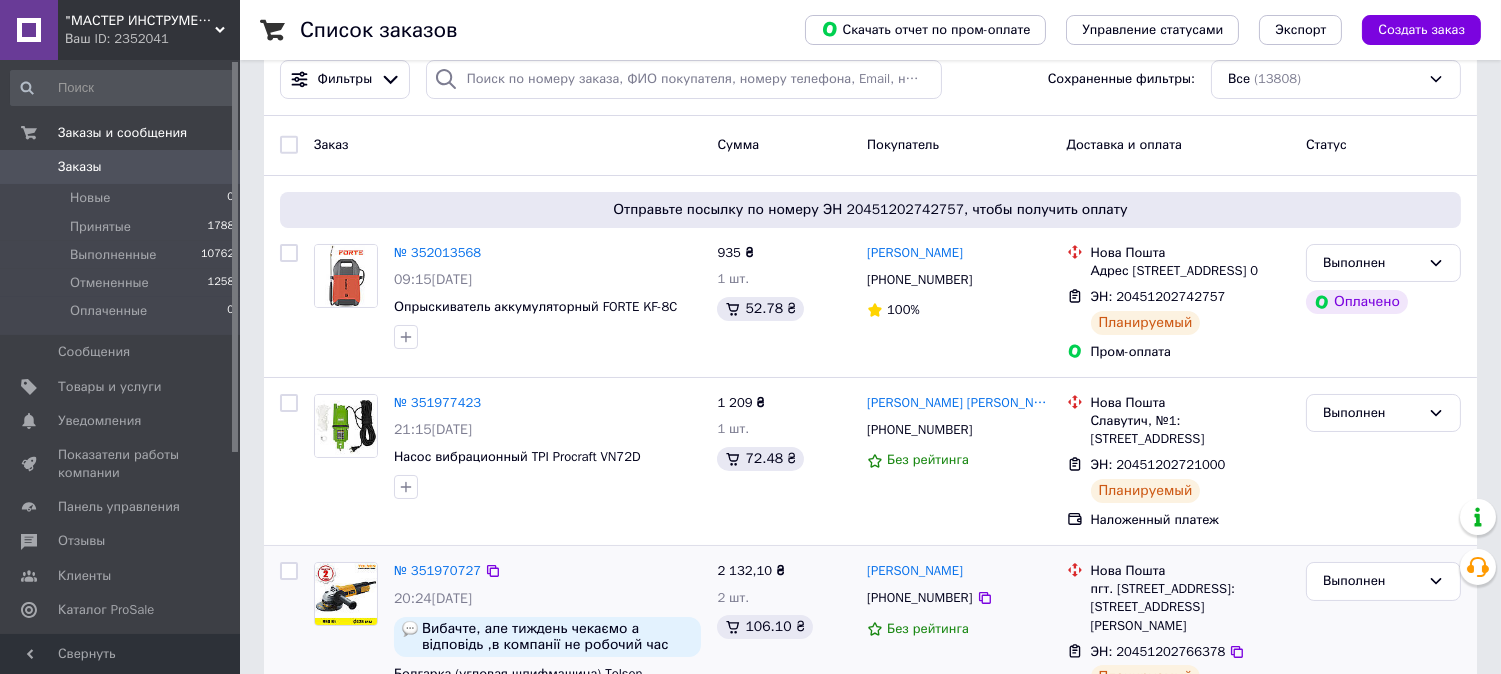scroll, scrollTop: 0, scrollLeft: 0, axis: both 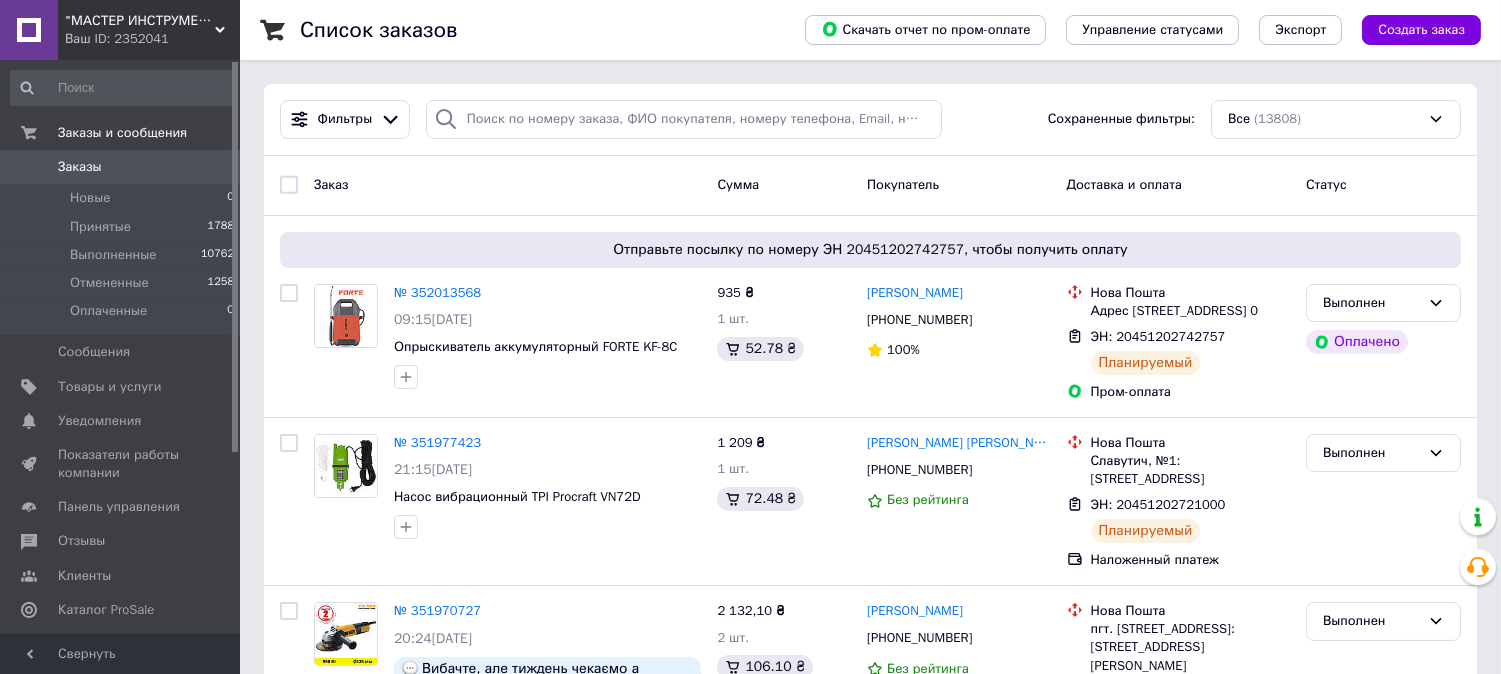 click on "Ваш ID: 2352041" at bounding box center (152, 39) 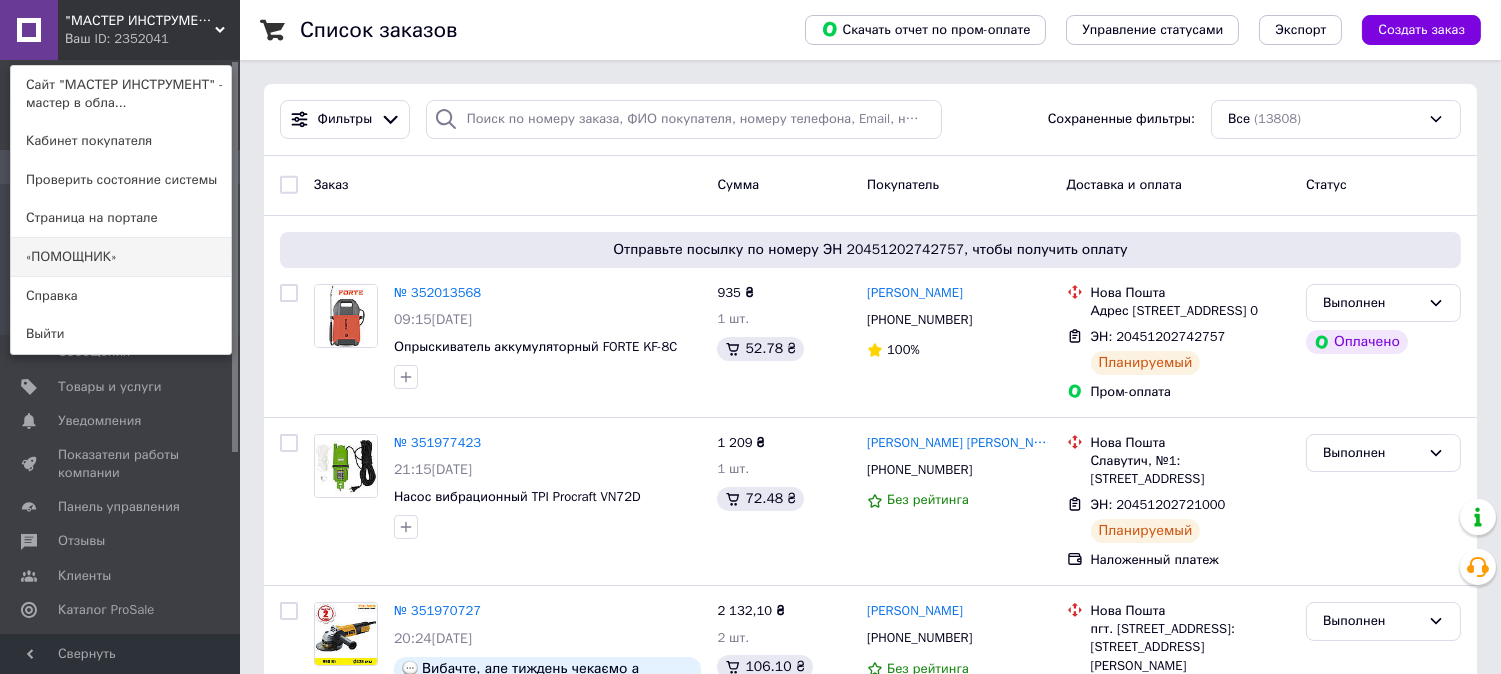 click on "«ПОМОЩНИК»" at bounding box center [121, 257] 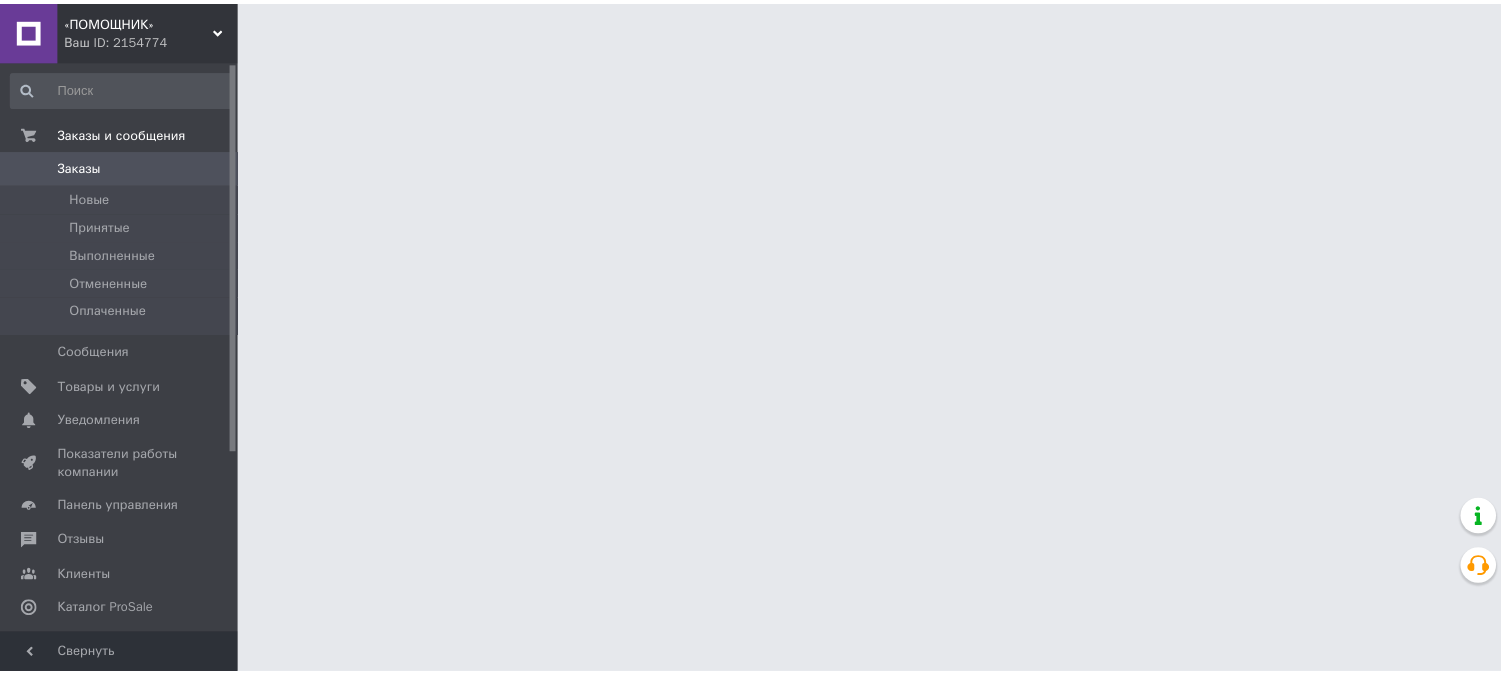 scroll, scrollTop: 0, scrollLeft: 0, axis: both 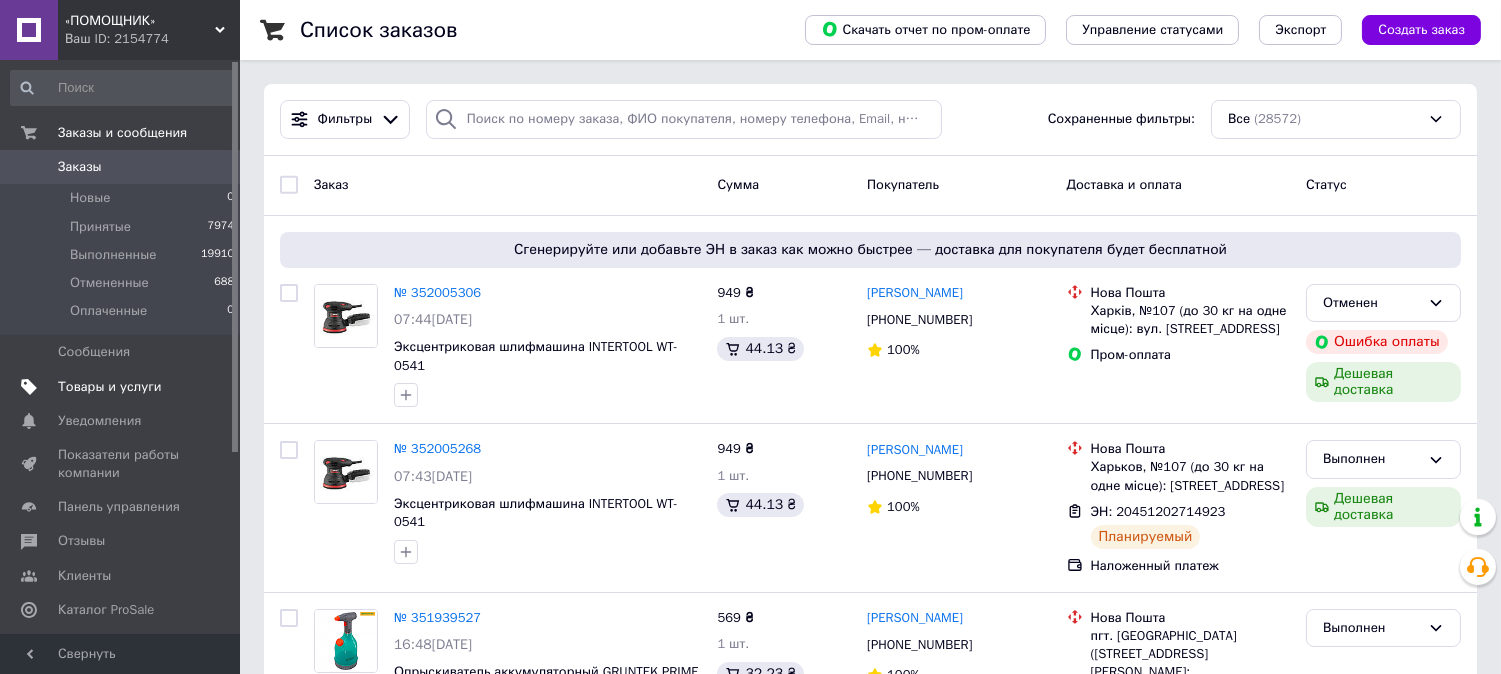 click on "Товары и услуги" at bounding box center (110, 387) 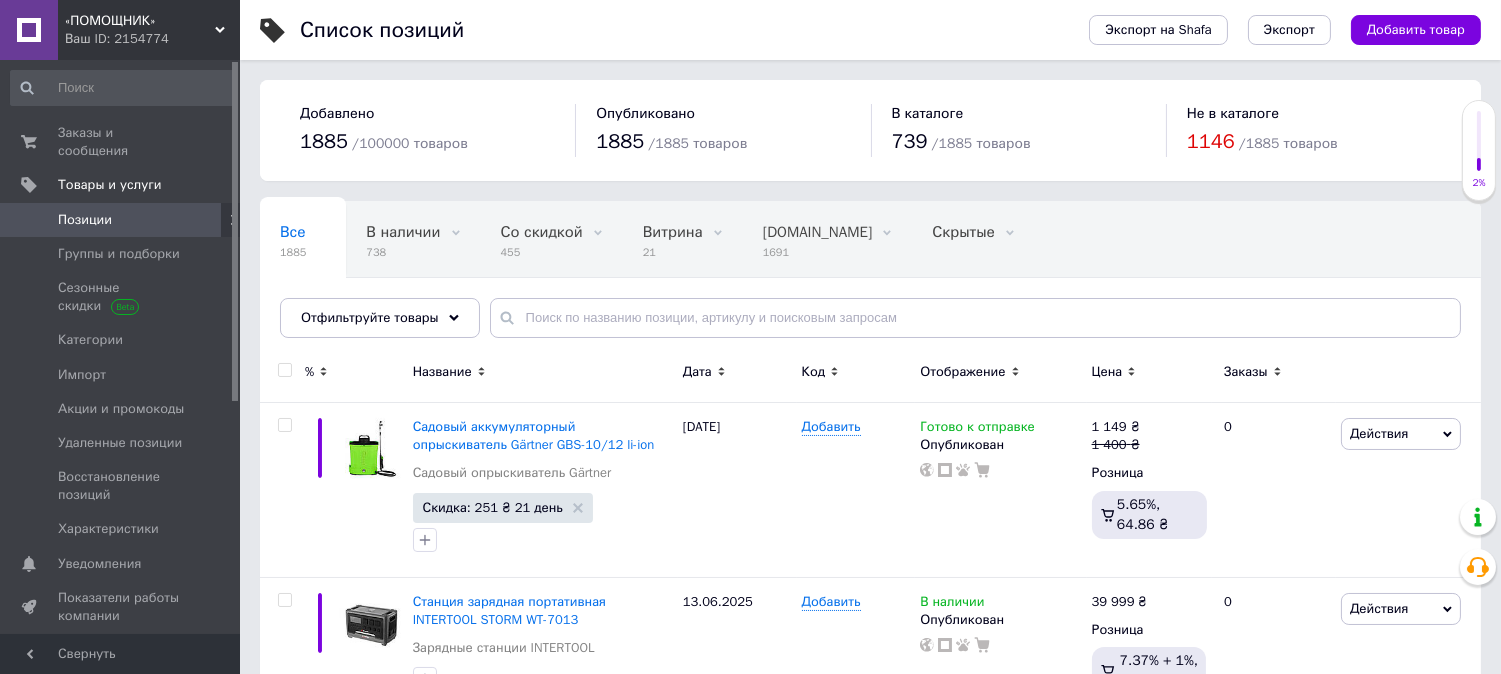click on "Все 1885 В наличии 738 Удалить Редактировать Со скидкой 455 Удалить Редактировать Витрина 21 Удалить Редактировать Bigl.ua 1691 Удалить Редактировать Скрытые 0 Удалить Редактировать Опубликованные 1885 Удалить Редактировать Ok Отфильтровано...  Сохранить" at bounding box center [870, 279] 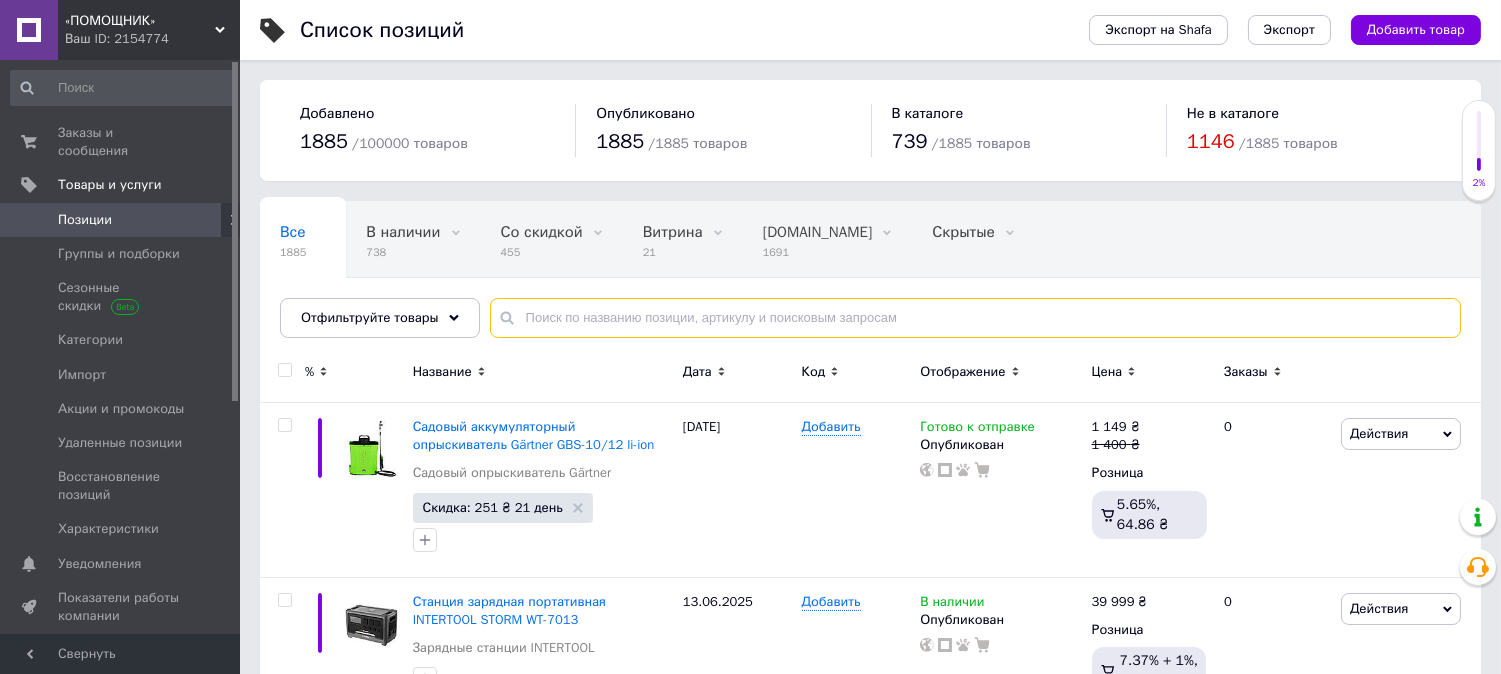 click at bounding box center [975, 318] 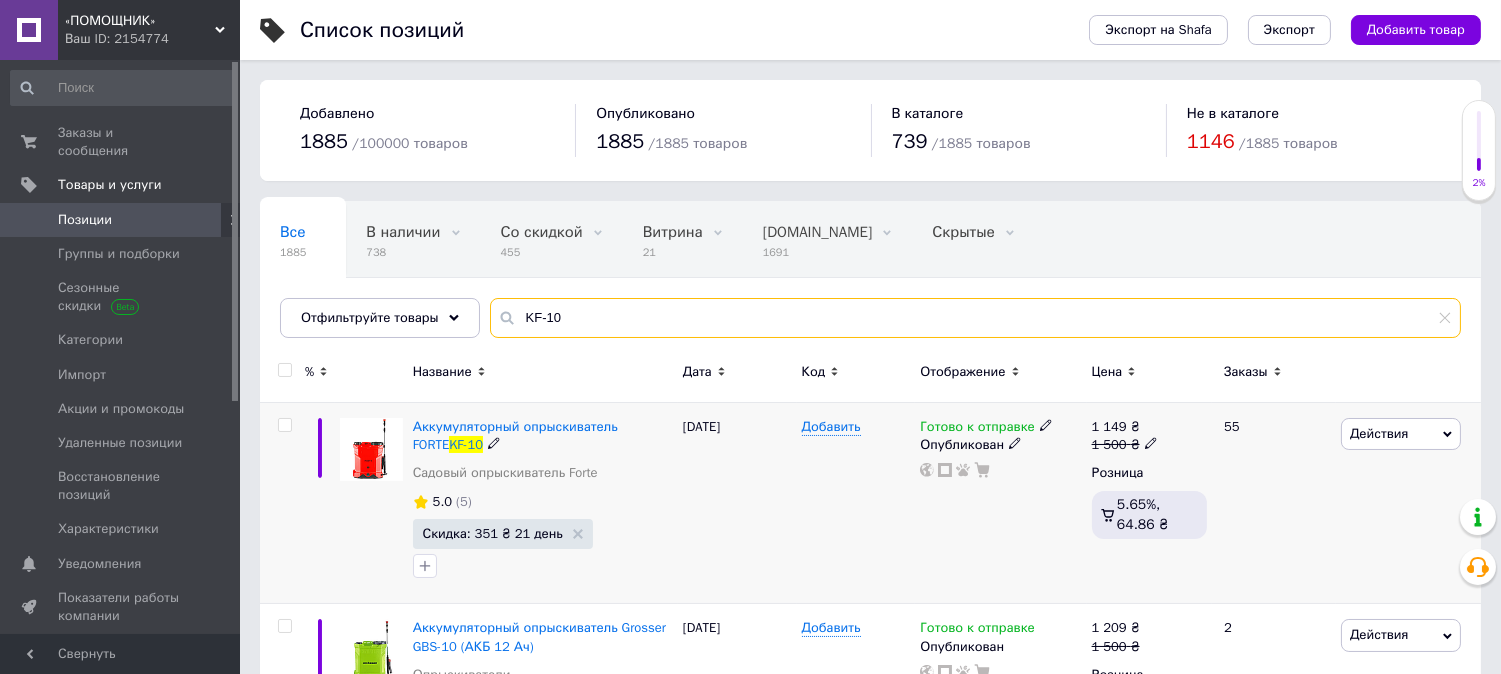 type on "KF-10" 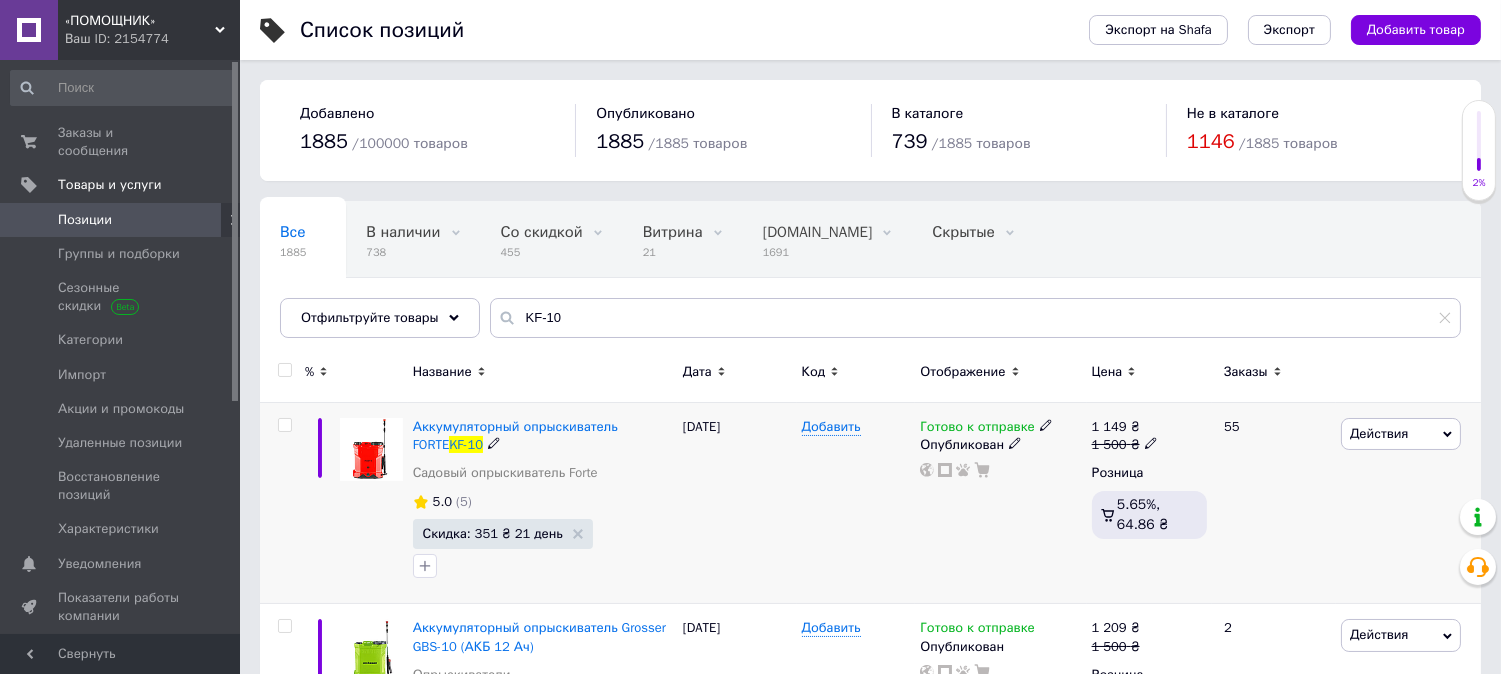 click on "Готово к отправке" at bounding box center (977, 429) 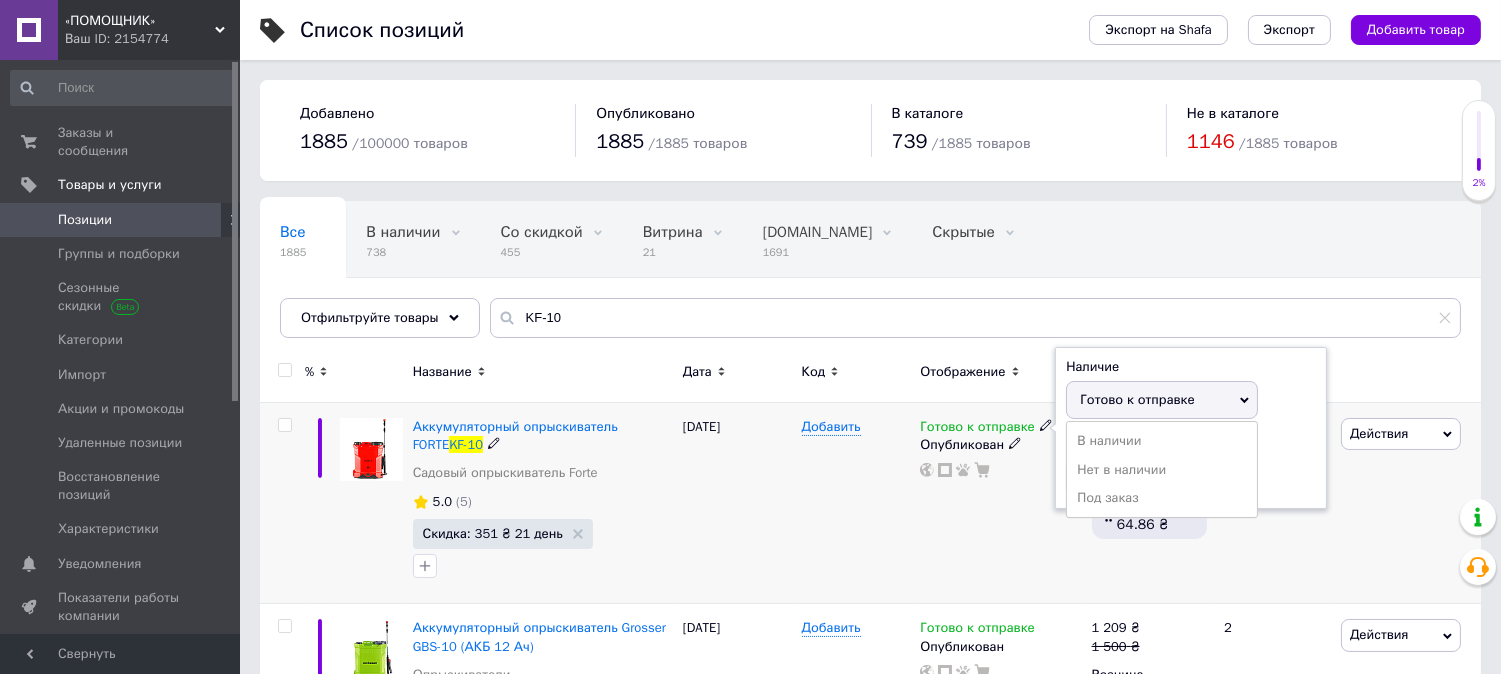click on "Остатки шт." at bounding box center (1191, 465) 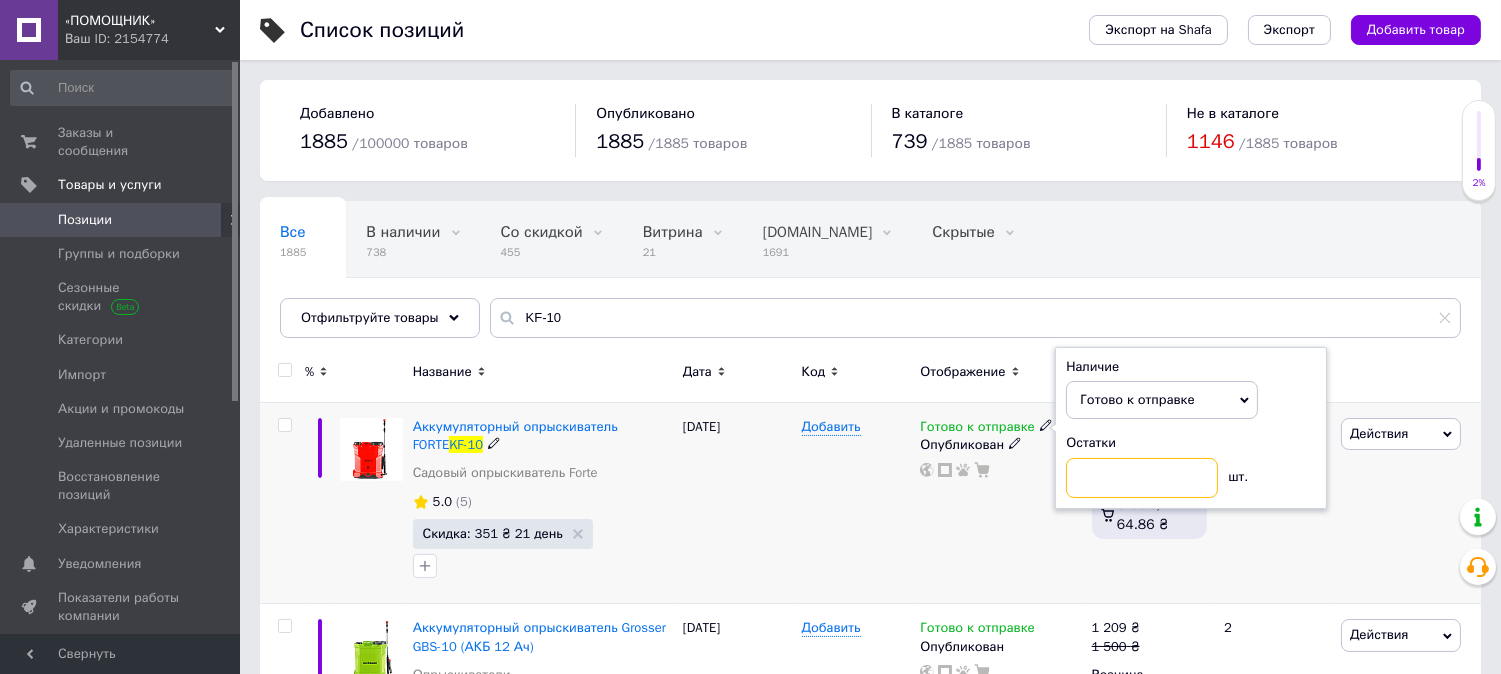 click at bounding box center [1142, 478] 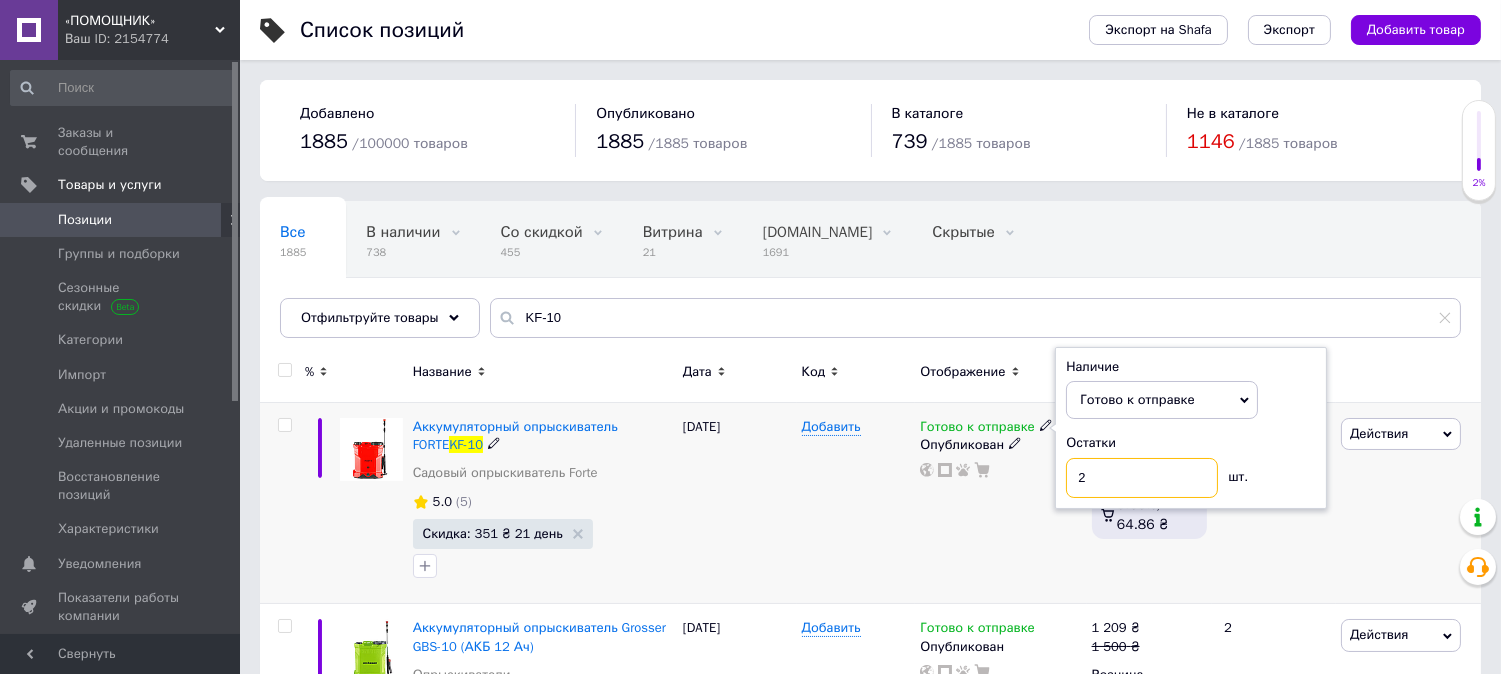 type on "2" 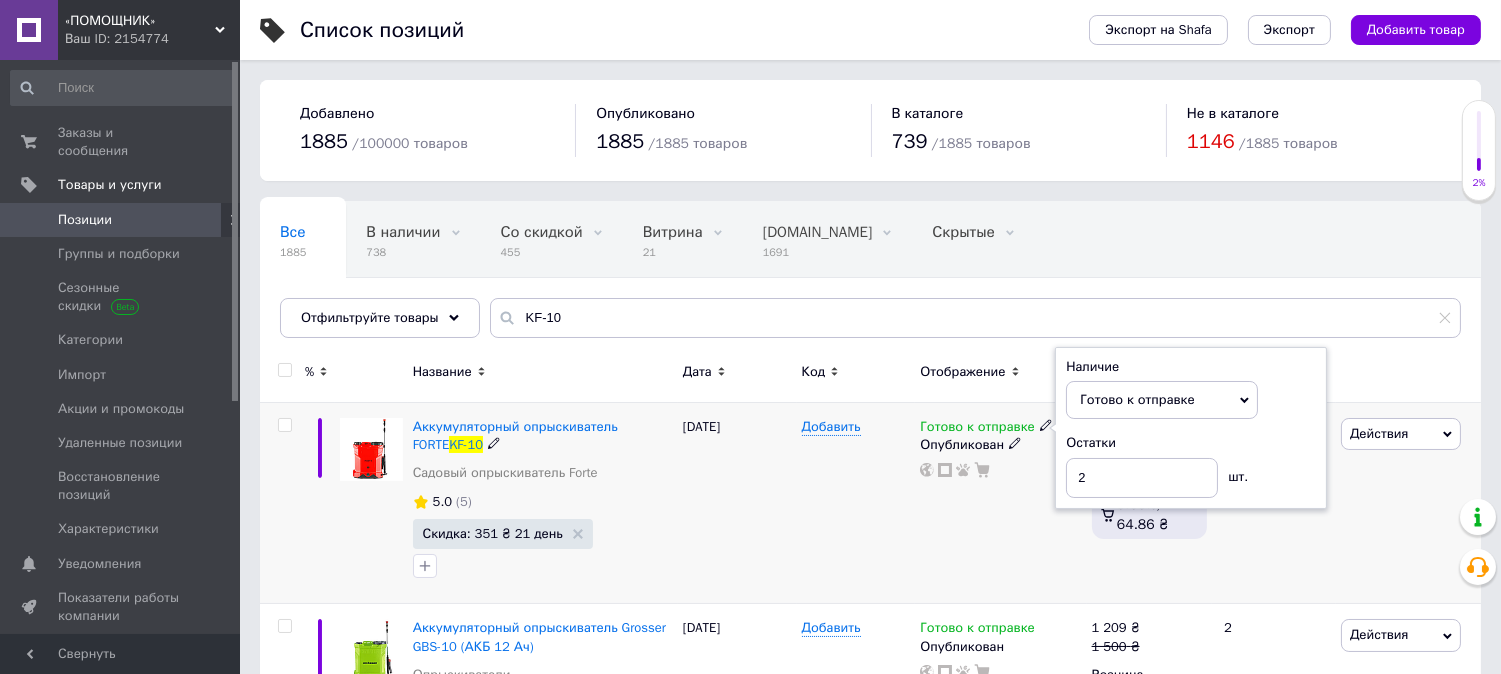 click on "Добавить" at bounding box center (856, 503) 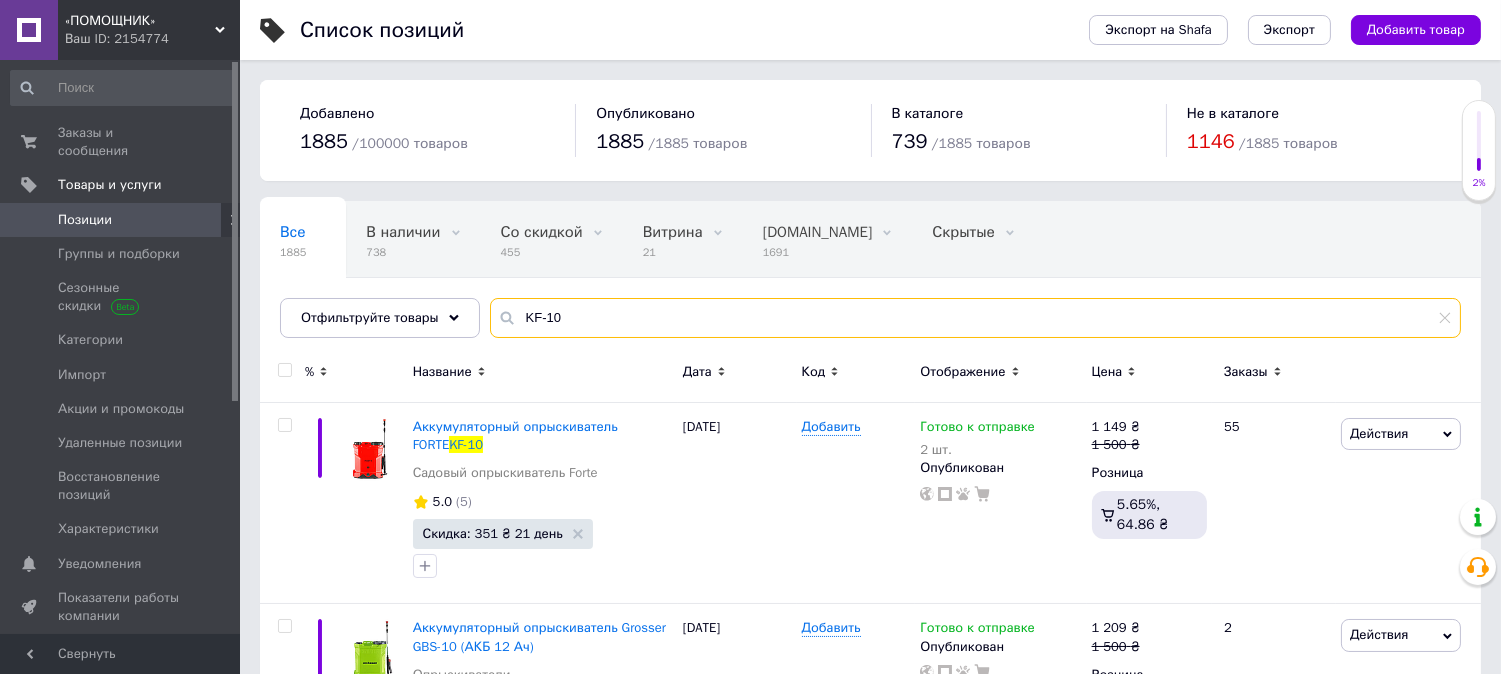drag, startPoint x: 420, startPoint y: 305, endPoint x: 294, endPoint y: 282, distance: 128.082 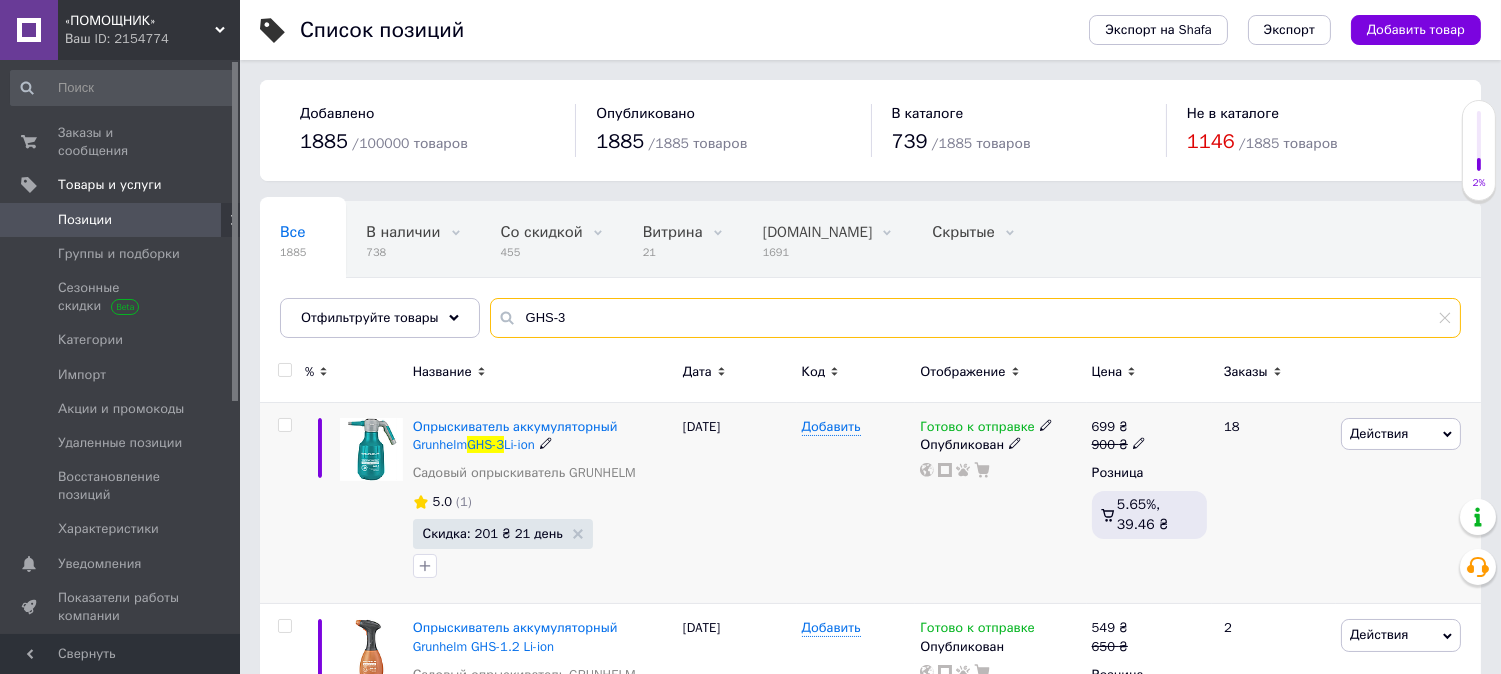 type on "GHS-3" 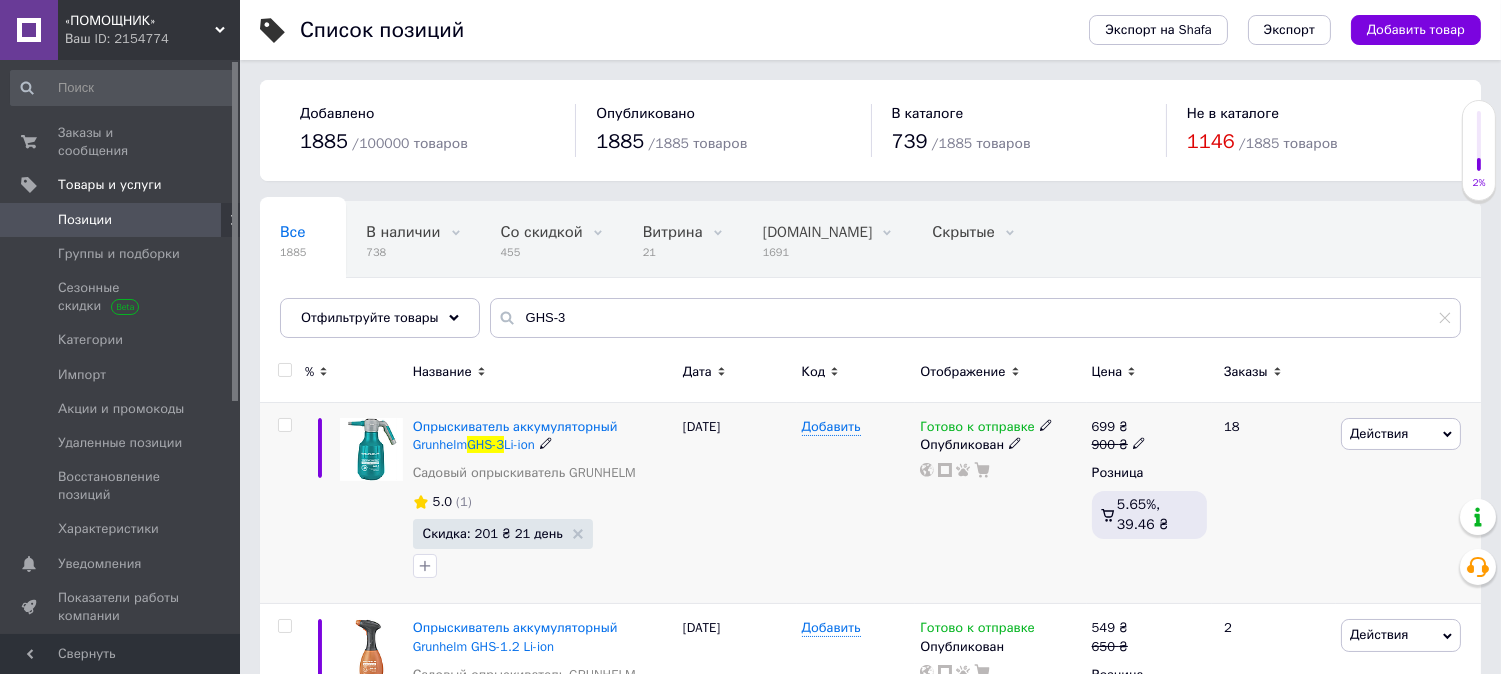 click on "Готово к отправке" at bounding box center [977, 429] 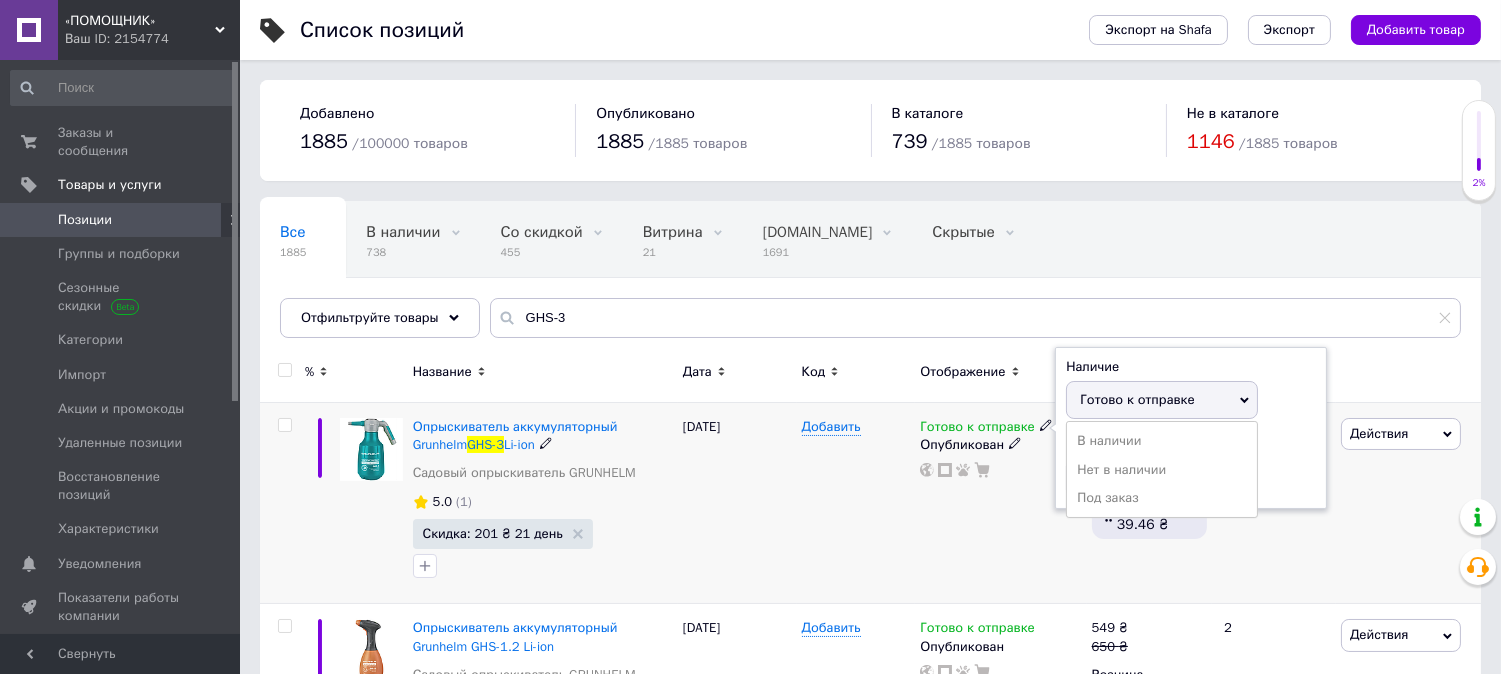 click on "Остатки шт." at bounding box center [1191, 465] 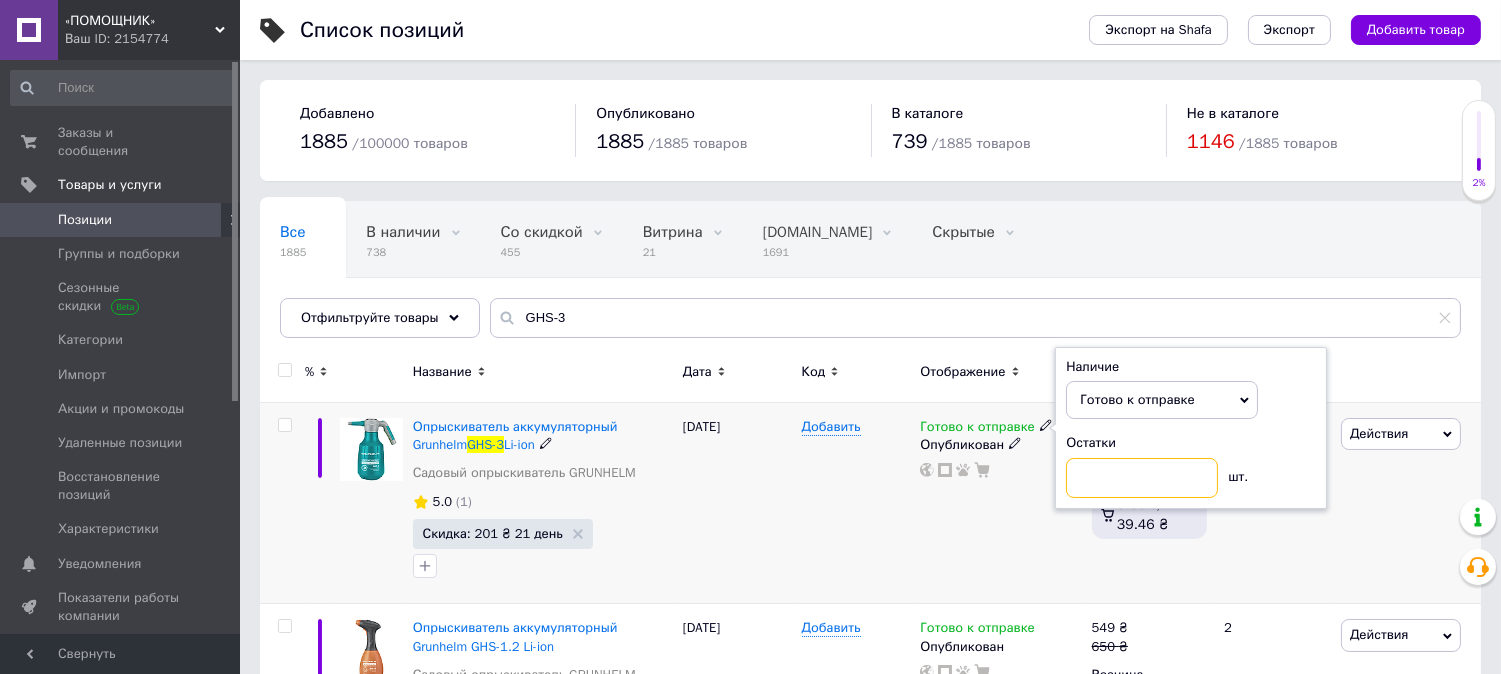 click at bounding box center [1142, 478] 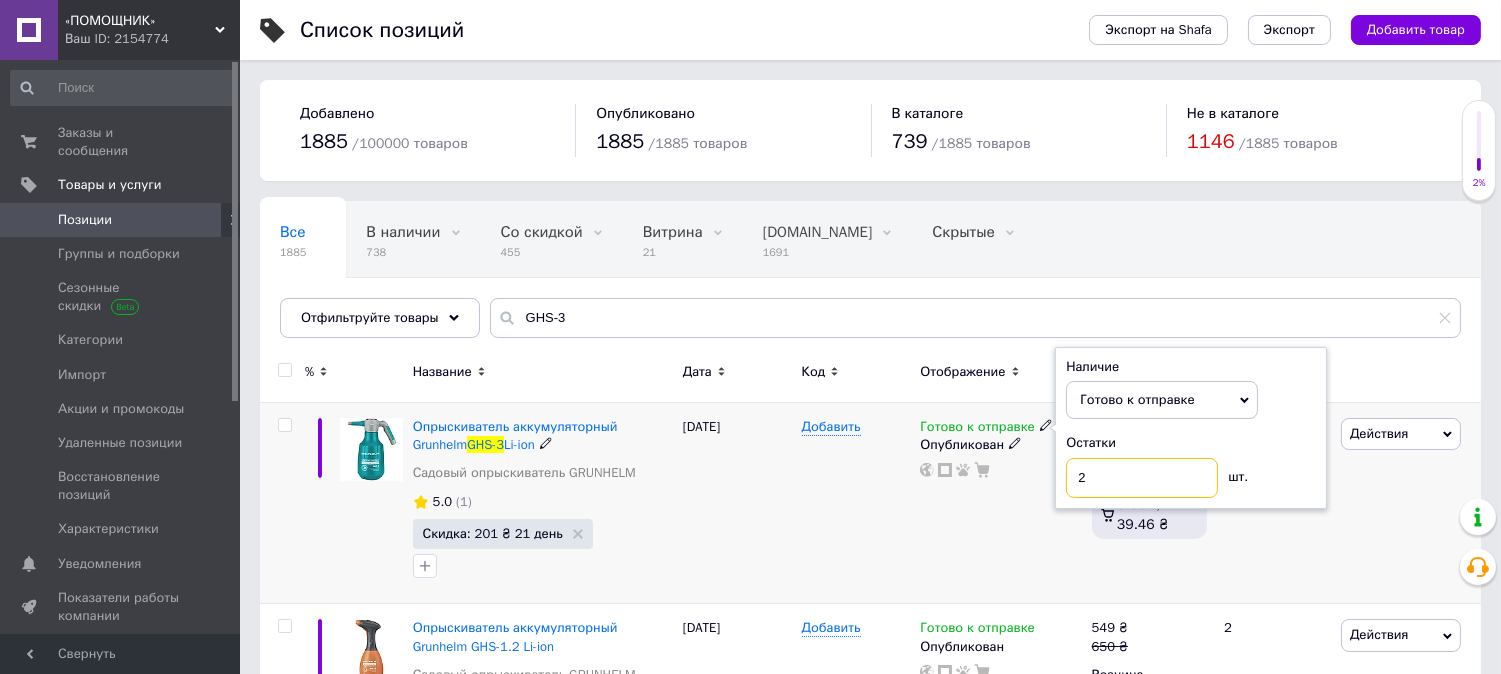 type on "2" 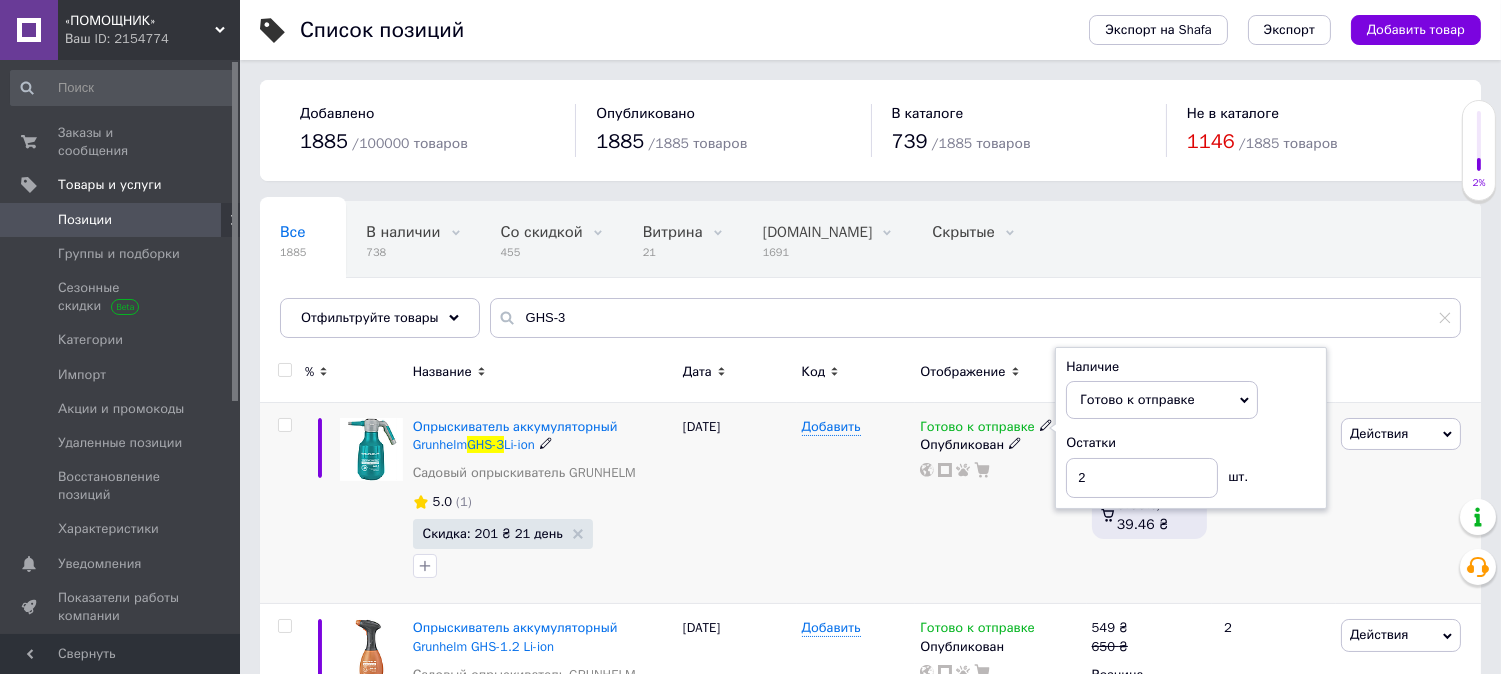 click on "Готово к отправке Наличие Готово к отправке В наличии Нет в наличии Под заказ Остатки 2 шт. Опубликован" at bounding box center [1000, 503] 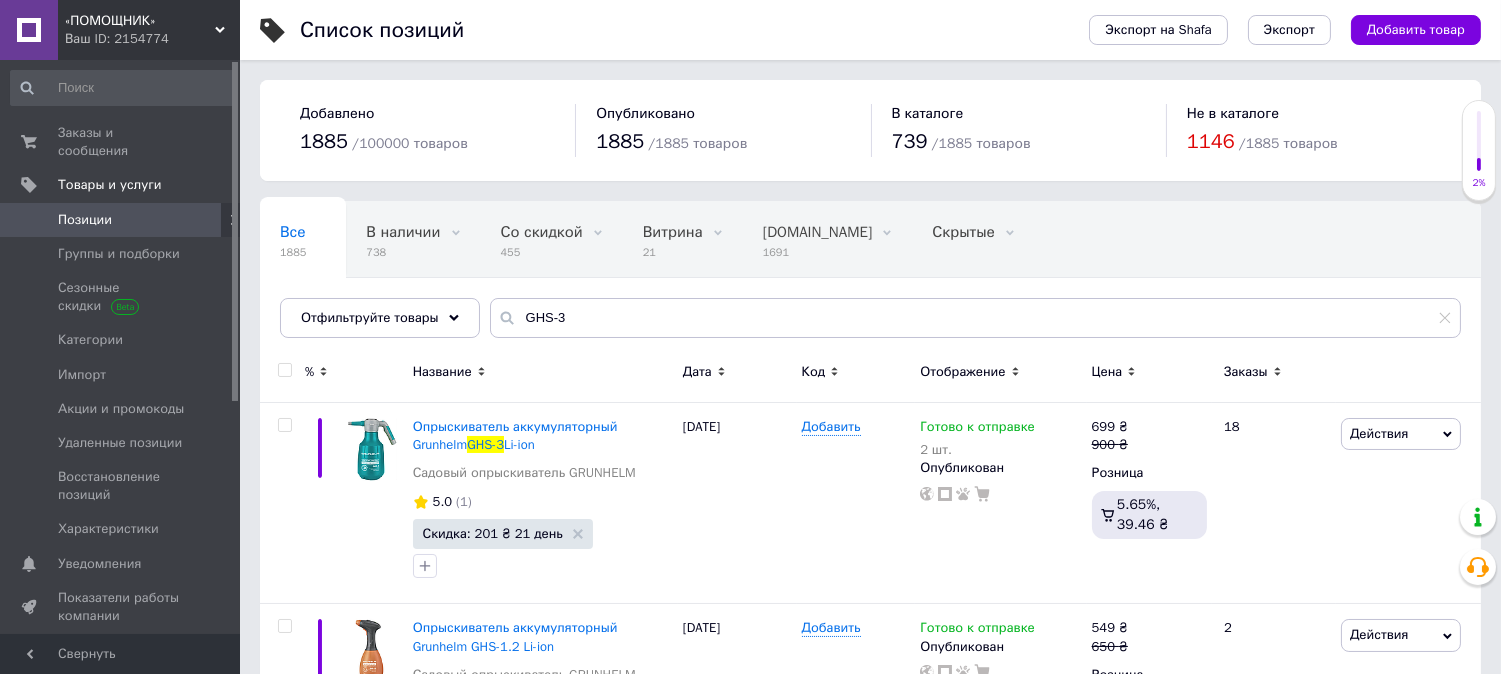 click on "«ПОМОЩНИК»" at bounding box center (140, 21) 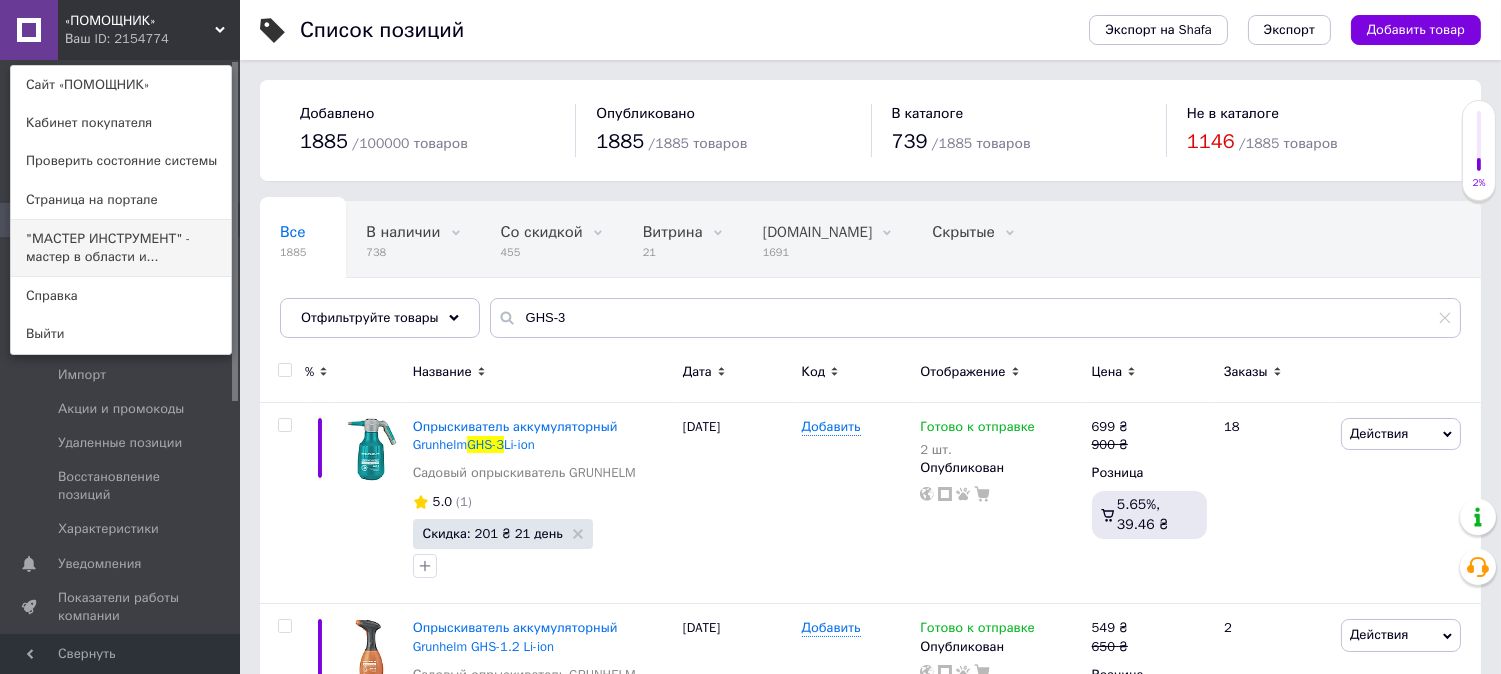 click on ""МАСТЕР ИНСТРУМЕНТ" - мастер в области и..." at bounding box center (121, 248) 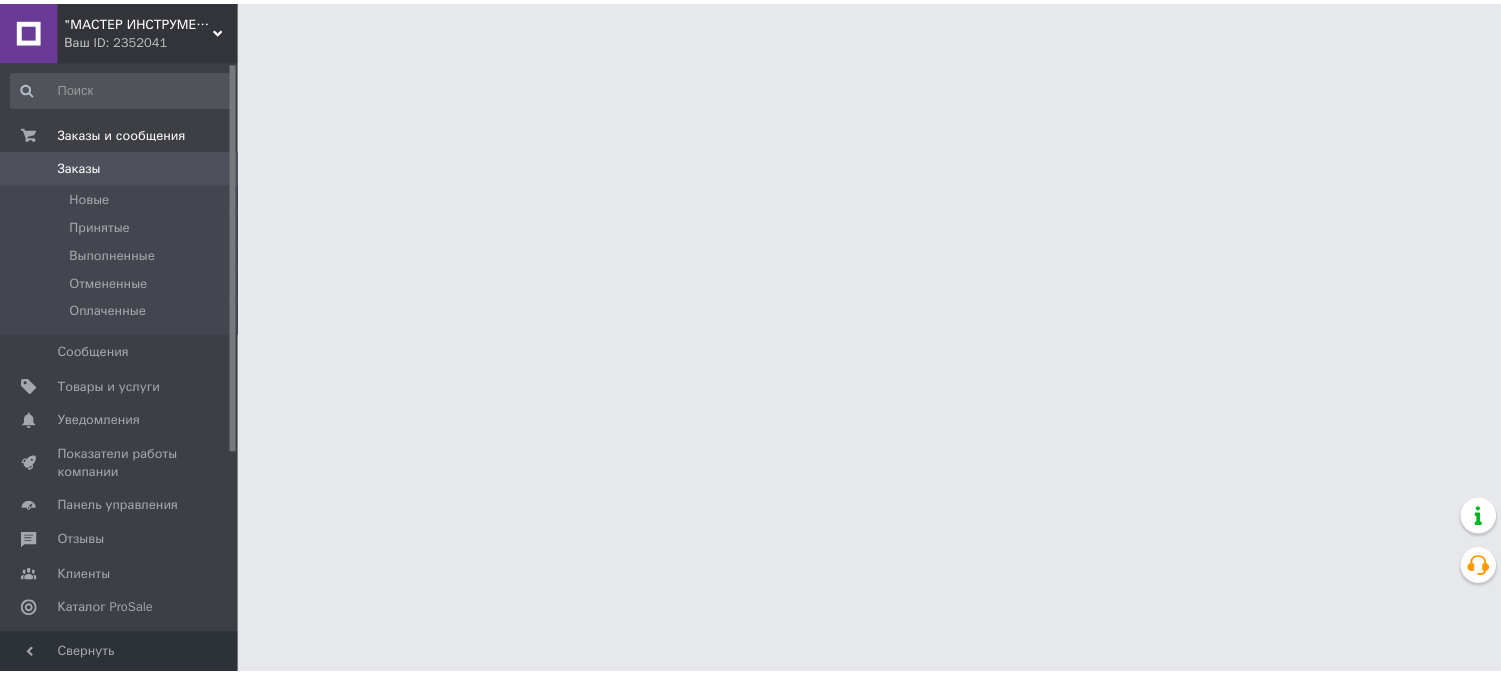 scroll, scrollTop: 0, scrollLeft: 0, axis: both 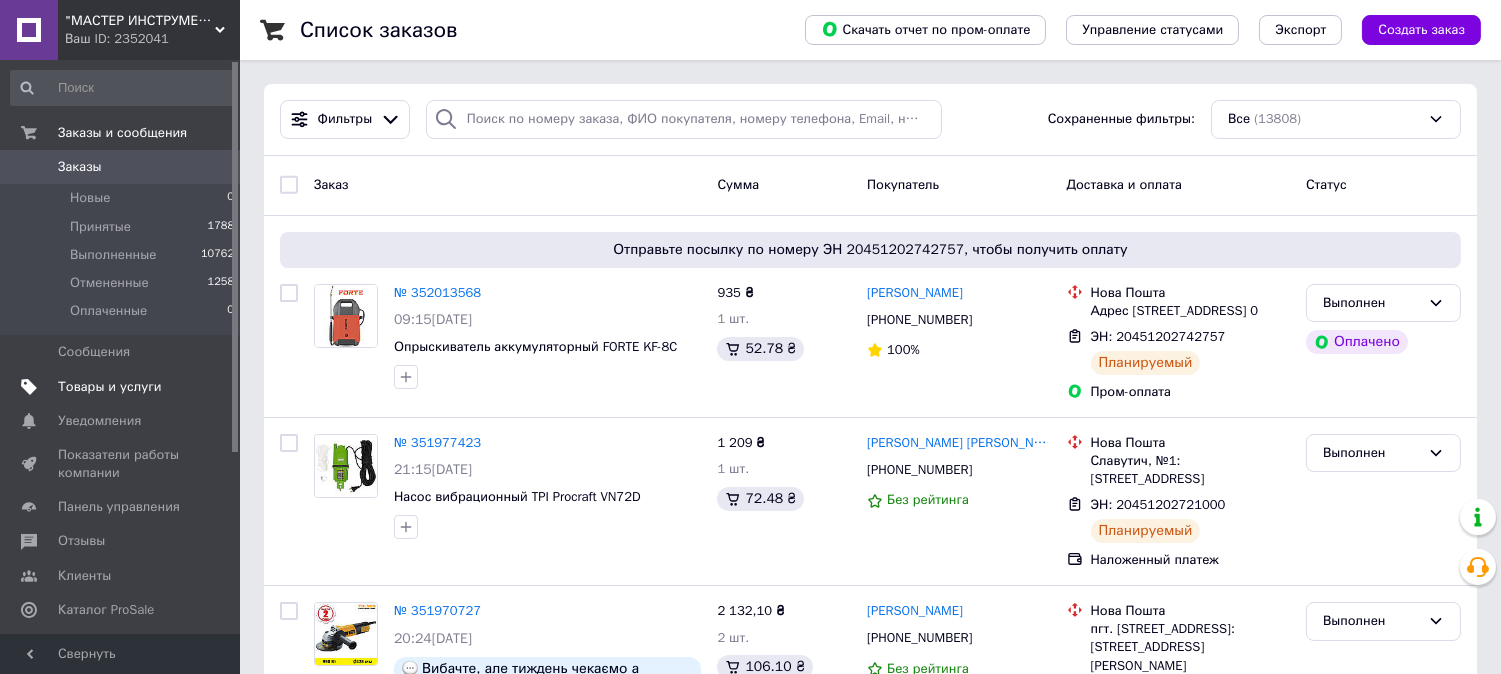 click on "Товары и услуги" at bounding box center (110, 387) 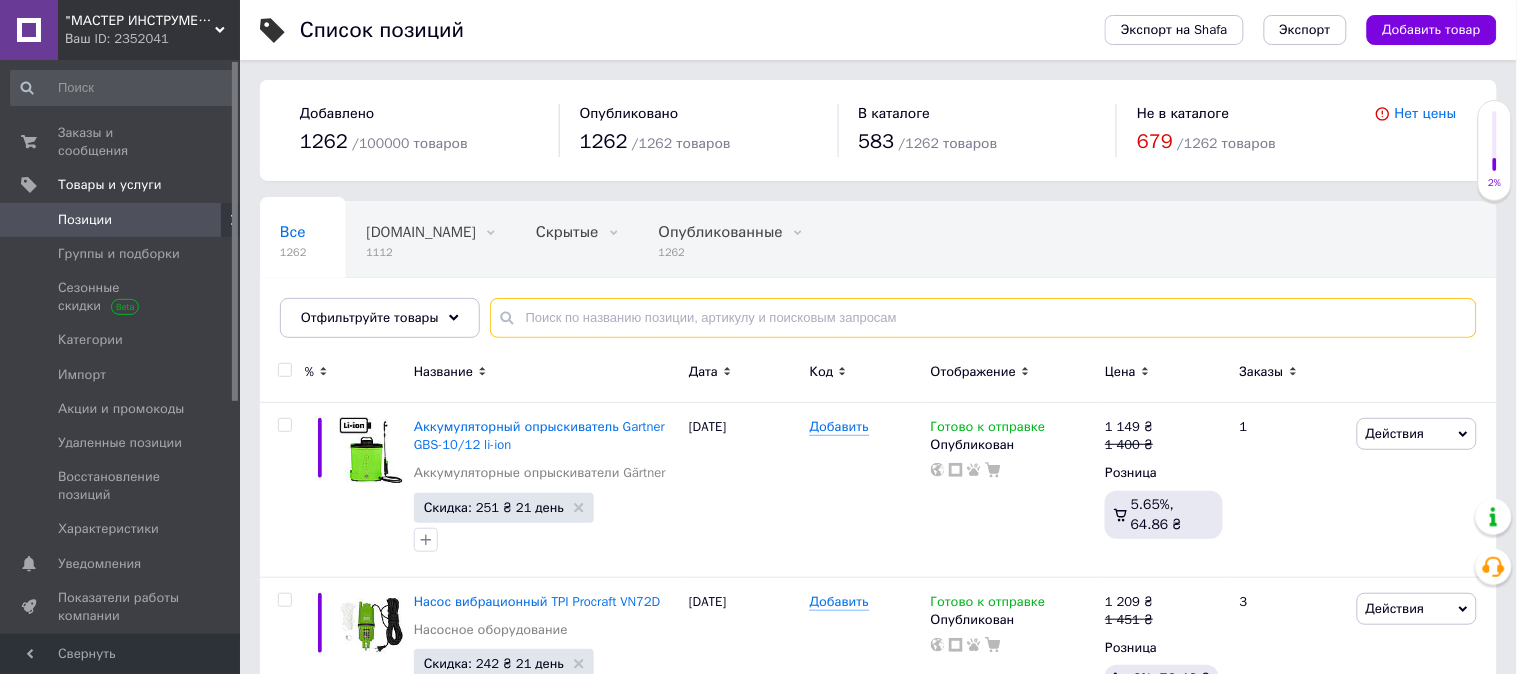 click at bounding box center [983, 318] 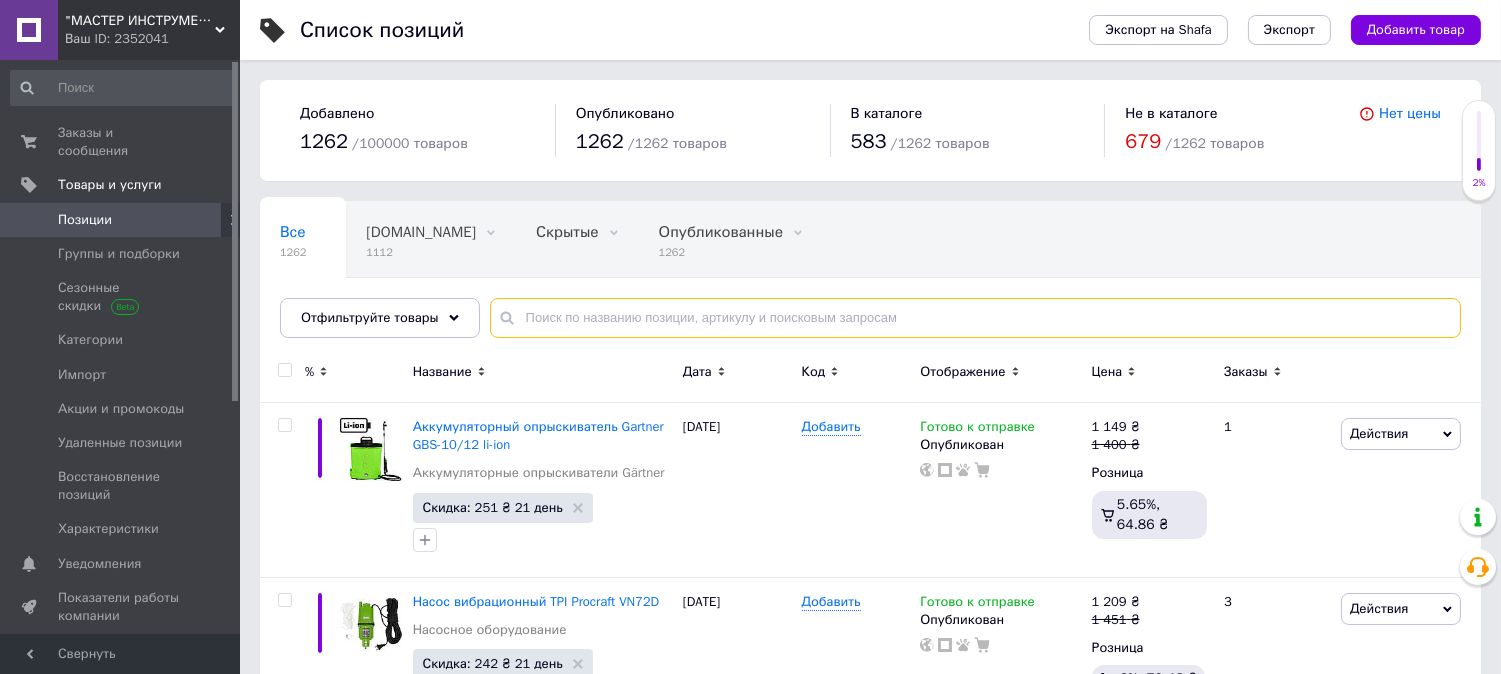 paste on "GHS-3" 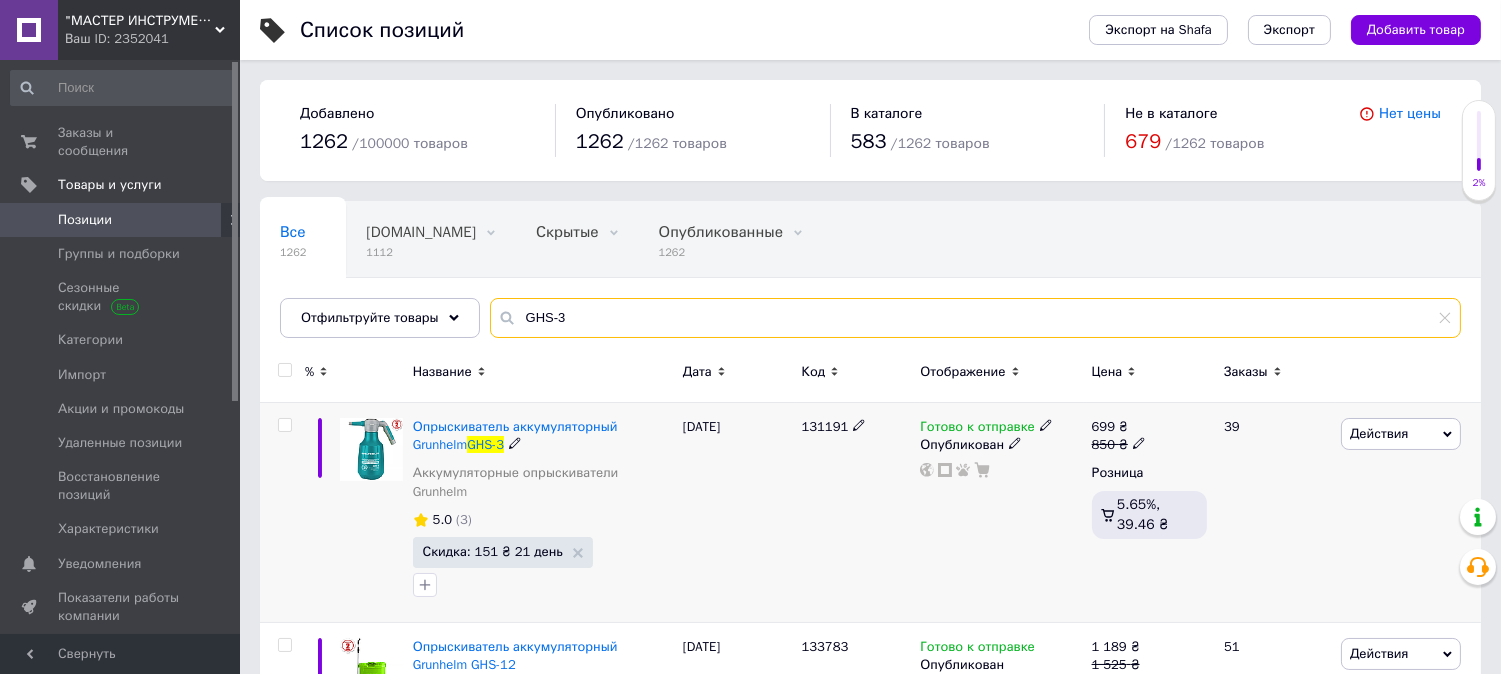 type on "GHS-3" 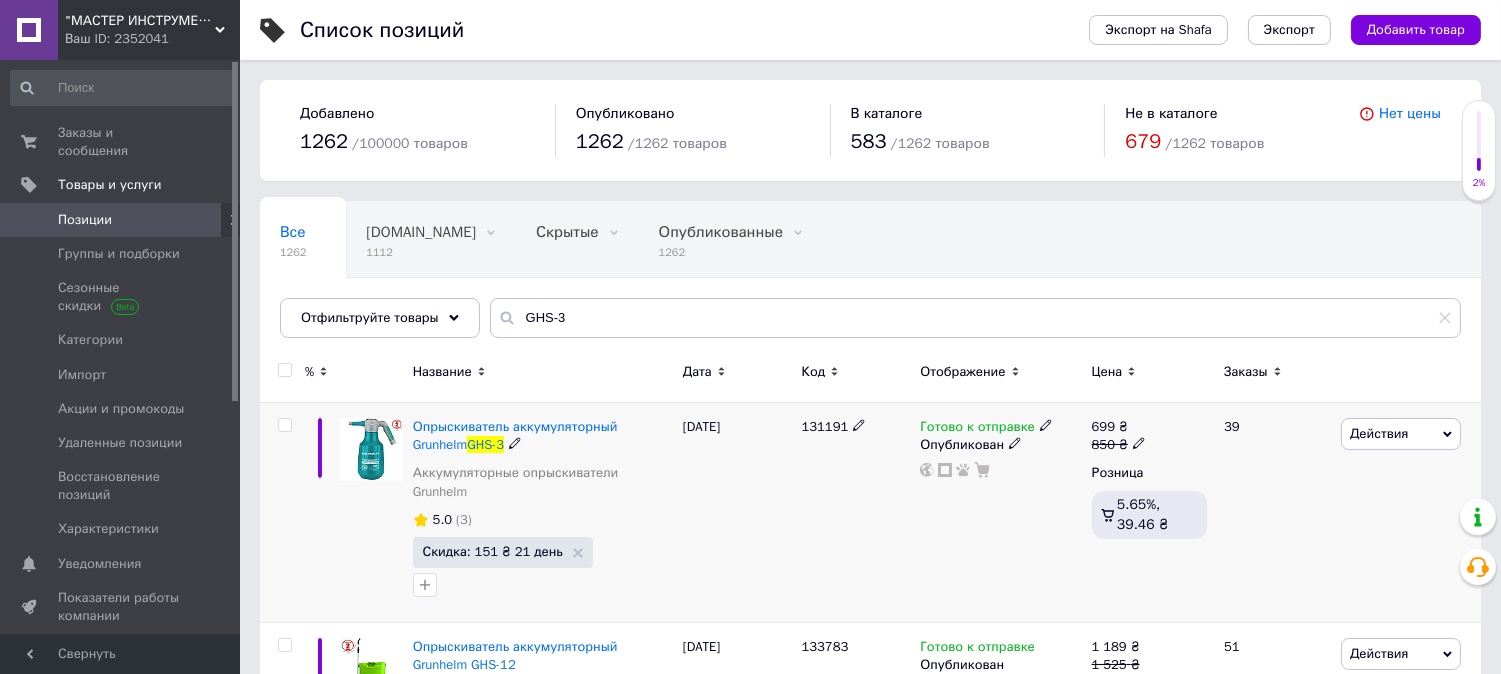 click on "Готово к отправке" at bounding box center (977, 429) 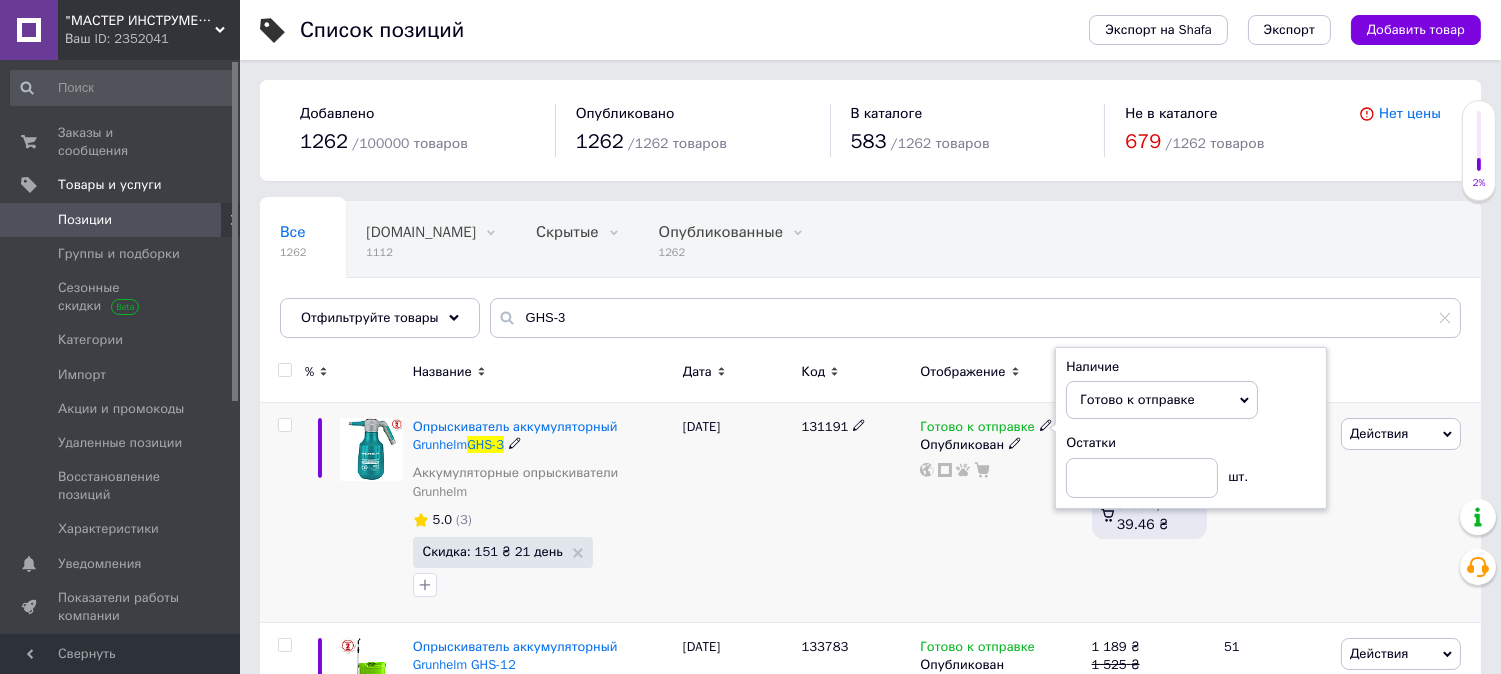 click on "Остатки" at bounding box center [1191, 443] 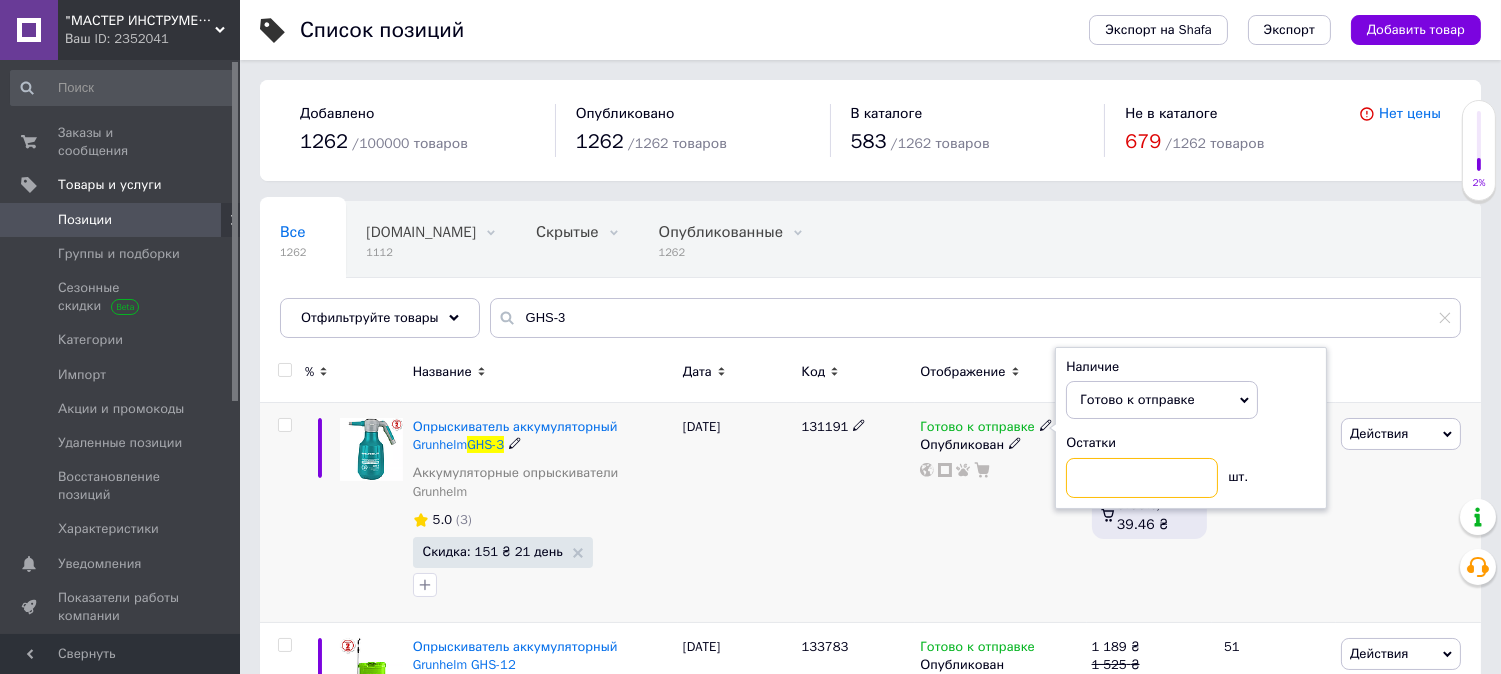 click at bounding box center (1142, 478) 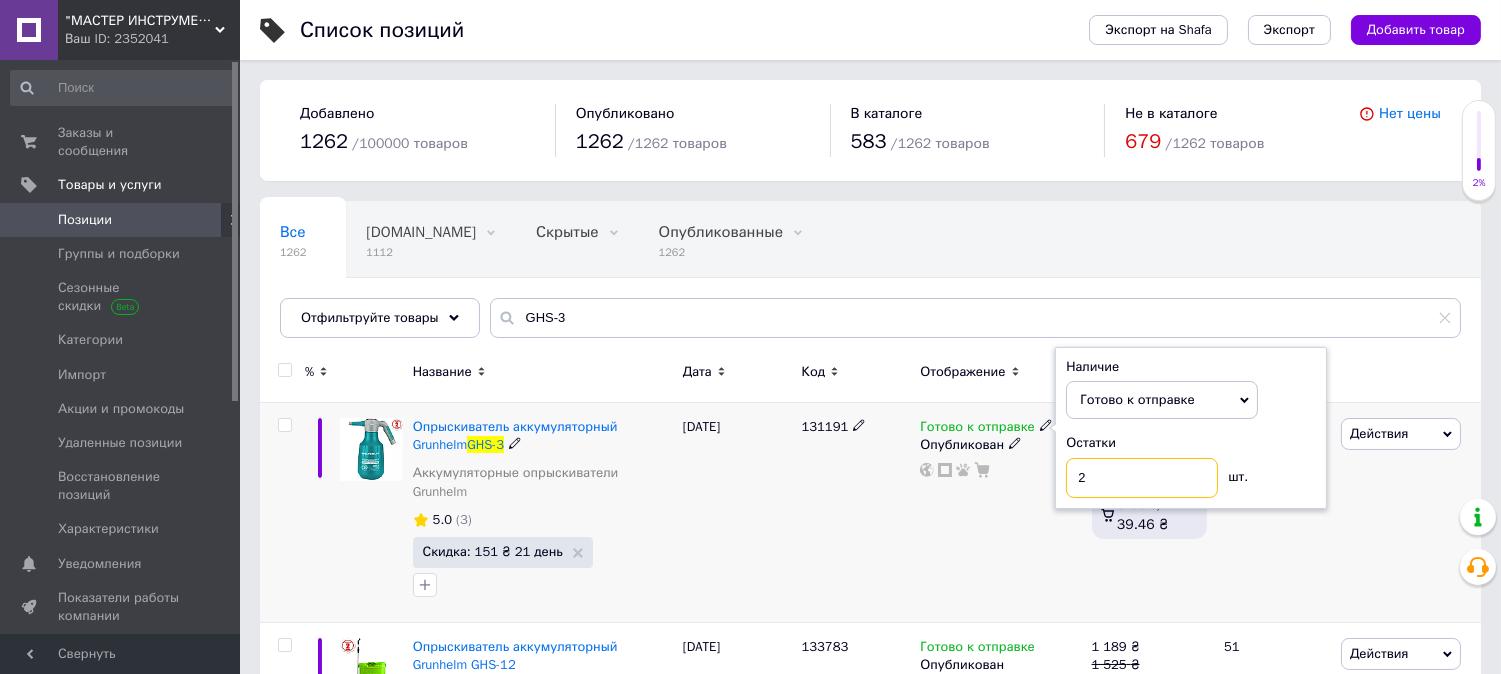type on "2" 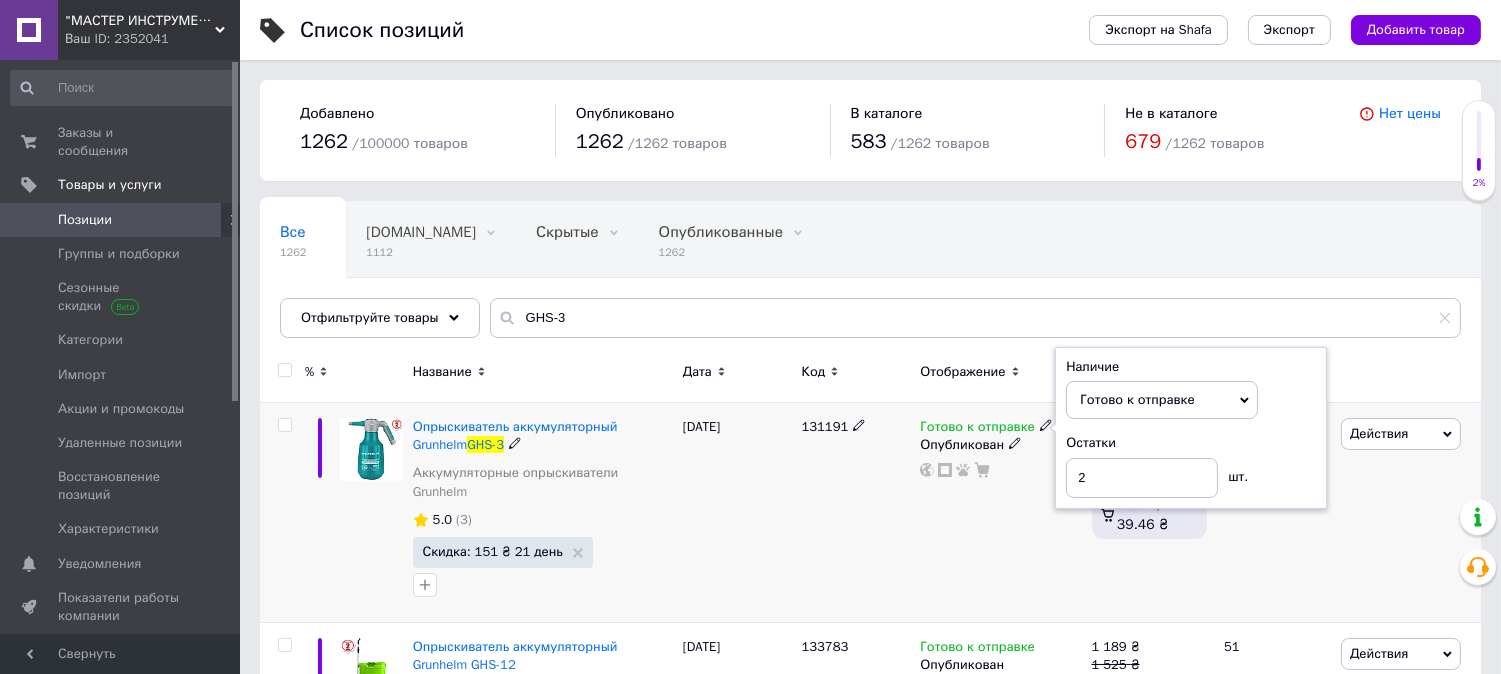 click on "131191" at bounding box center (856, 513) 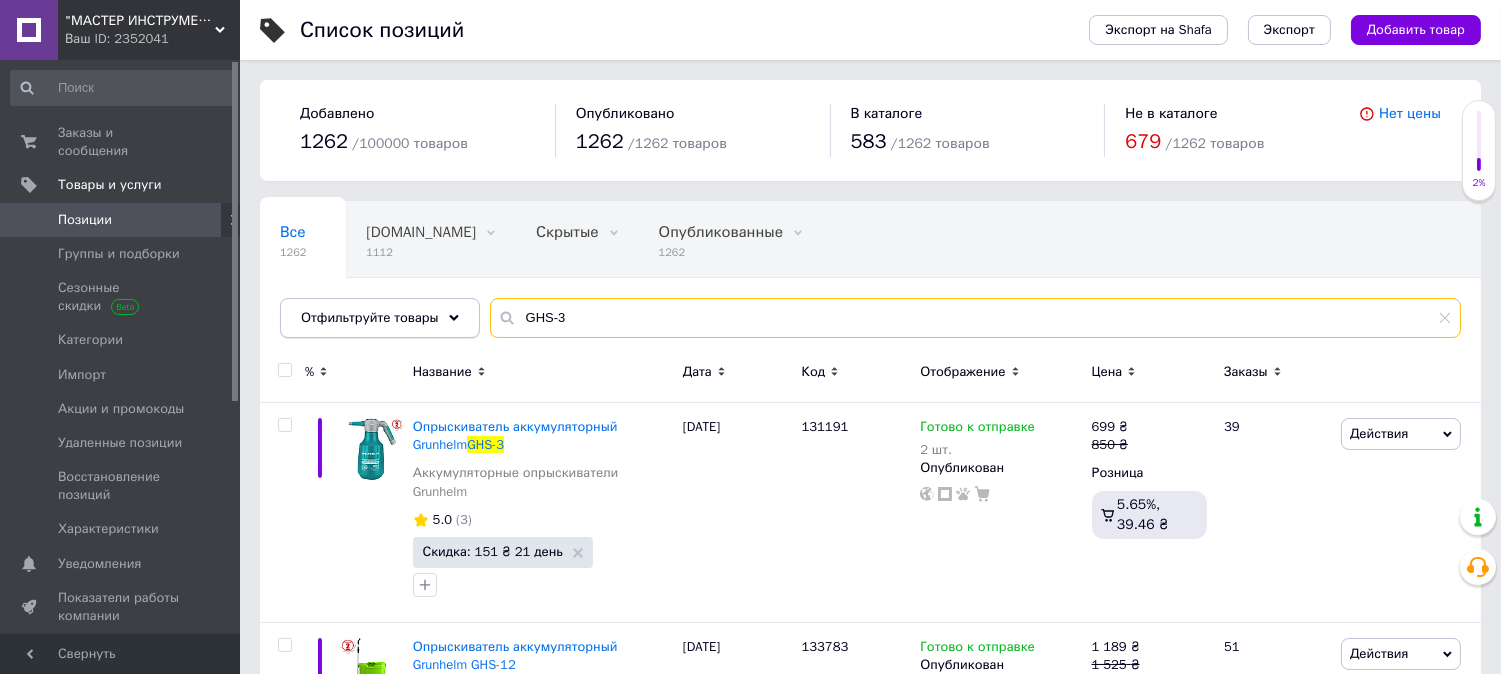 drag, startPoint x: 573, startPoint y: 317, endPoint x: 358, endPoint y: 304, distance: 215.39267 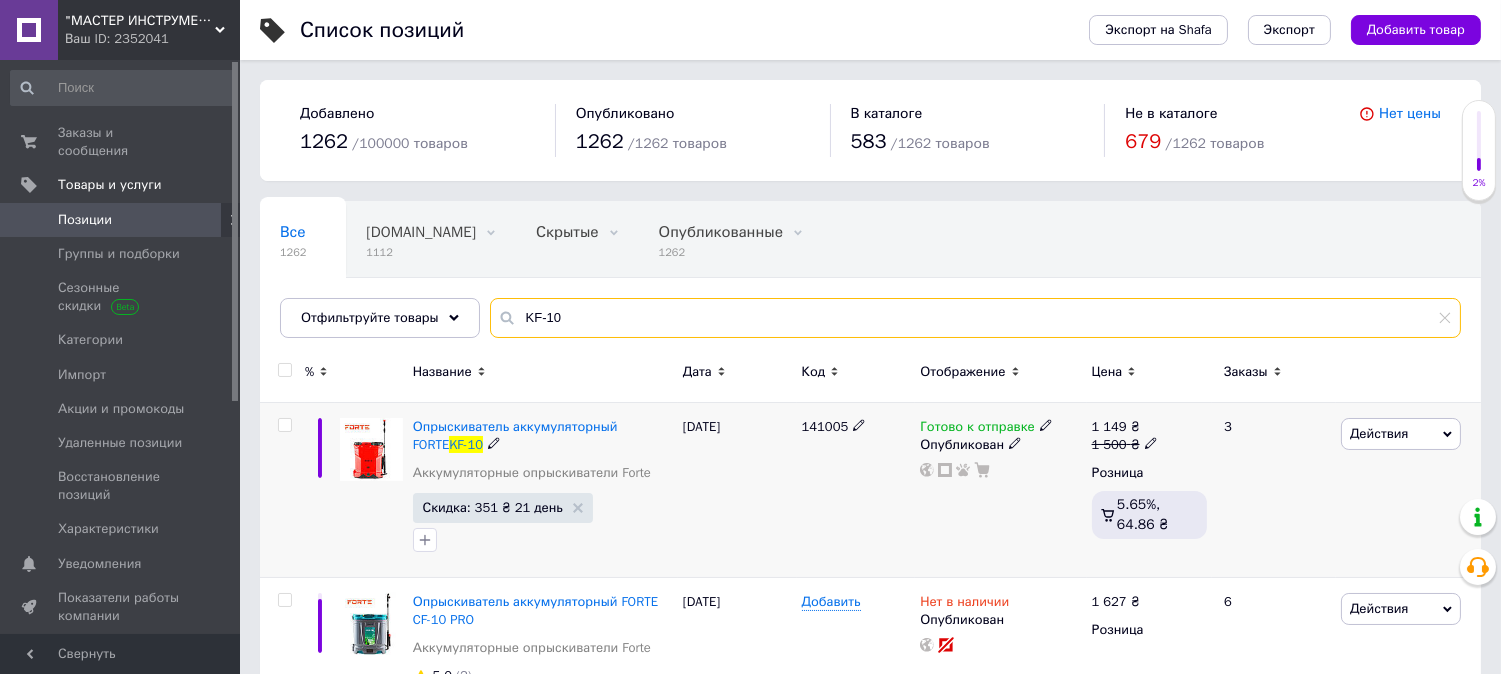 type on "KF-10" 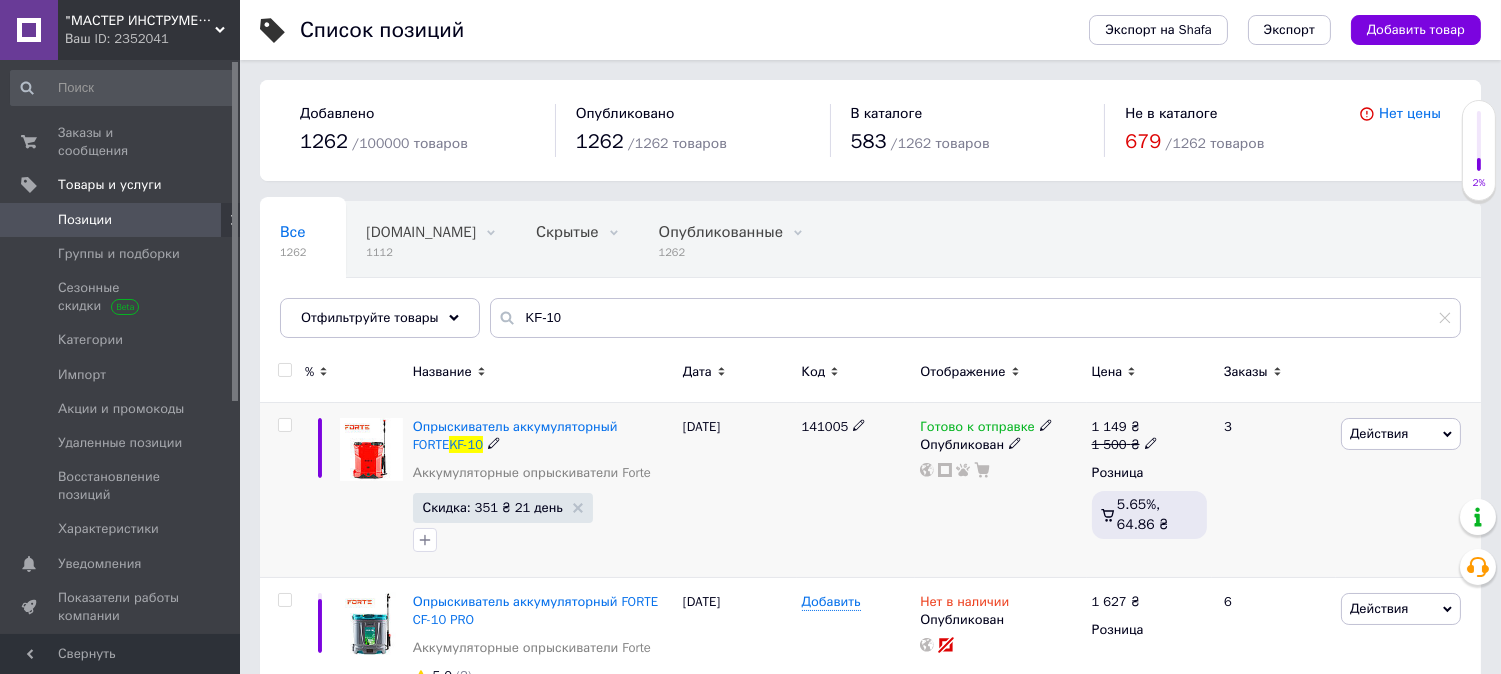 click on "Готово к отправке" at bounding box center (977, 429) 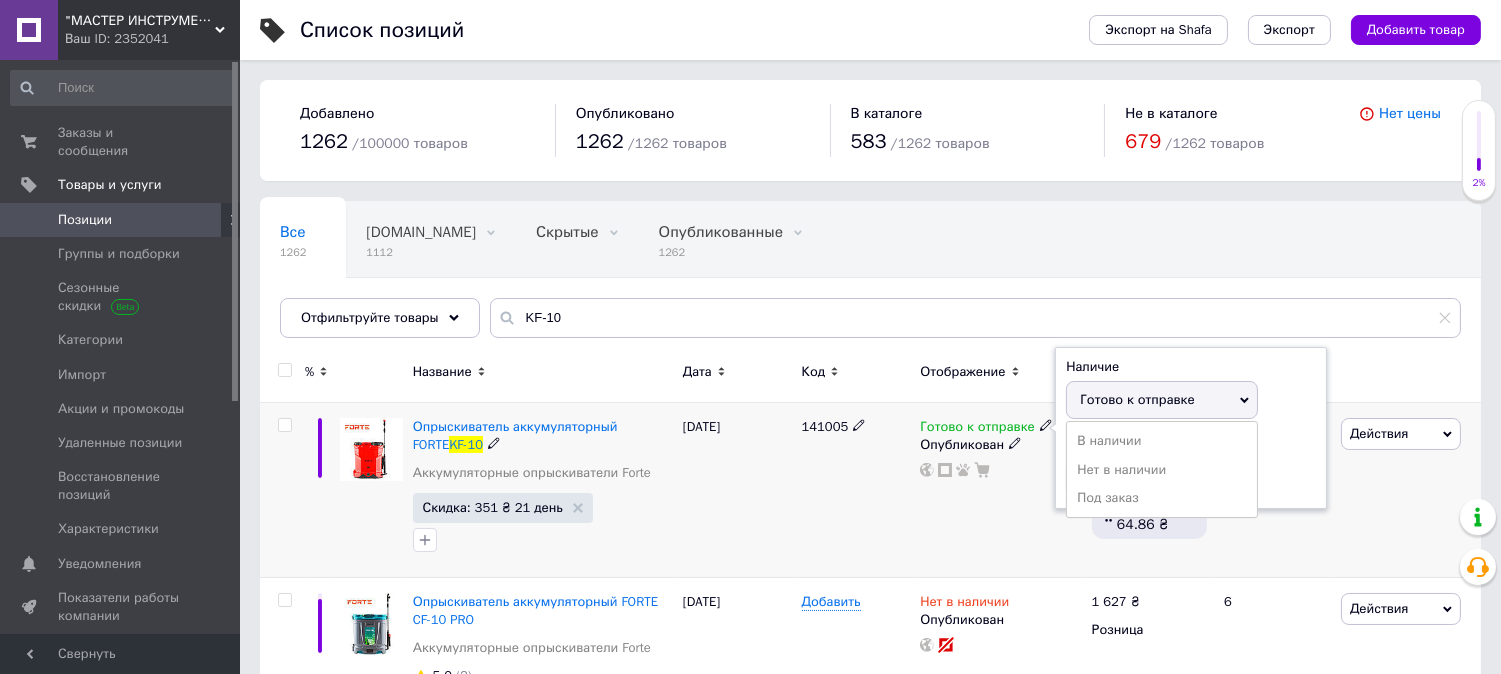 click on "Остатки" at bounding box center (1191, 443) 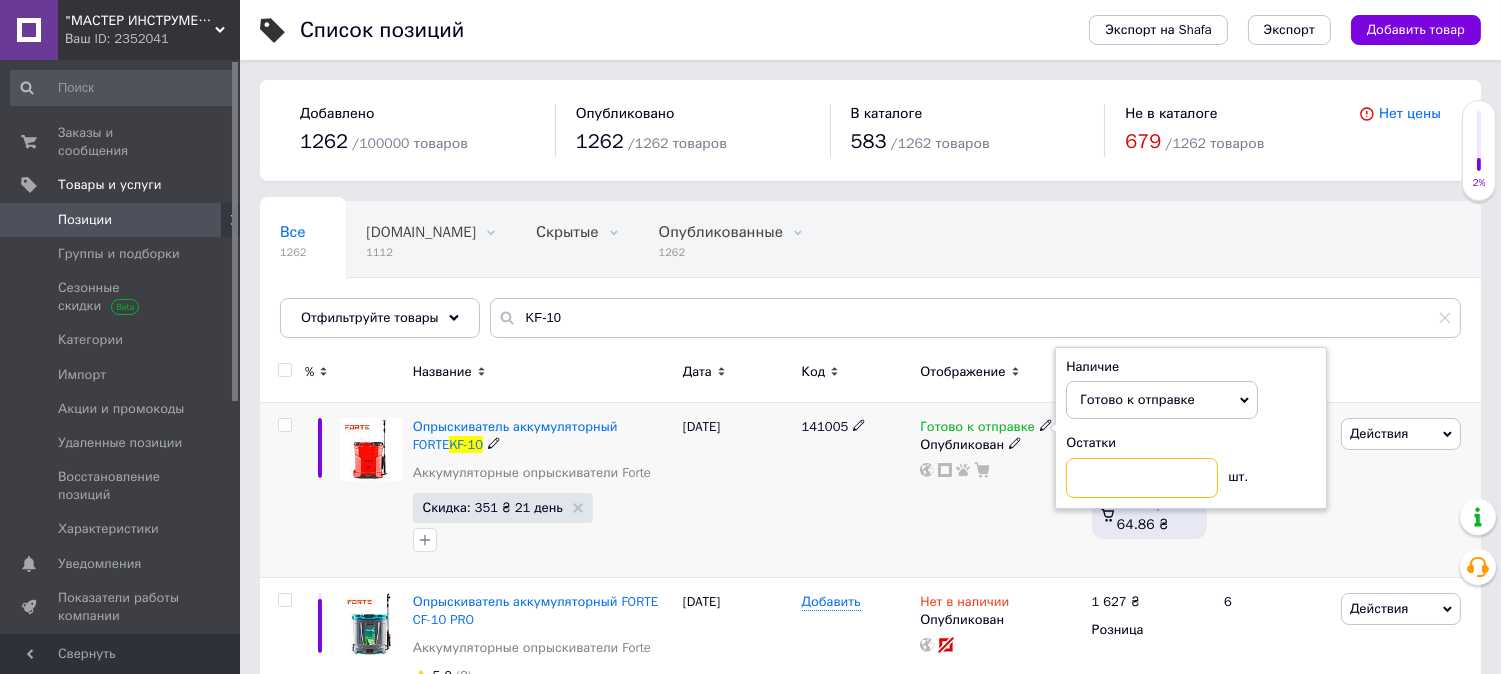 click at bounding box center [1142, 478] 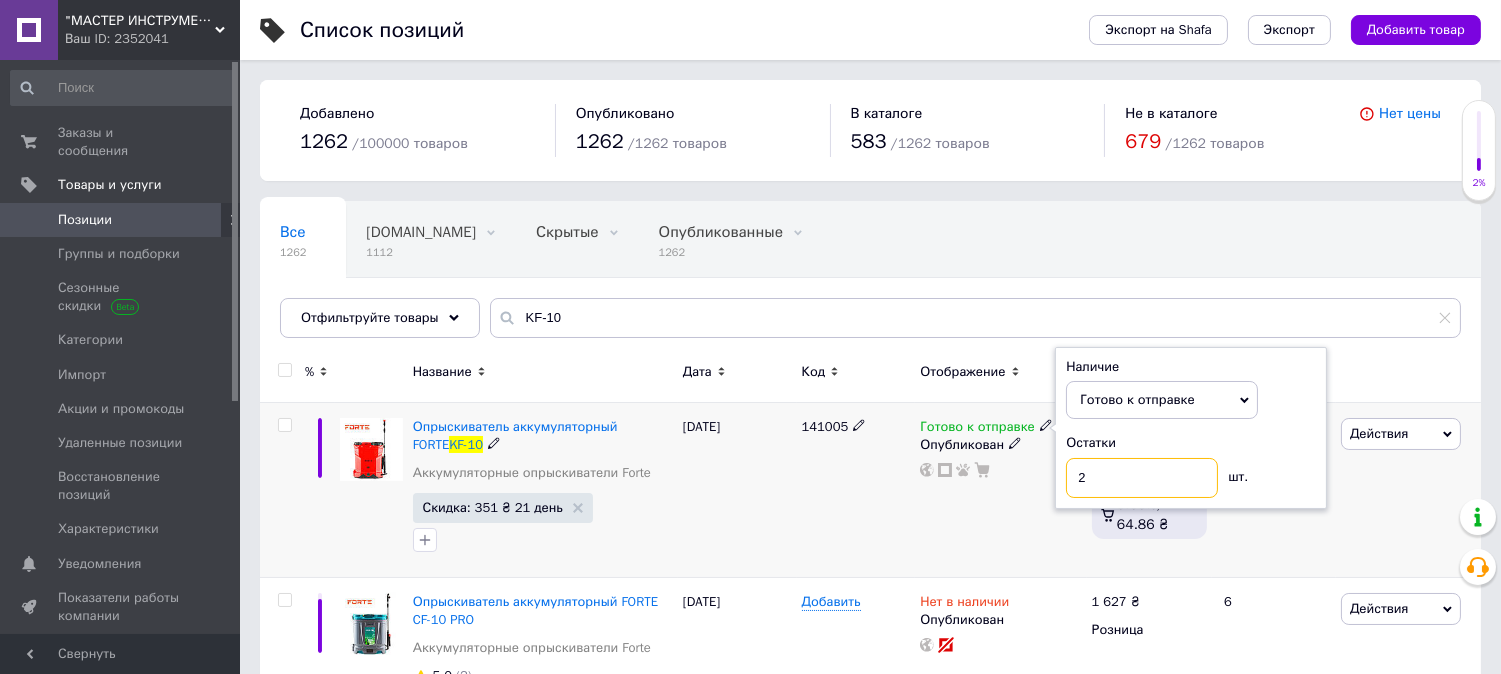 type on "2" 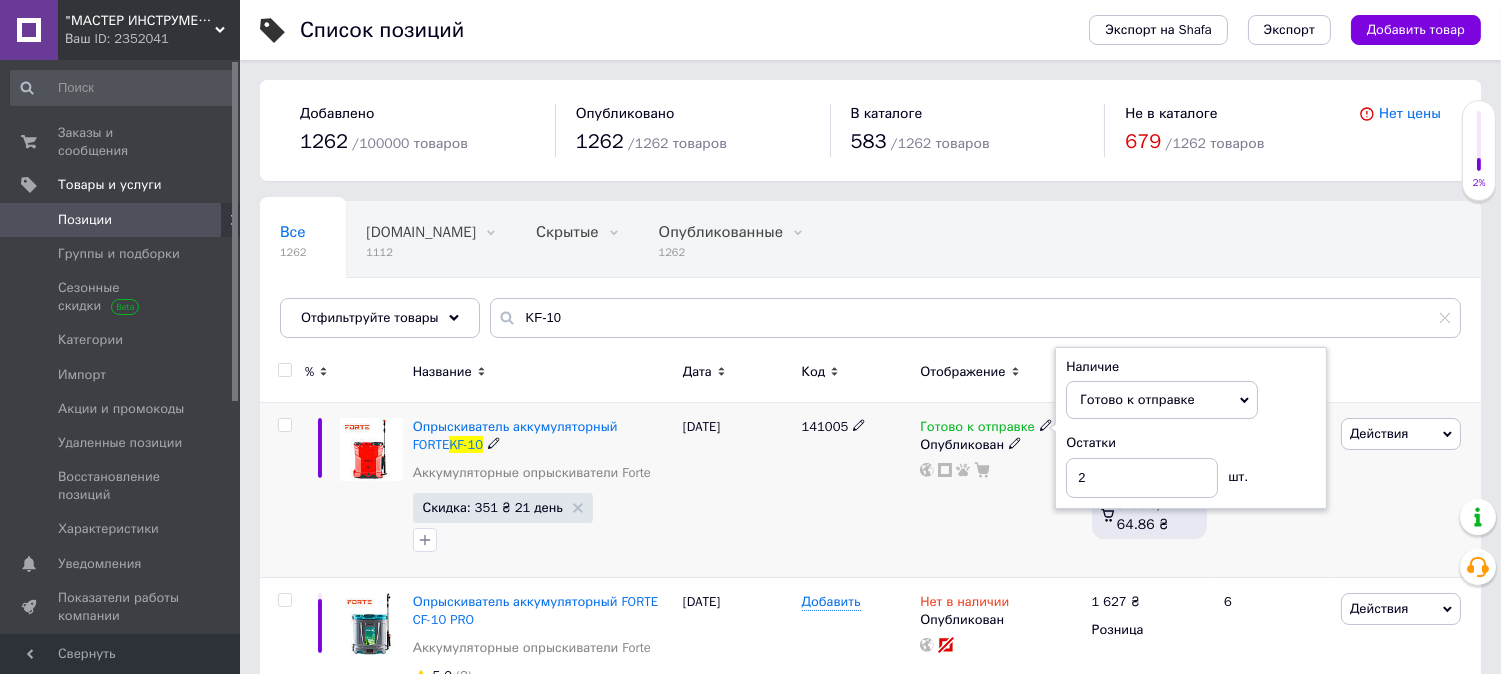 click on "141005" at bounding box center [856, 490] 